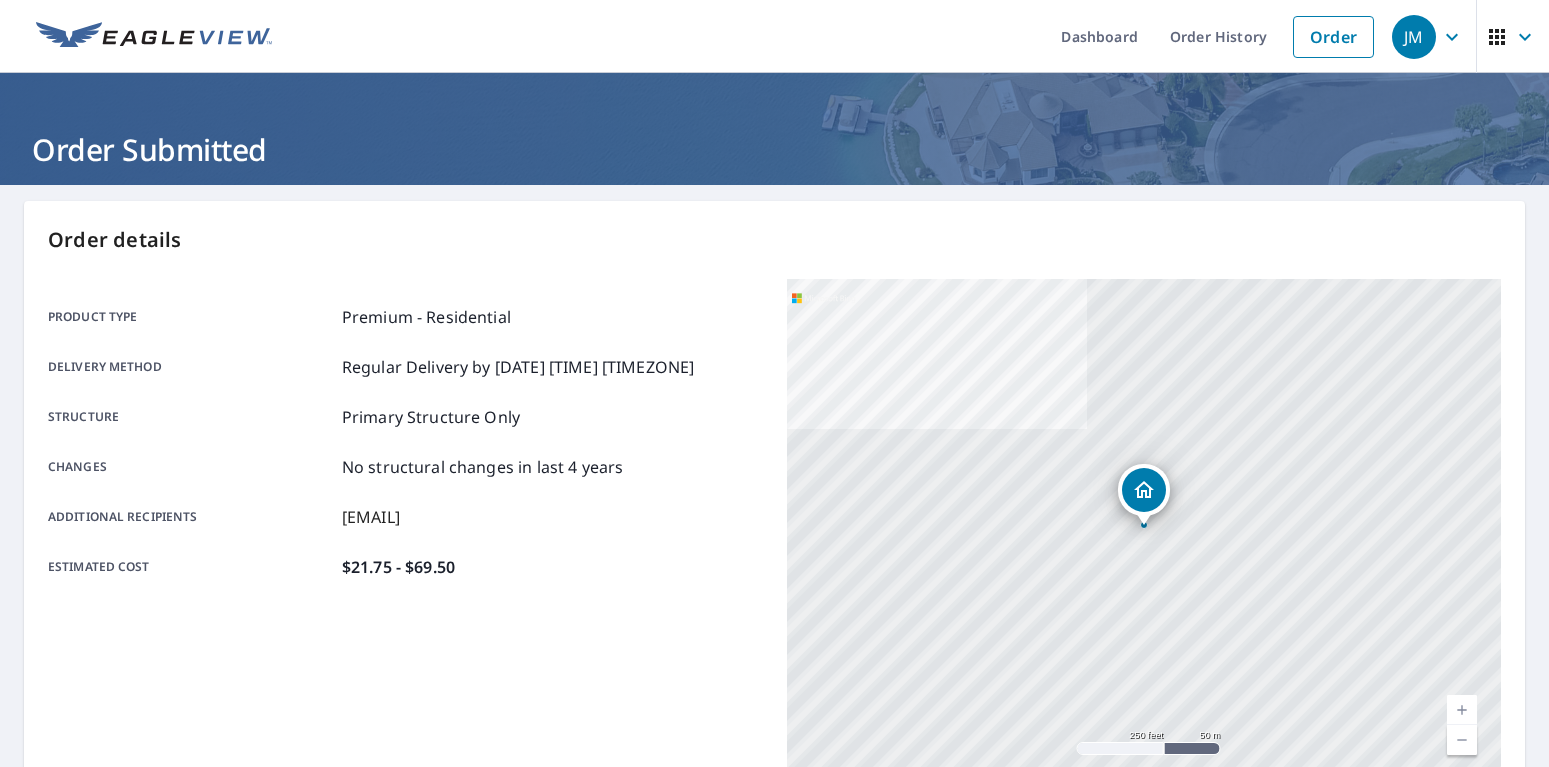 scroll, scrollTop: 0, scrollLeft: 0, axis: both 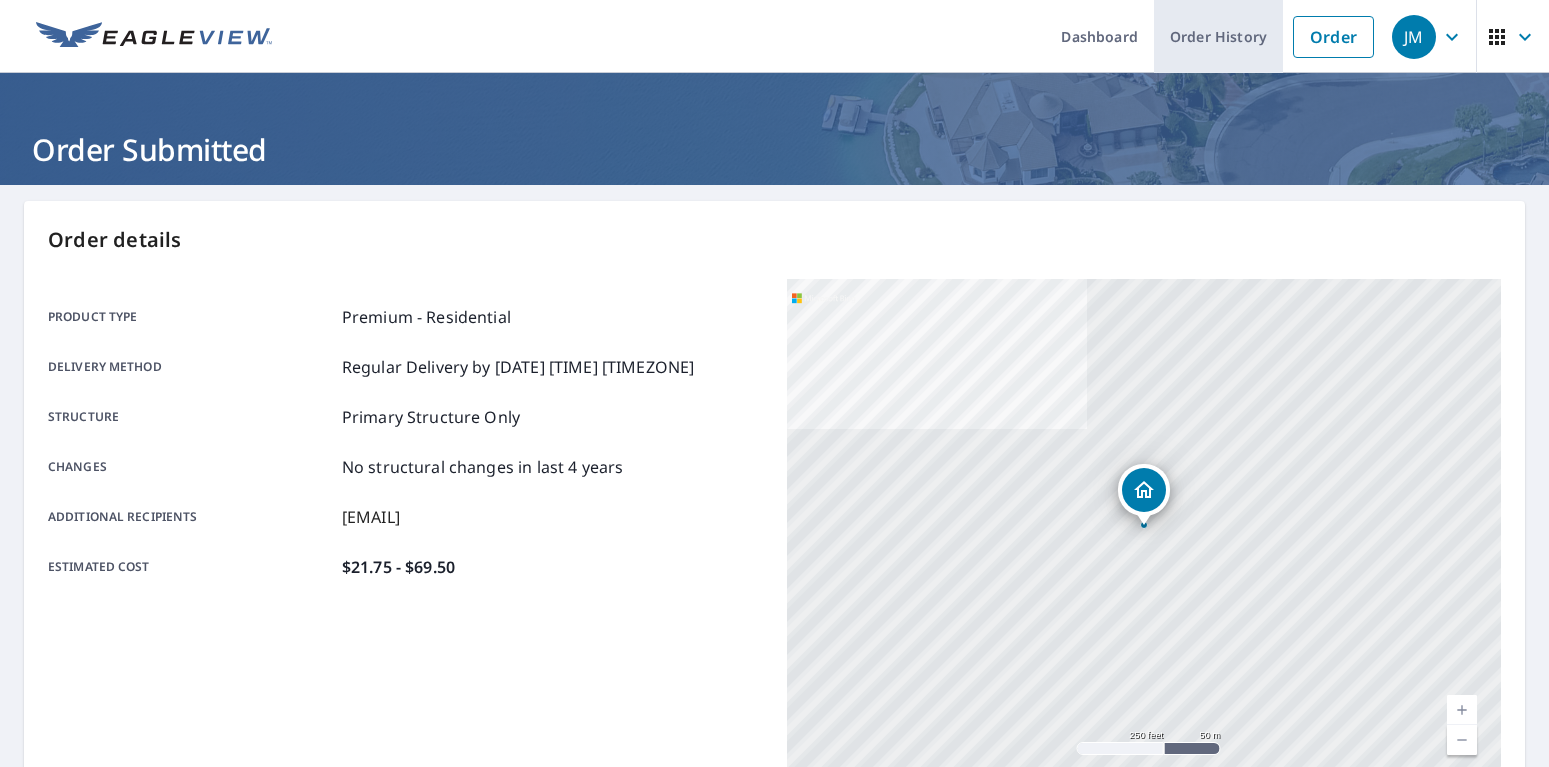 click on "Order History" at bounding box center (1218, 36) 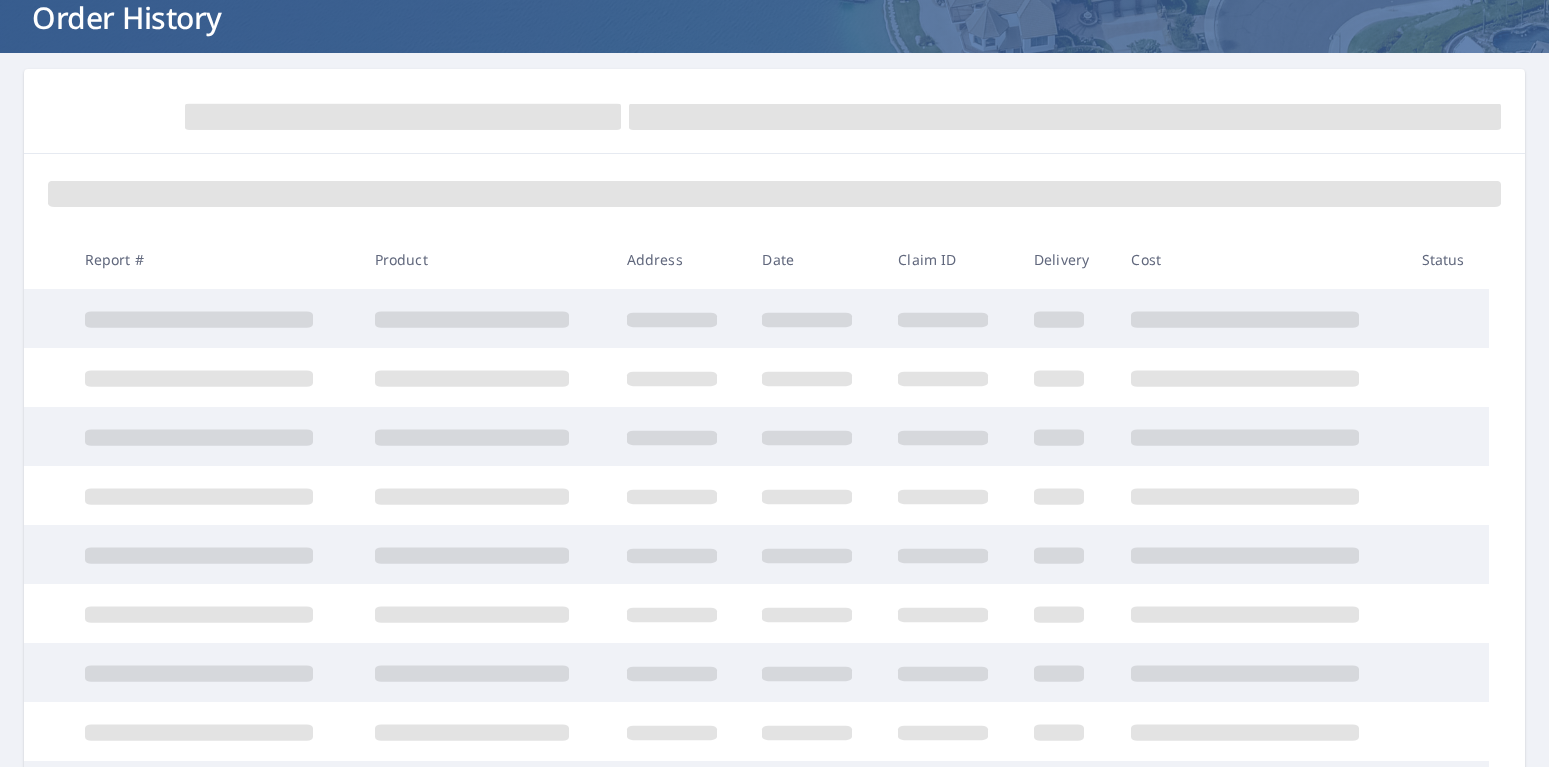 scroll, scrollTop: 264, scrollLeft: 0, axis: vertical 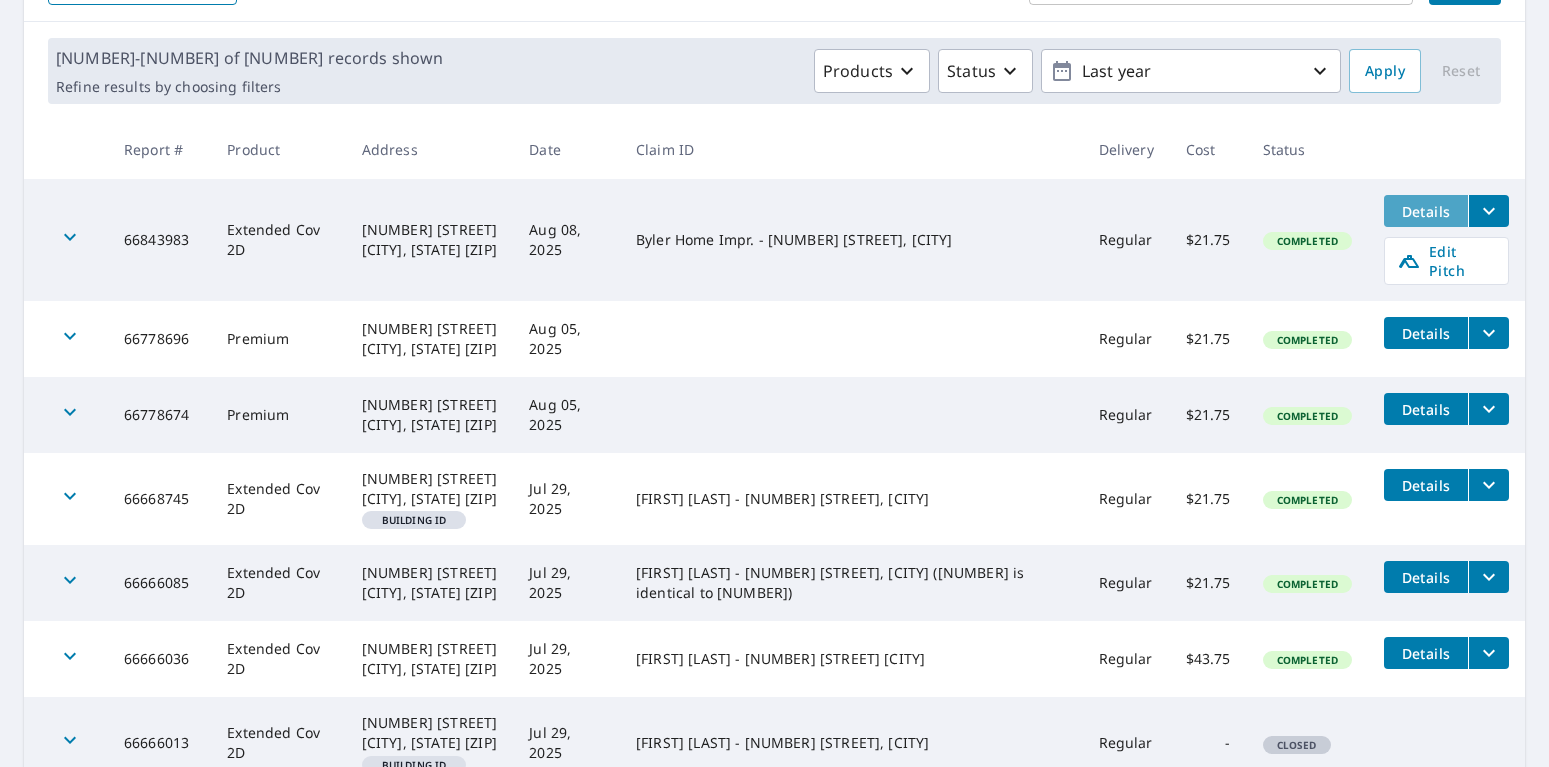 click on "Details" at bounding box center (1426, 211) 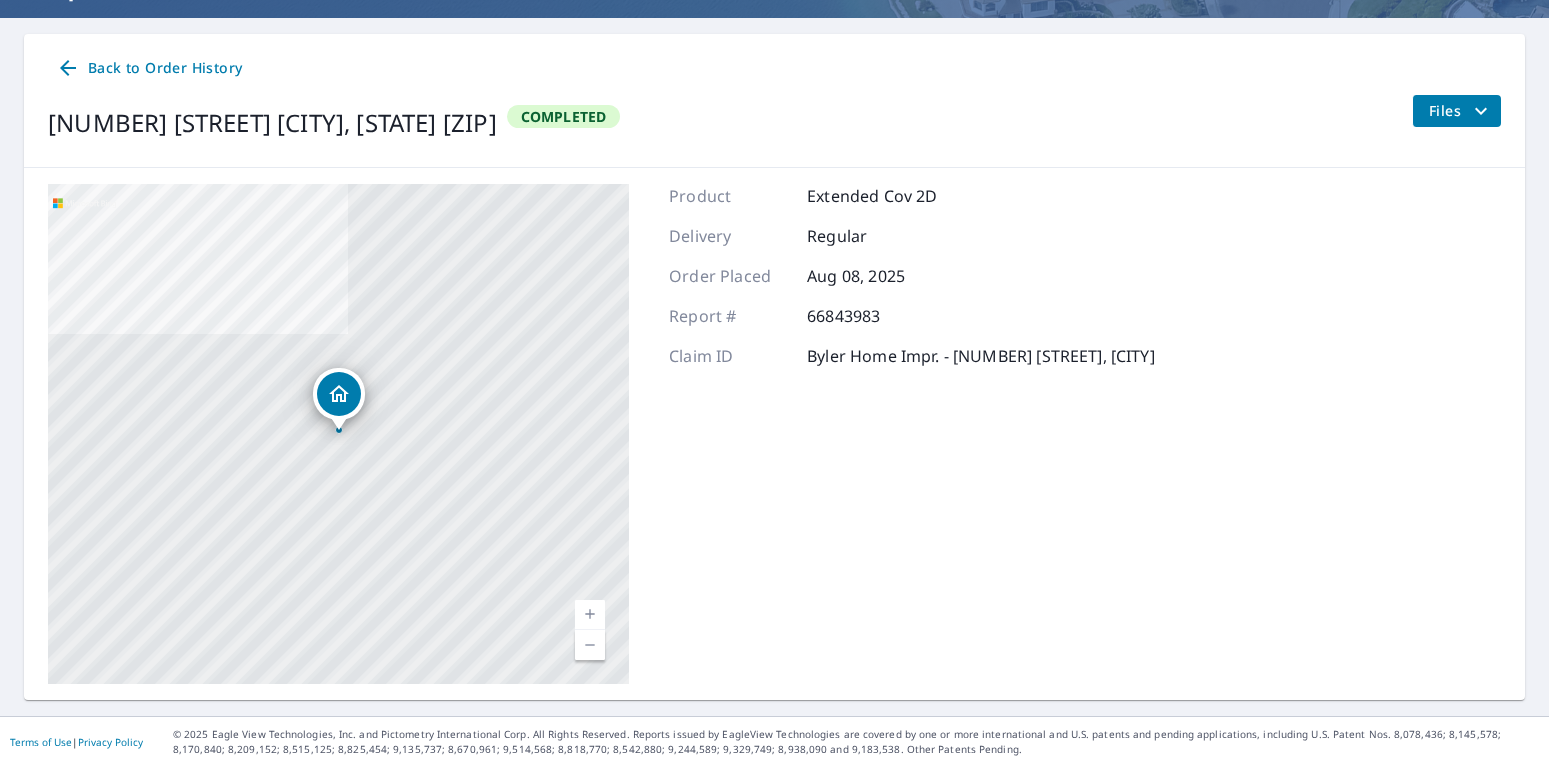 scroll, scrollTop: 0, scrollLeft: 0, axis: both 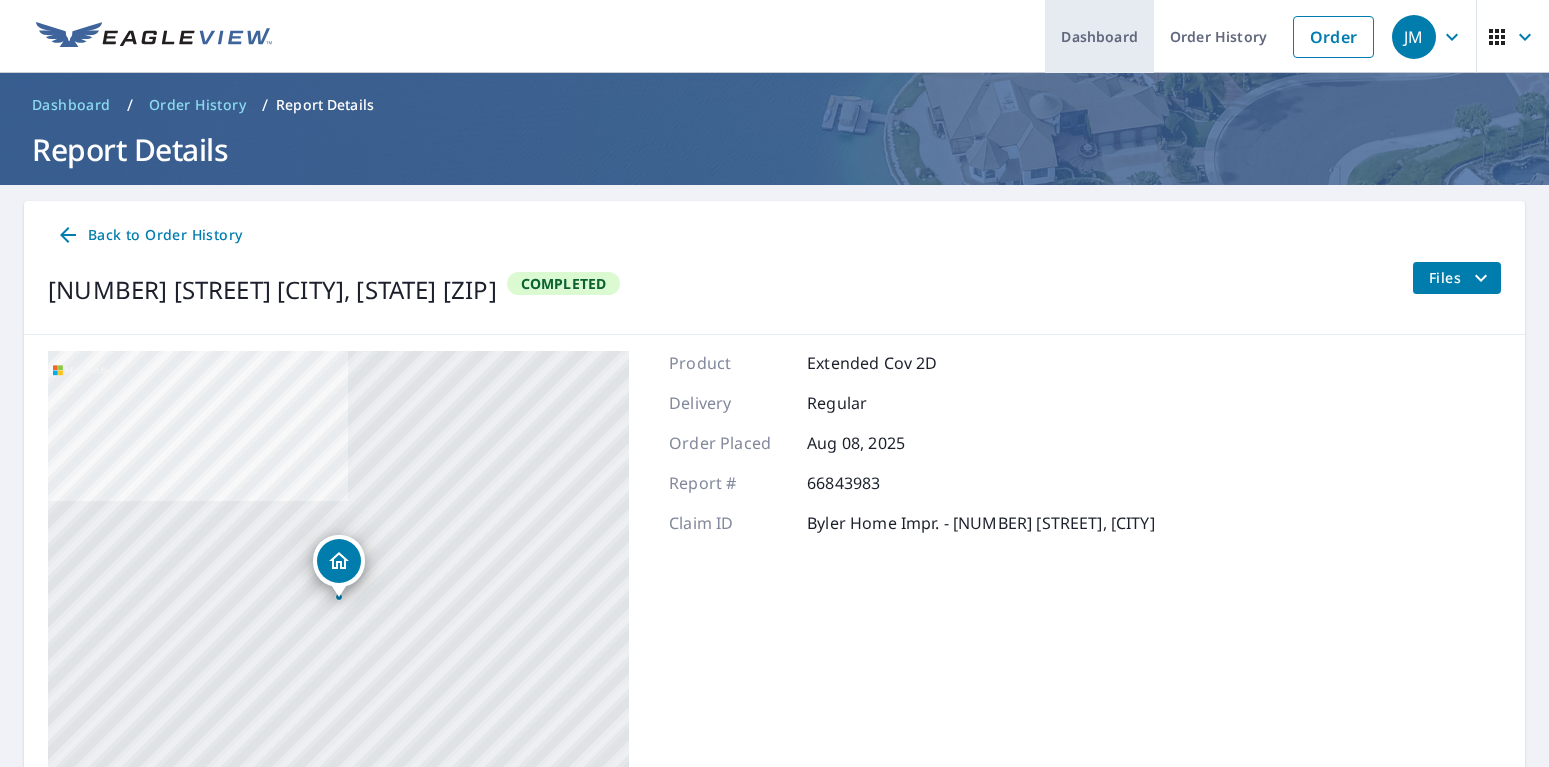 click on "Dashboard" at bounding box center (1099, 36) 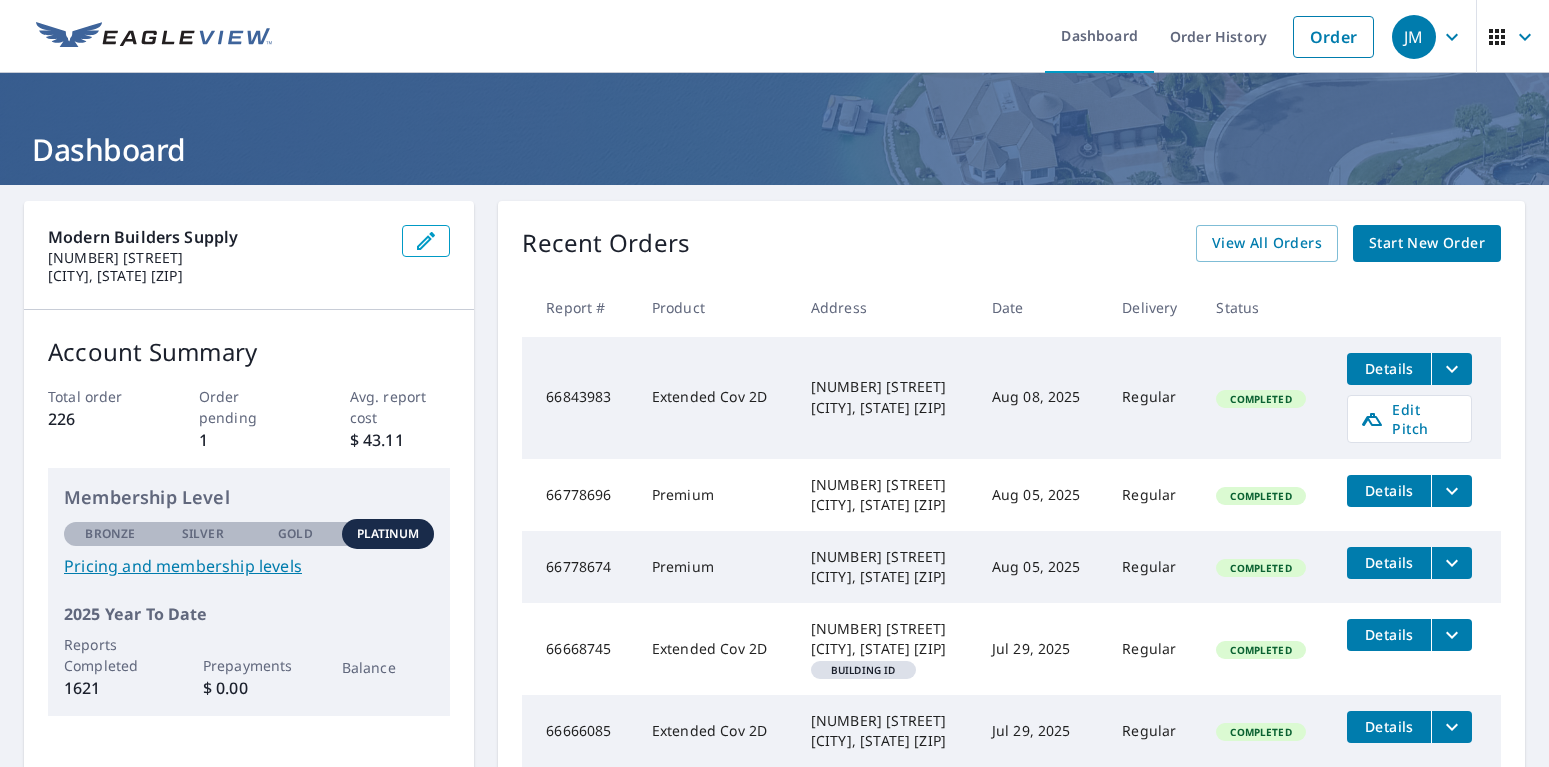 scroll, scrollTop: 132, scrollLeft: 0, axis: vertical 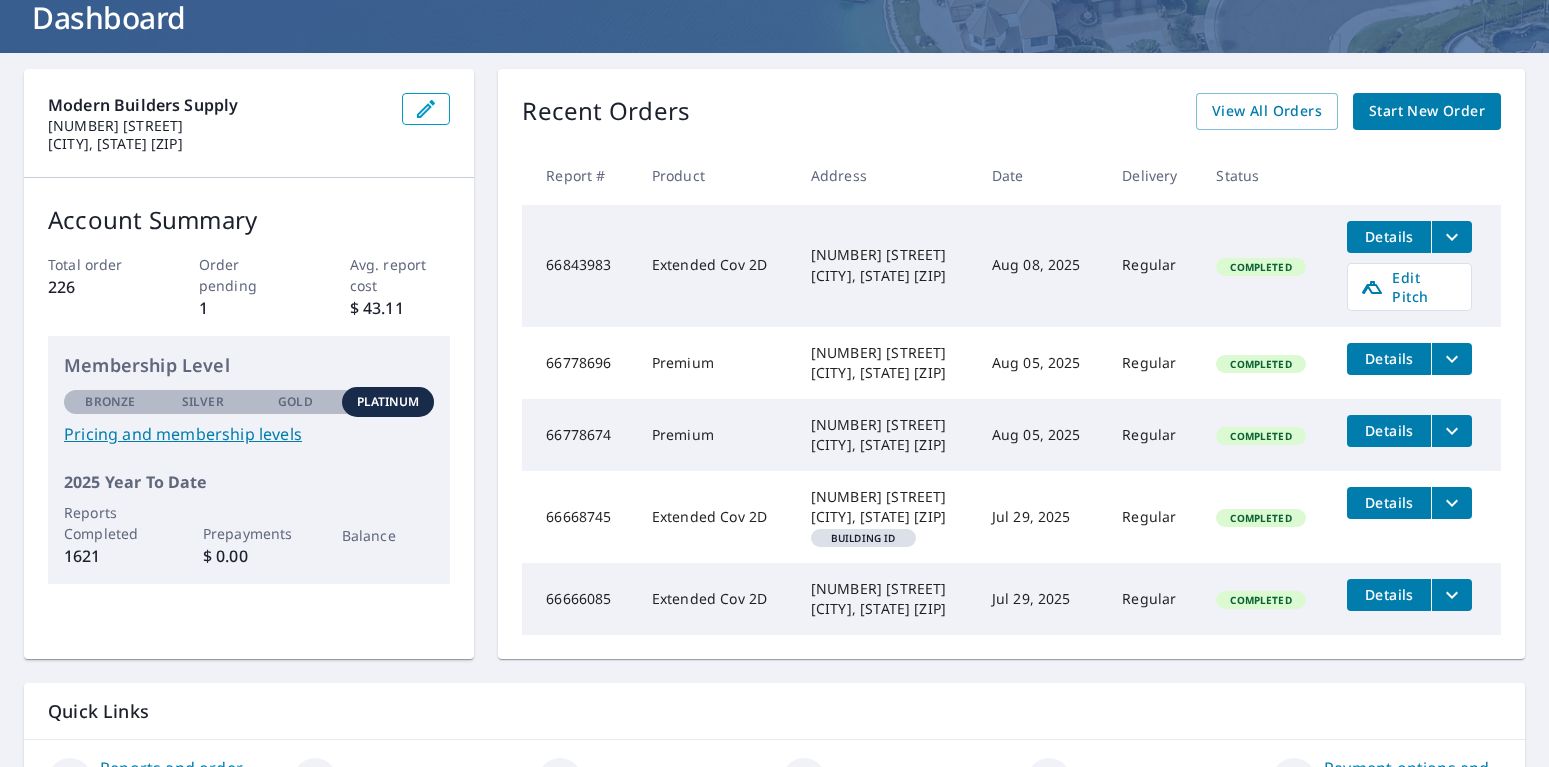 click on "Details" at bounding box center (1389, 236) 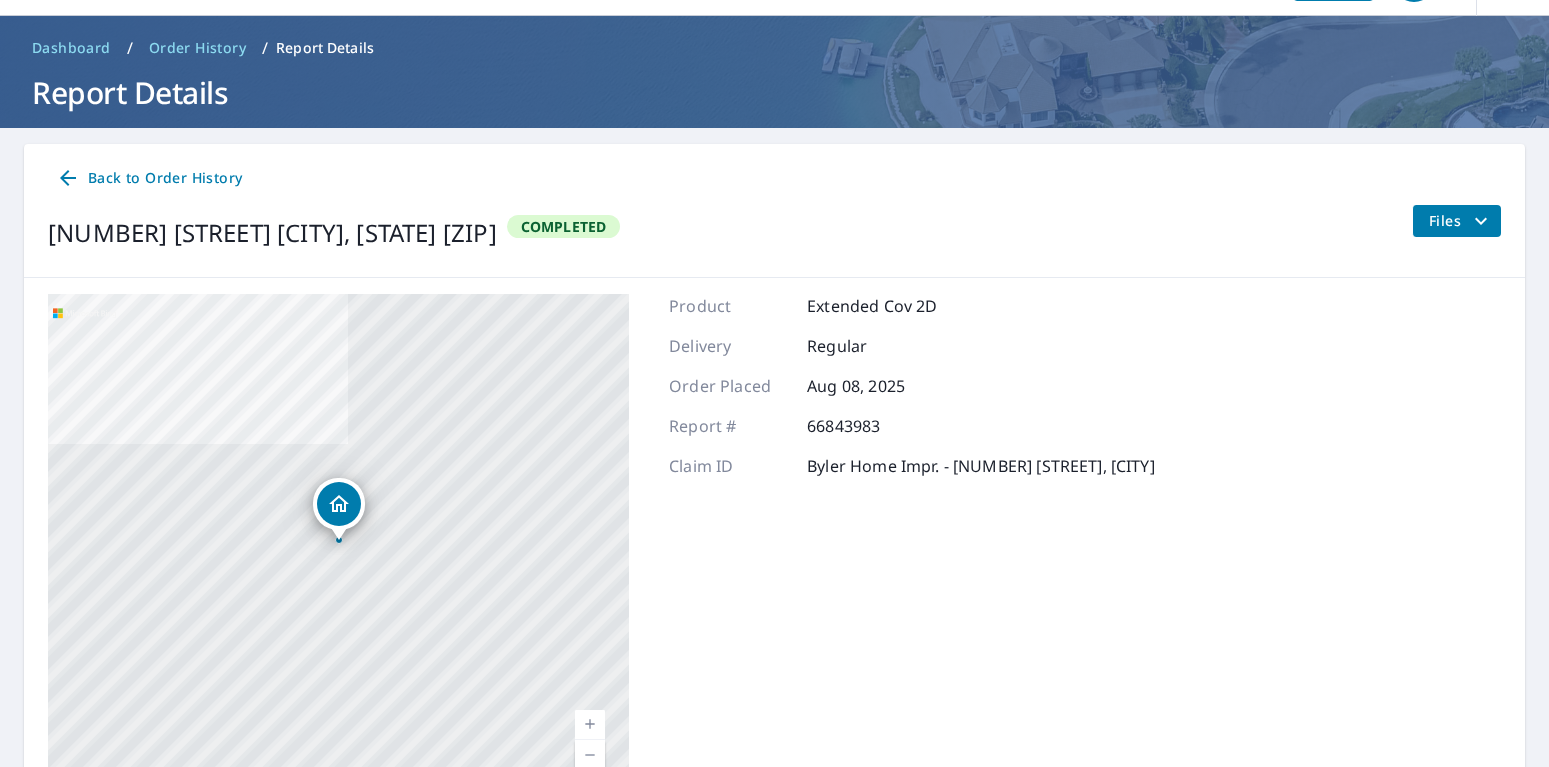 scroll, scrollTop: 0, scrollLeft: 0, axis: both 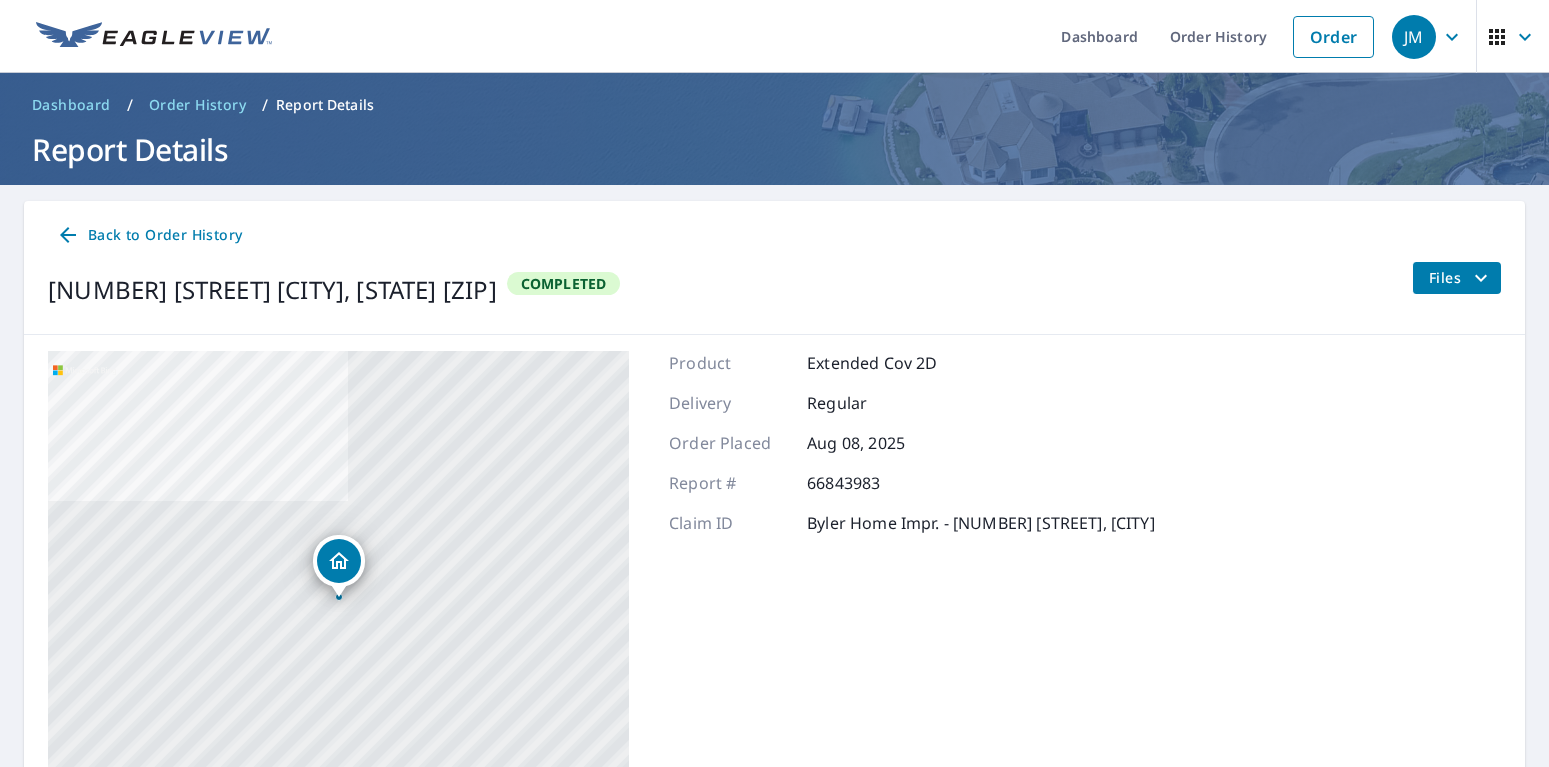 click on "Back to Order History" at bounding box center (149, 235) 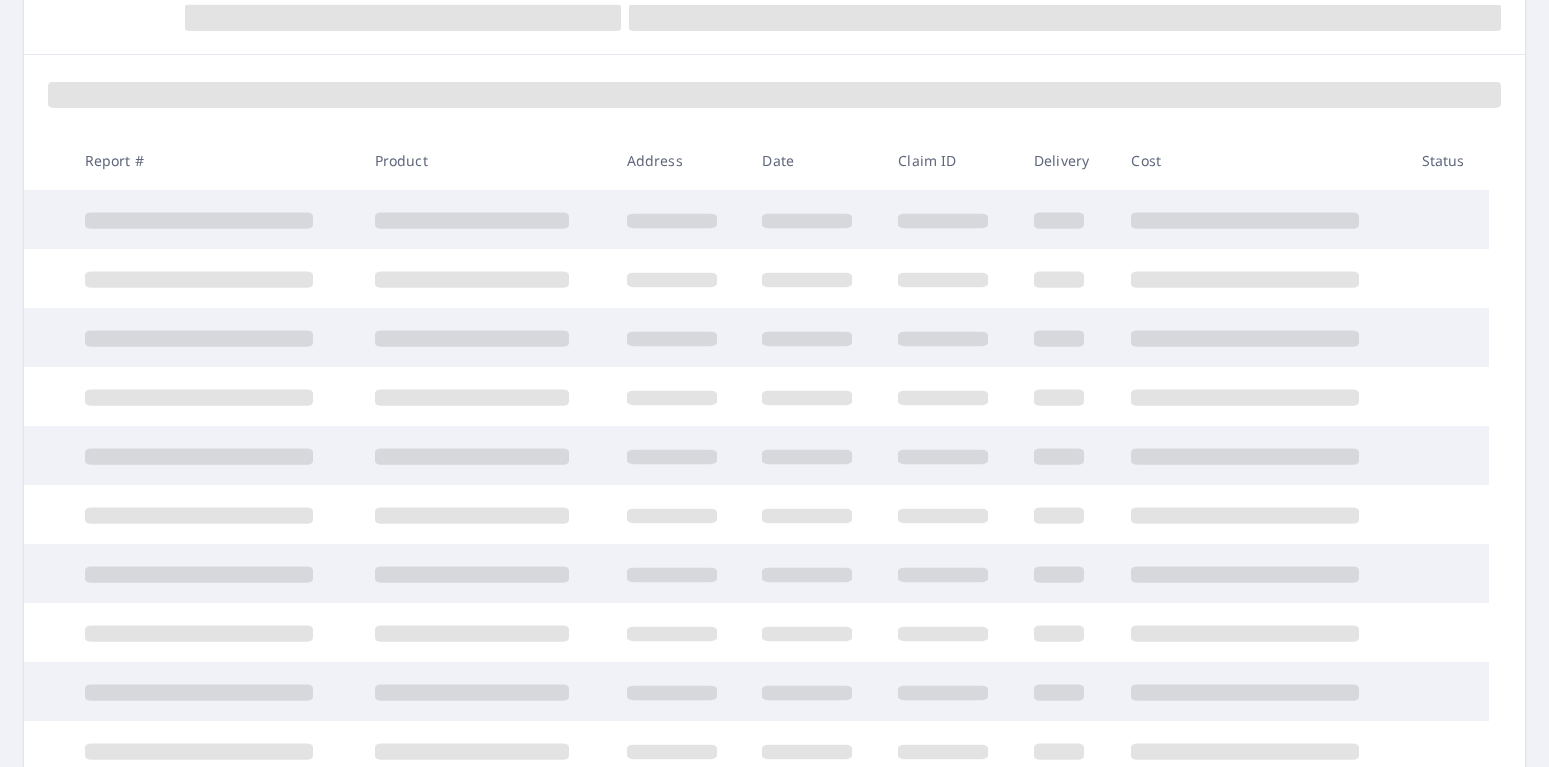 scroll, scrollTop: 127, scrollLeft: 0, axis: vertical 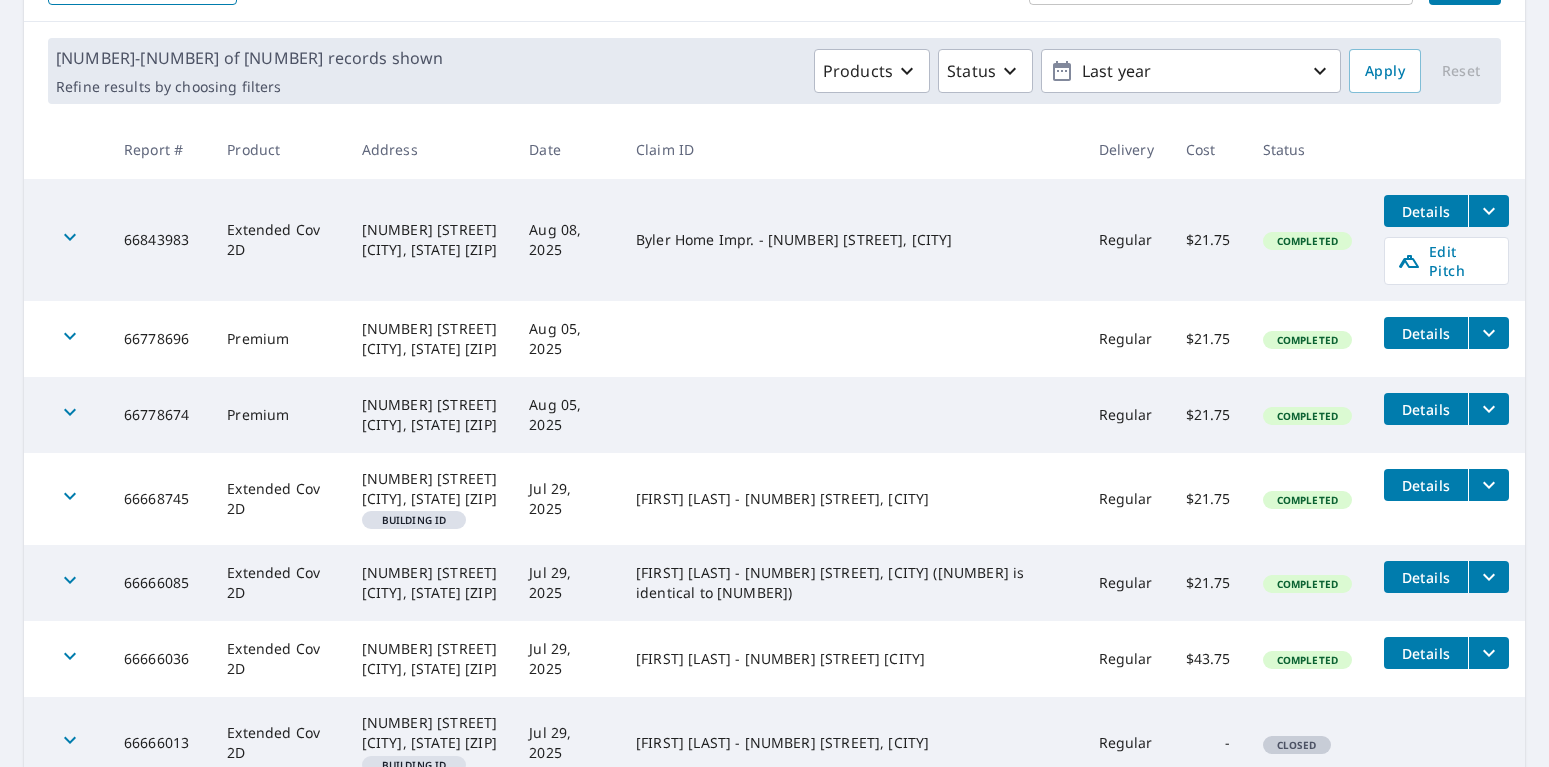 click on "Premium" at bounding box center [278, 339] 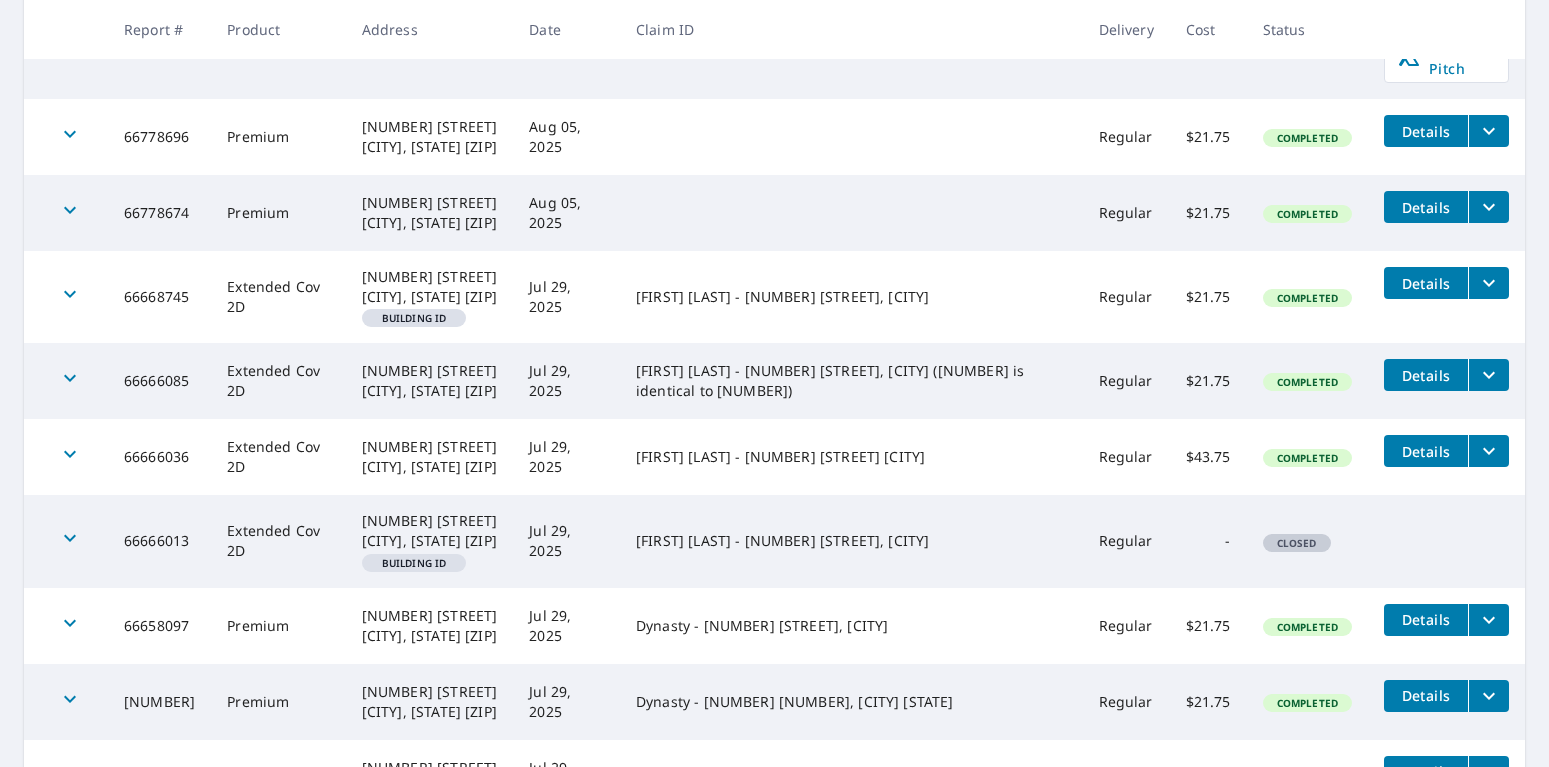 scroll, scrollTop: 0, scrollLeft: 0, axis: both 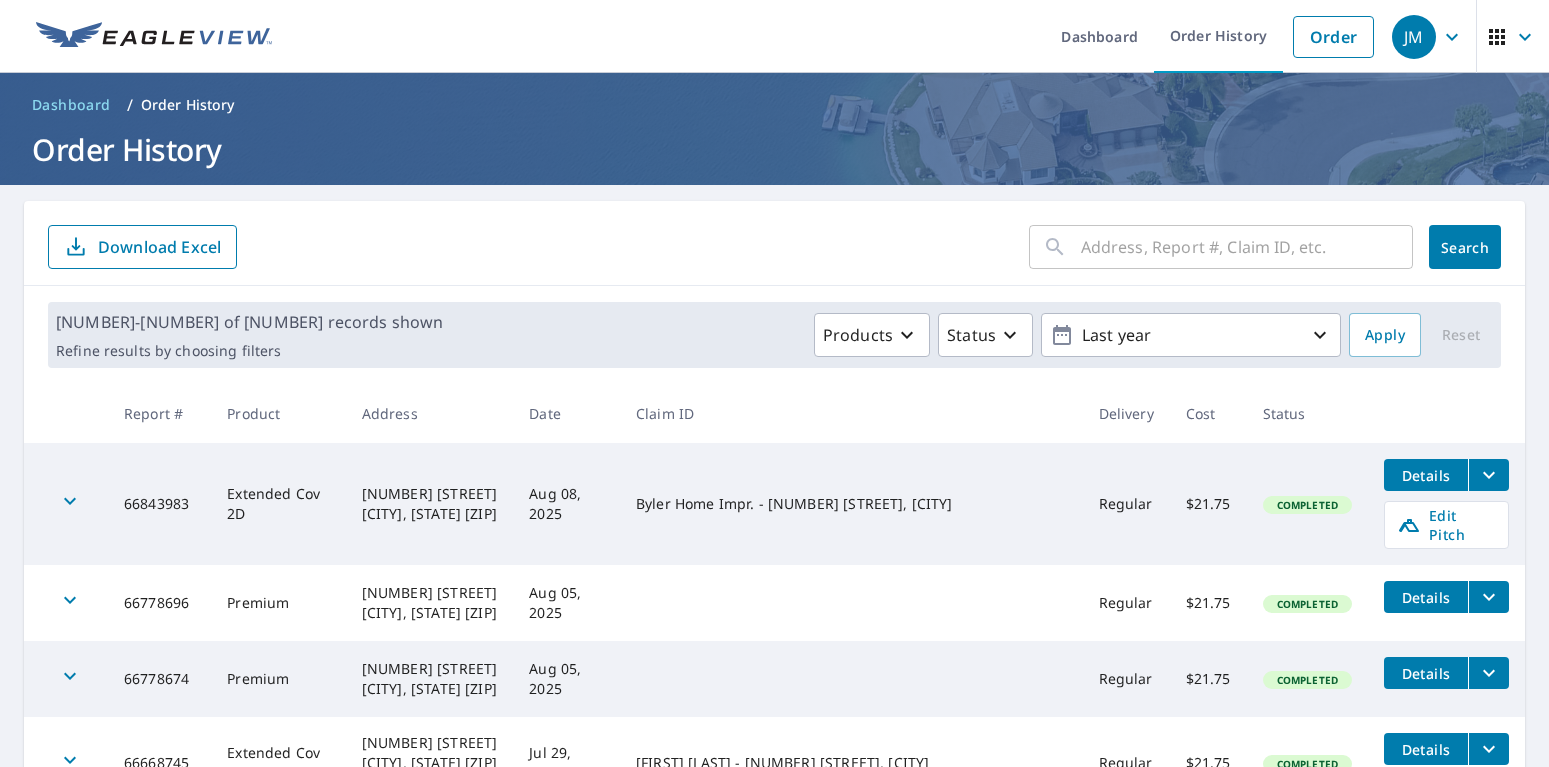 click on "Details" at bounding box center (1426, 475) 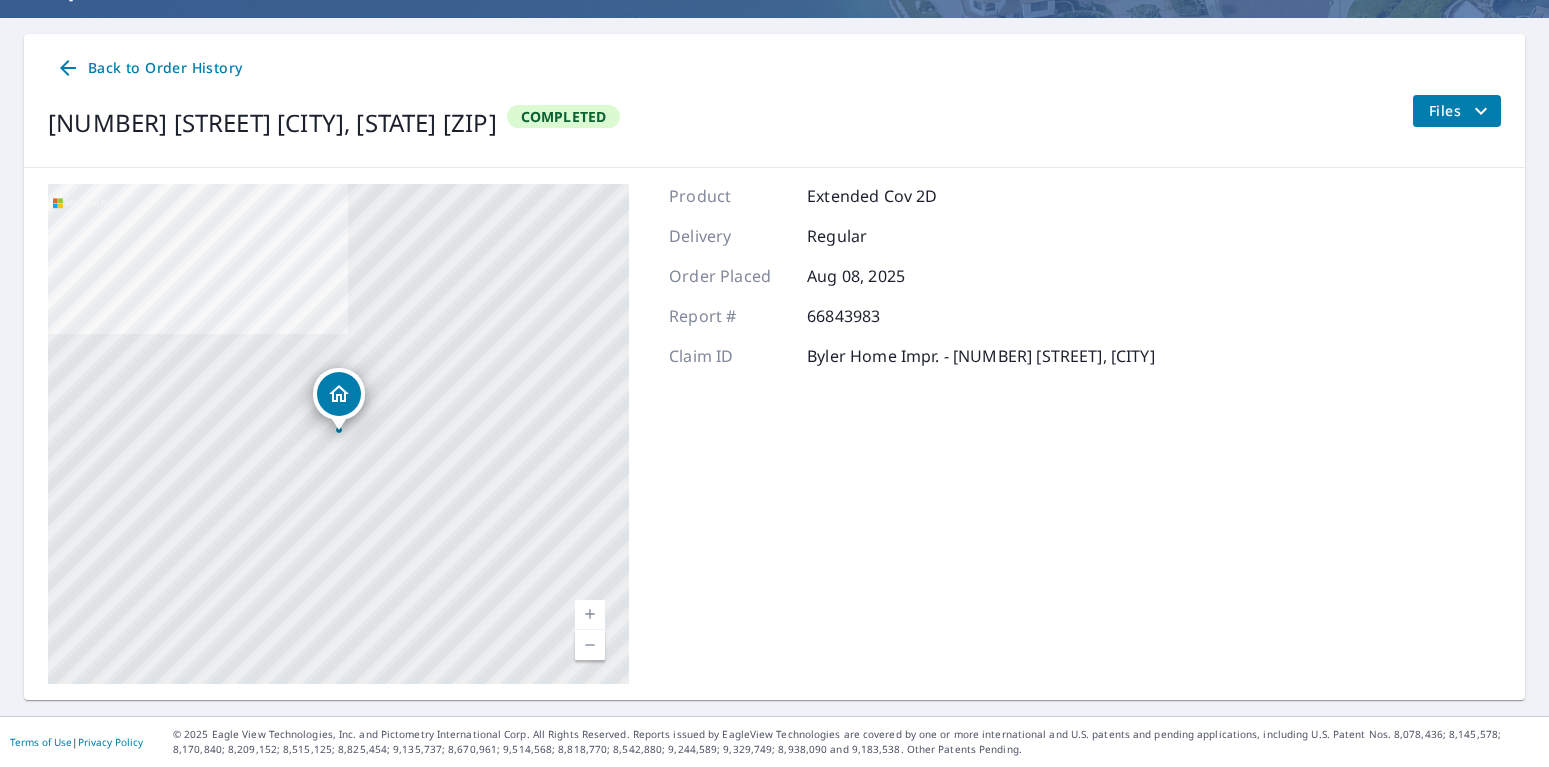 scroll, scrollTop: 0, scrollLeft: 0, axis: both 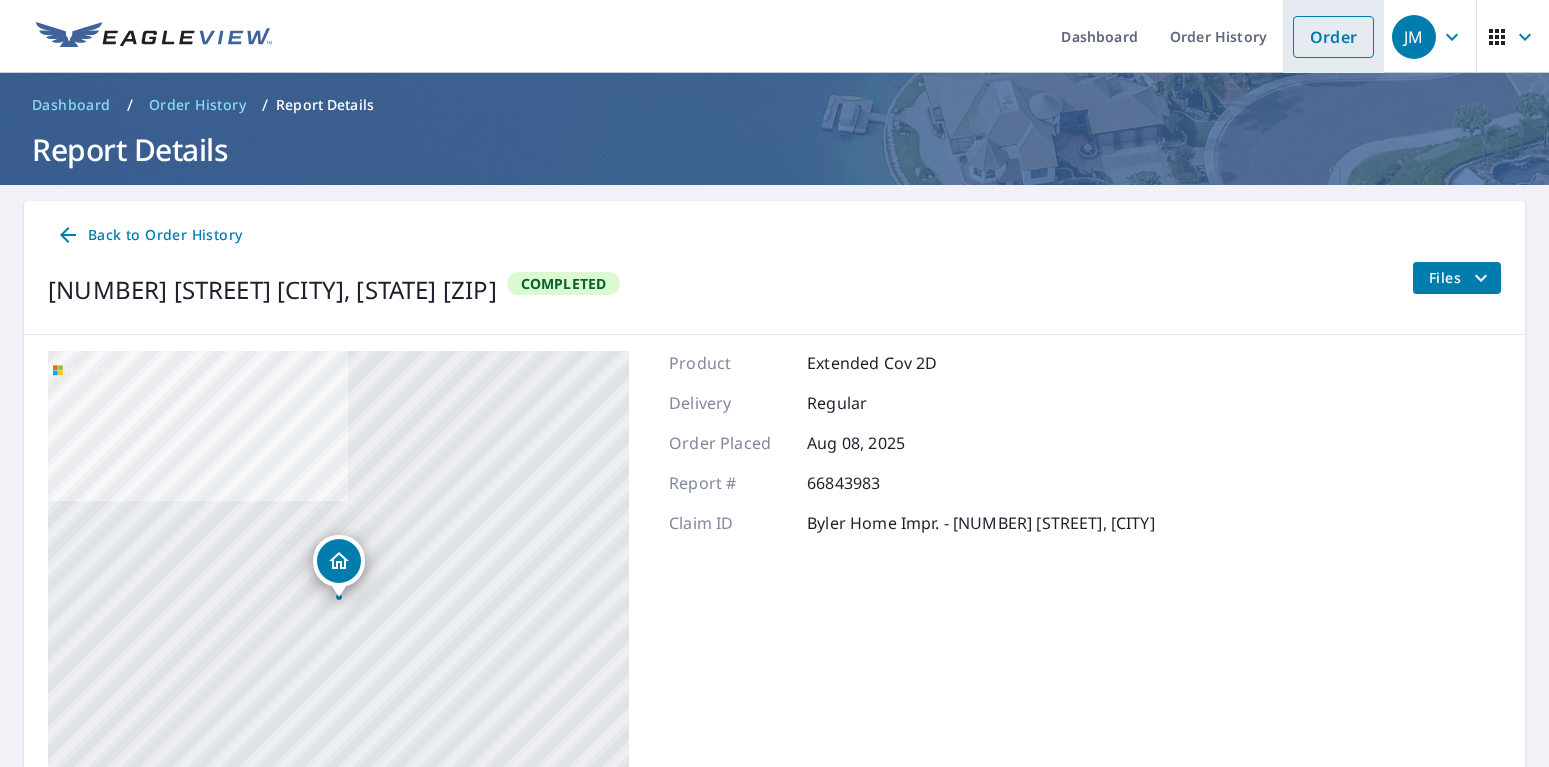 click on "Order" at bounding box center [1333, 37] 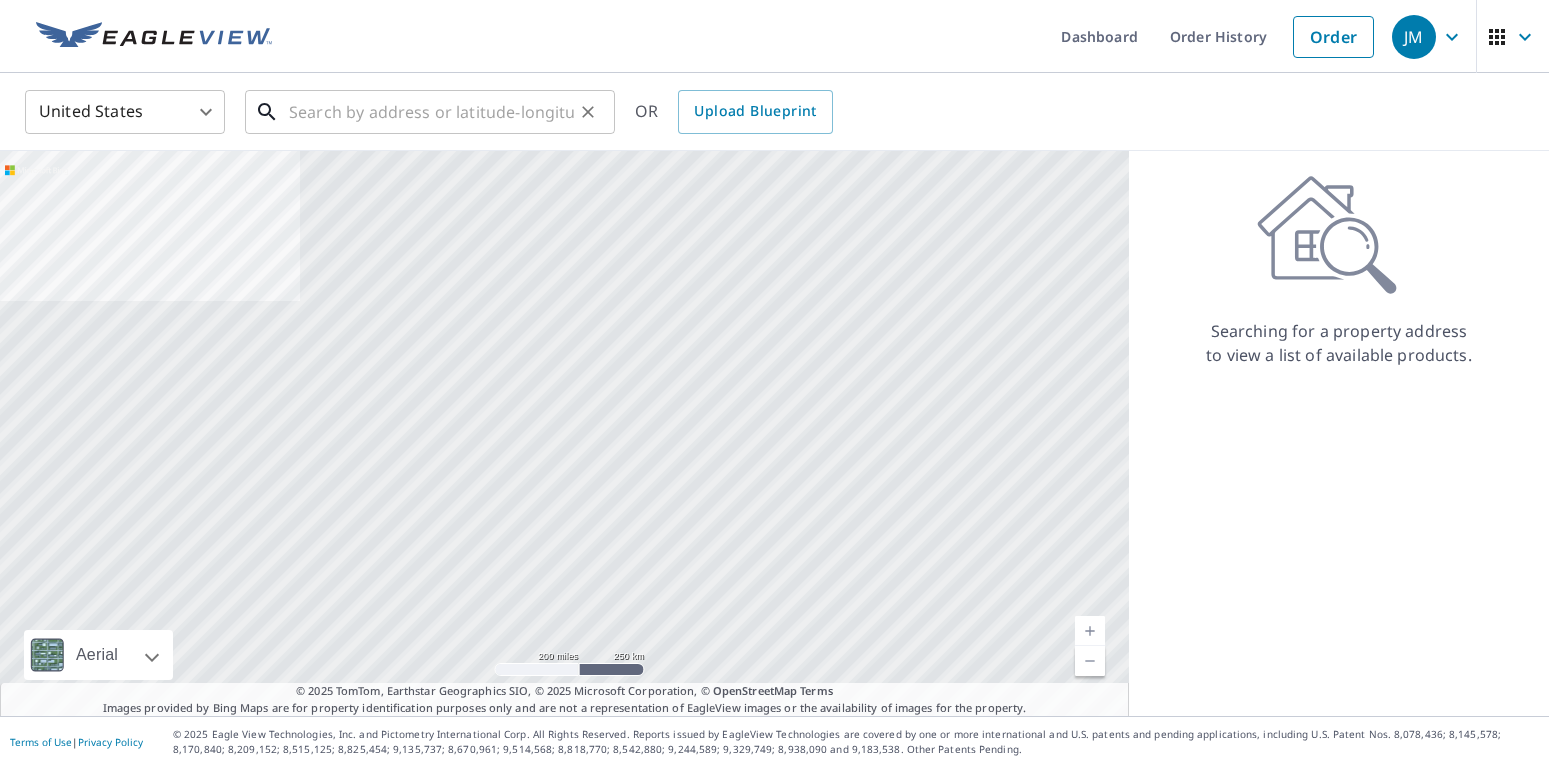 click at bounding box center [431, 112] 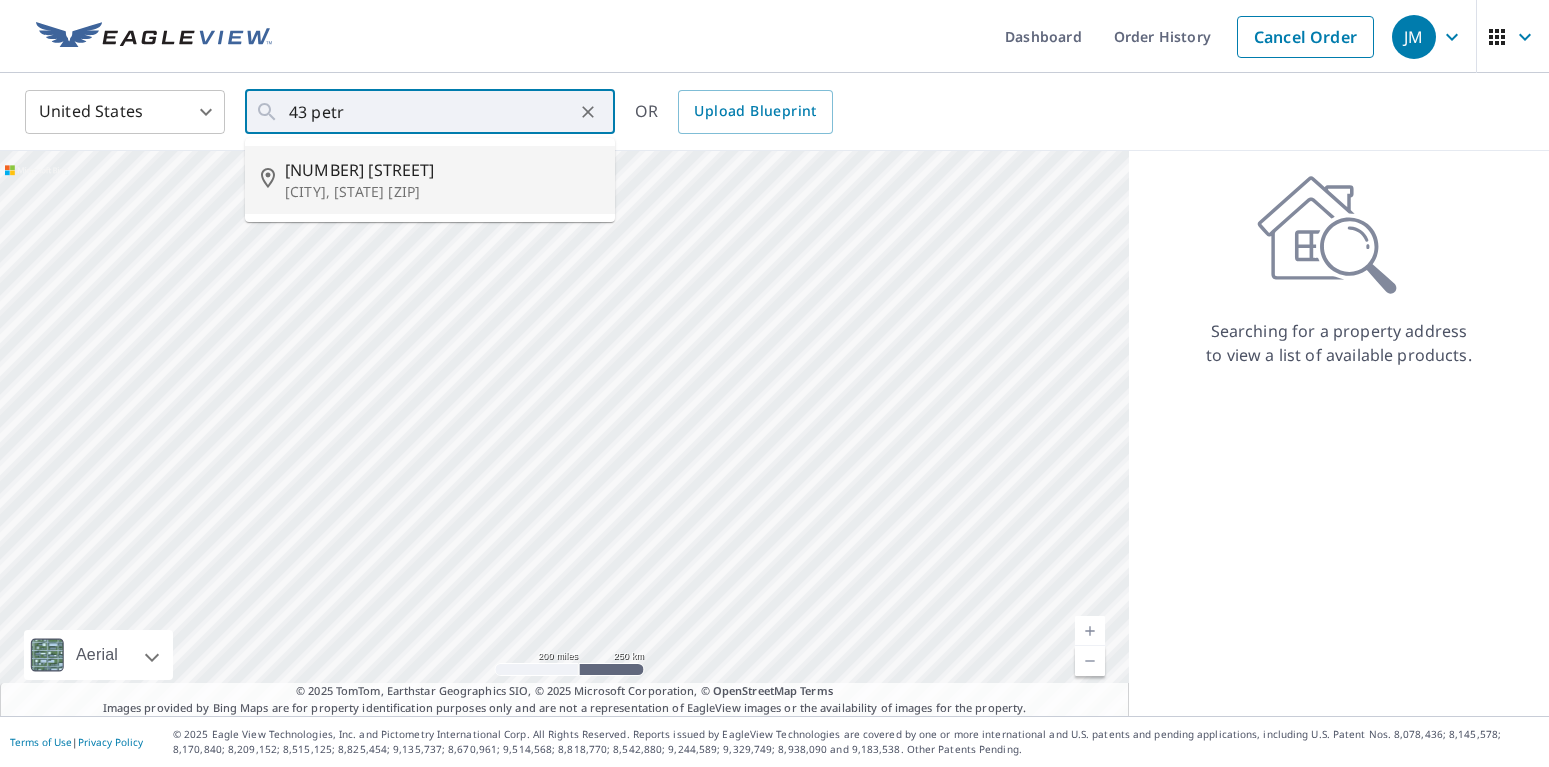 type on "43 Petroleum Center Rd Oil City, PA 16301" 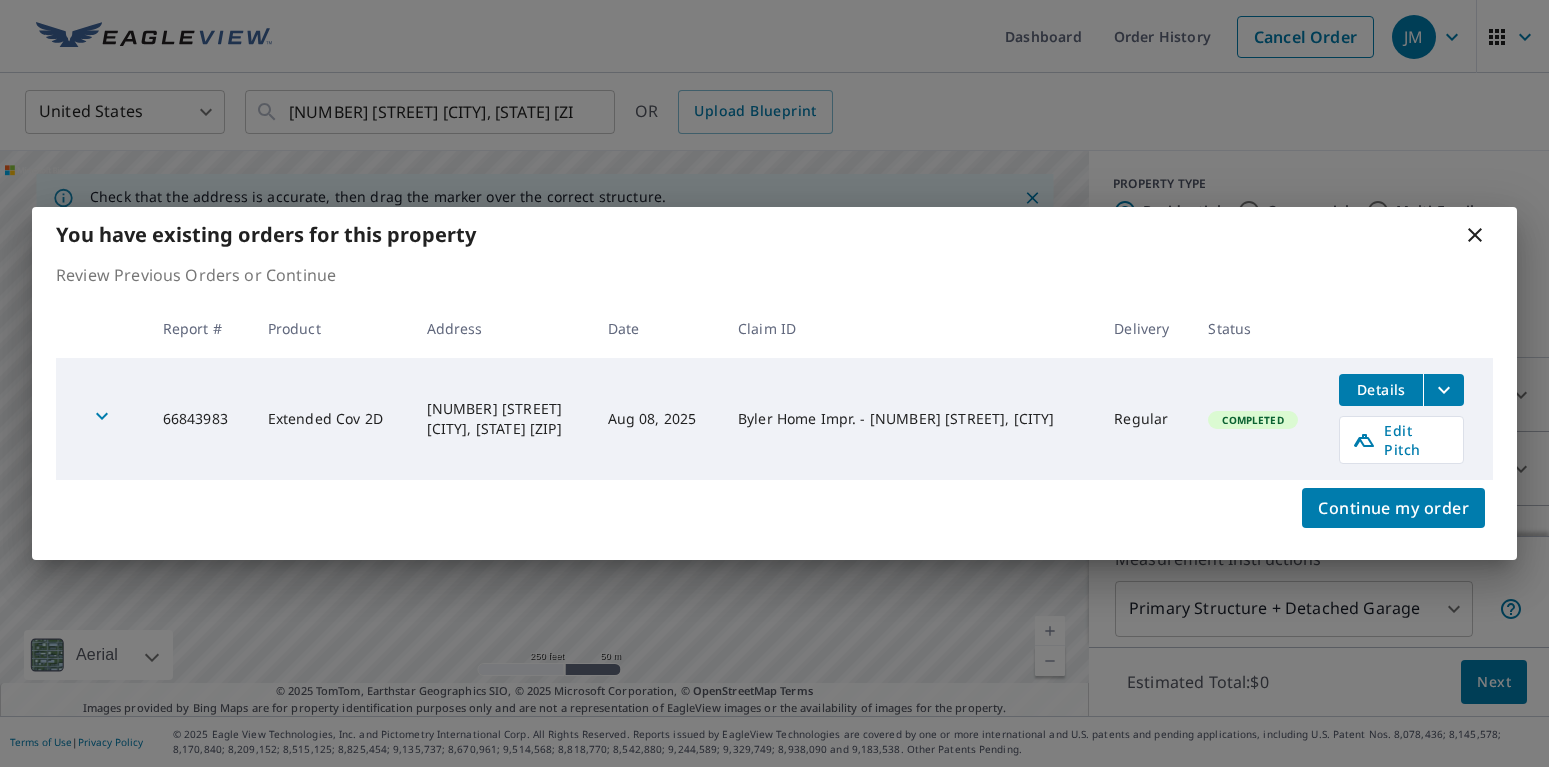 click 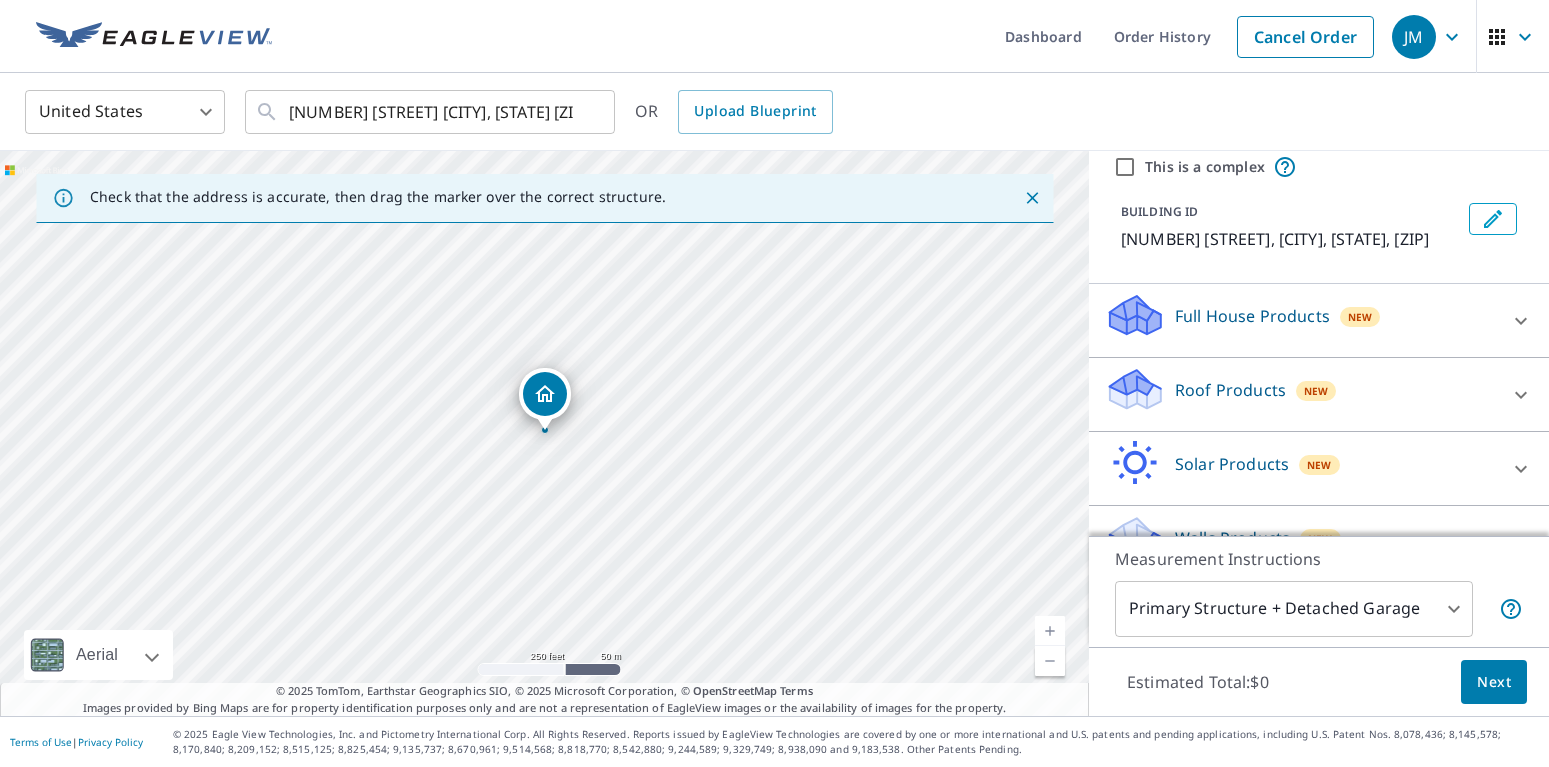scroll, scrollTop: 118, scrollLeft: 0, axis: vertical 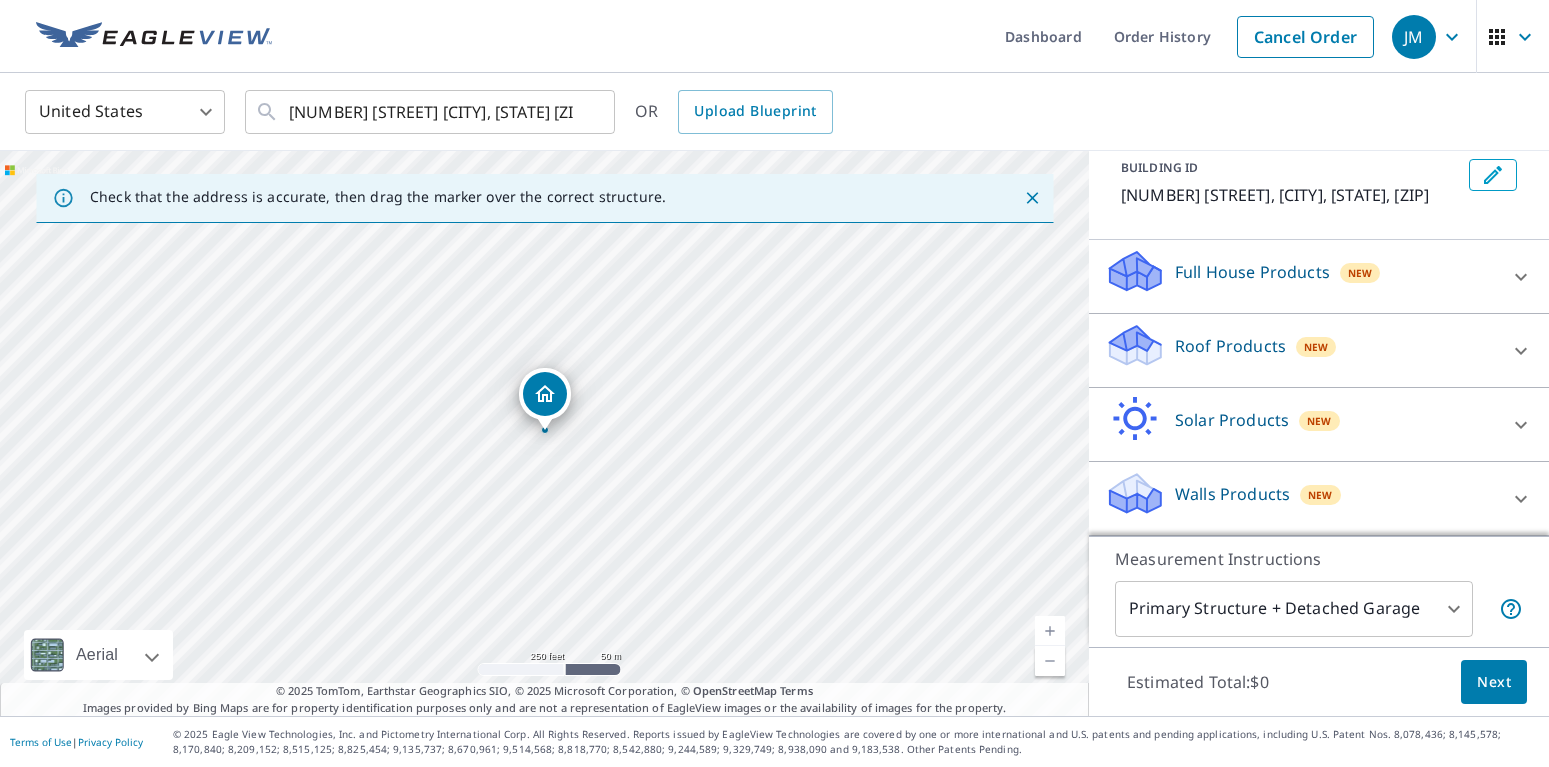 click on "Roof Products New" at bounding box center (1301, 350) 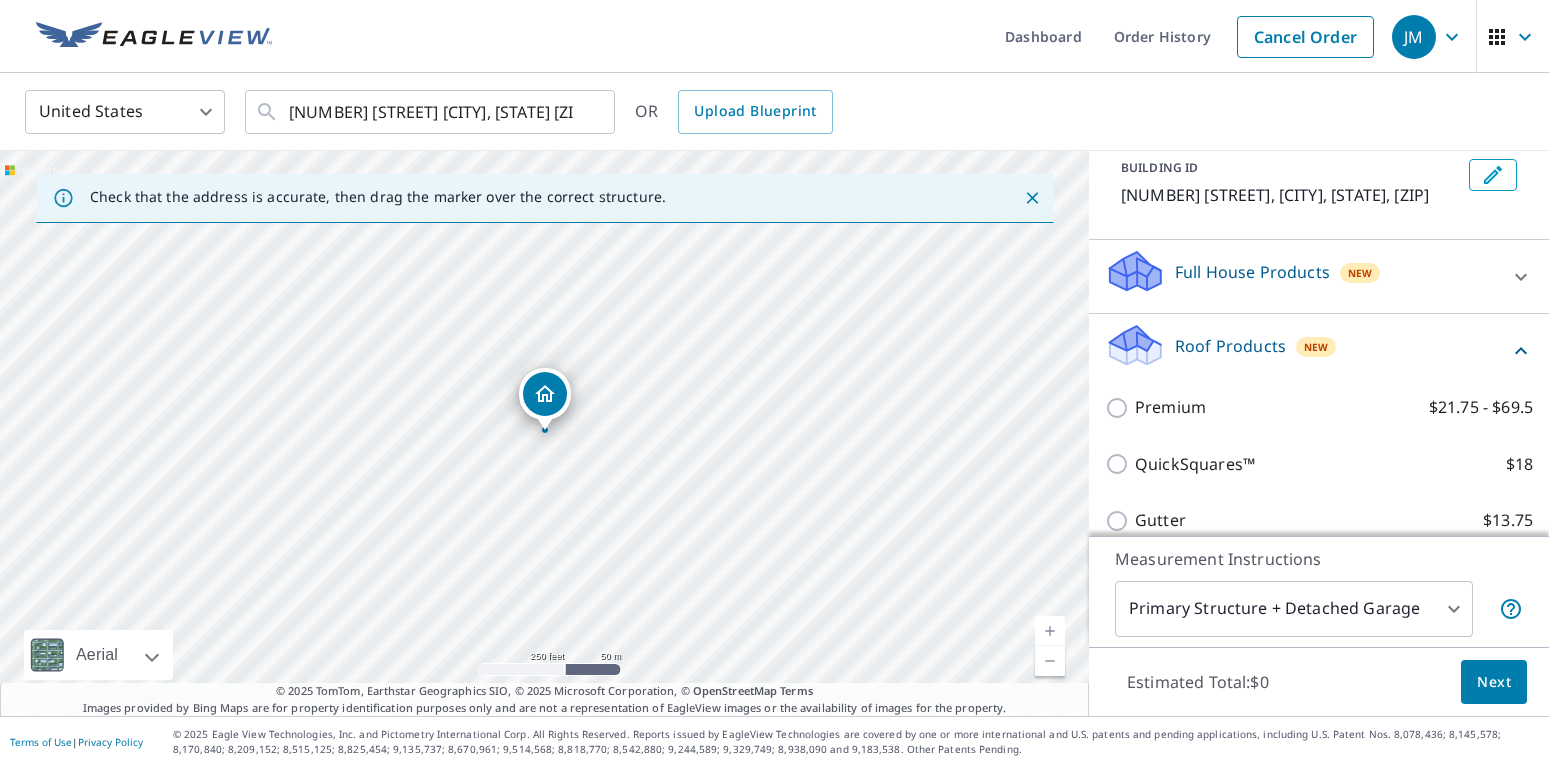 scroll, scrollTop: 250, scrollLeft: 0, axis: vertical 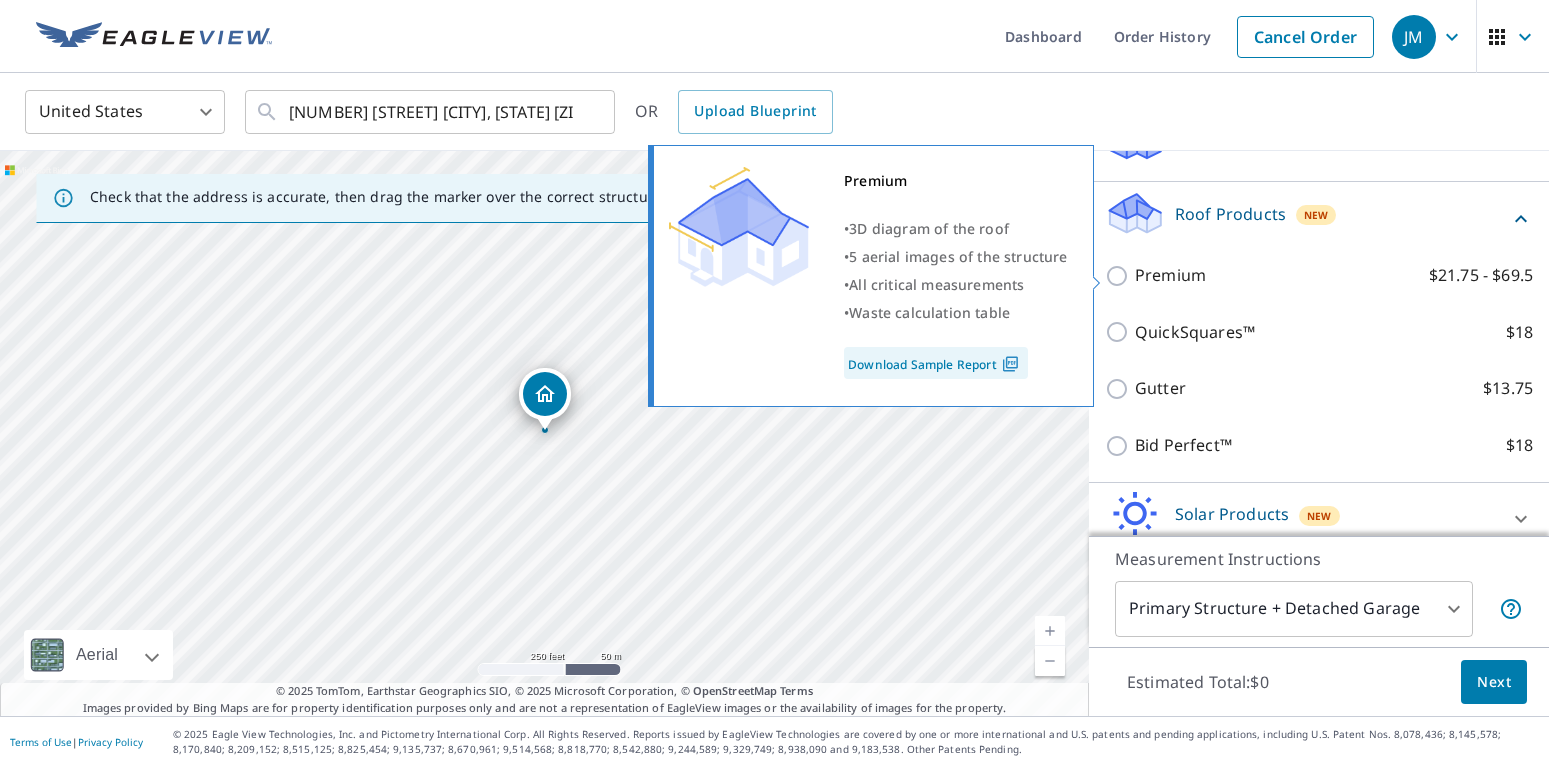 click on "Premium $21.75 - $69.5" at bounding box center [1120, 276] 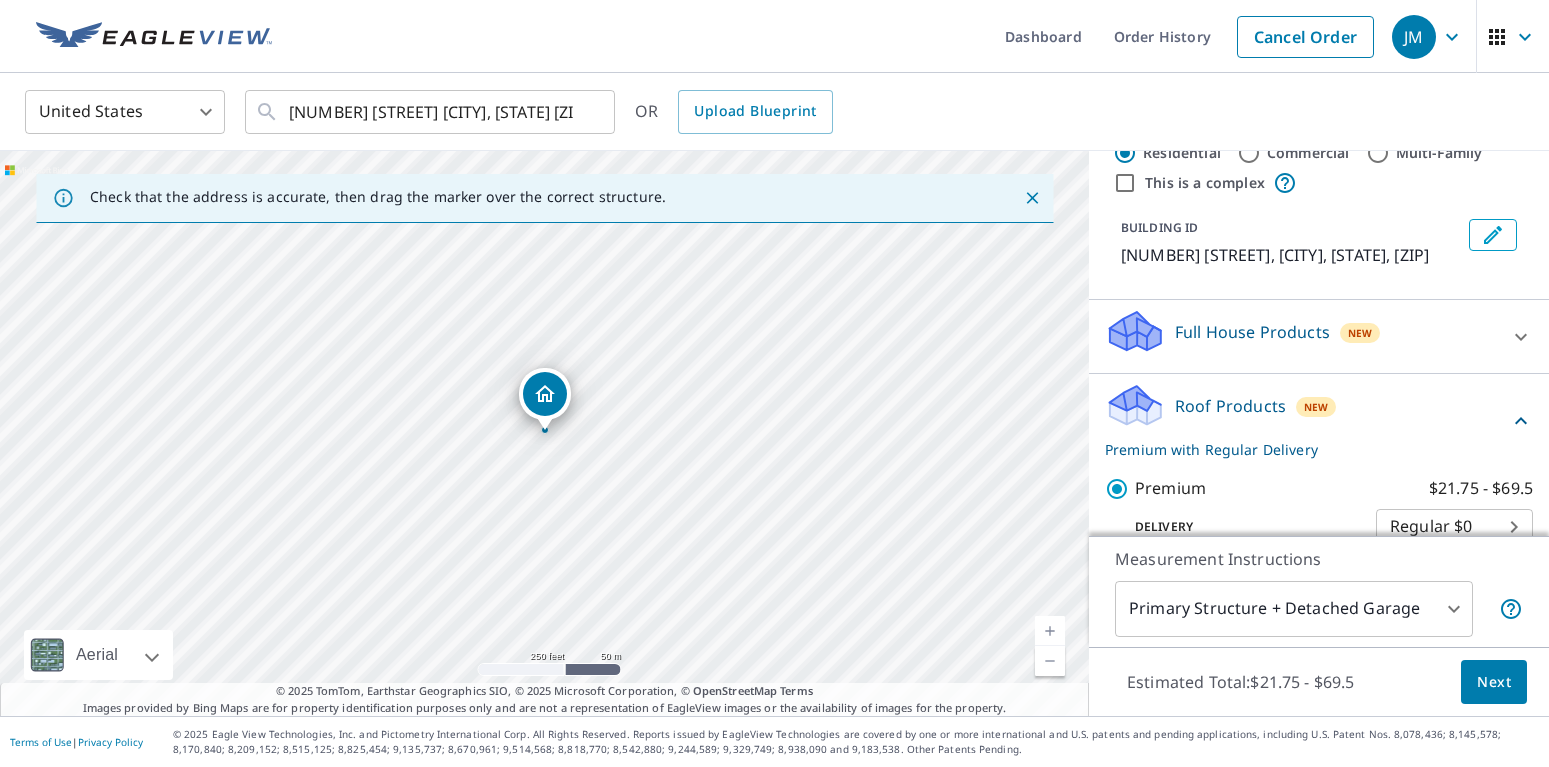 scroll, scrollTop: 0, scrollLeft: 0, axis: both 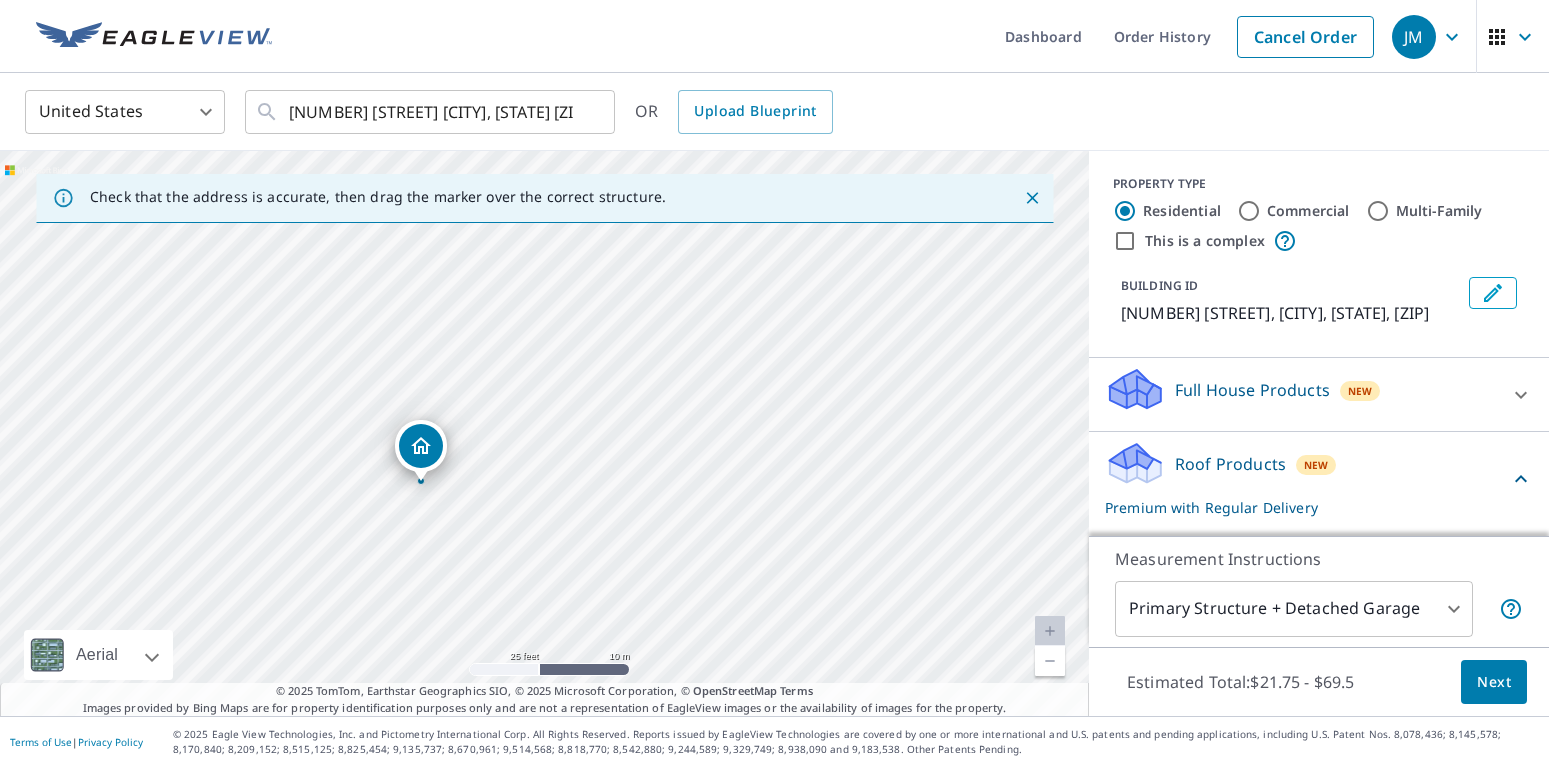 drag, startPoint x: 726, startPoint y: 494, endPoint x: 569, endPoint y: 443, distance: 165.07574 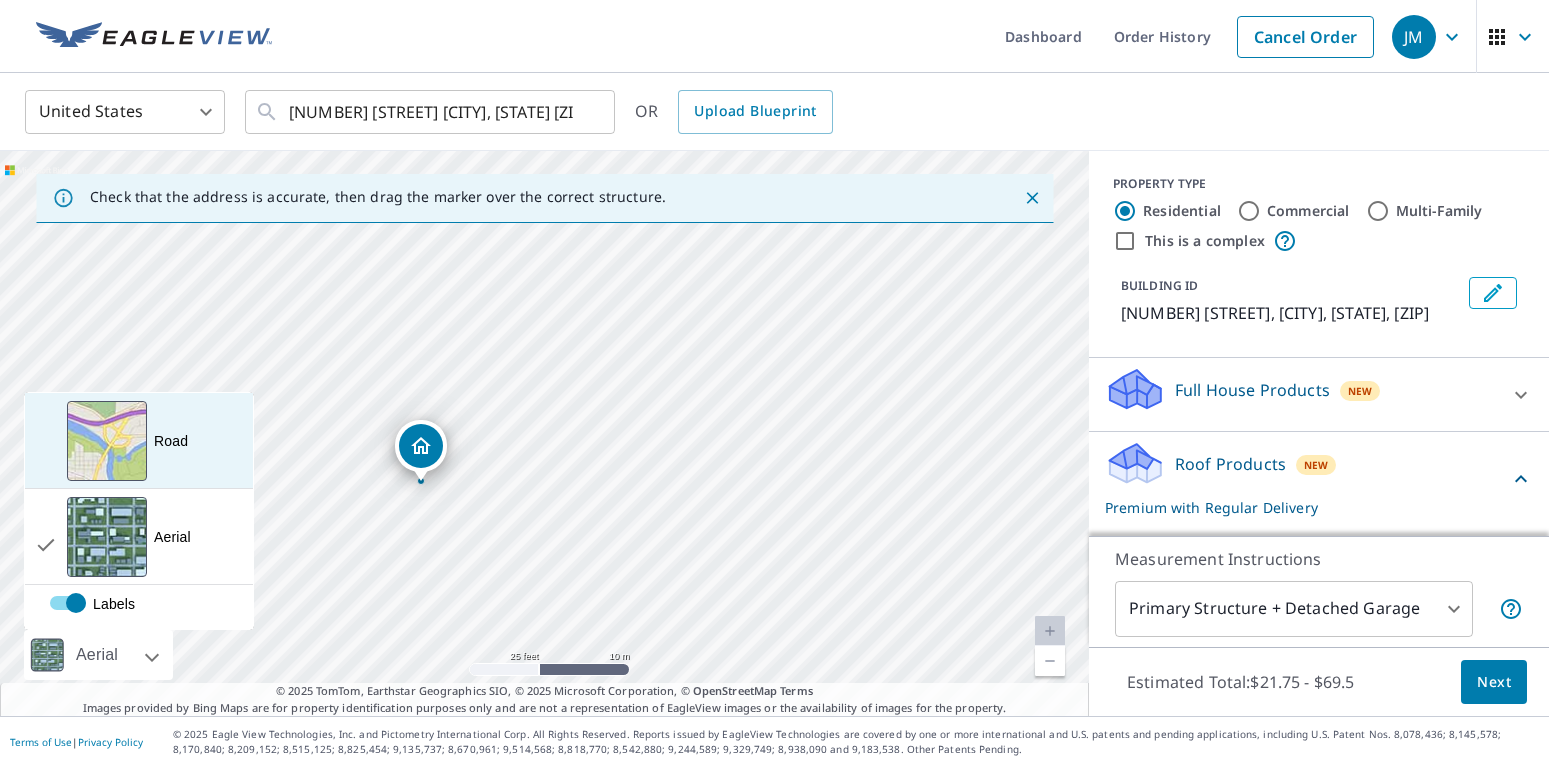 click at bounding box center [107, 441] 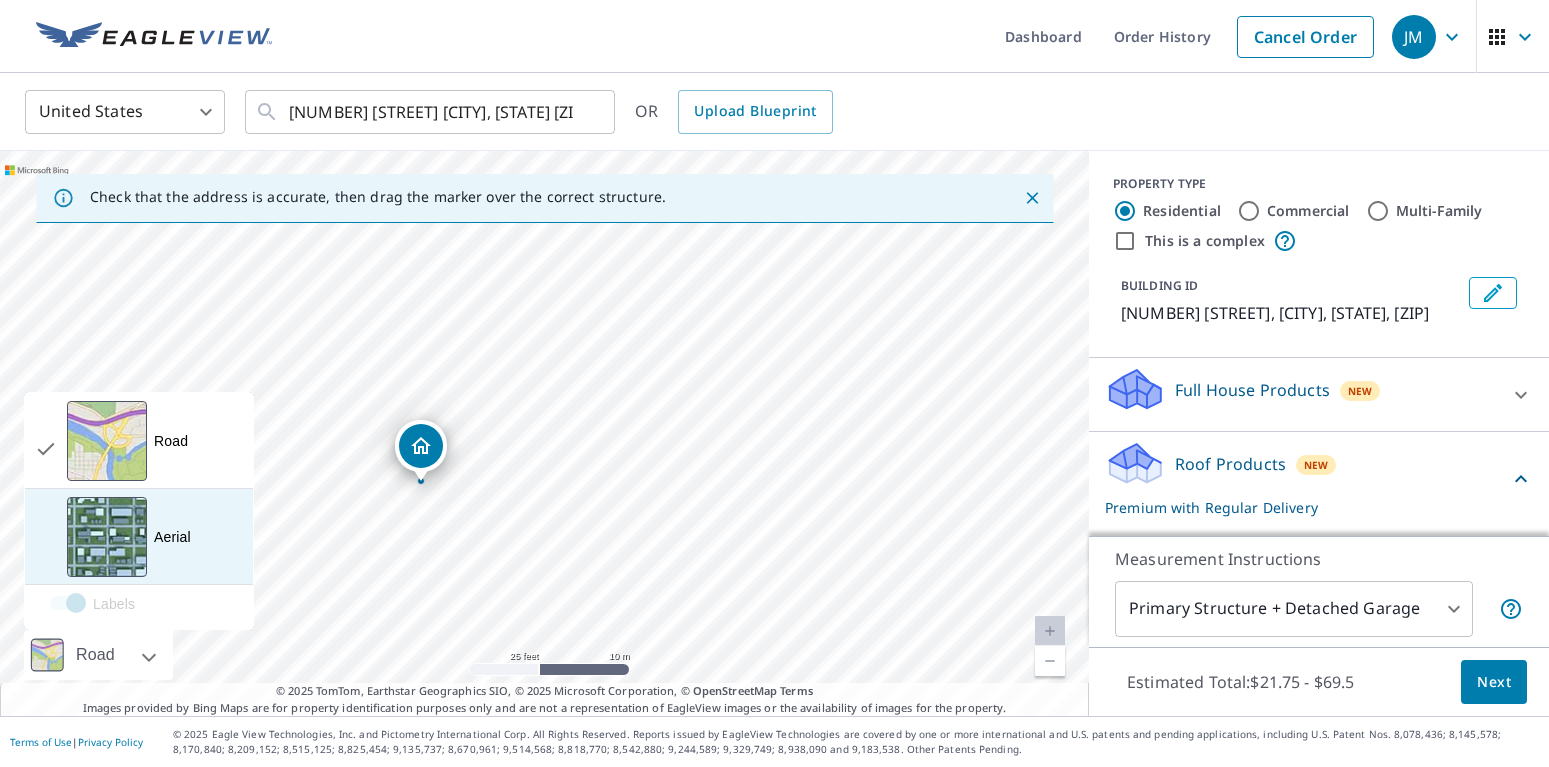 click at bounding box center (107, 537) 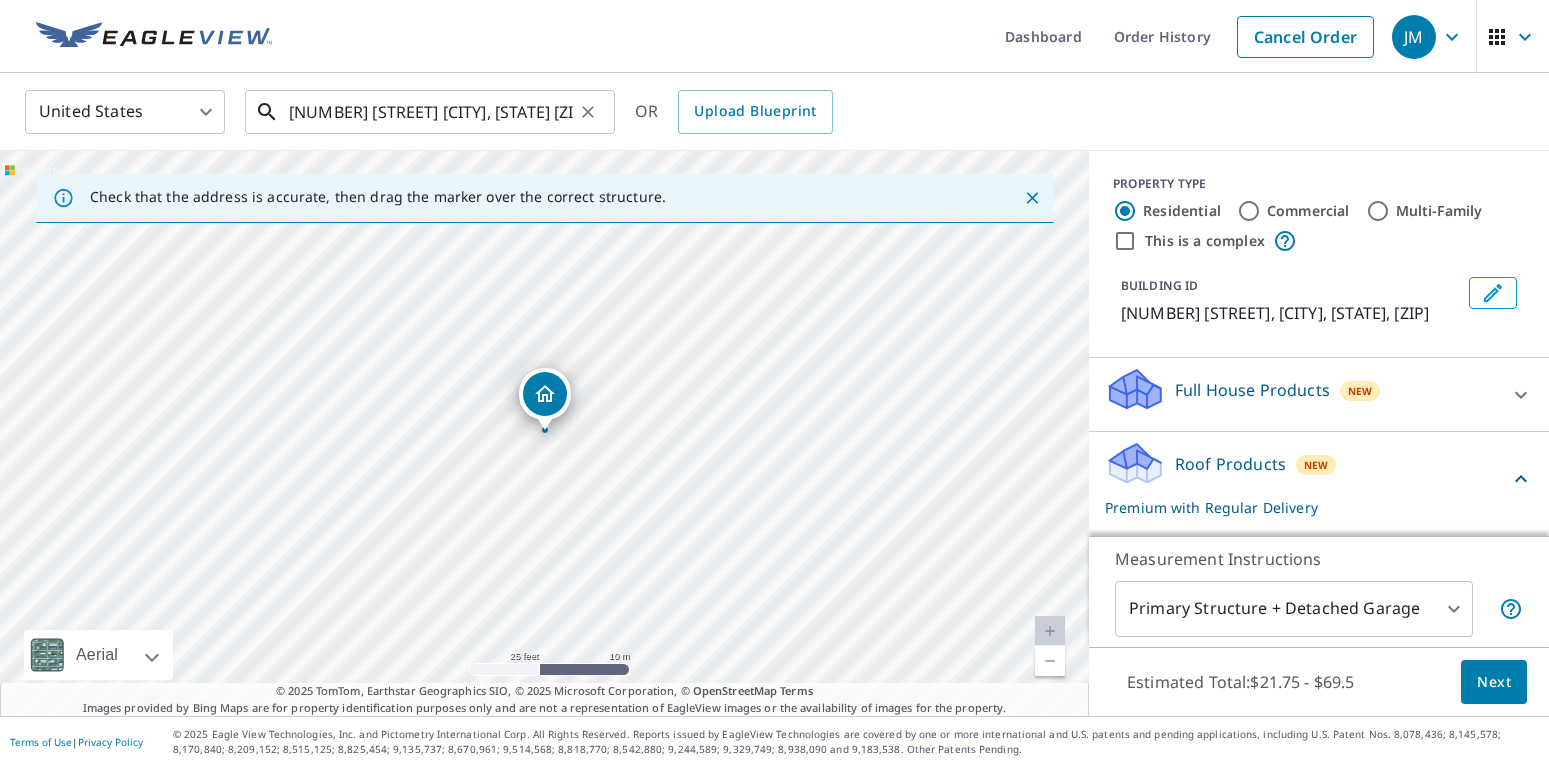 click on "43 Petroleum Center Rd Oil City, PA 16301" at bounding box center [431, 112] 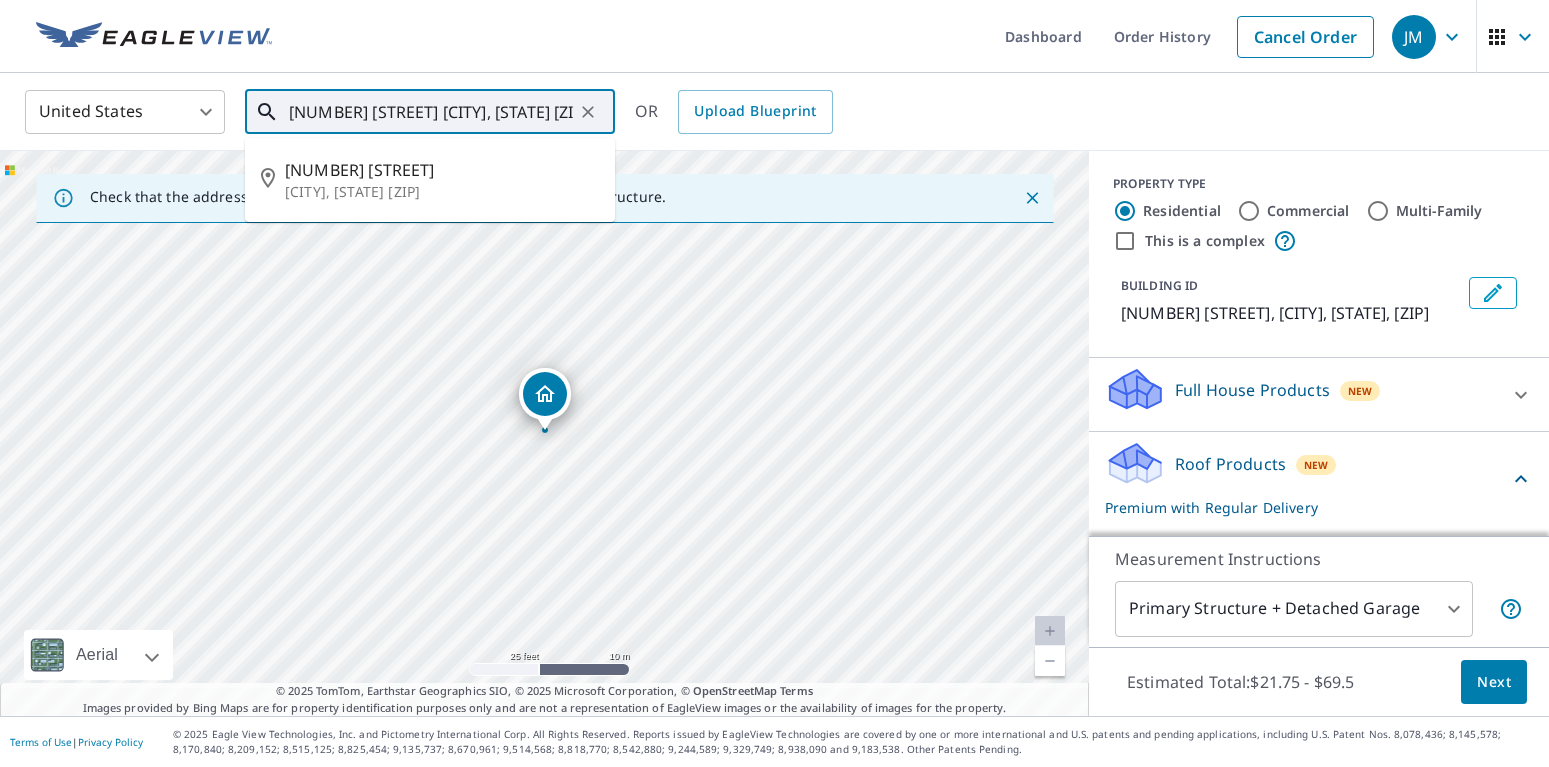 click on "43 Petroleum Center Rd Oil City, PA 16301" at bounding box center [431, 112] 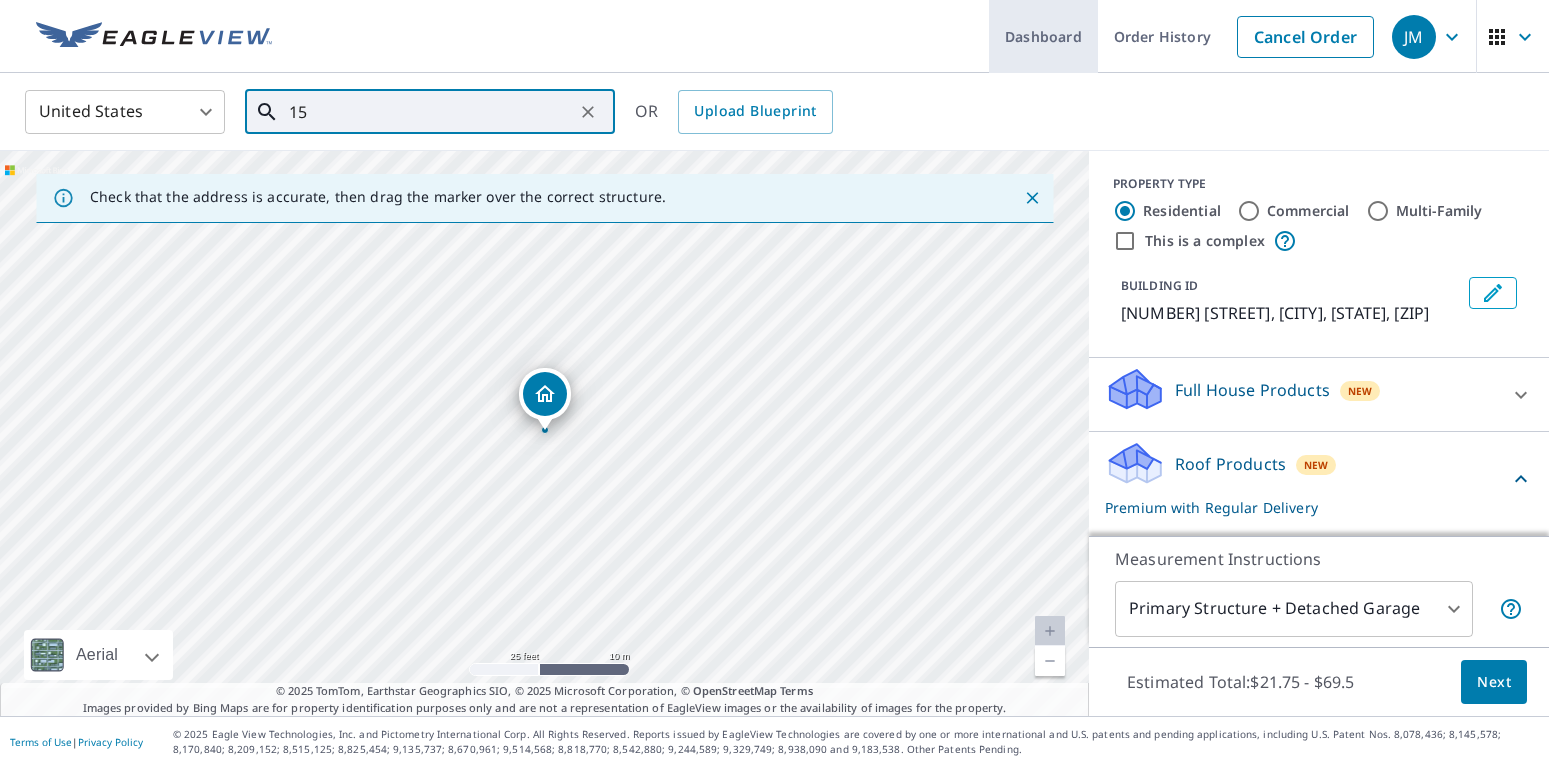 type on "15" 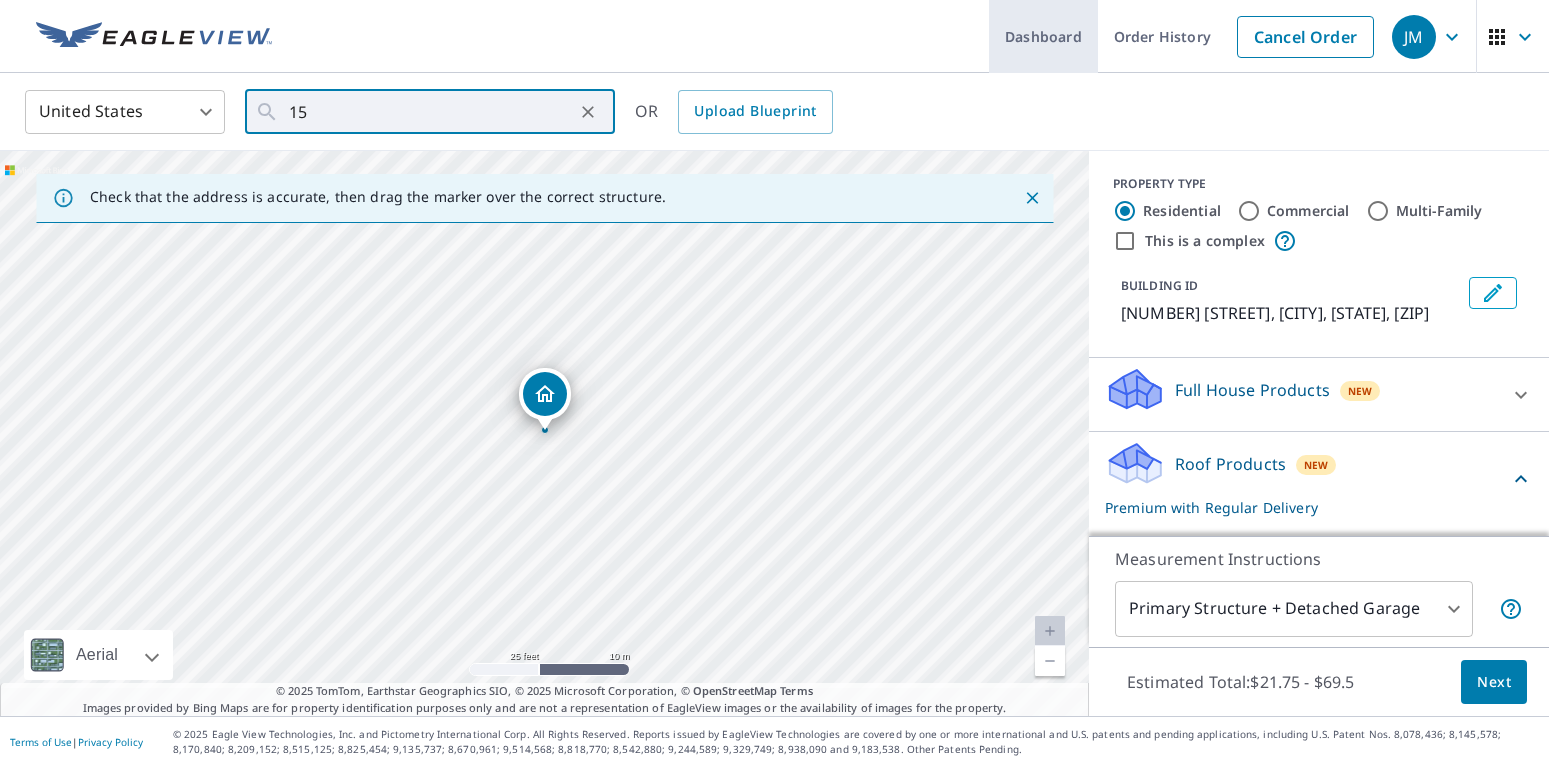 click on "Dashboard" at bounding box center [1043, 36] 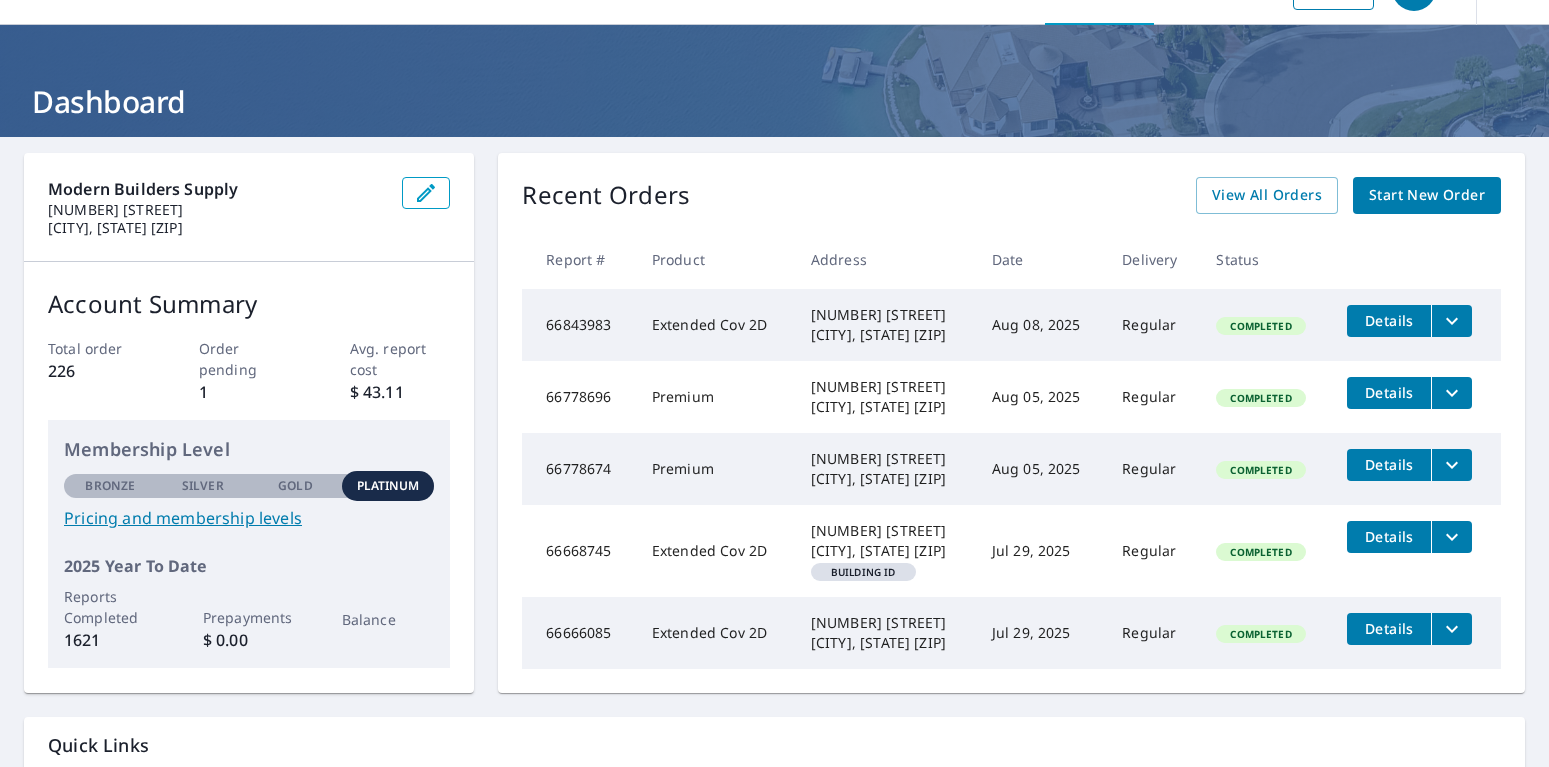 scroll, scrollTop: 0, scrollLeft: 0, axis: both 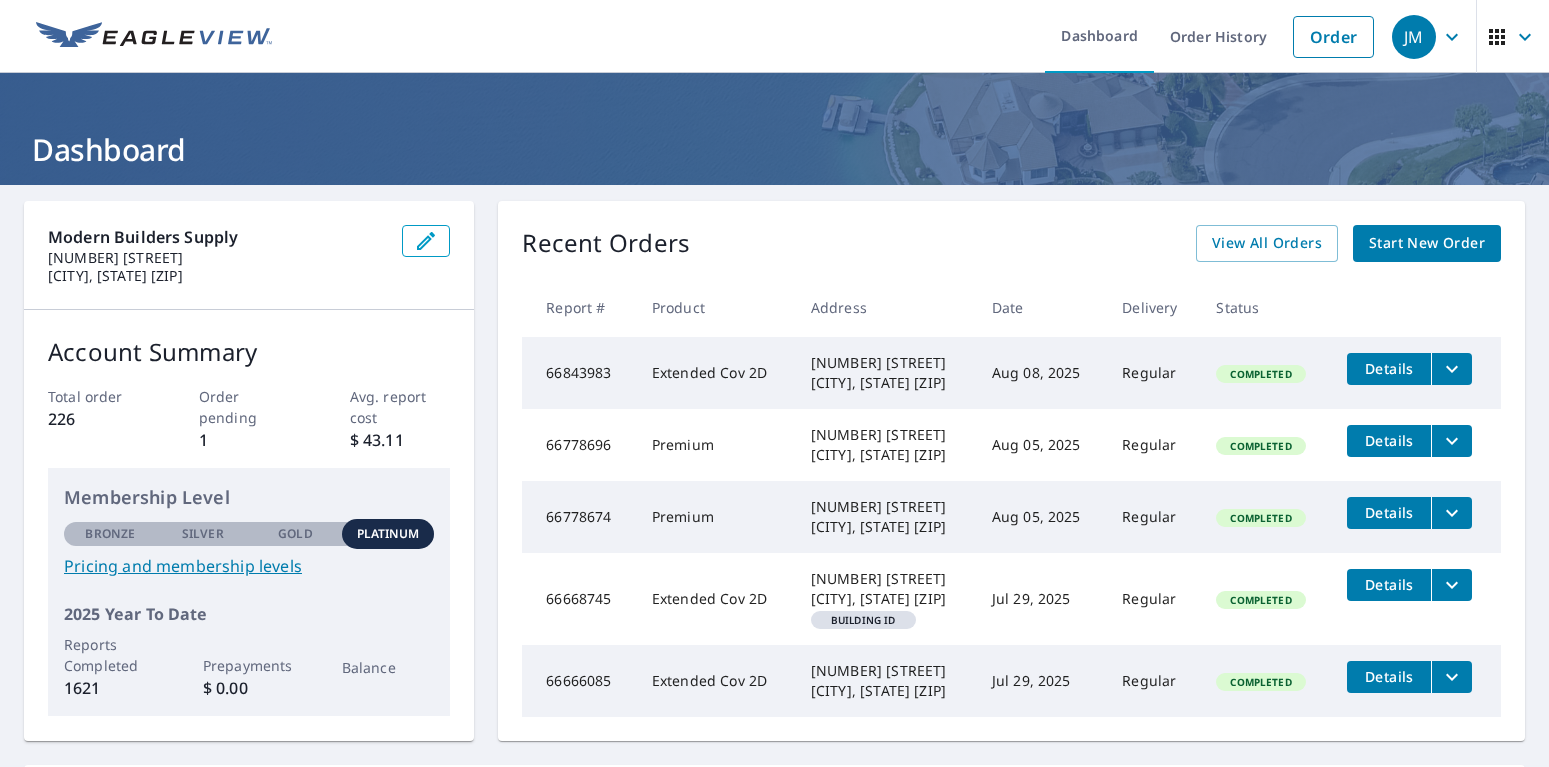 click on "[NUMBER] [STREET]
[CITY], [STATE] [POSTAL_CODE]" at bounding box center (885, 373) 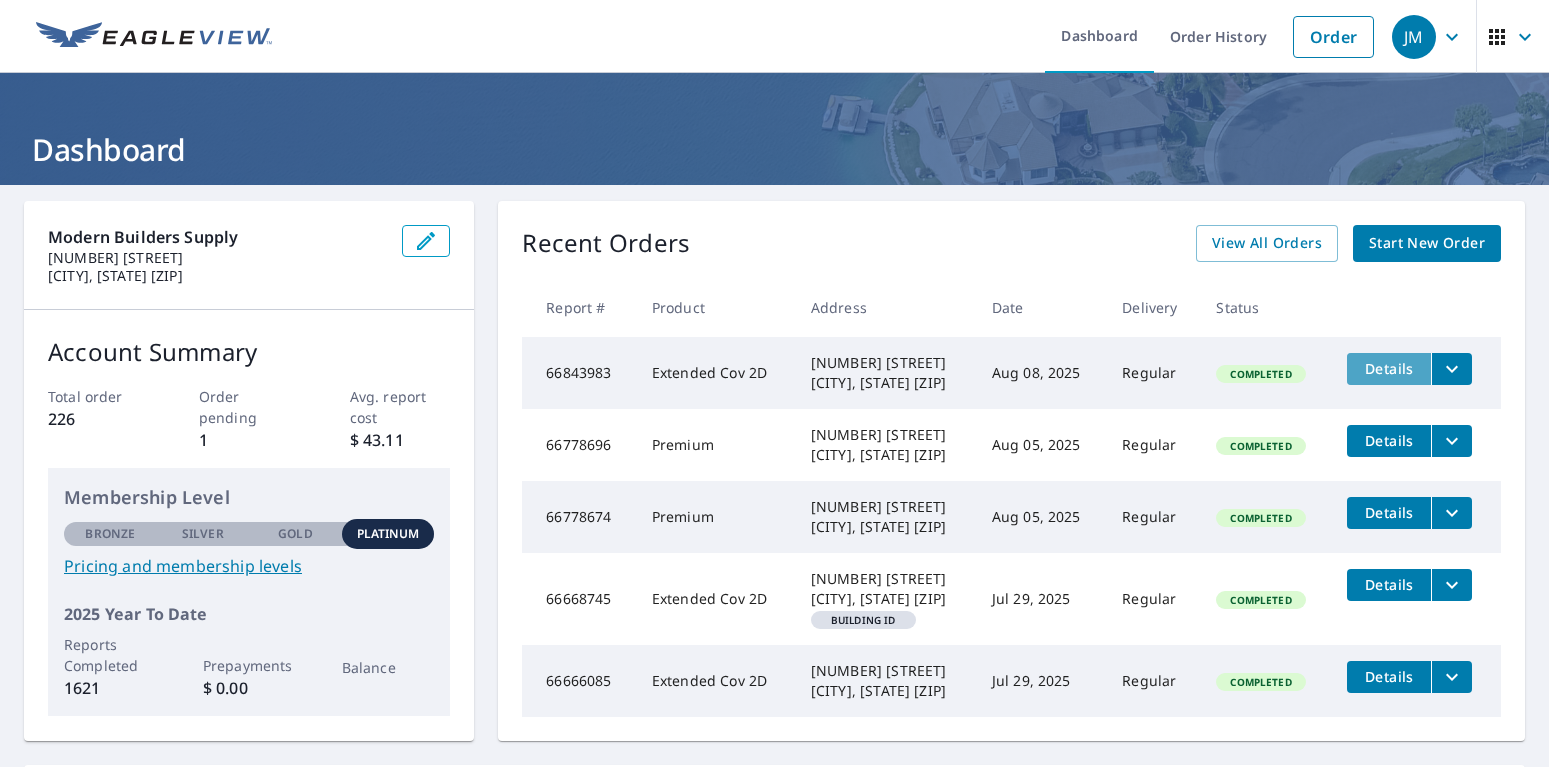 click on "Details" at bounding box center [1389, 369] 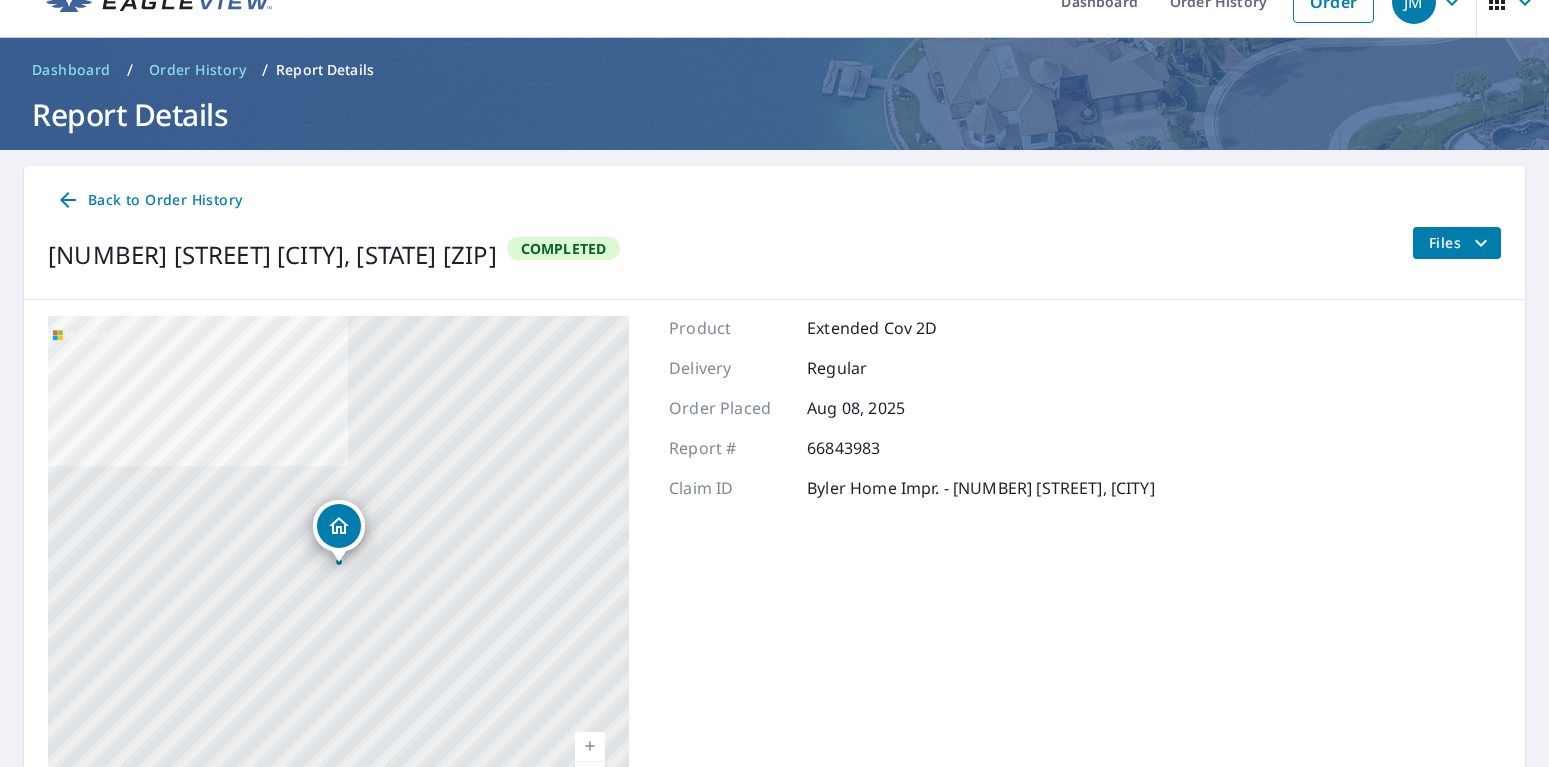 scroll, scrollTop: 0, scrollLeft: 0, axis: both 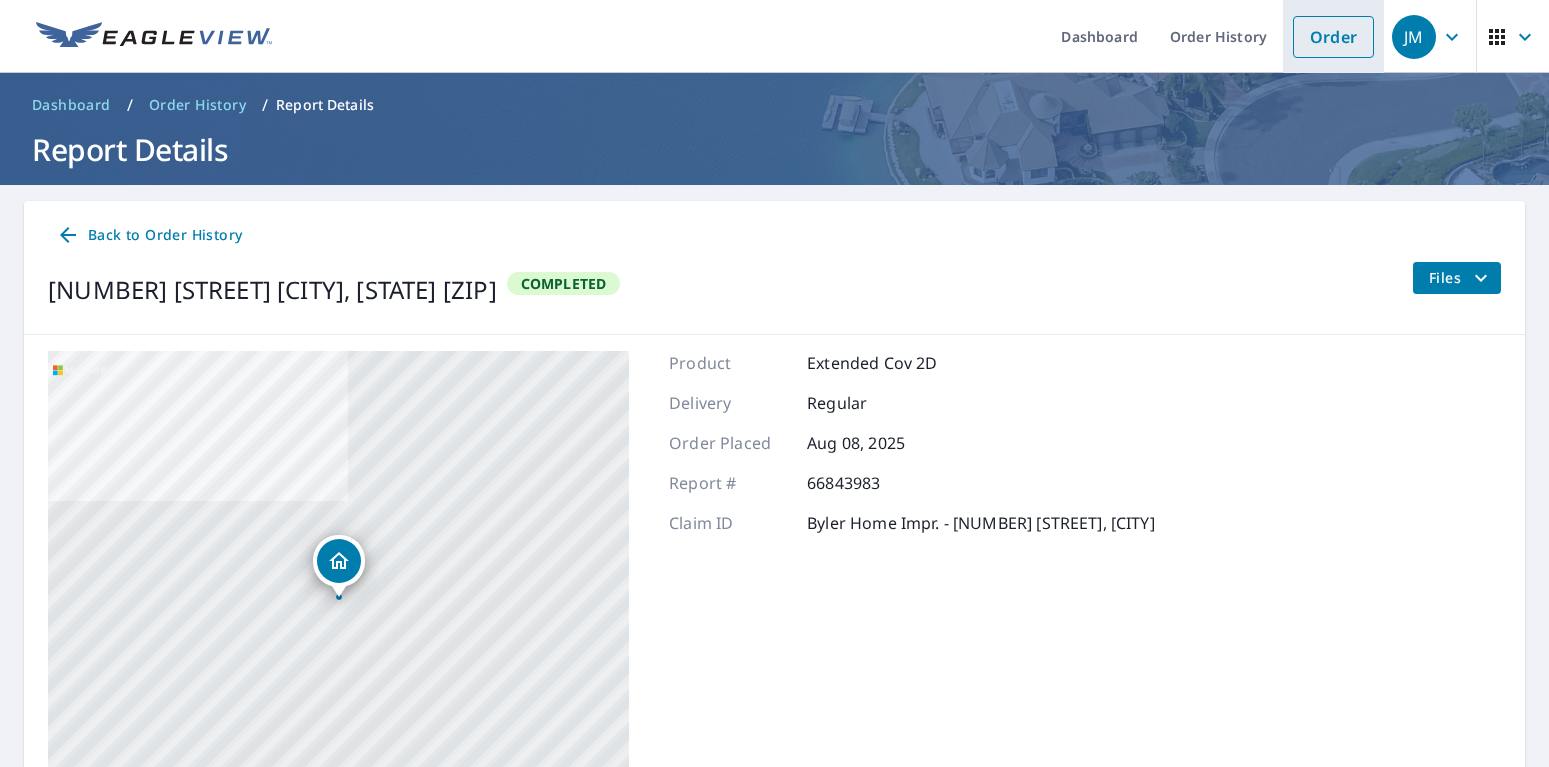 click on "Order" at bounding box center (1333, 37) 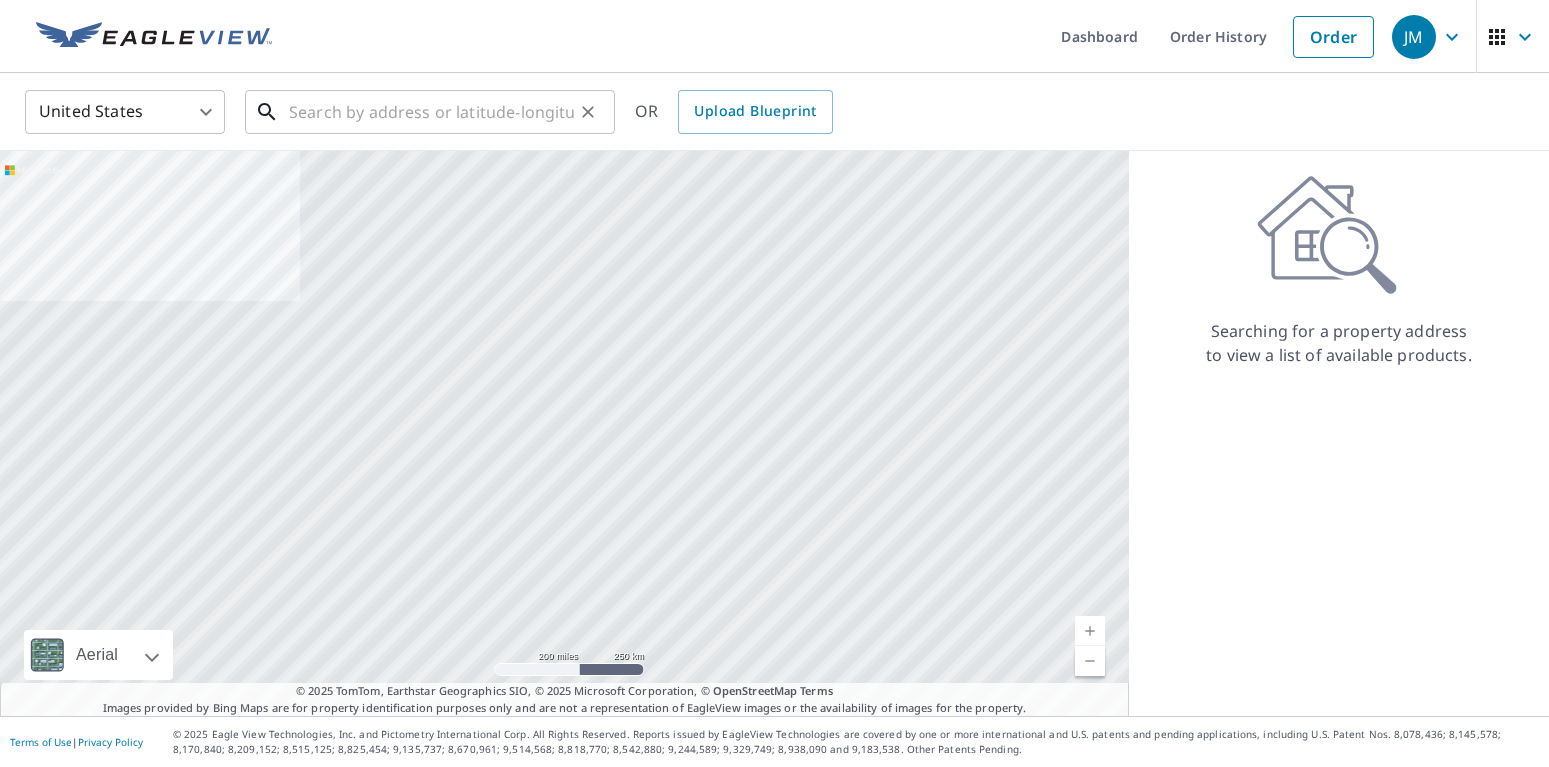 click at bounding box center [431, 112] 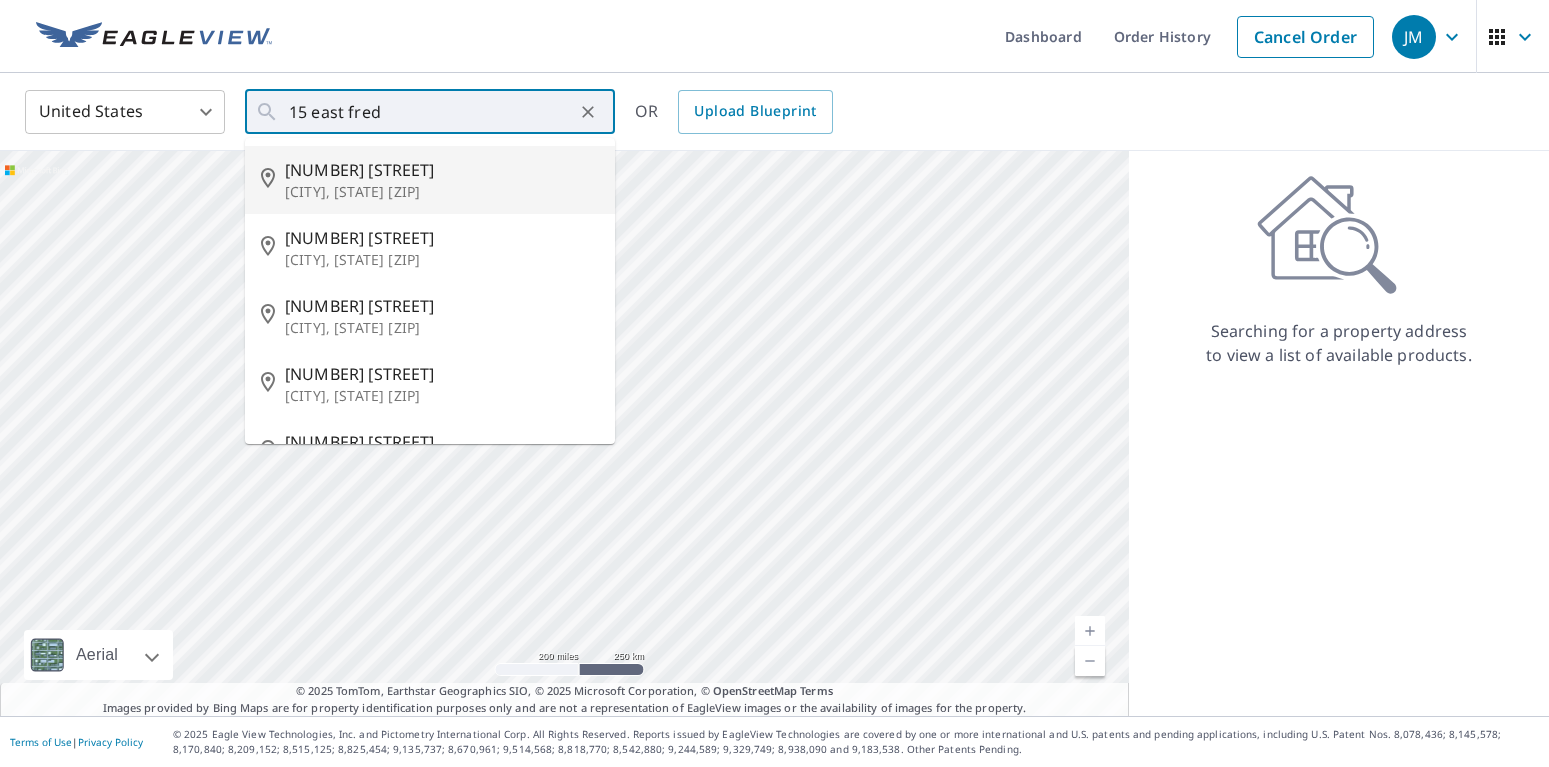type on "[NUMBER] [STREET] [CITY], [STATE] [POSTAL_CODE]" 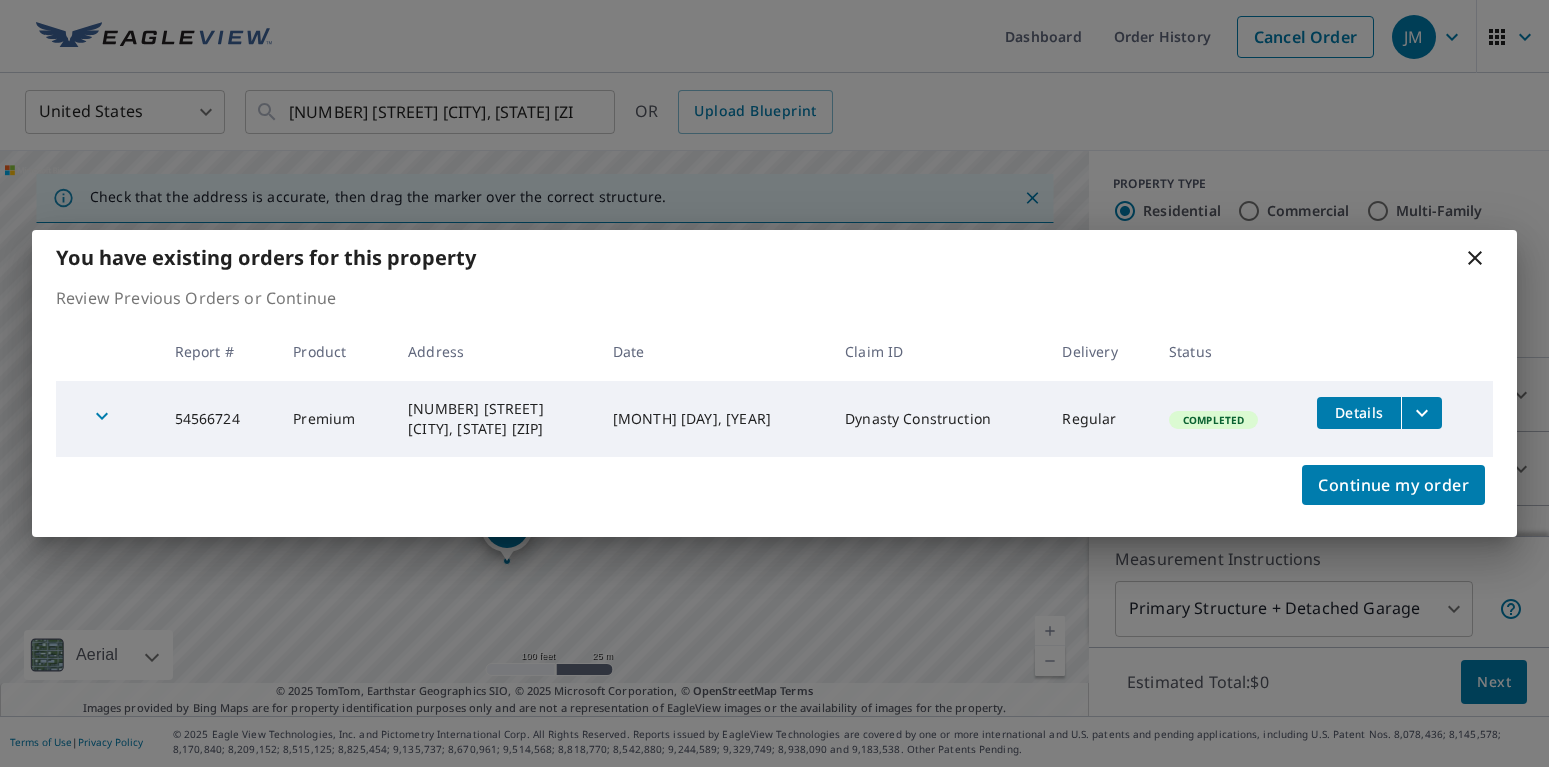 click 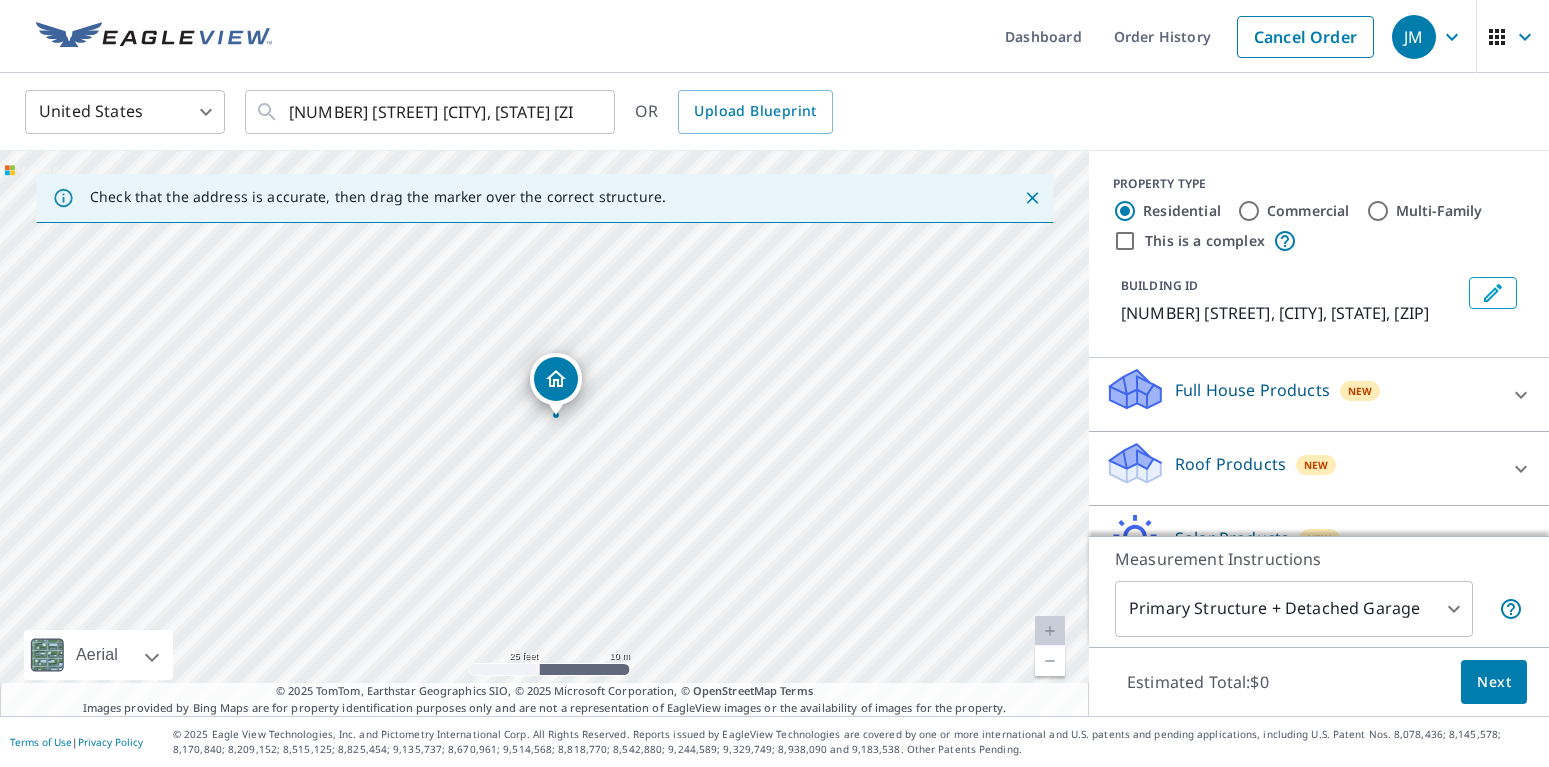 drag, startPoint x: 528, startPoint y: 511, endPoint x: 849, endPoint y: 253, distance: 411.83127 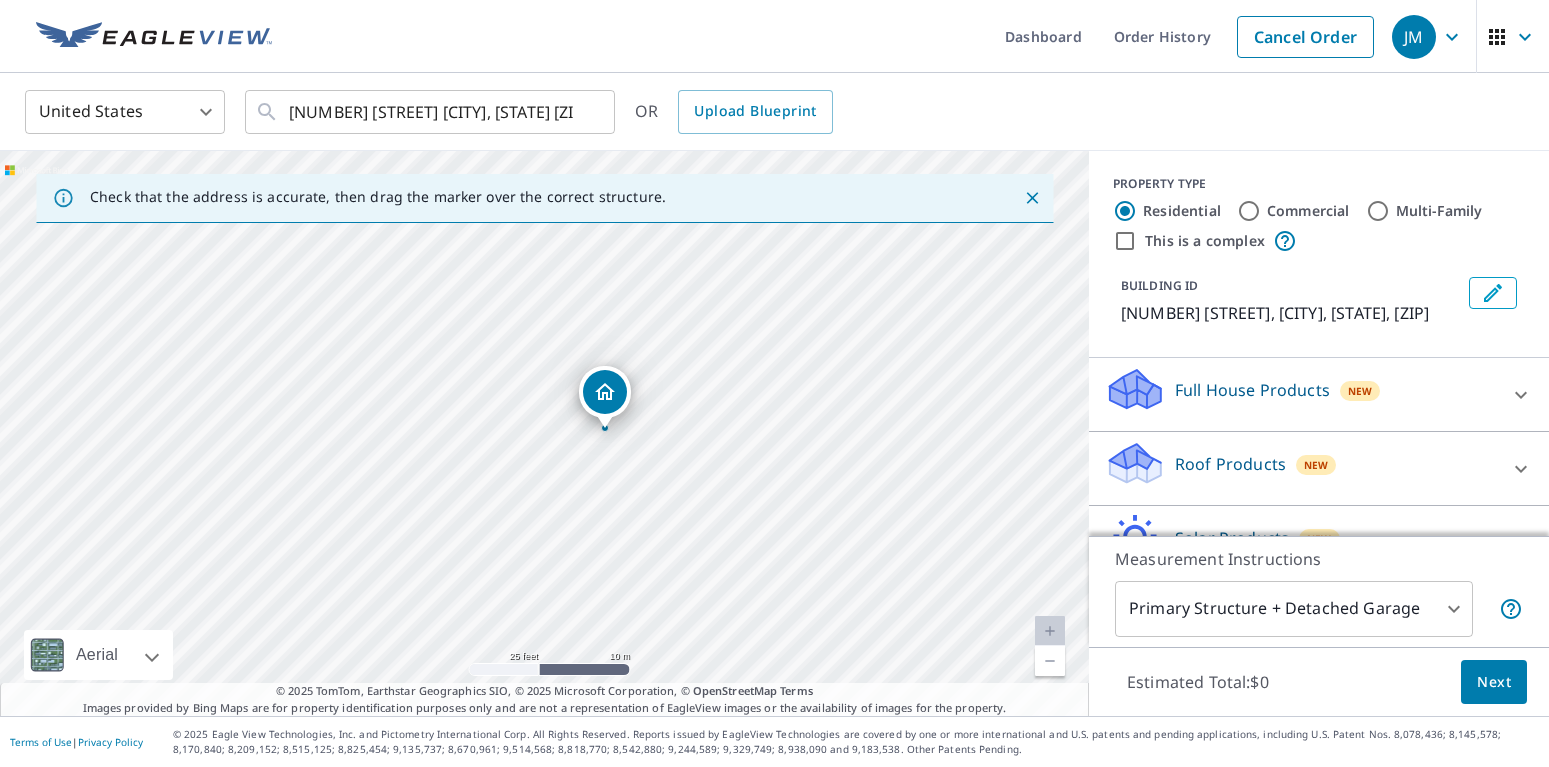 drag, startPoint x: 512, startPoint y: 400, endPoint x: 612, endPoint y: 462, distance: 117.66053 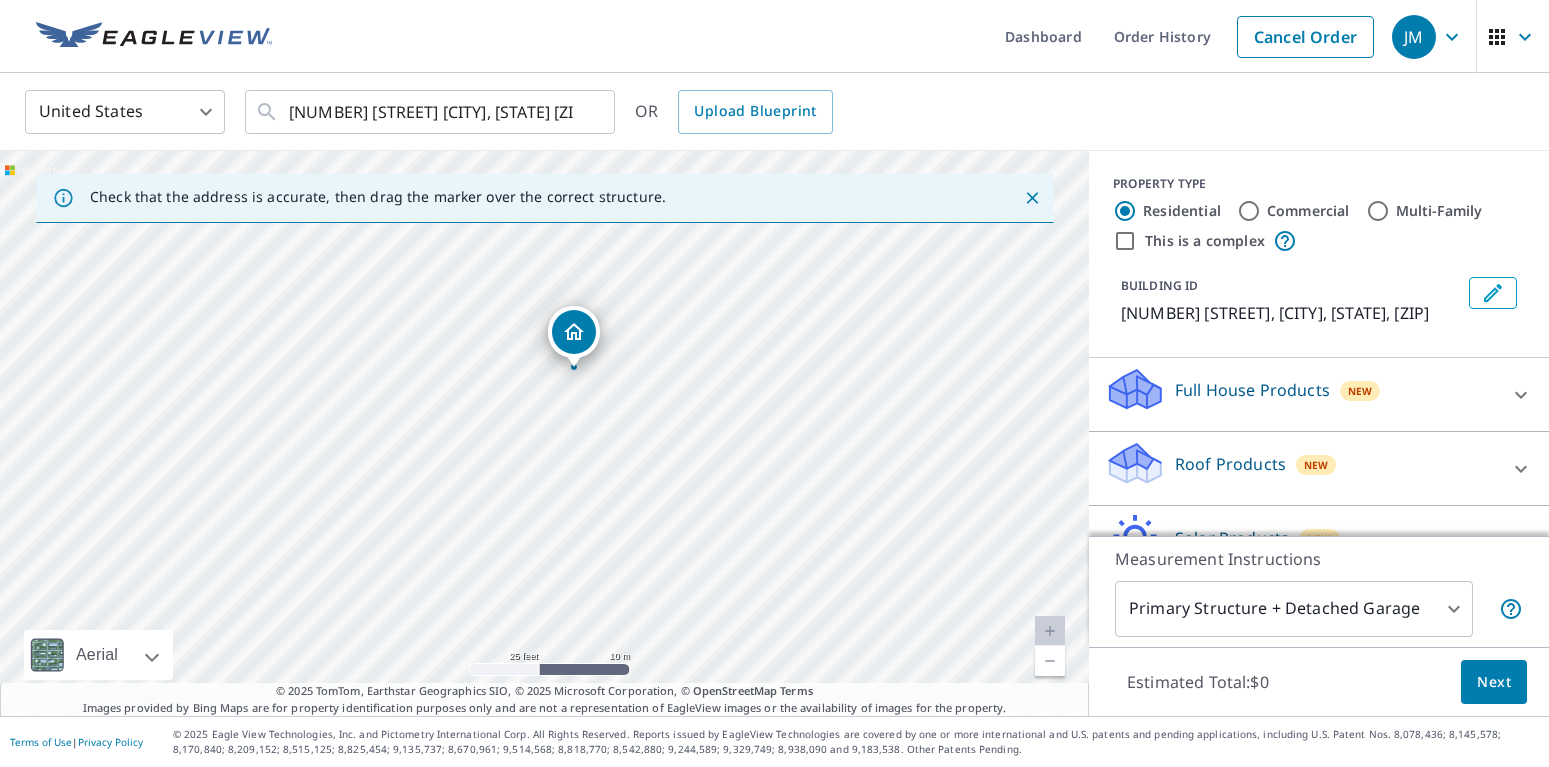 drag, startPoint x: 587, startPoint y: 368, endPoint x: 570, endPoint y: 371, distance: 17.262676 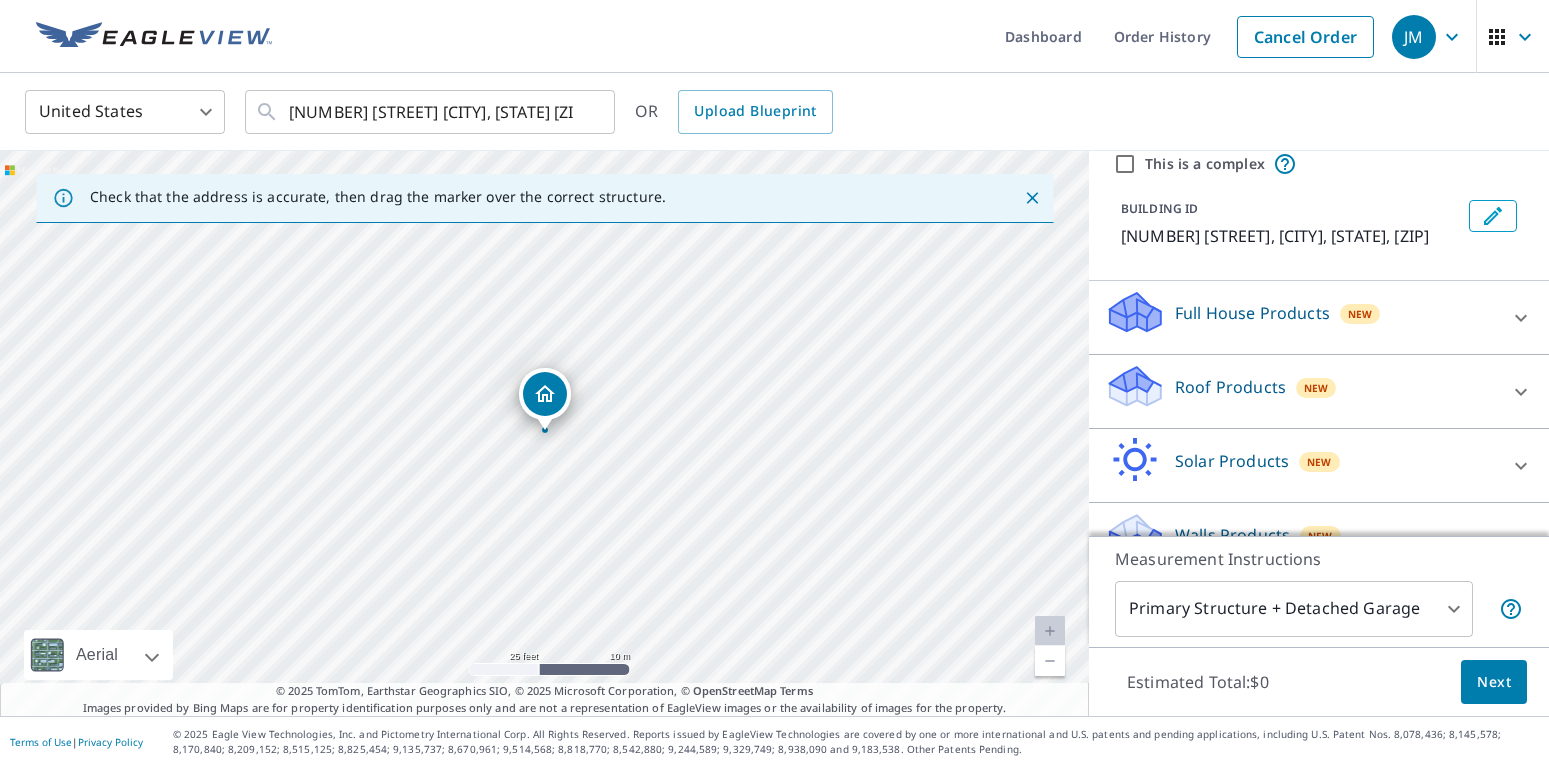 scroll, scrollTop: 118, scrollLeft: 0, axis: vertical 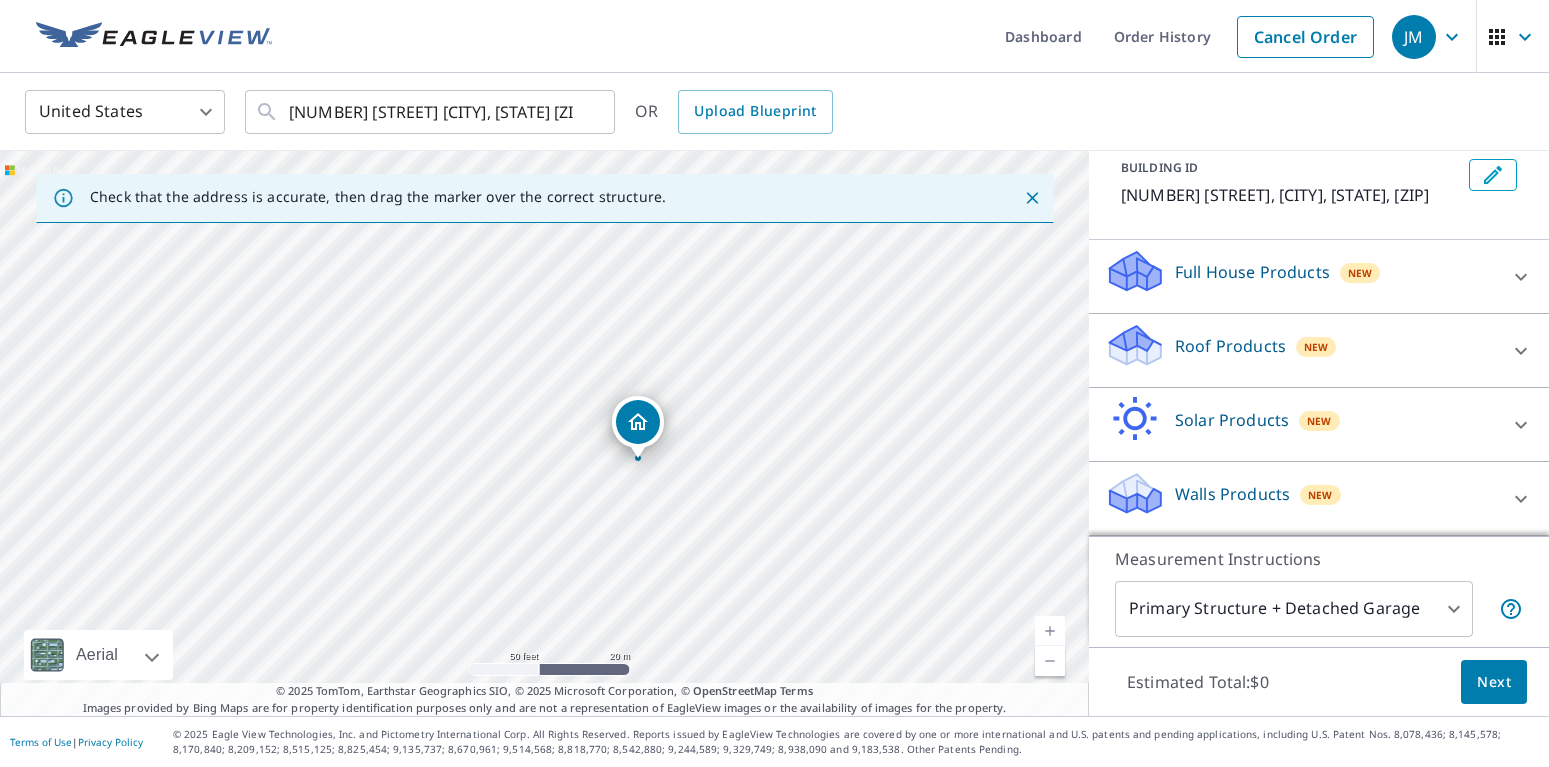 drag, startPoint x: 746, startPoint y: 361, endPoint x: 781, endPoint y: 416, distance: 65.192024 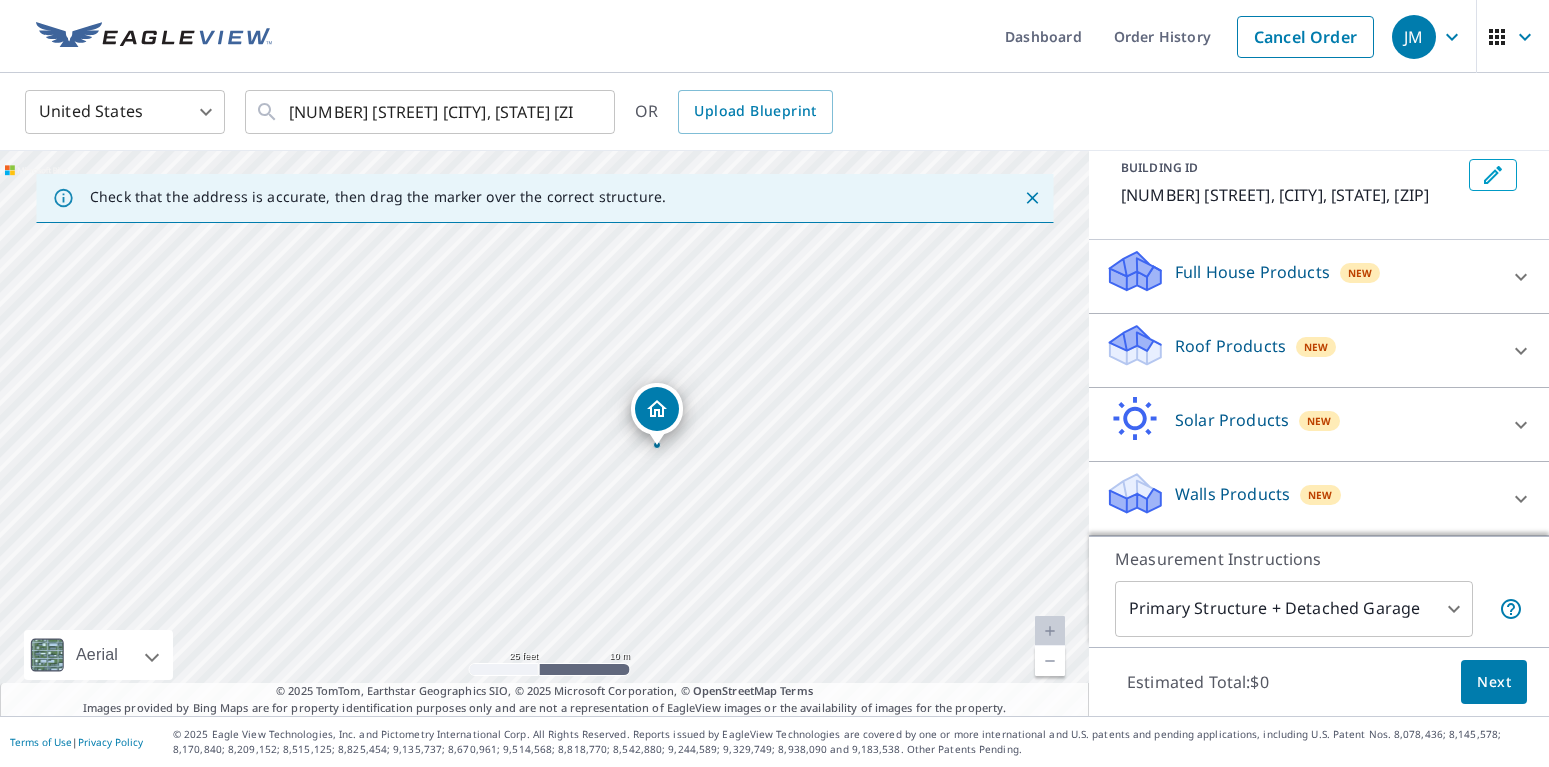 drag, startPoint x: 709, startPoint y: 516, endPoint x: 702, endPoint y: 443, distance: 73.33485 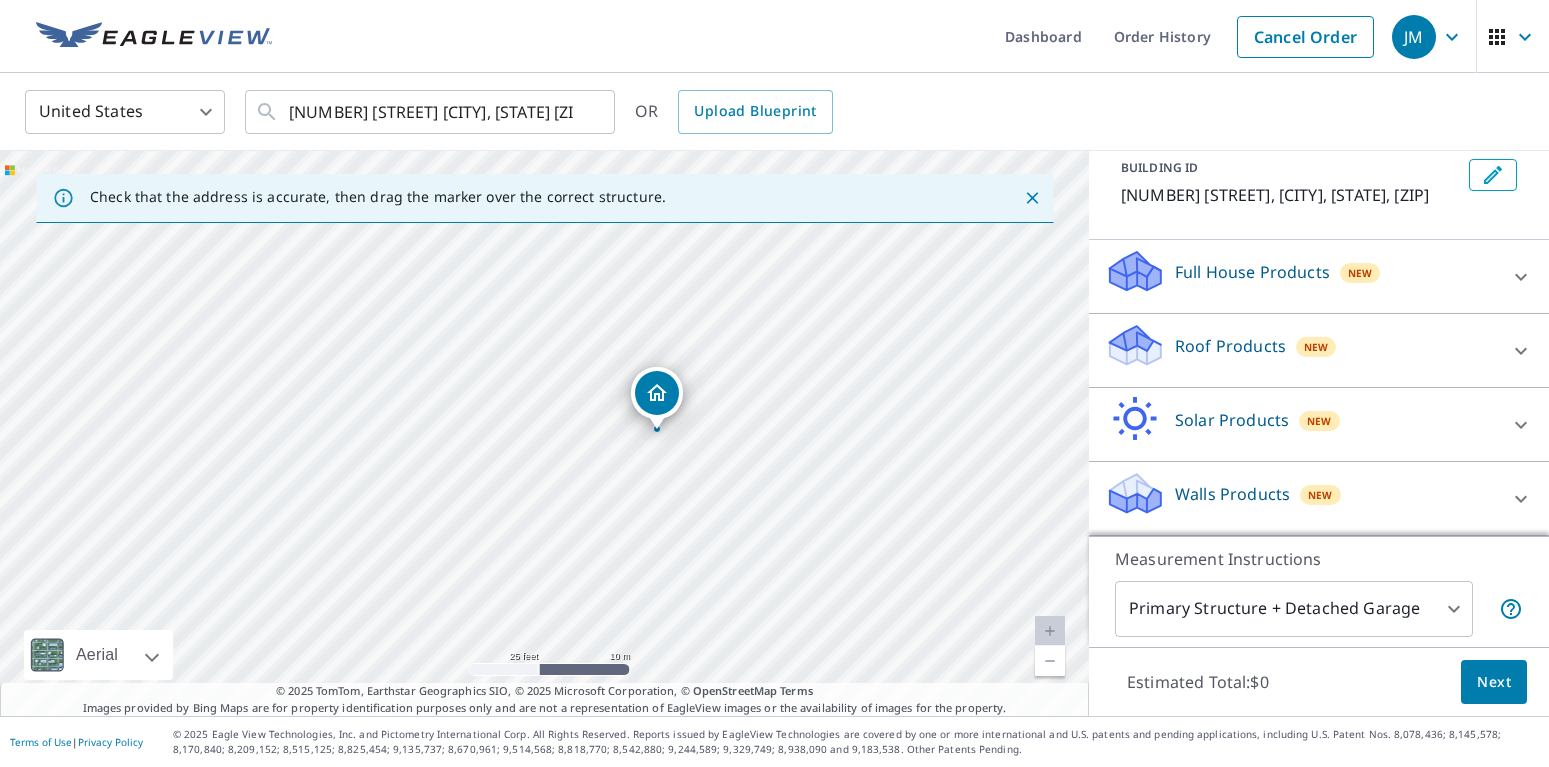 click on "Roof Products New" at bounding box center (1301, 350) 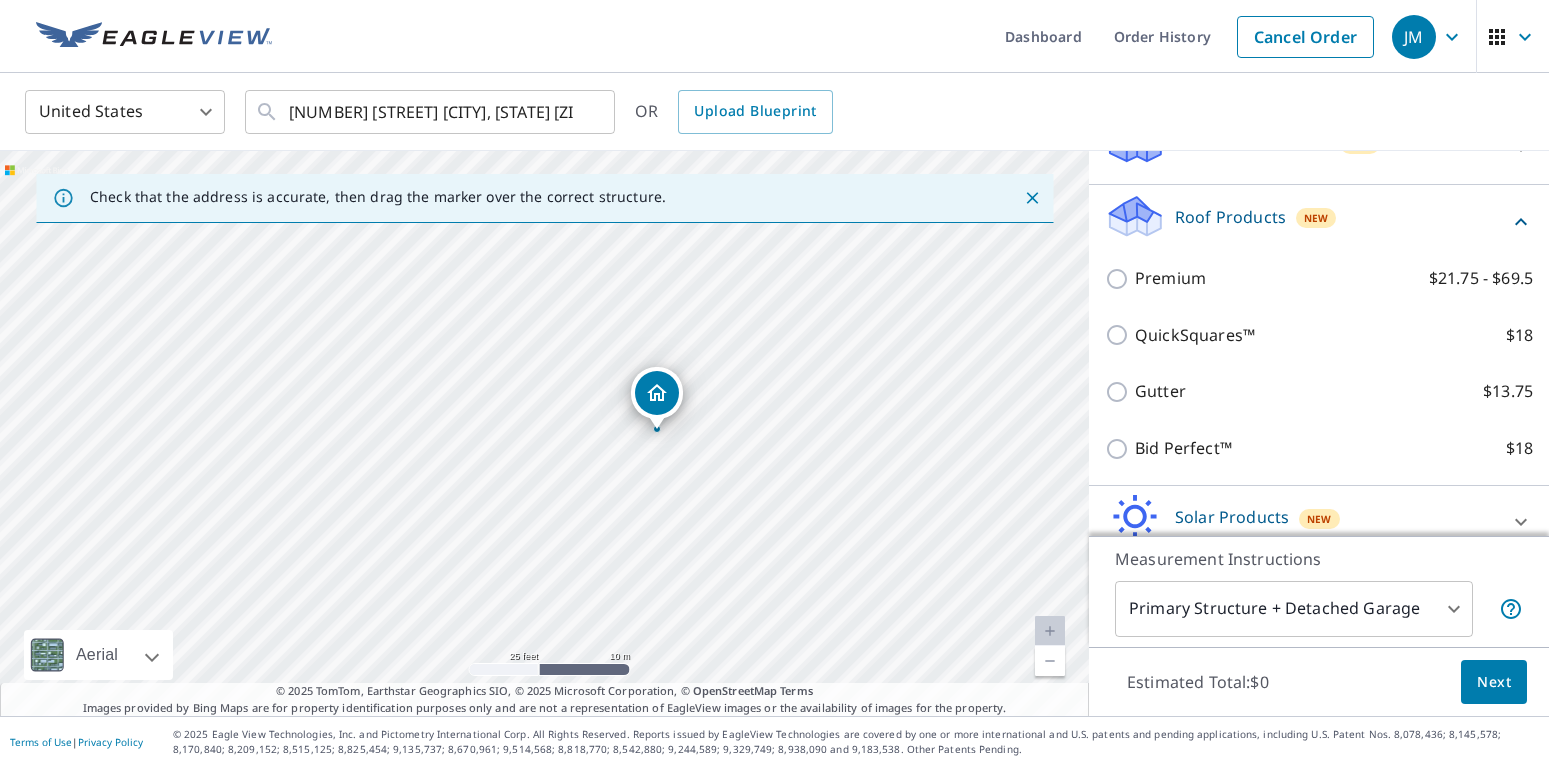 scroll, scrollTop: 250, scrollLeft: 0, axis: vertical 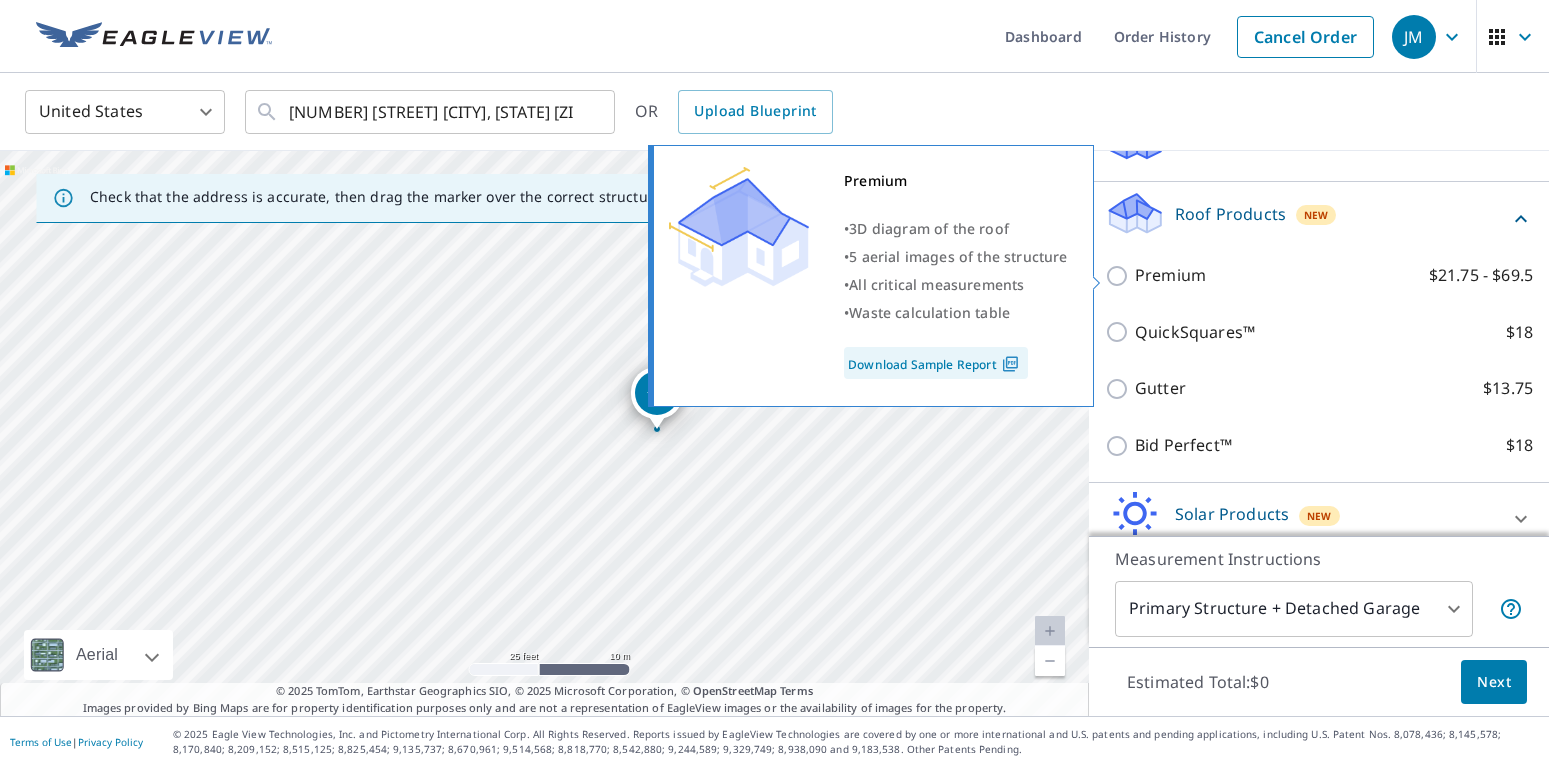 click on "Premium" at bounding box center [1170, 275] 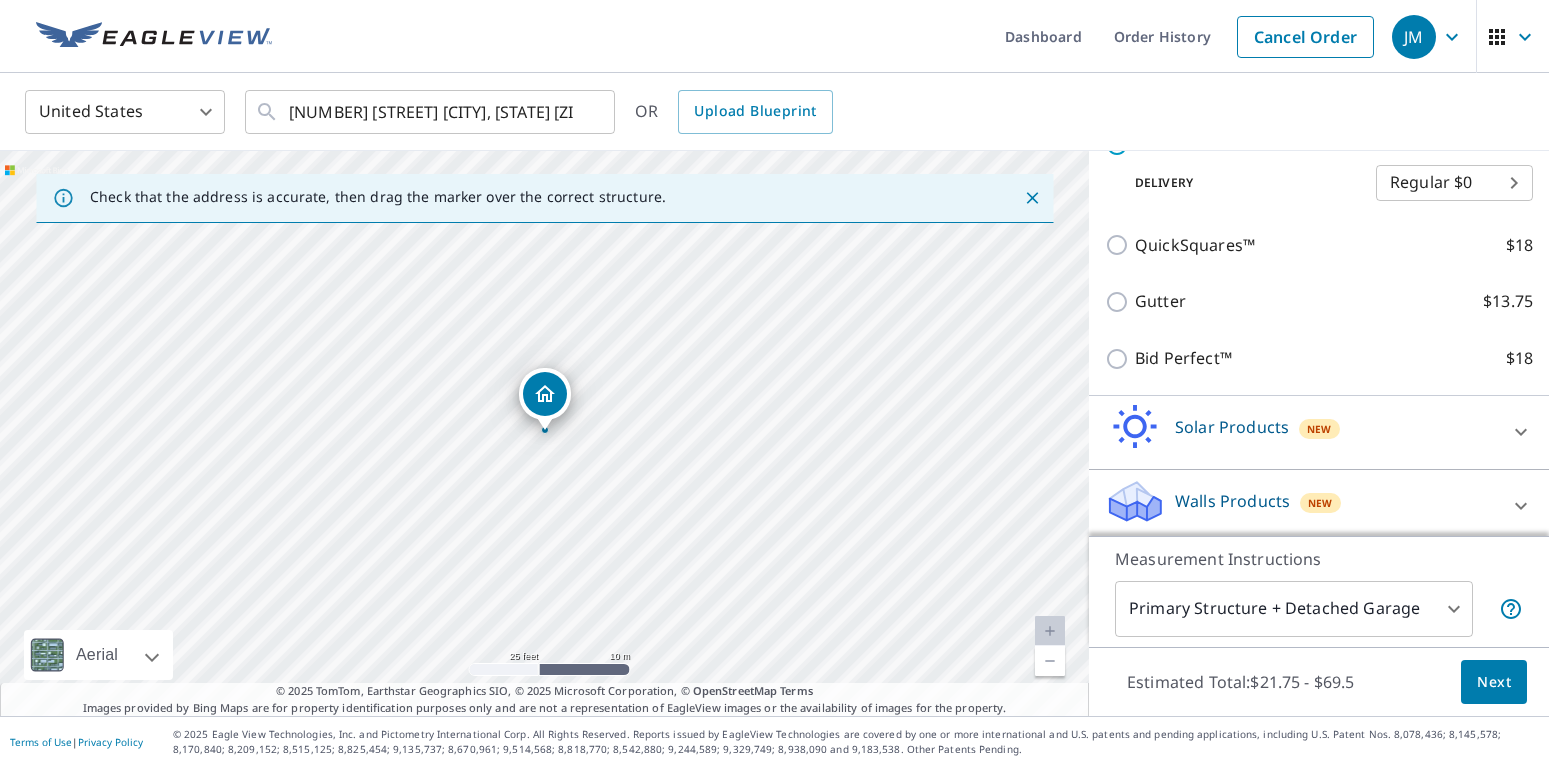scroll, scrollTop: 412, scrollLeft: 0, axis: vertical 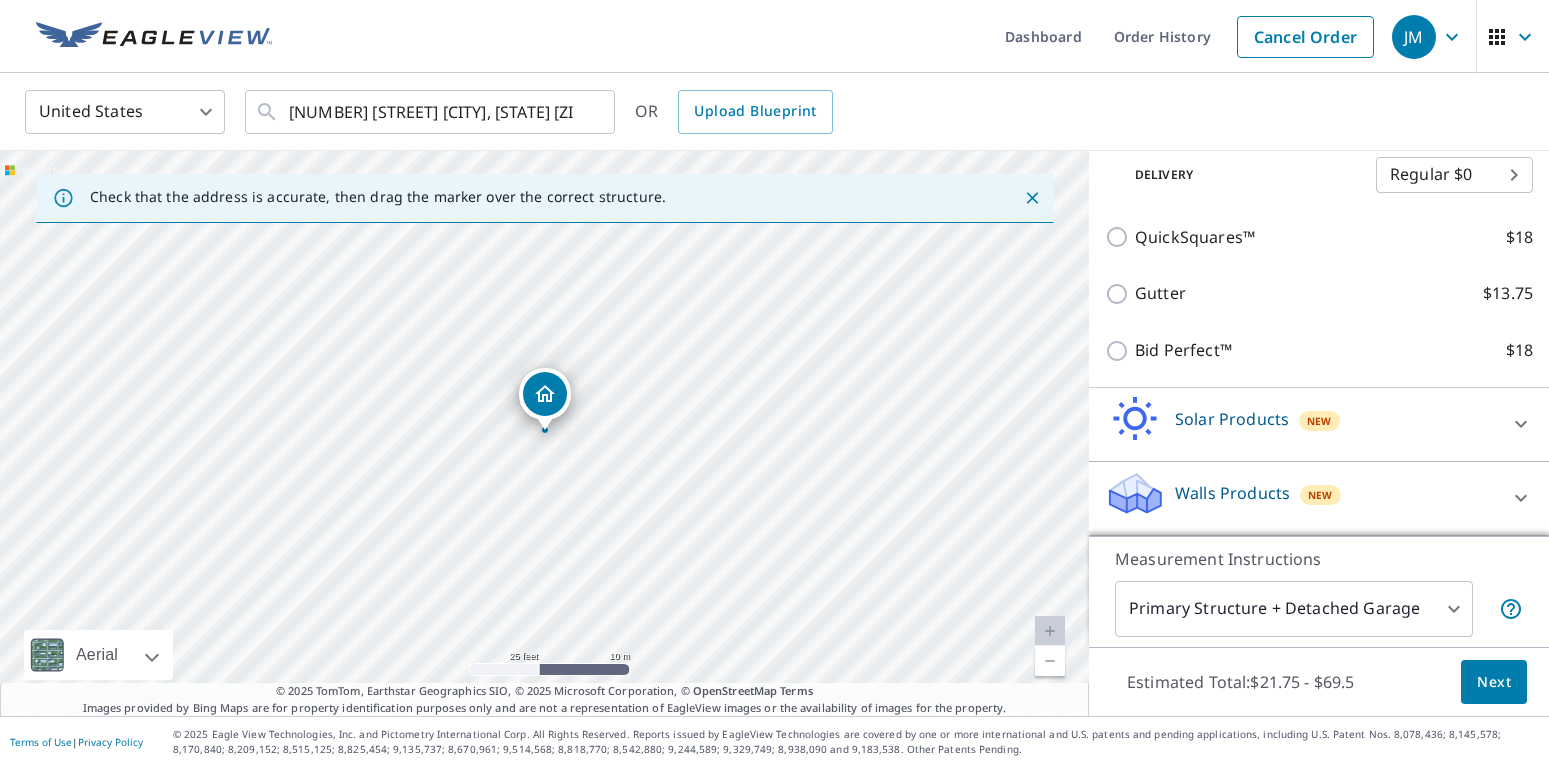 click on "Estimated Total:  $21.75 - $69.5 Next" at bounding box center [1319, 682] 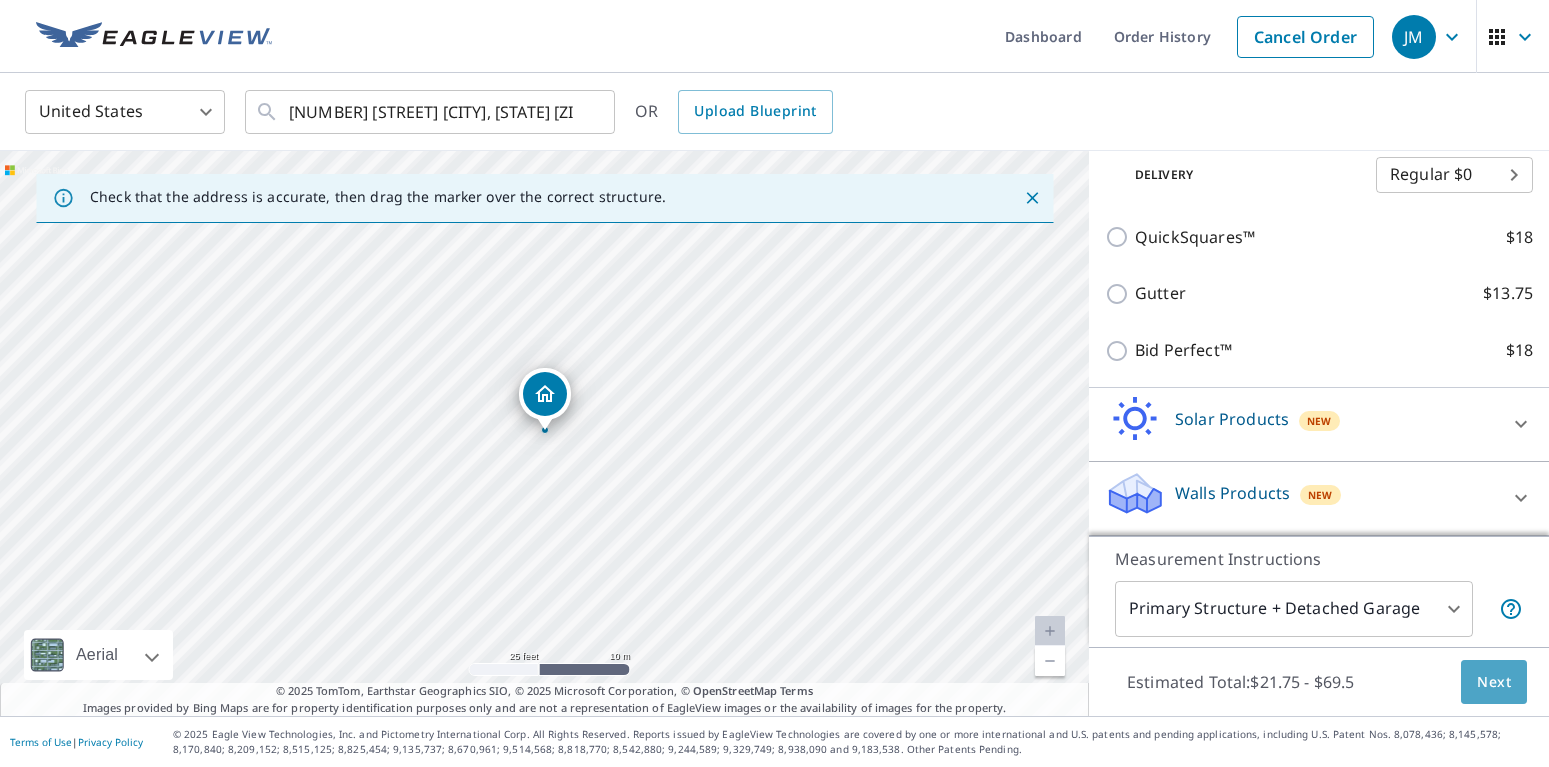 click on "Next" at bounding box center [1494, 682] 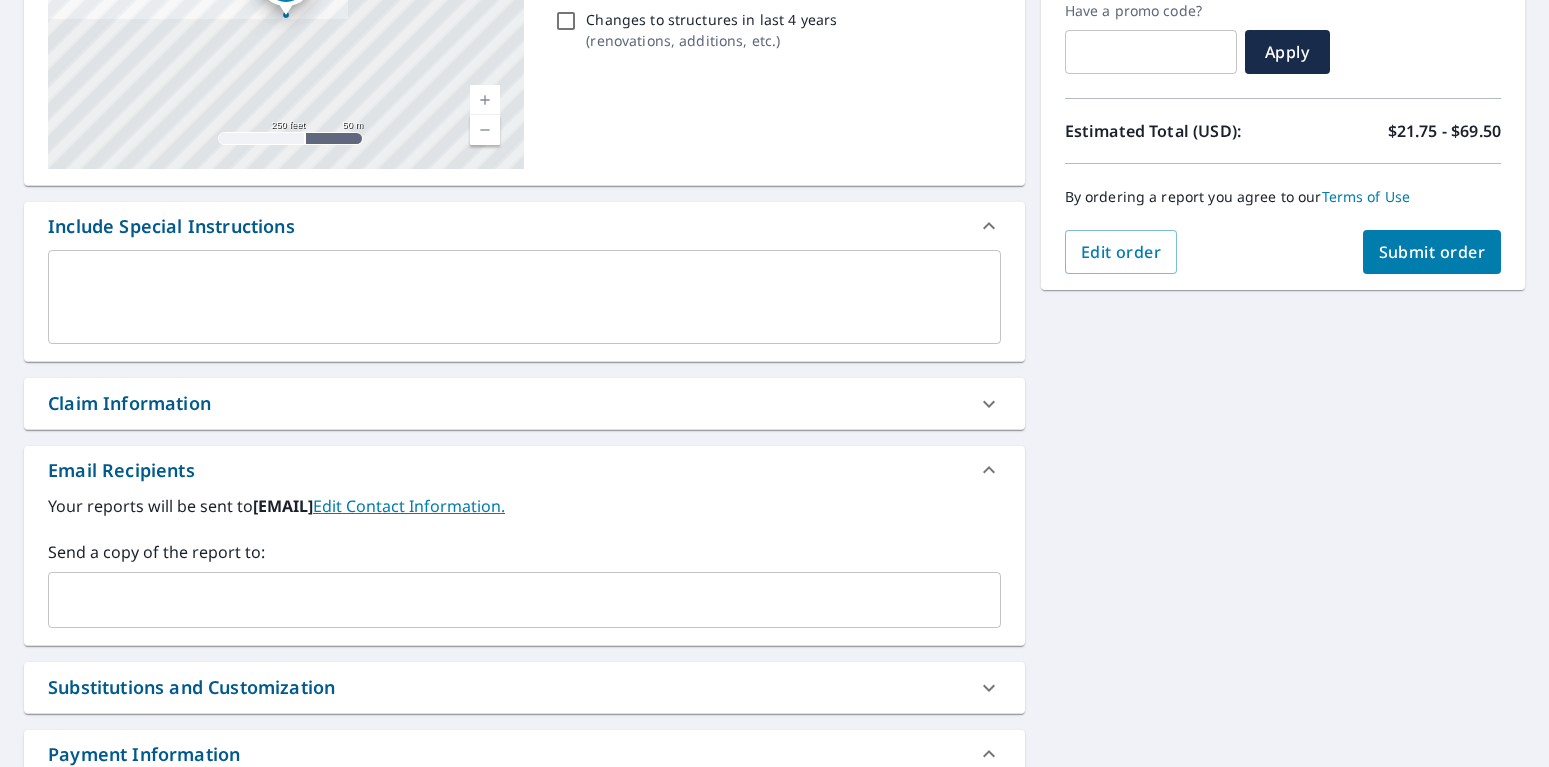 scroll, scrollTop: 396, scrollLeft: 0, axis: vertical 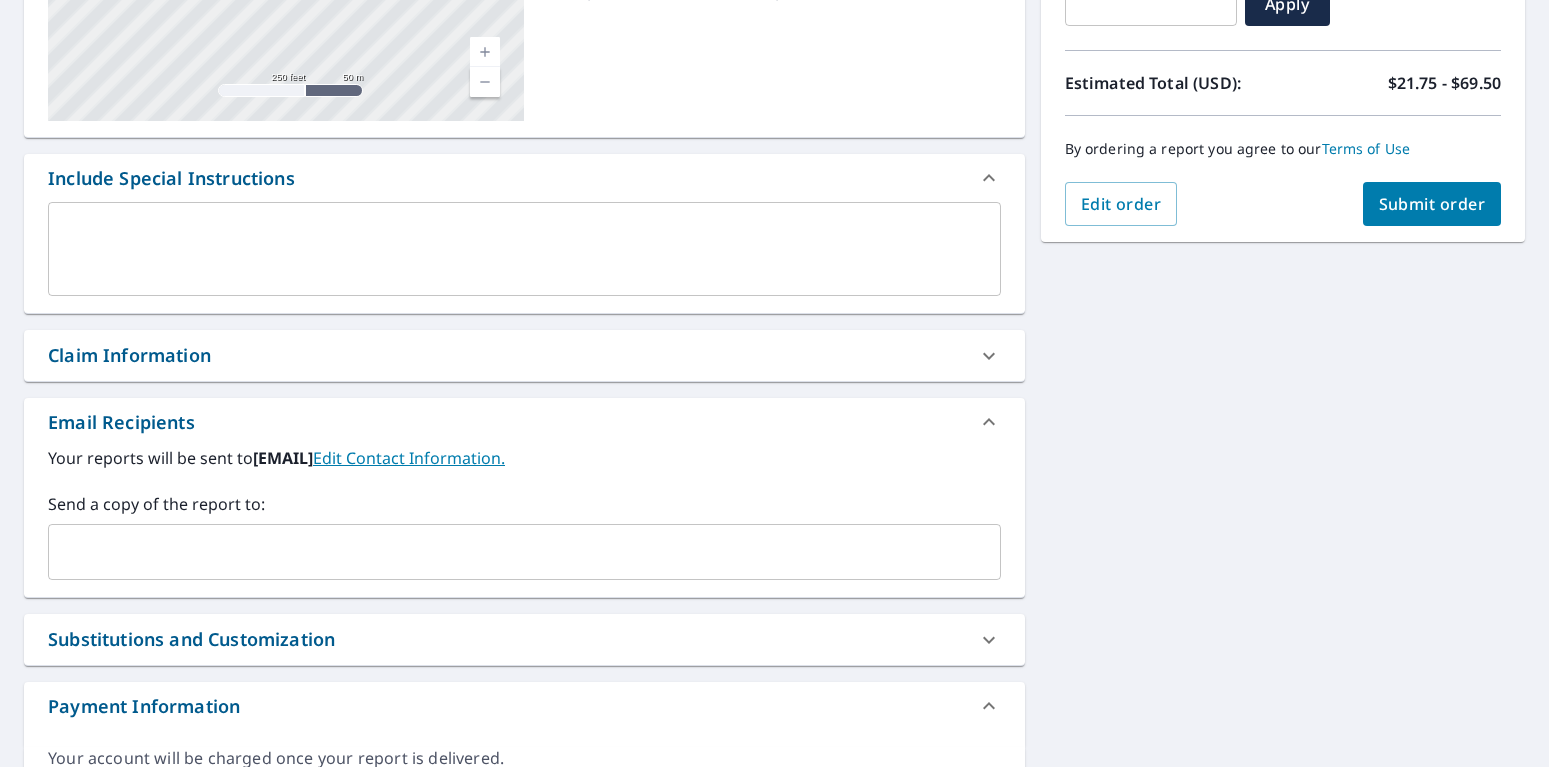 click on "Claim Information" at bounding box center [506, 355] 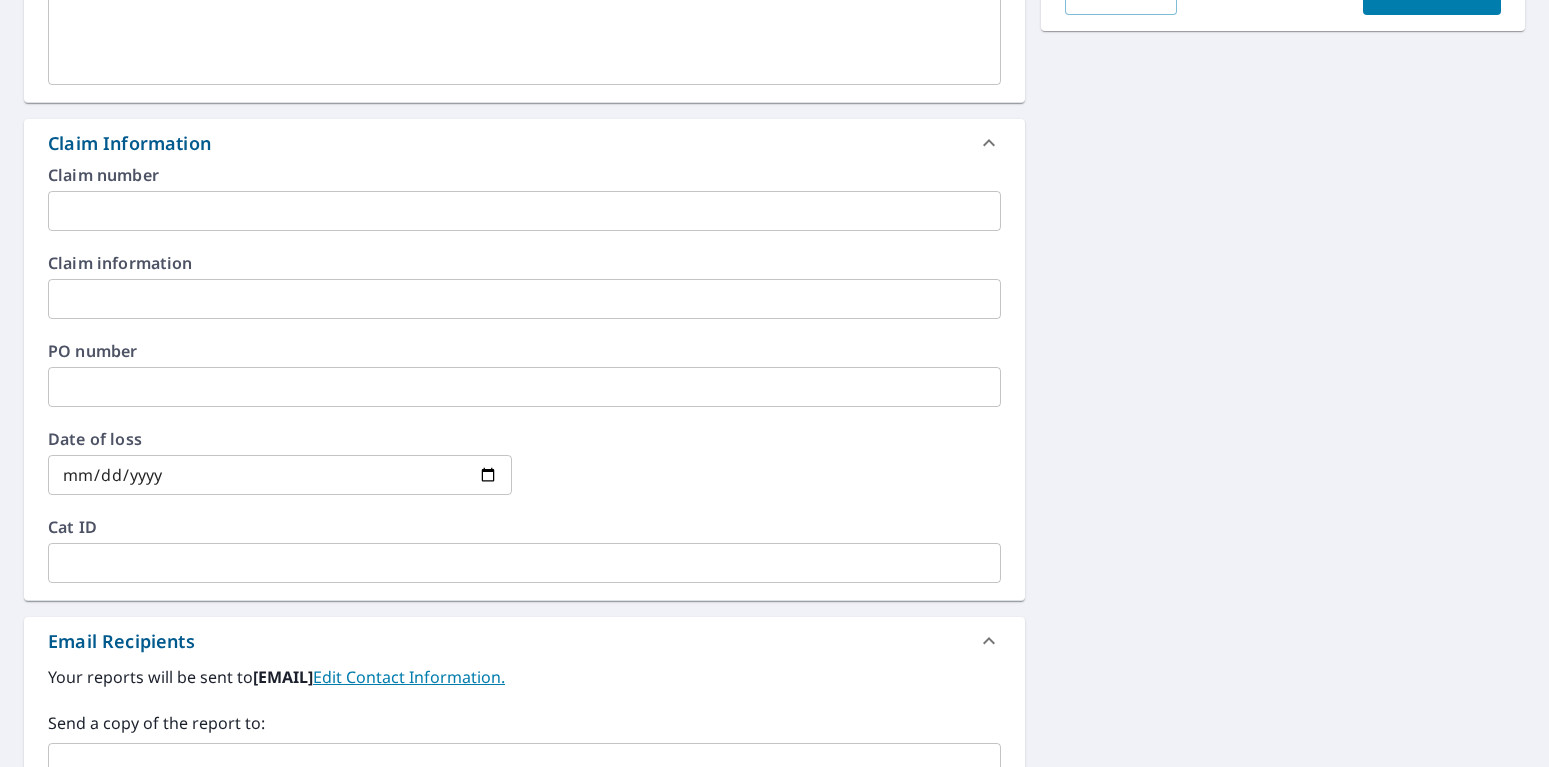 scroll, scrollTop: 792, scrollLeft: 0, axis: vertical 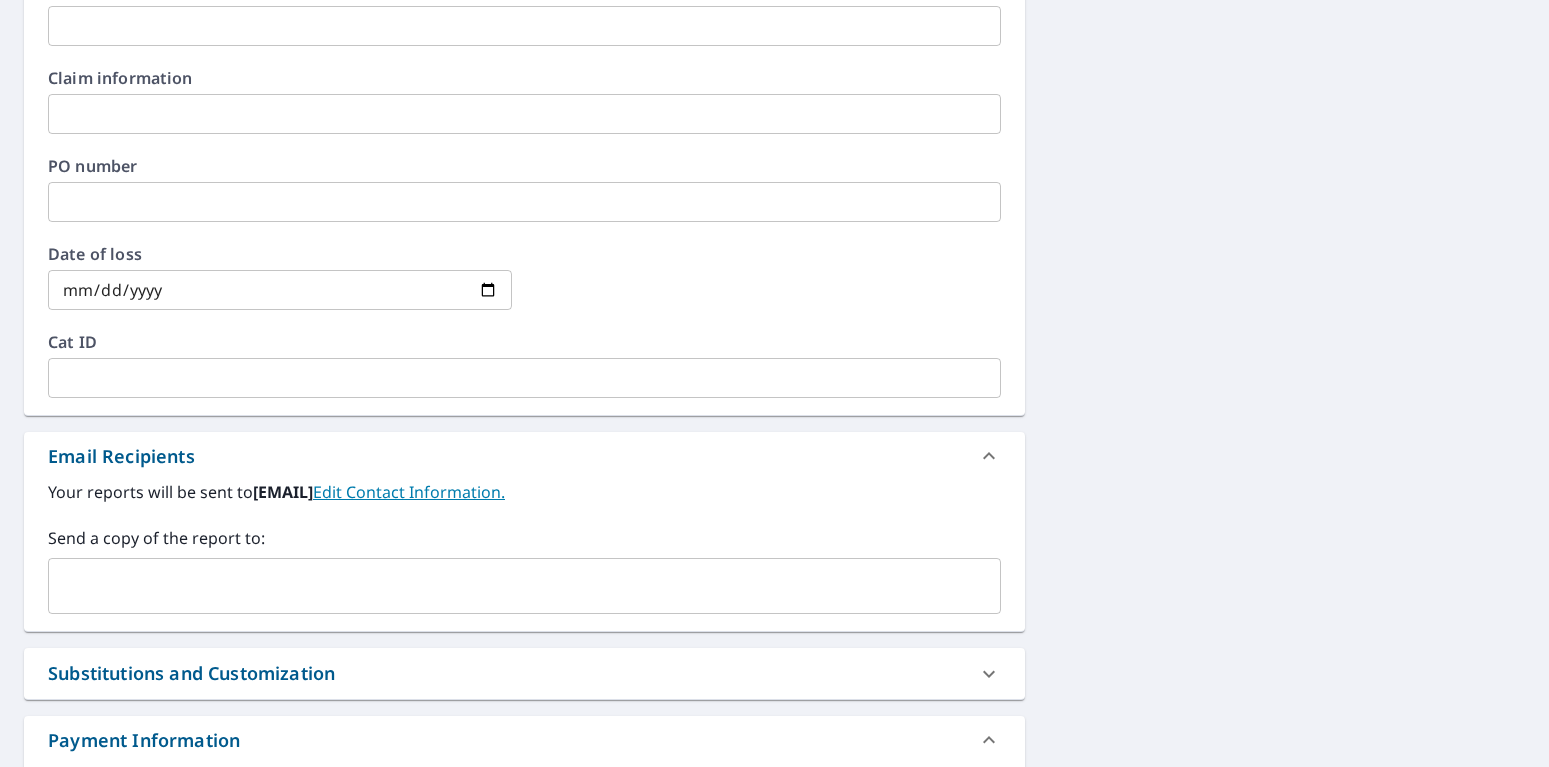 click at bounding box center [524, 378] 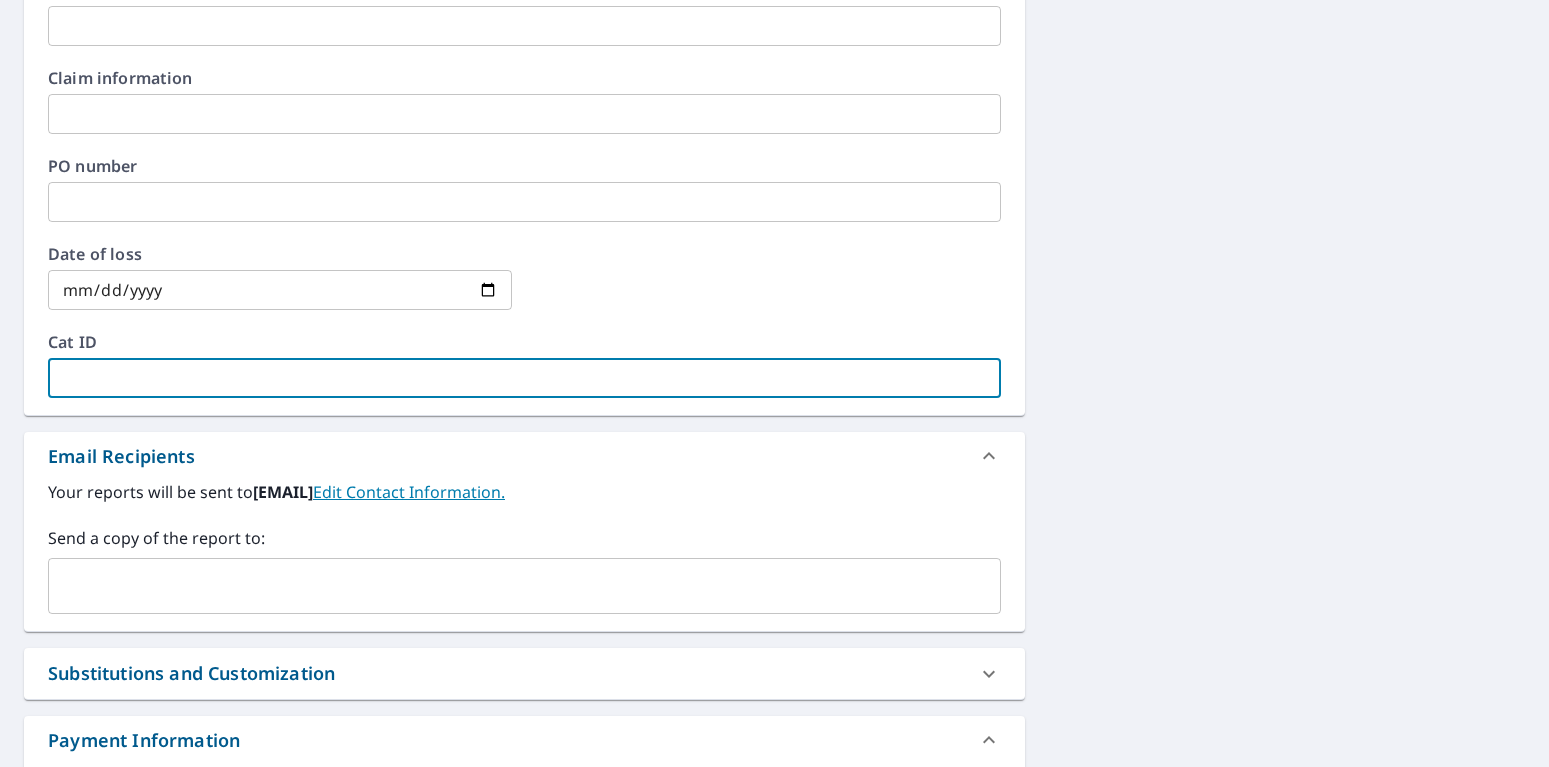 type on "1" 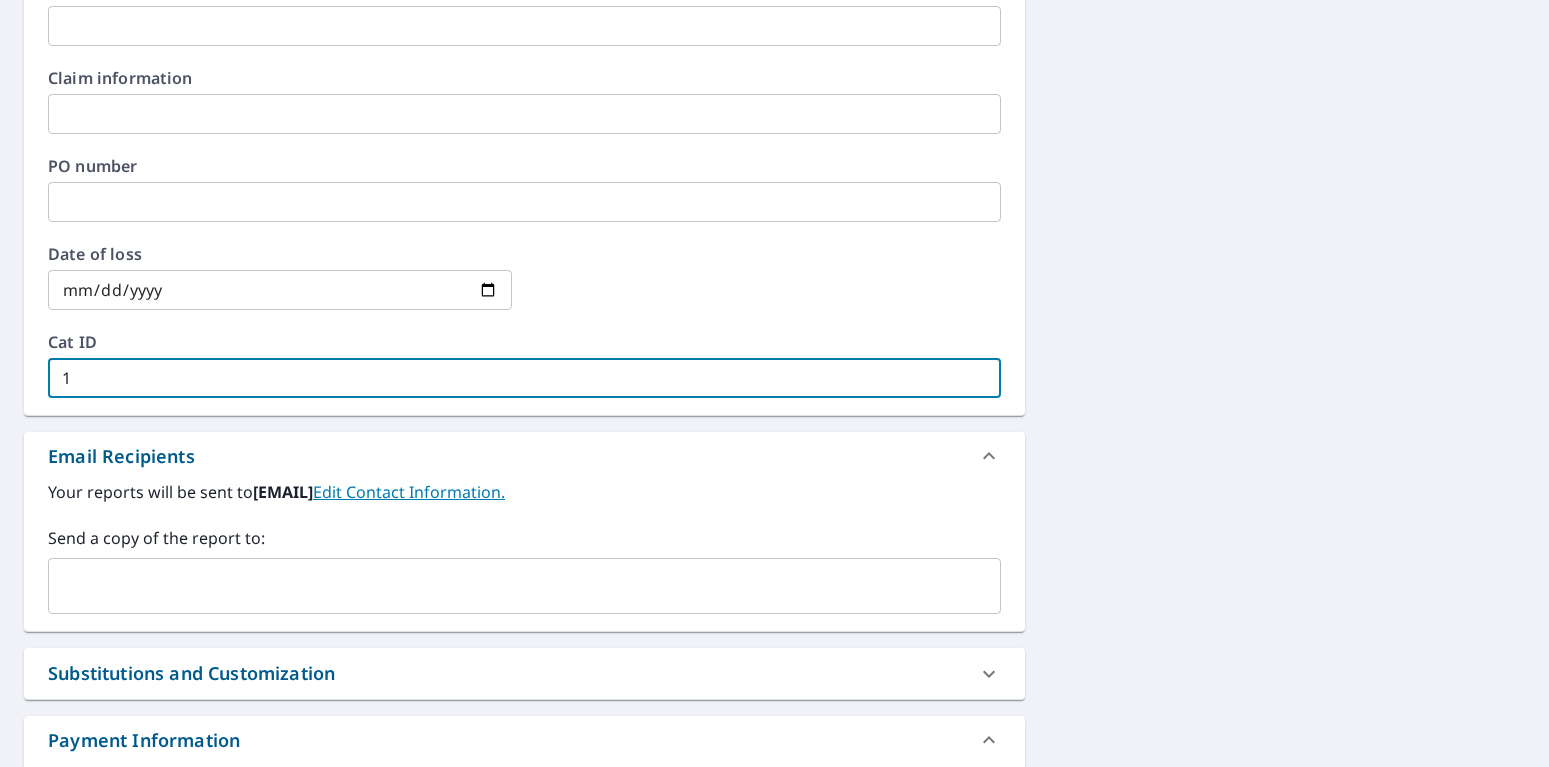 type on "15" 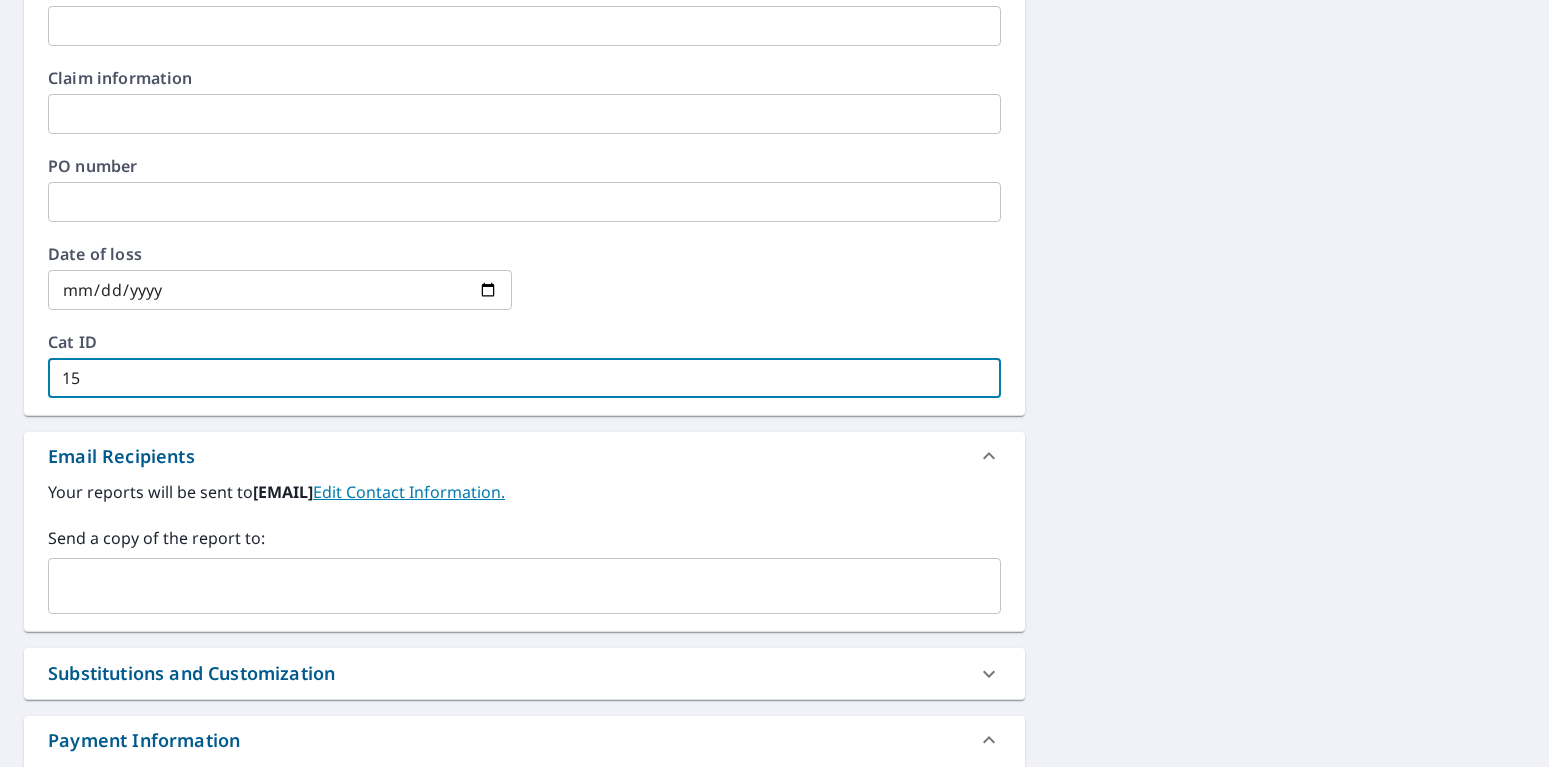 type on "15v" 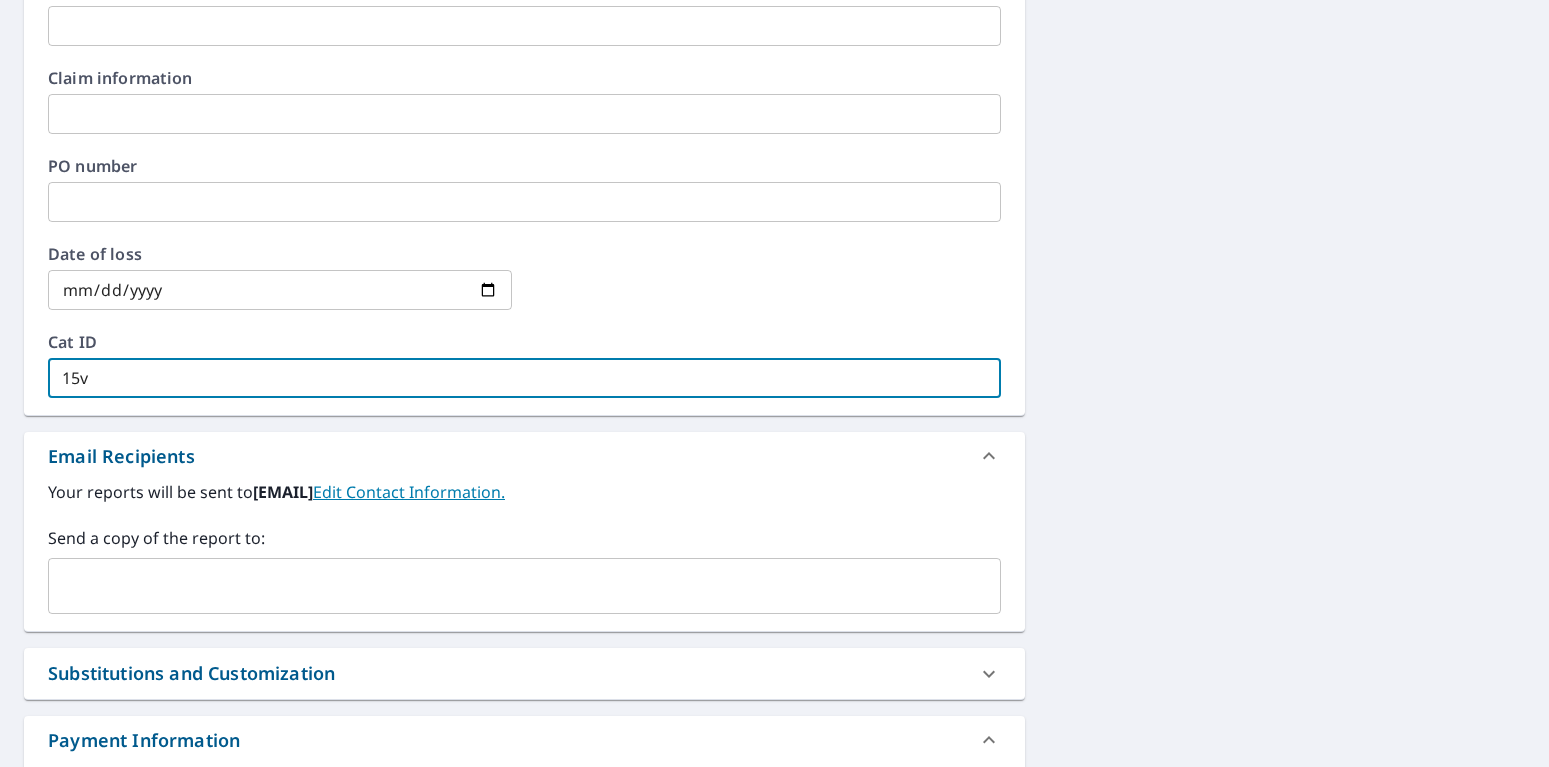 type on "15" 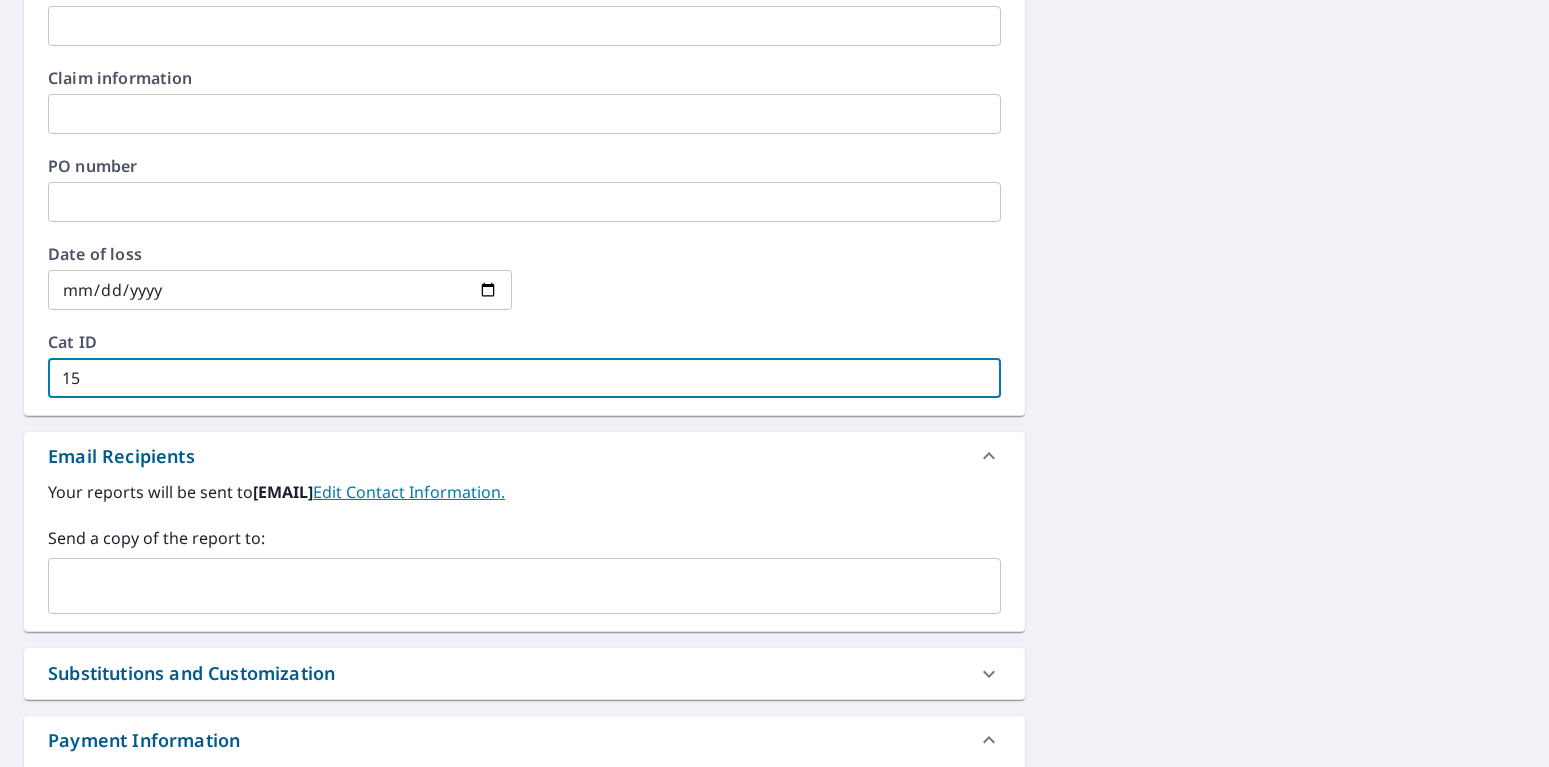 type on "1" 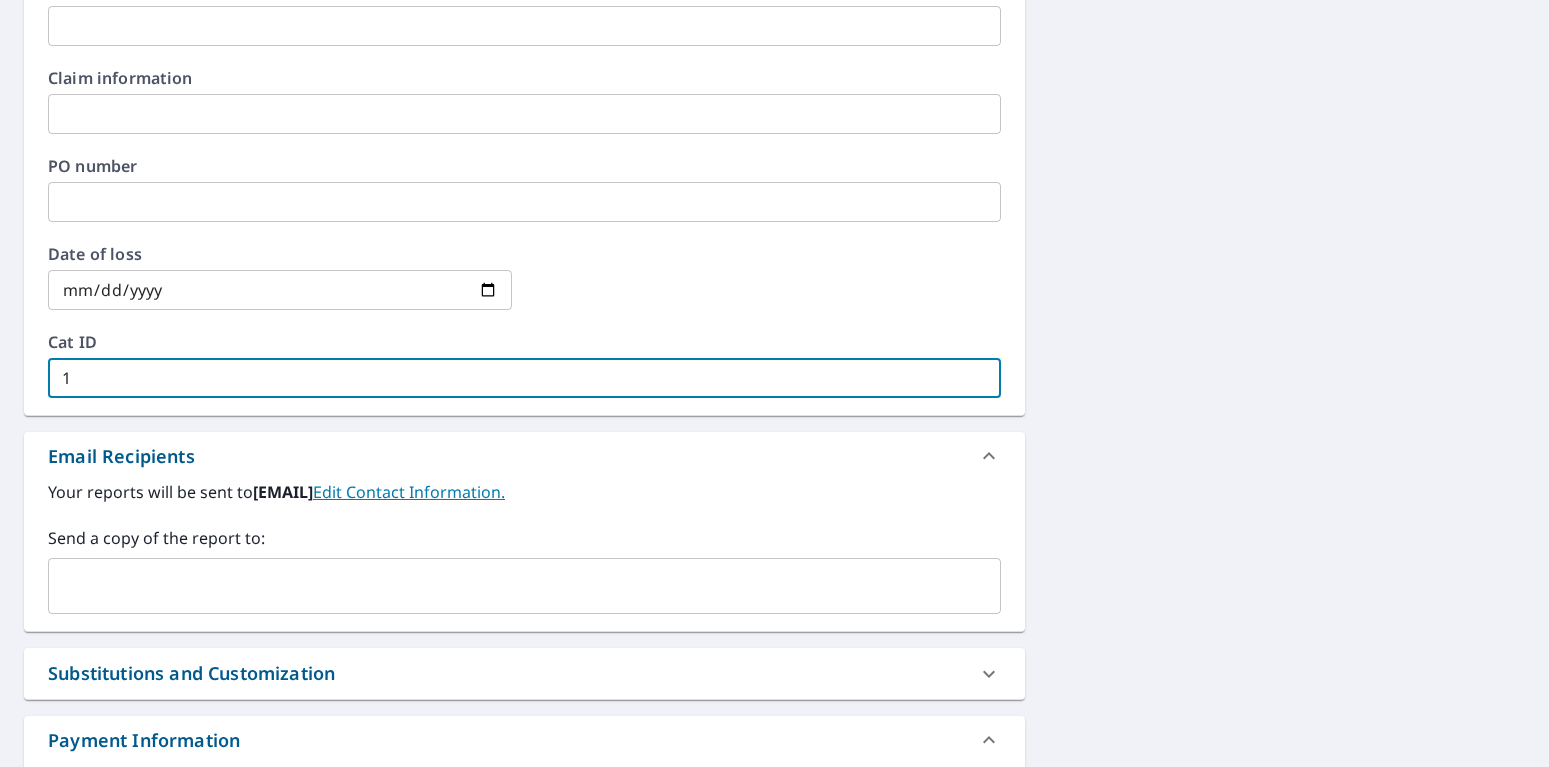 type 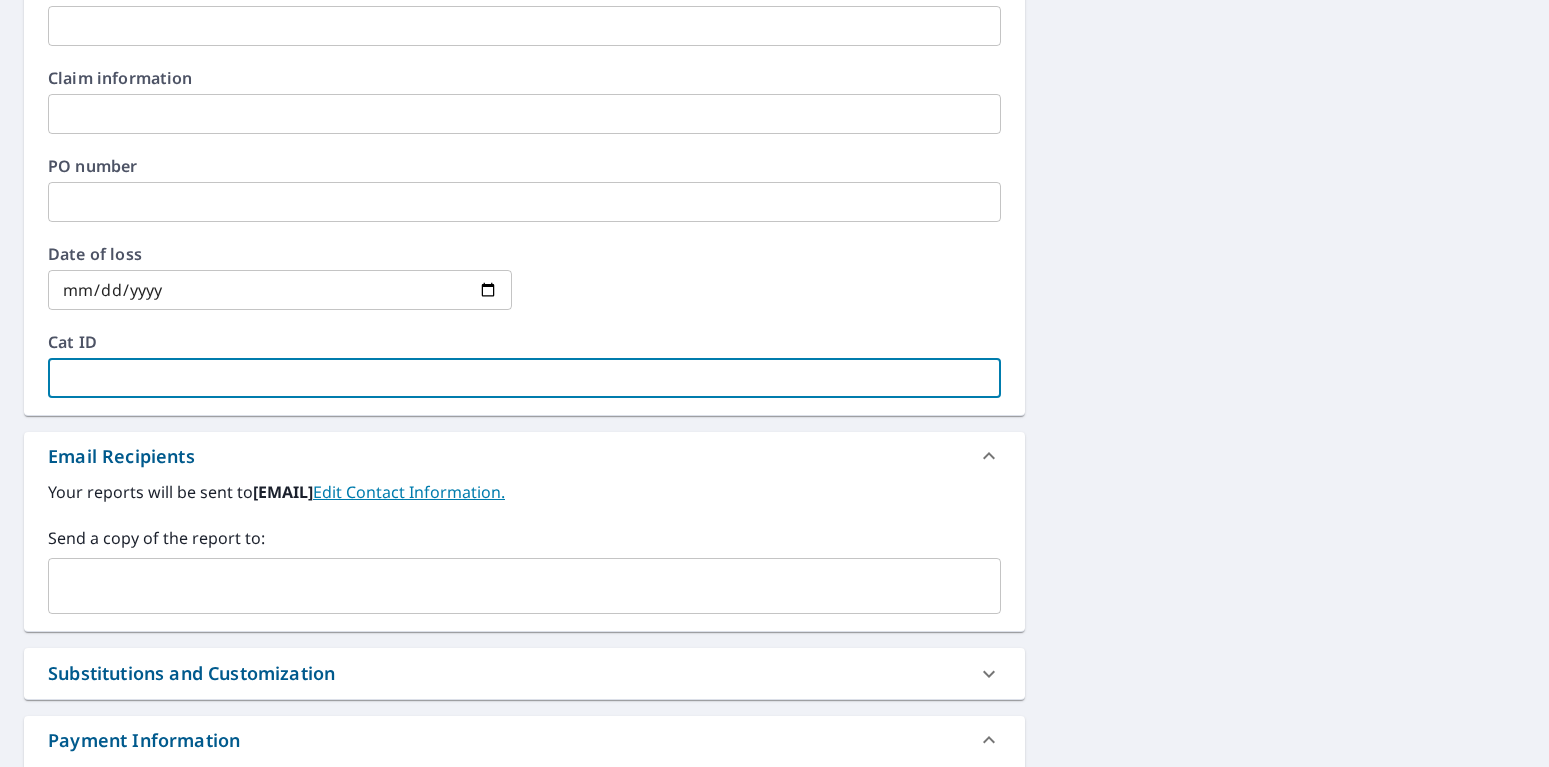 type on "D" 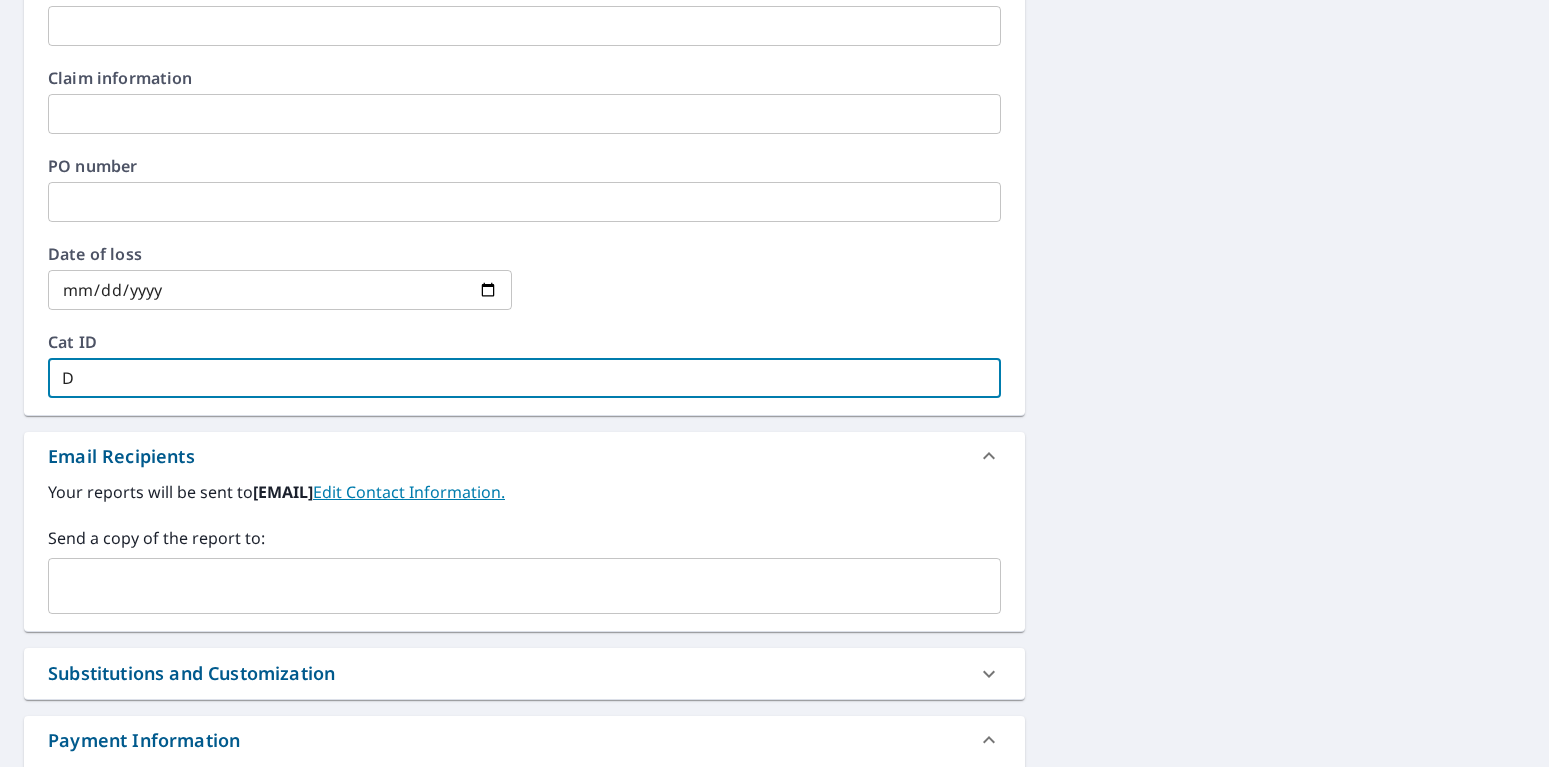 type on "[COMPANY_NAME]" 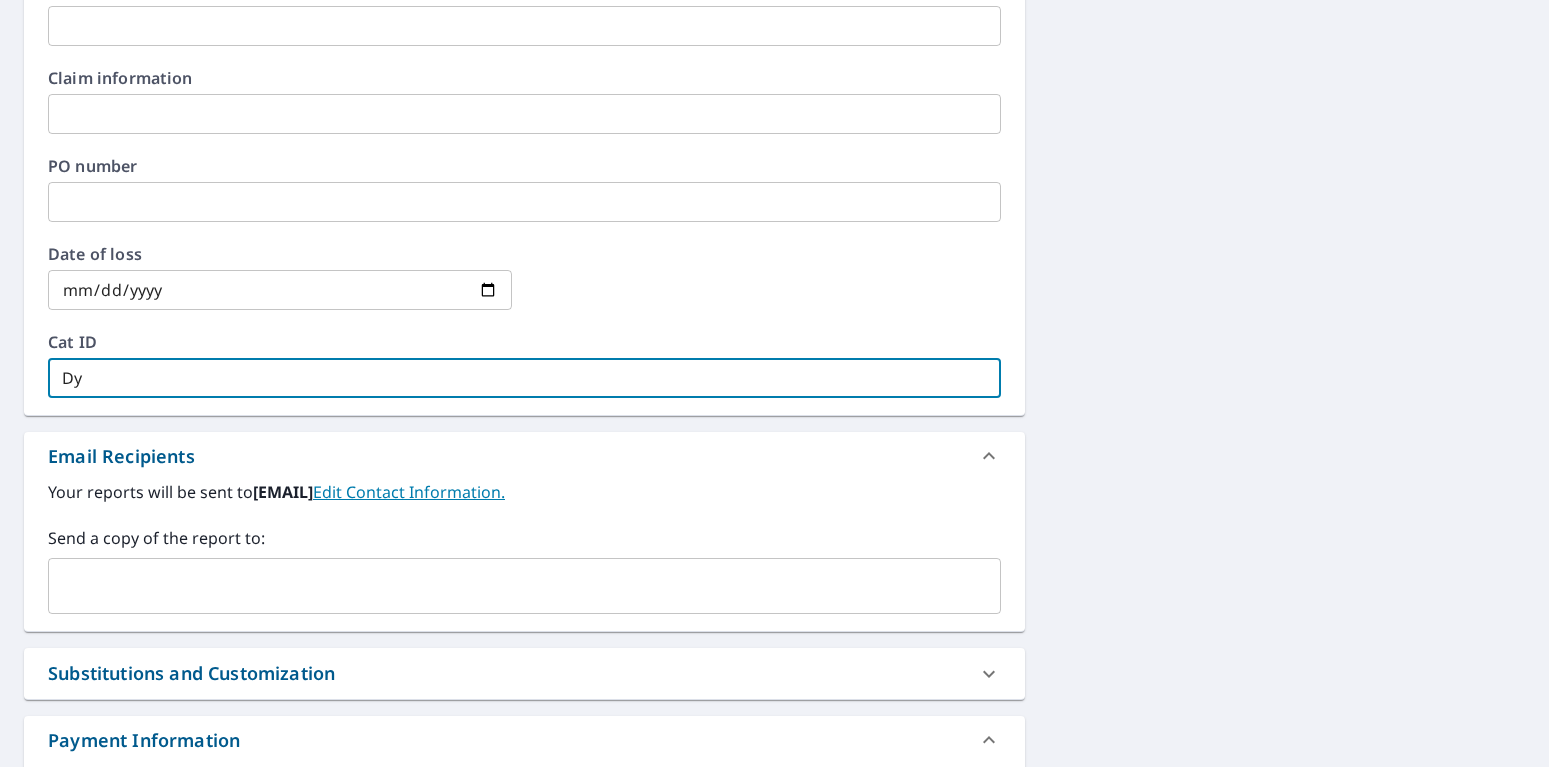 type on "[COMPANY_NAME]" 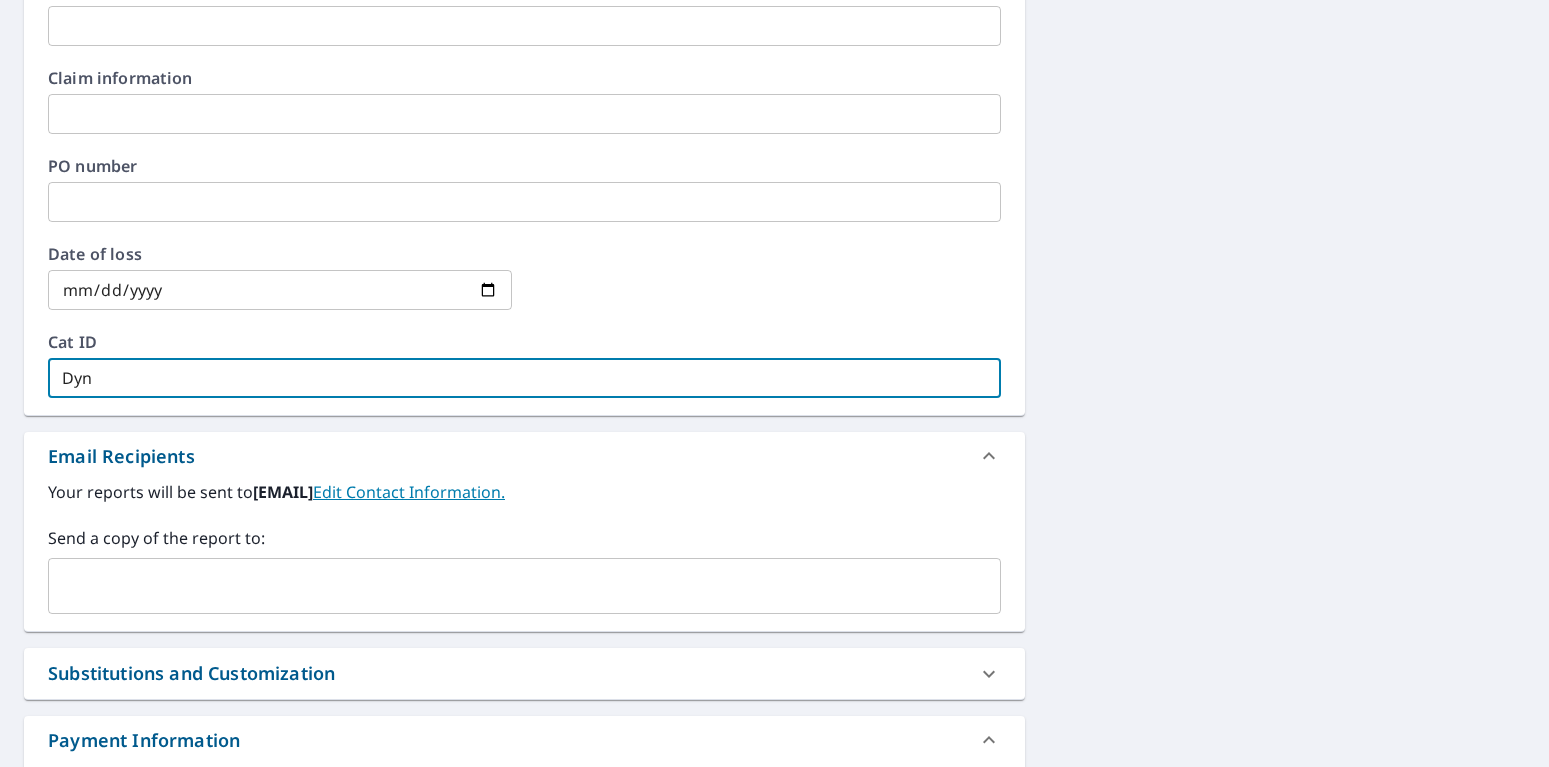 type on "Dyna" 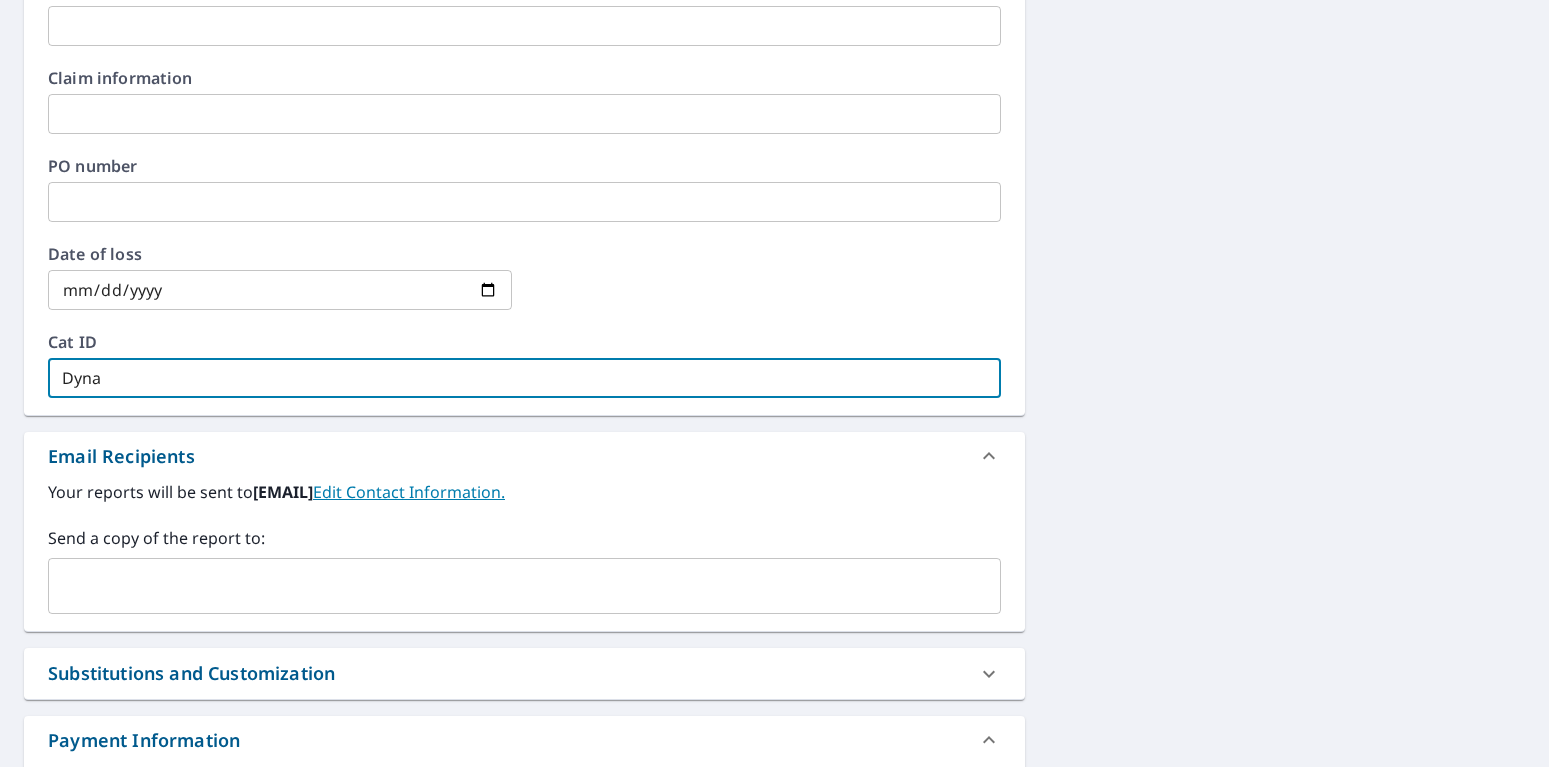 type on "Dynas" 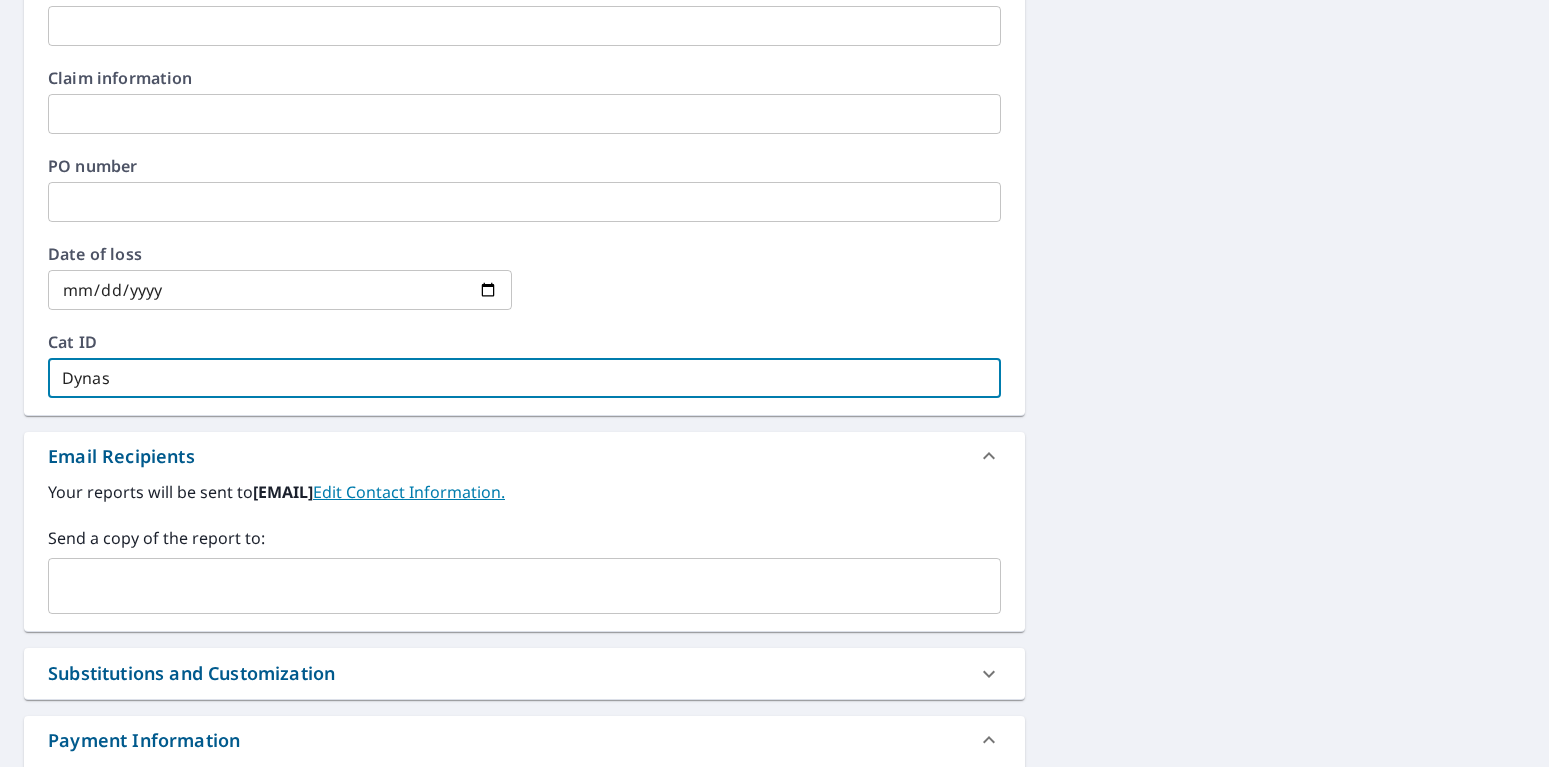 type on "[COMPANY_NAME]" 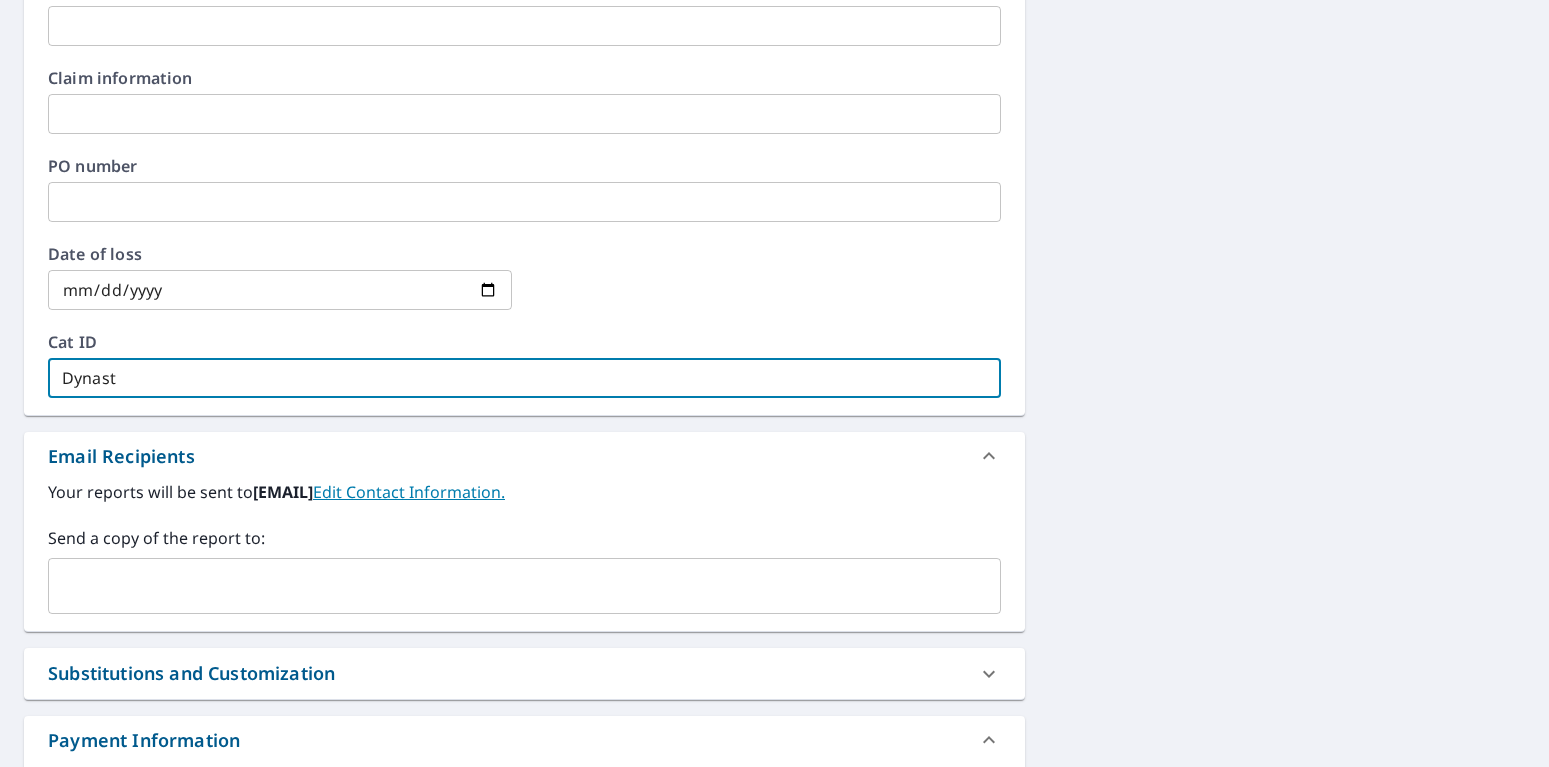 type on "[COMPANY_NAME]" 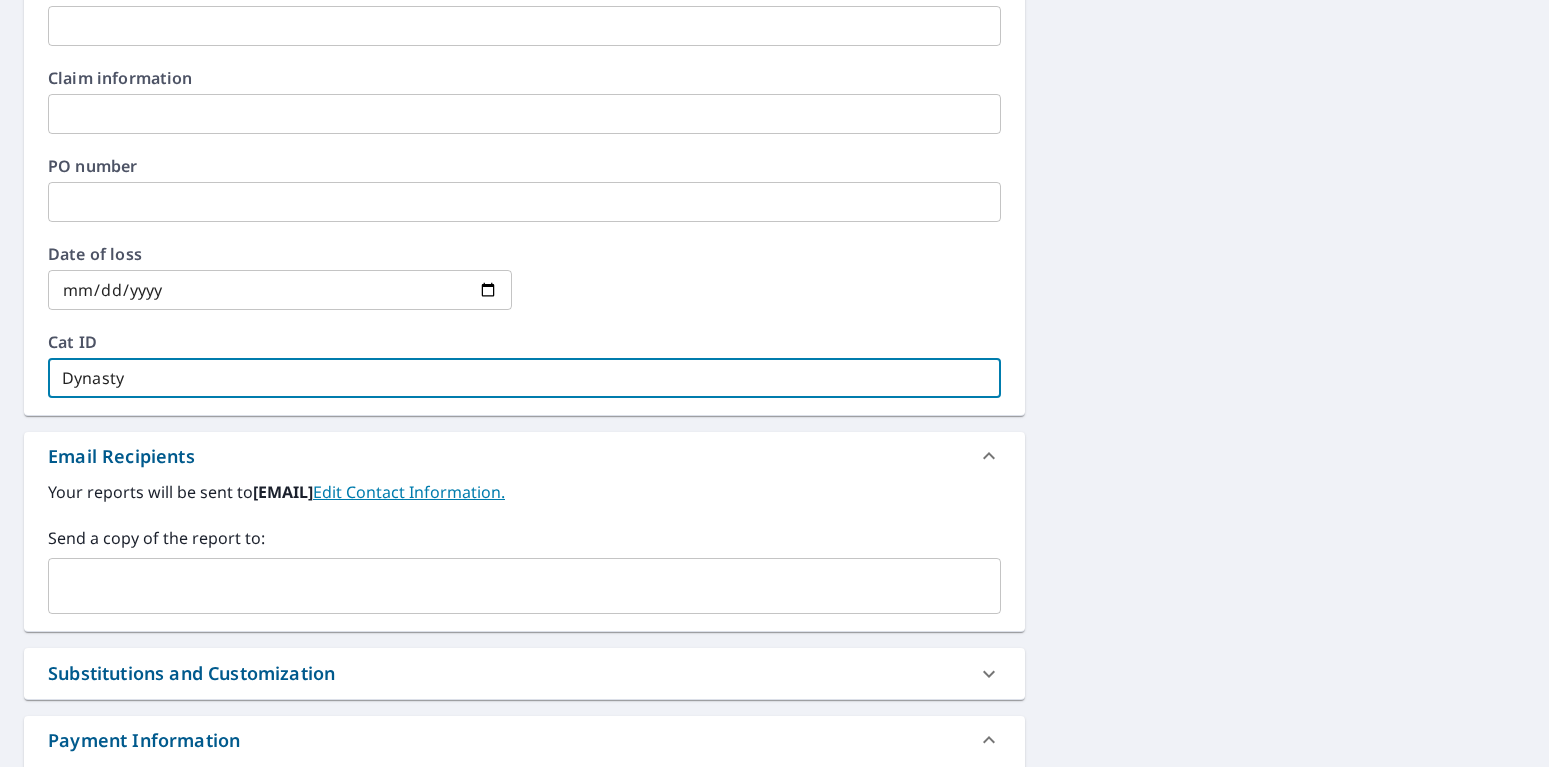 type on "[COMPANY_NAME]" 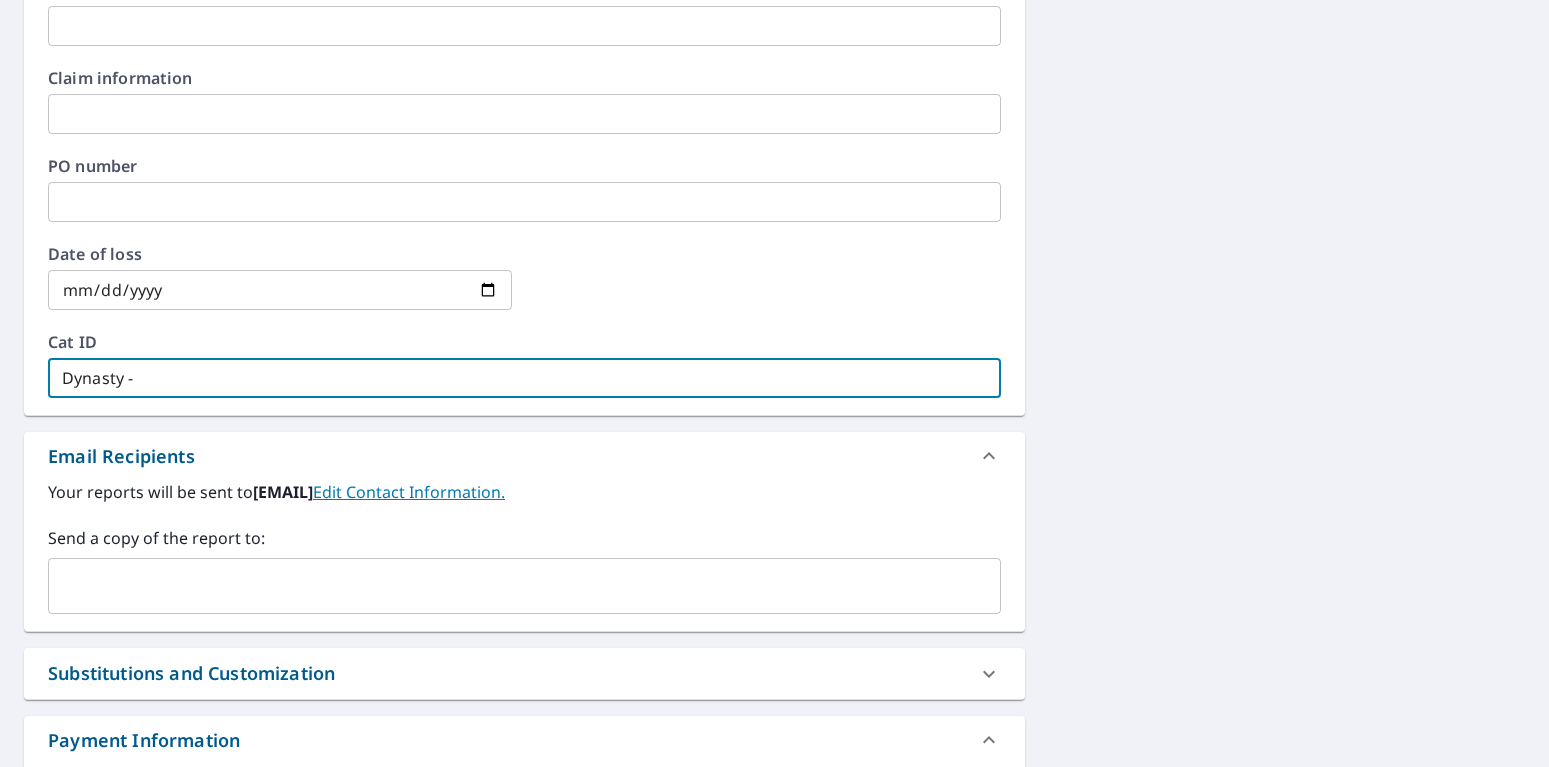 type on "[COMPANY_NAME] -" 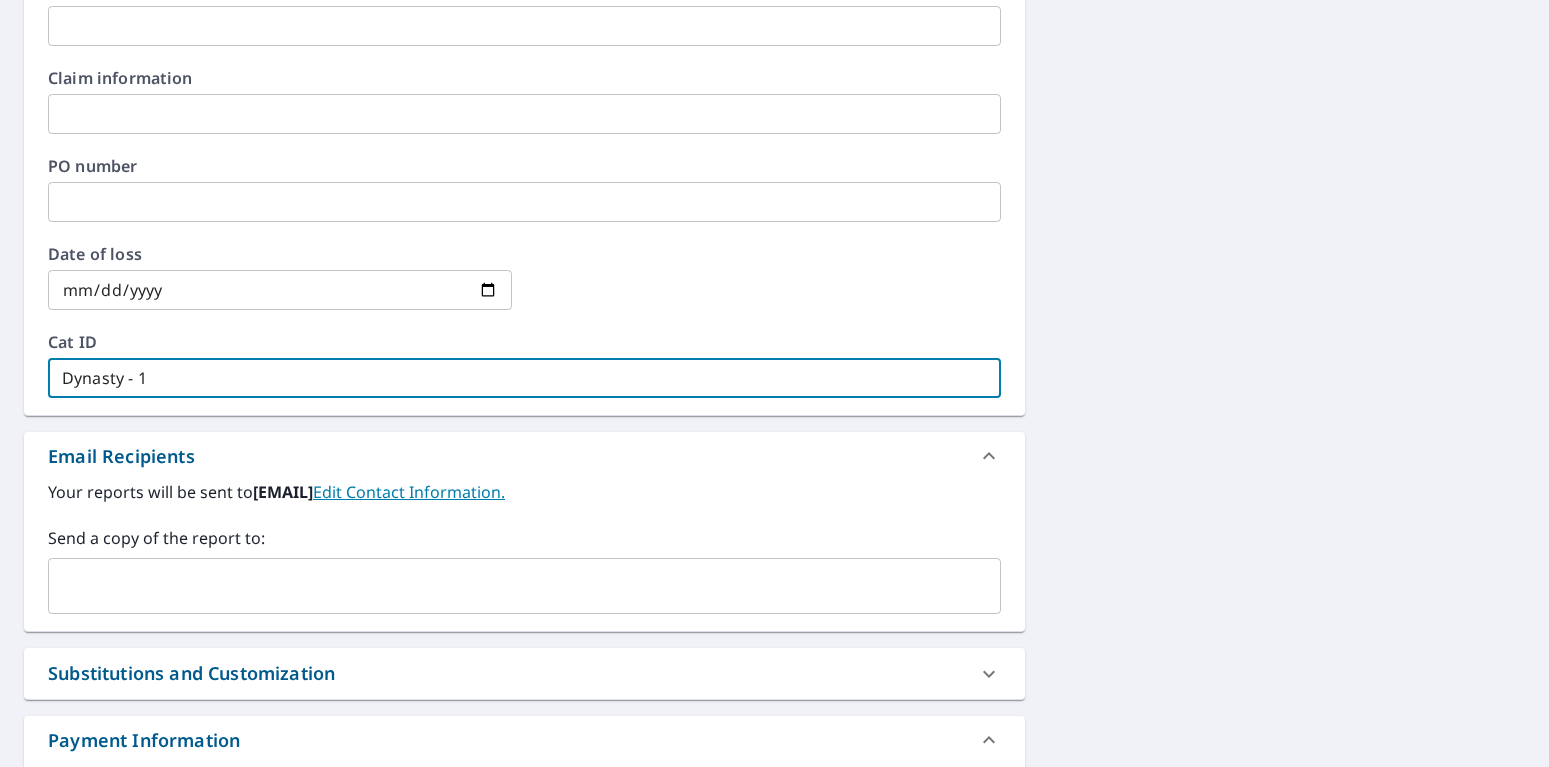 type on "[COMPANY_NAME] - [NUMBER]" 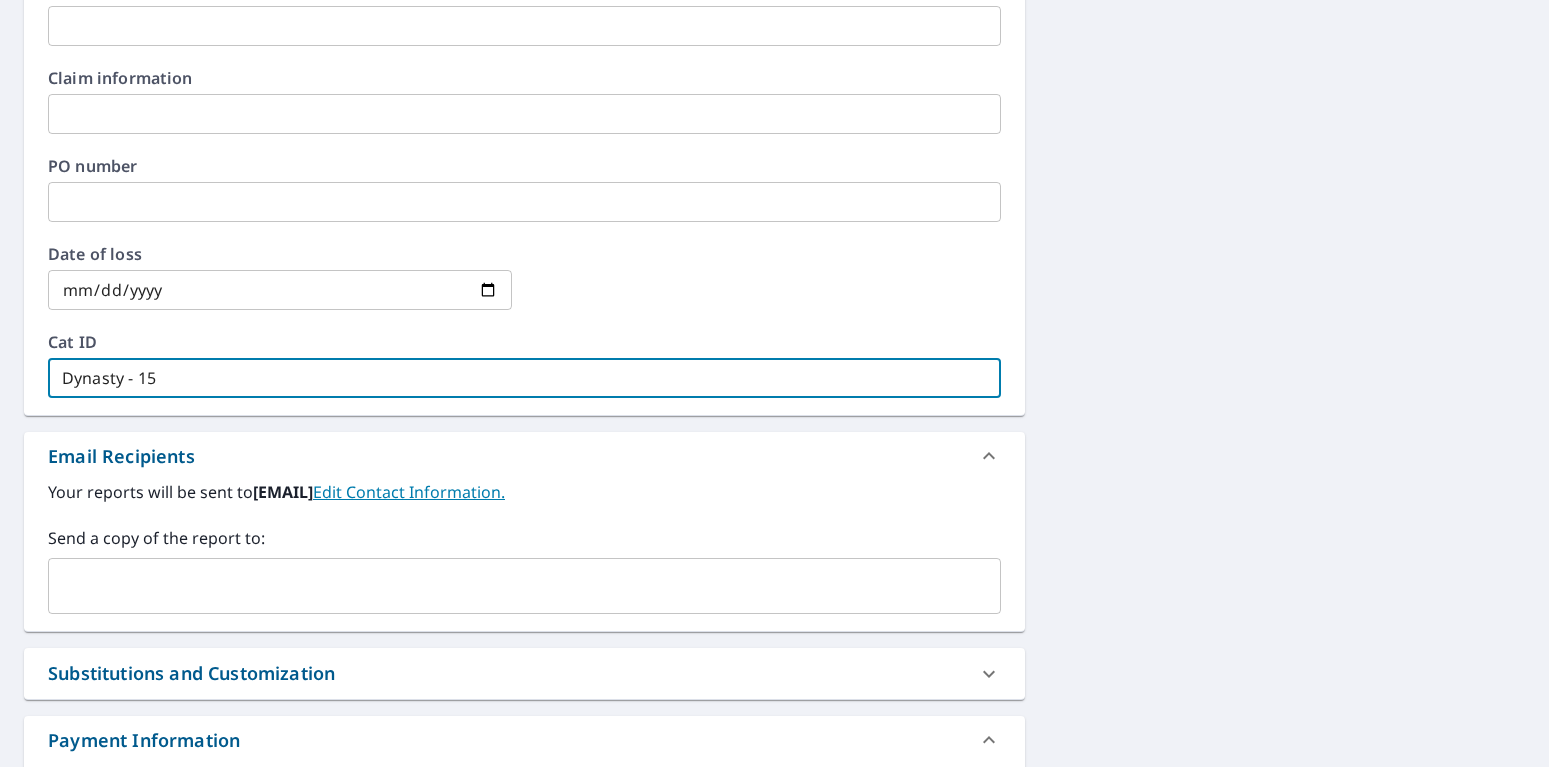 type on "[COMPANY_NAME] - [NUMBER]" 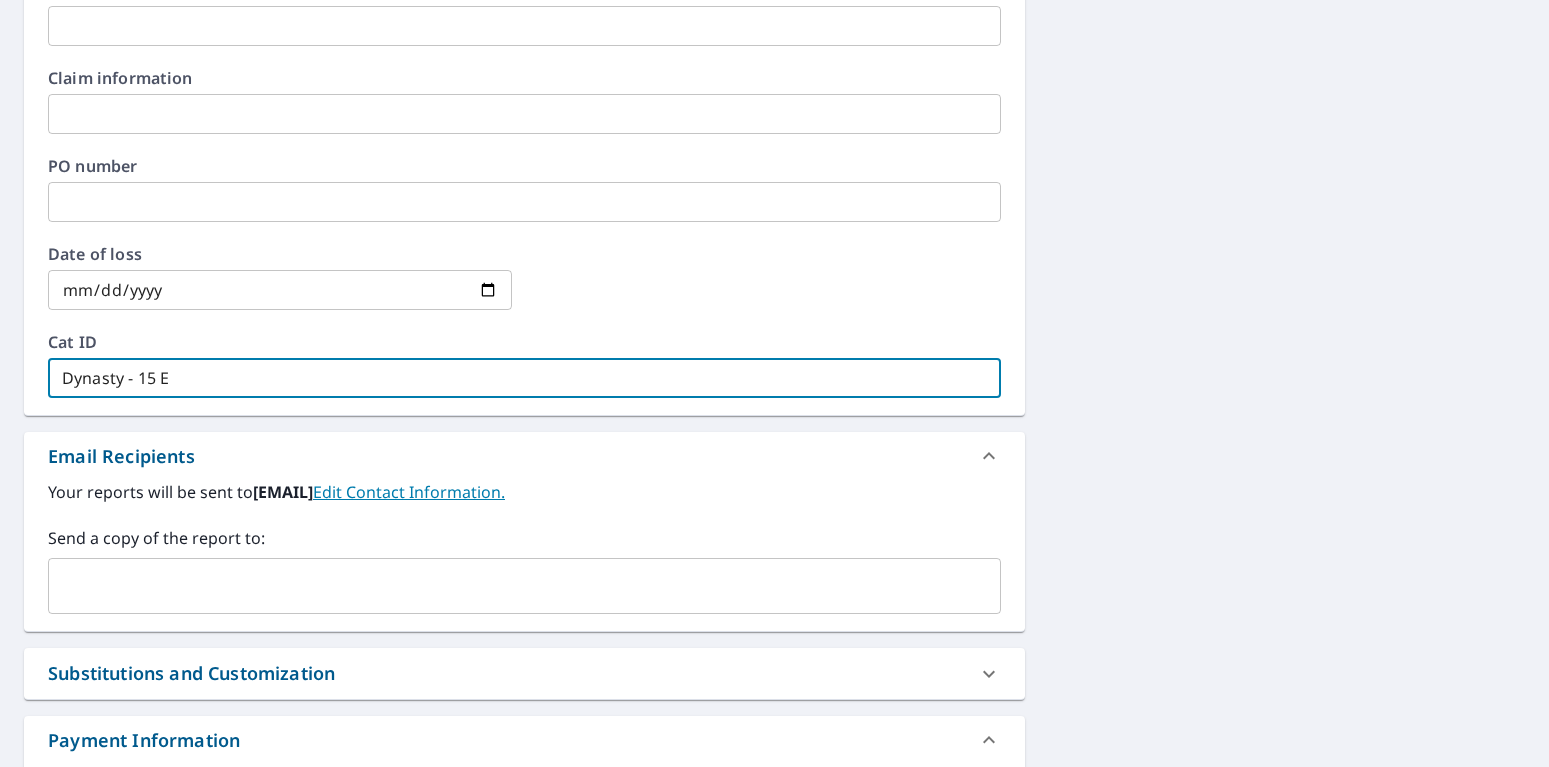type on "[COMPANY_NAME] - [NUMBER]" 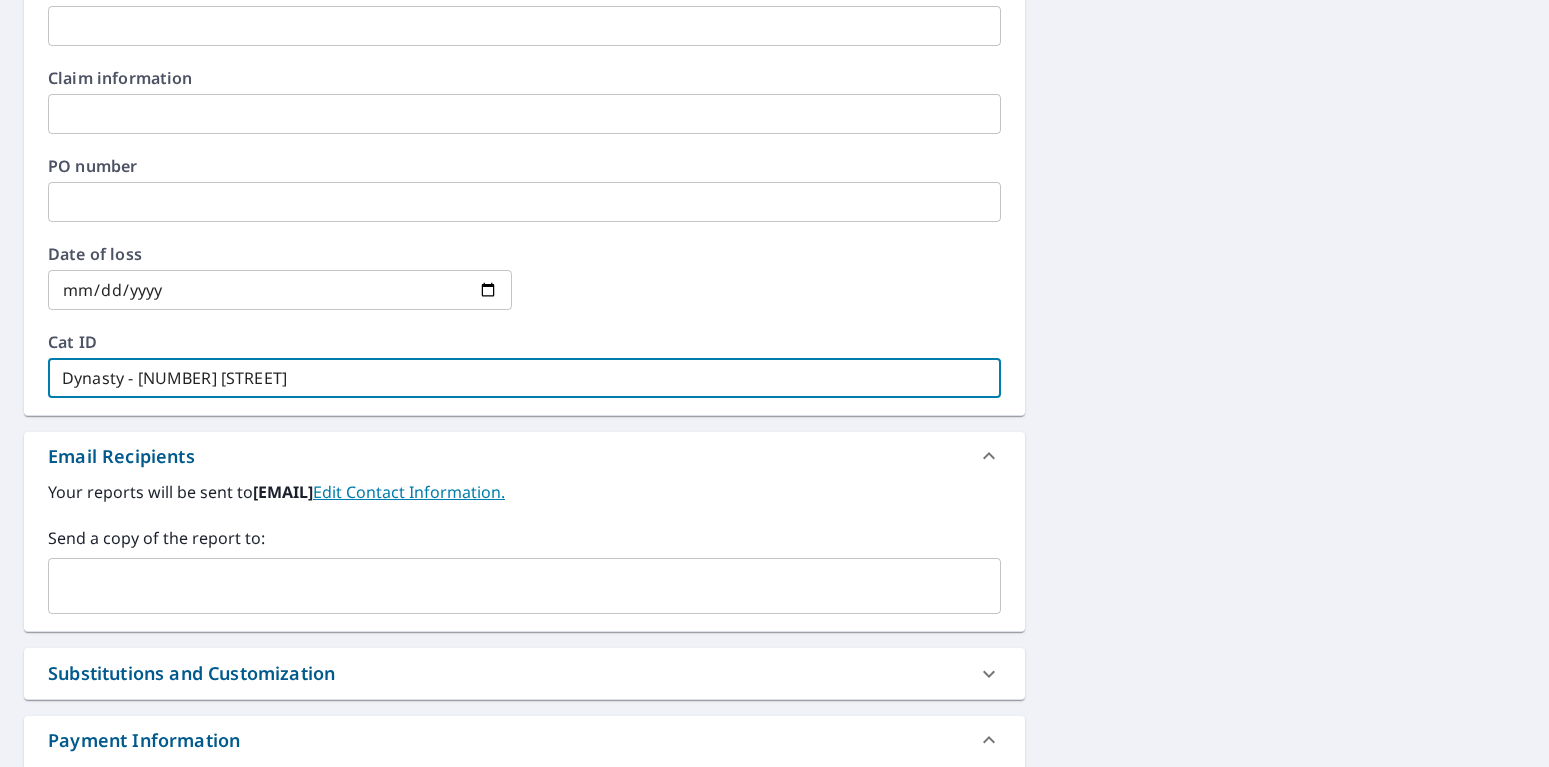 type on "[COMPANY_NAME] - [NUMBER]" 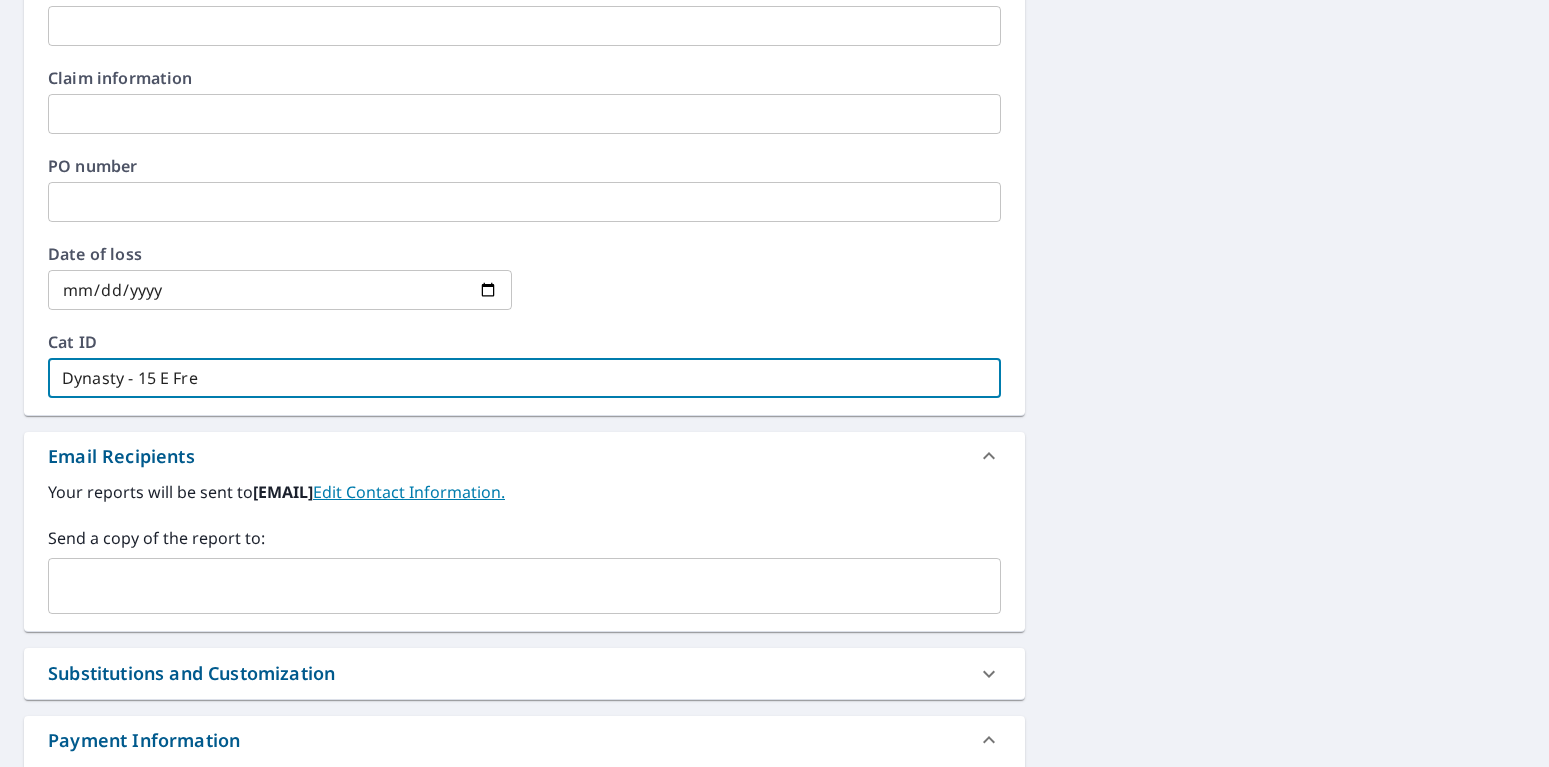 type on "[COMPANY_NAME] - [NUMBER] [STREET]" 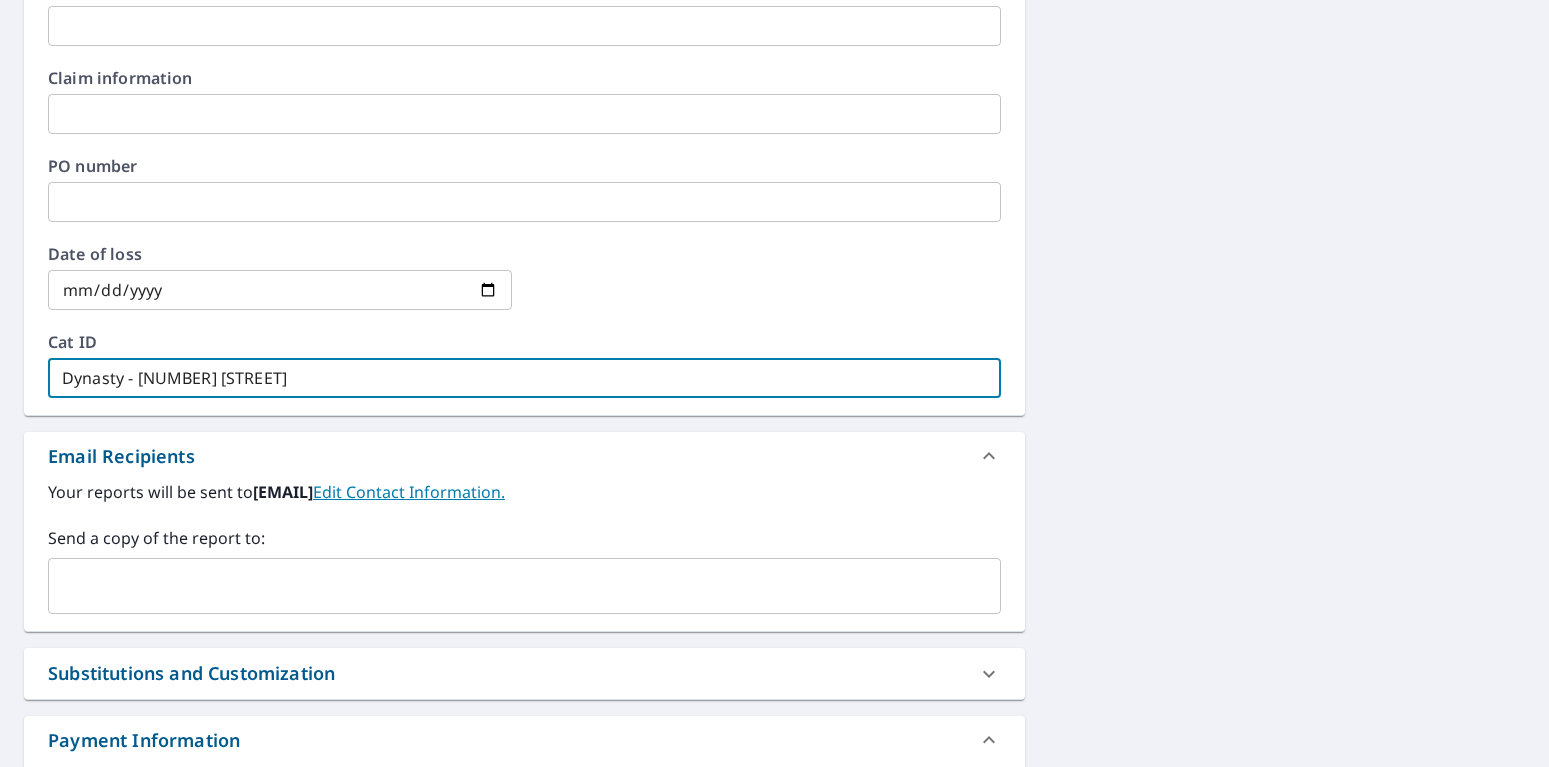 type on "[COMPANY_NAME] - [NUMBER]" 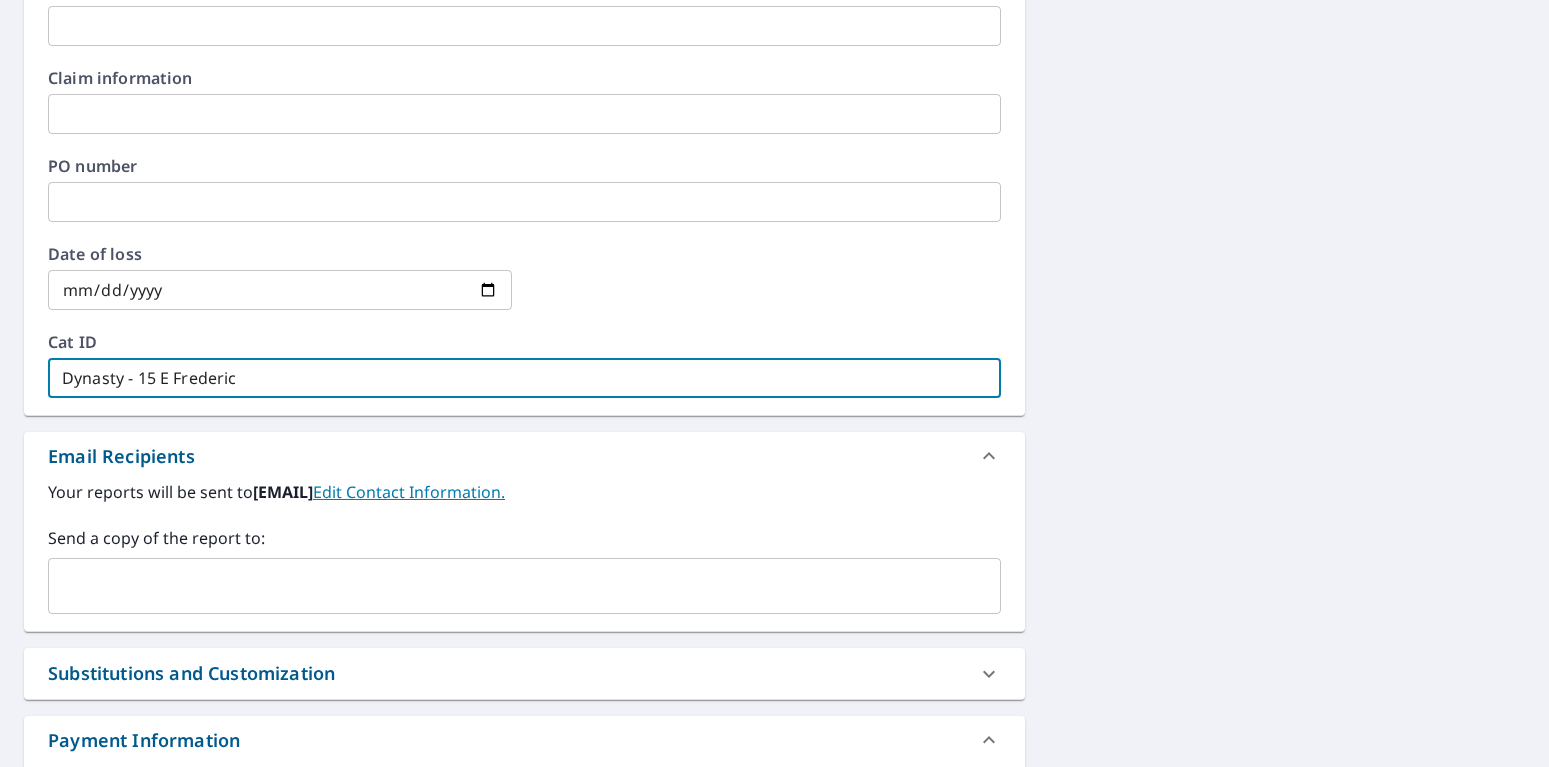 type on "[COMPANY_NAME] - [NUMBER] [STREET]" 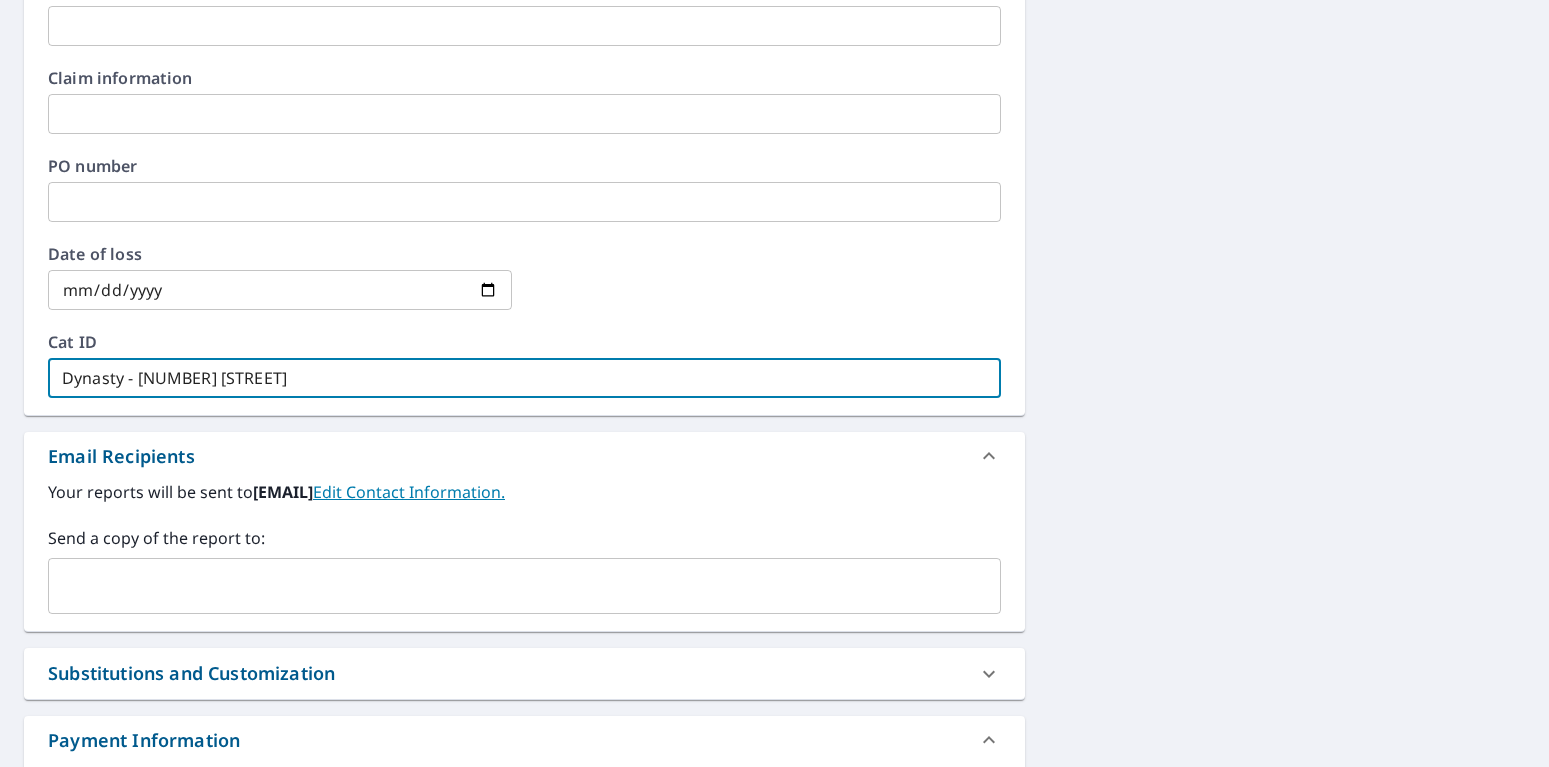 type on "[COMPANY_NAME] - [NUMBER] [STREET]" 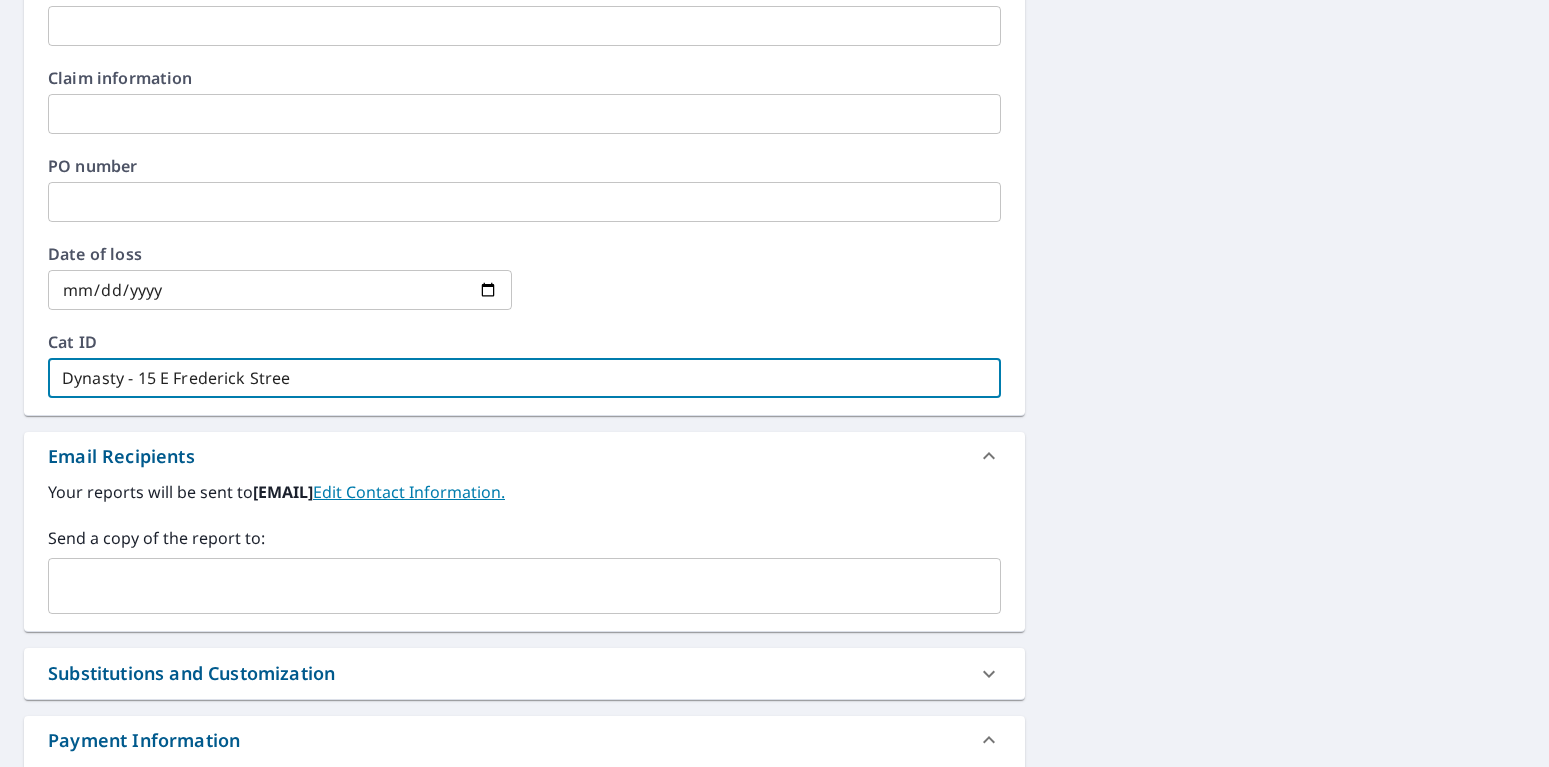type on "[COMPANY_NAME] - [NUMBER] [STREET]" 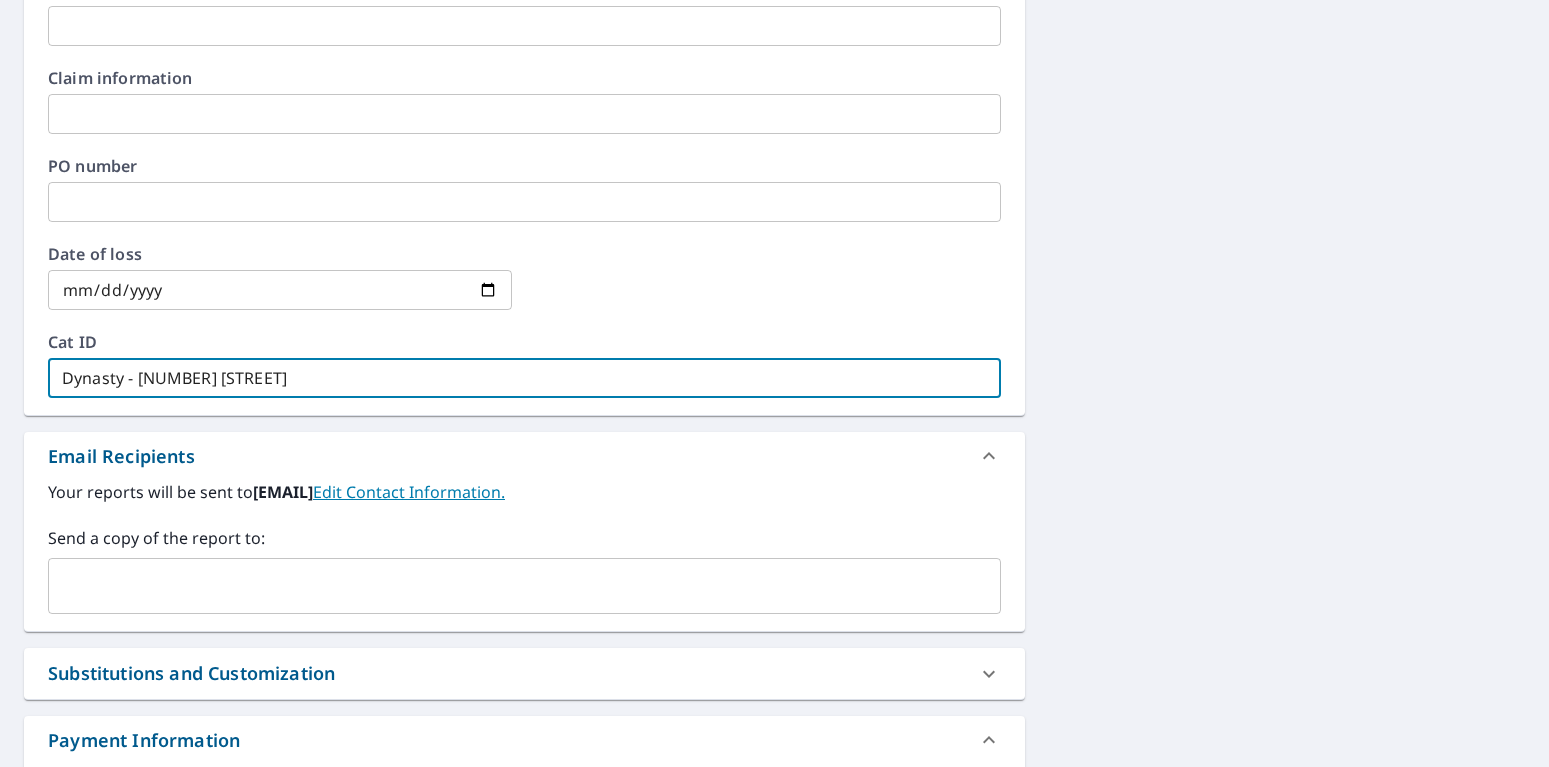 type on "[COMPANY_NAME] - [NUMBER] [STREET]" 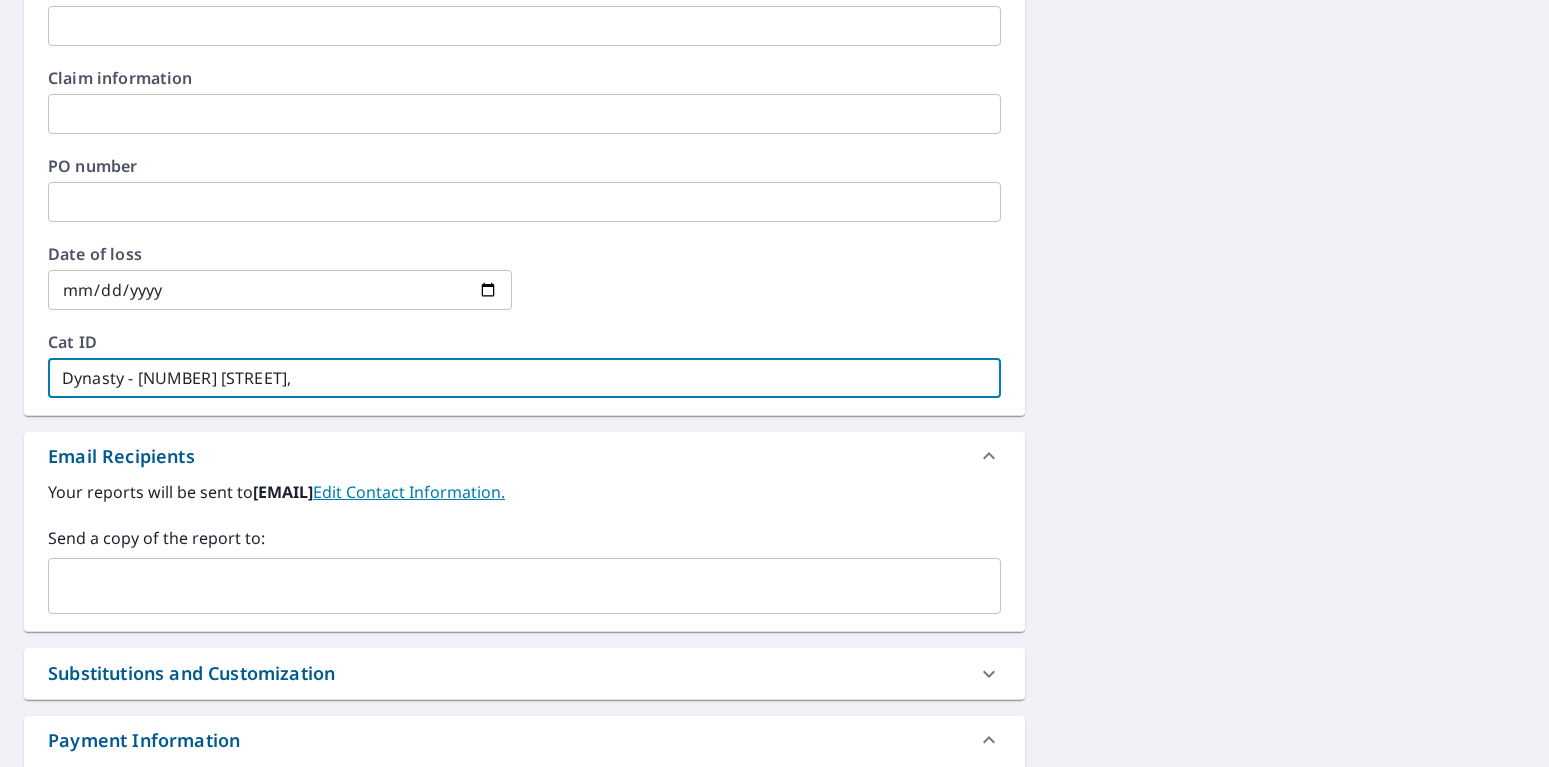 type on "[COMPANY_NAME] - [NUMBER] [STREET]," 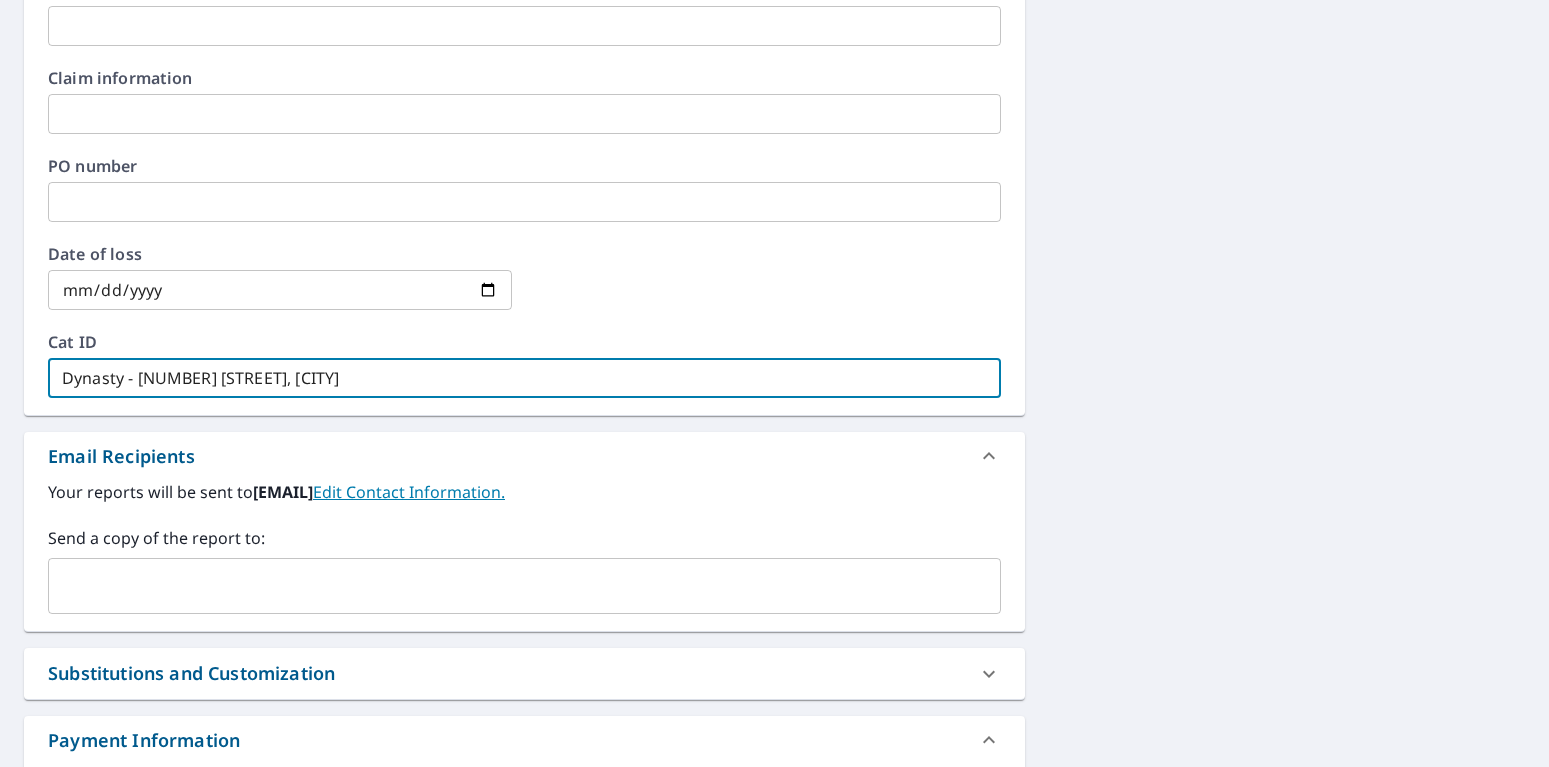 type on "[COMPANY_NAME] - [NUMBER] [STREET], [CITY], [STATE] [POSTAL_CODE]" 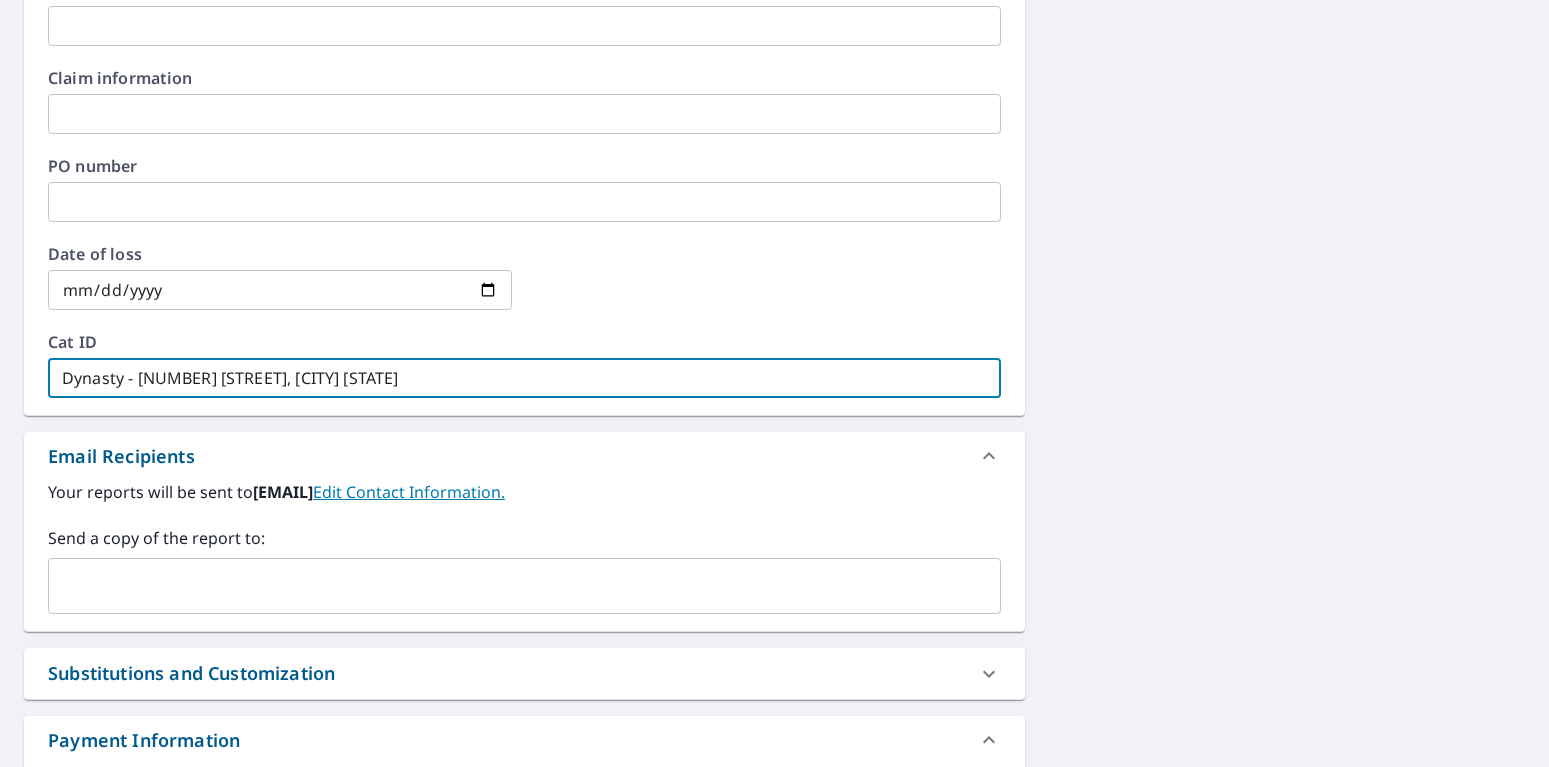 type on "[COMPANY_NAME] - [NUMBER] [STREET], [CITY], [STATE]" 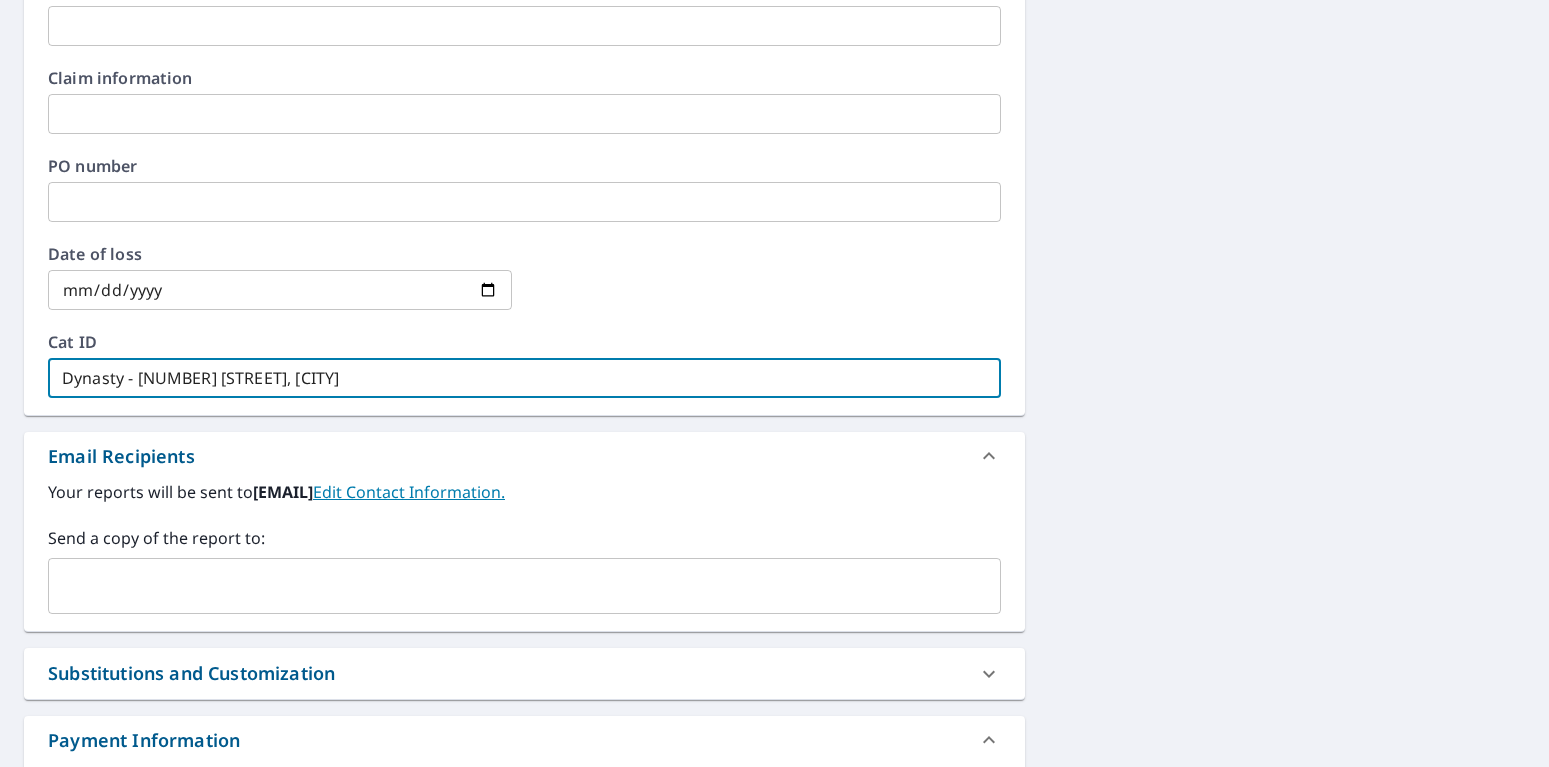 type on "[COMPANY_NAME] - [NUMBER] [STREET], [CITY], [STATE]" 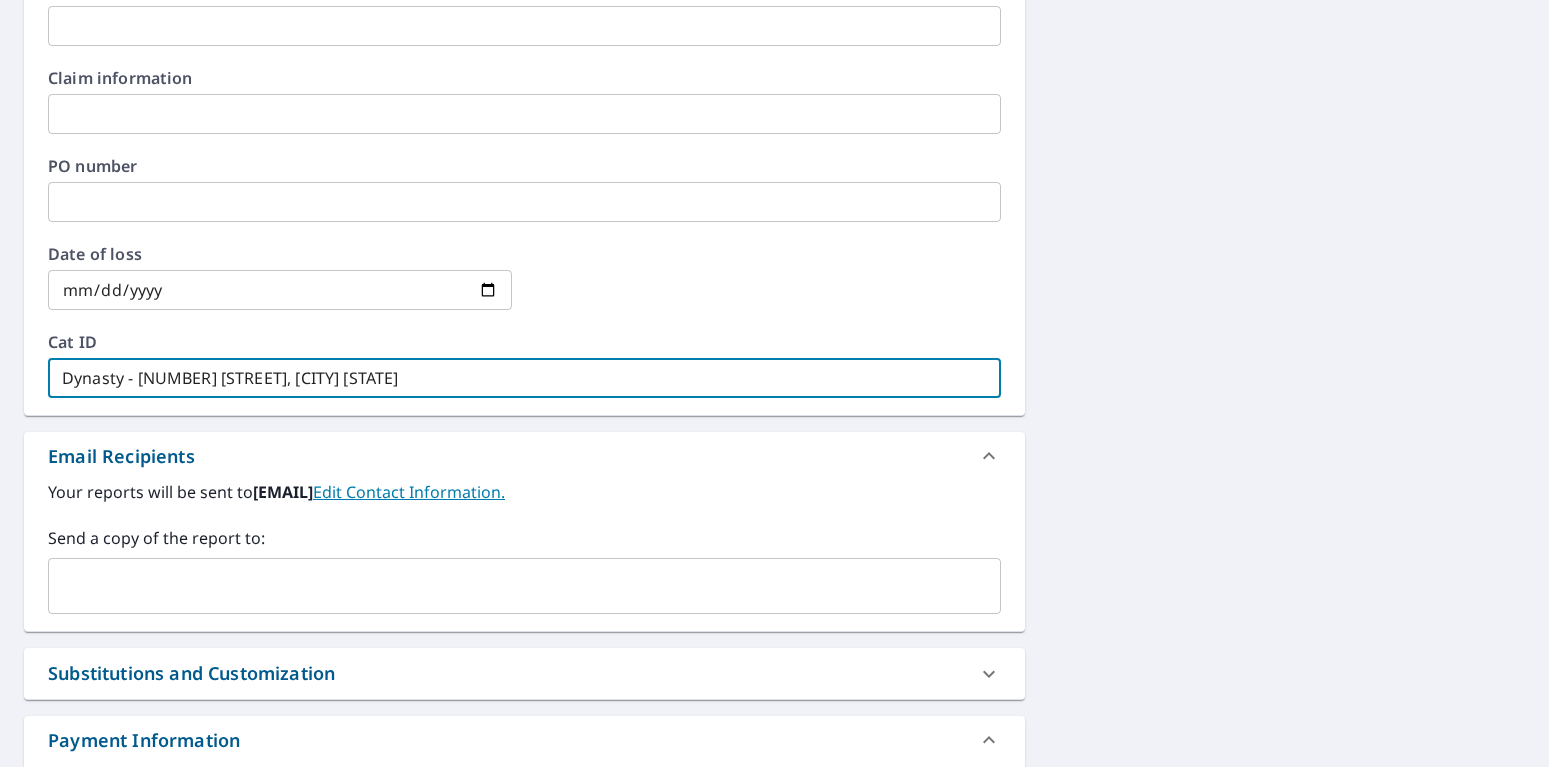 type on "Dynasty - 15 E Frederick Street, Corry PA" 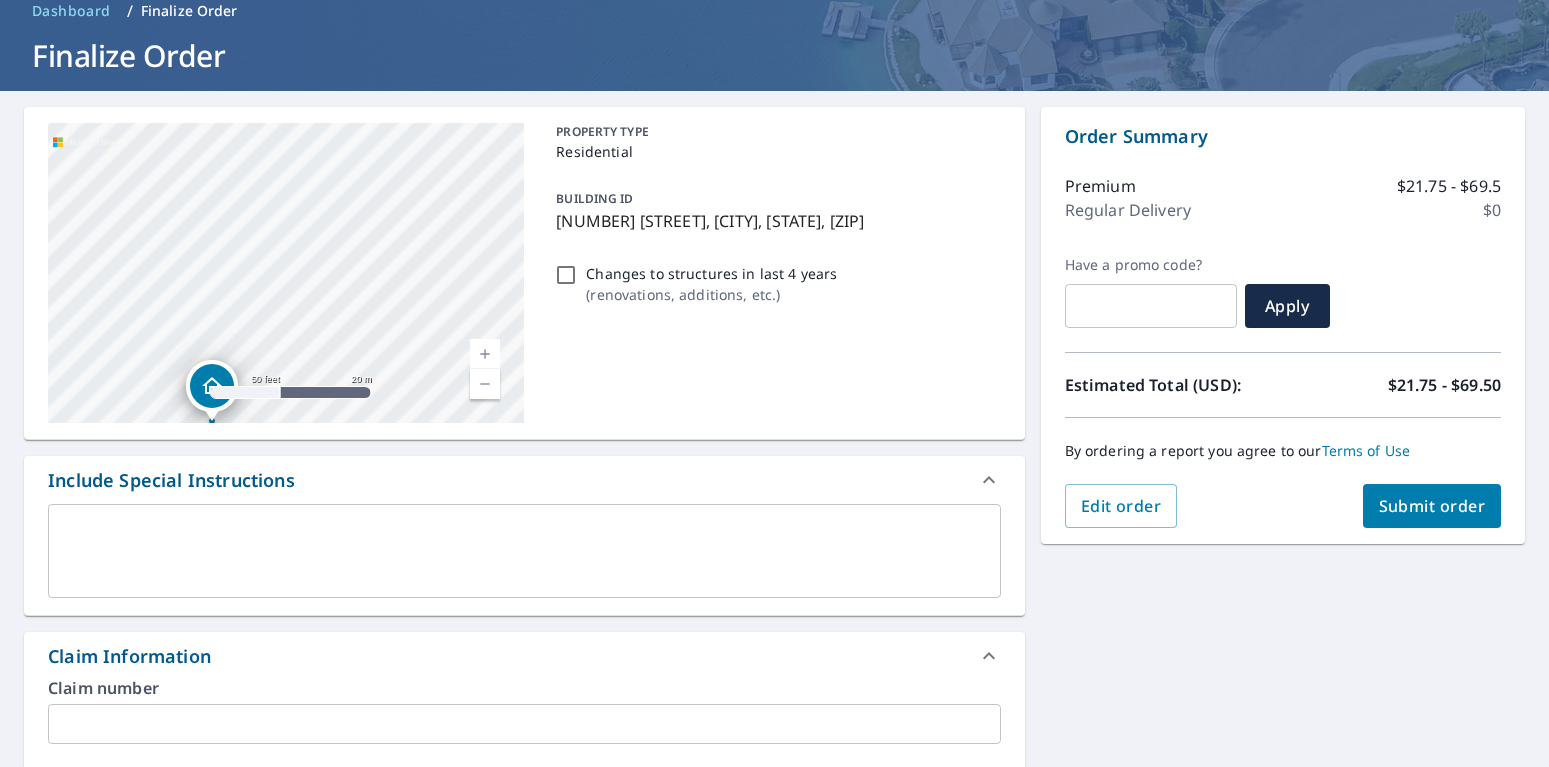 scroll, scrollTop: 132, scrollLeft: 0, axis: vertical 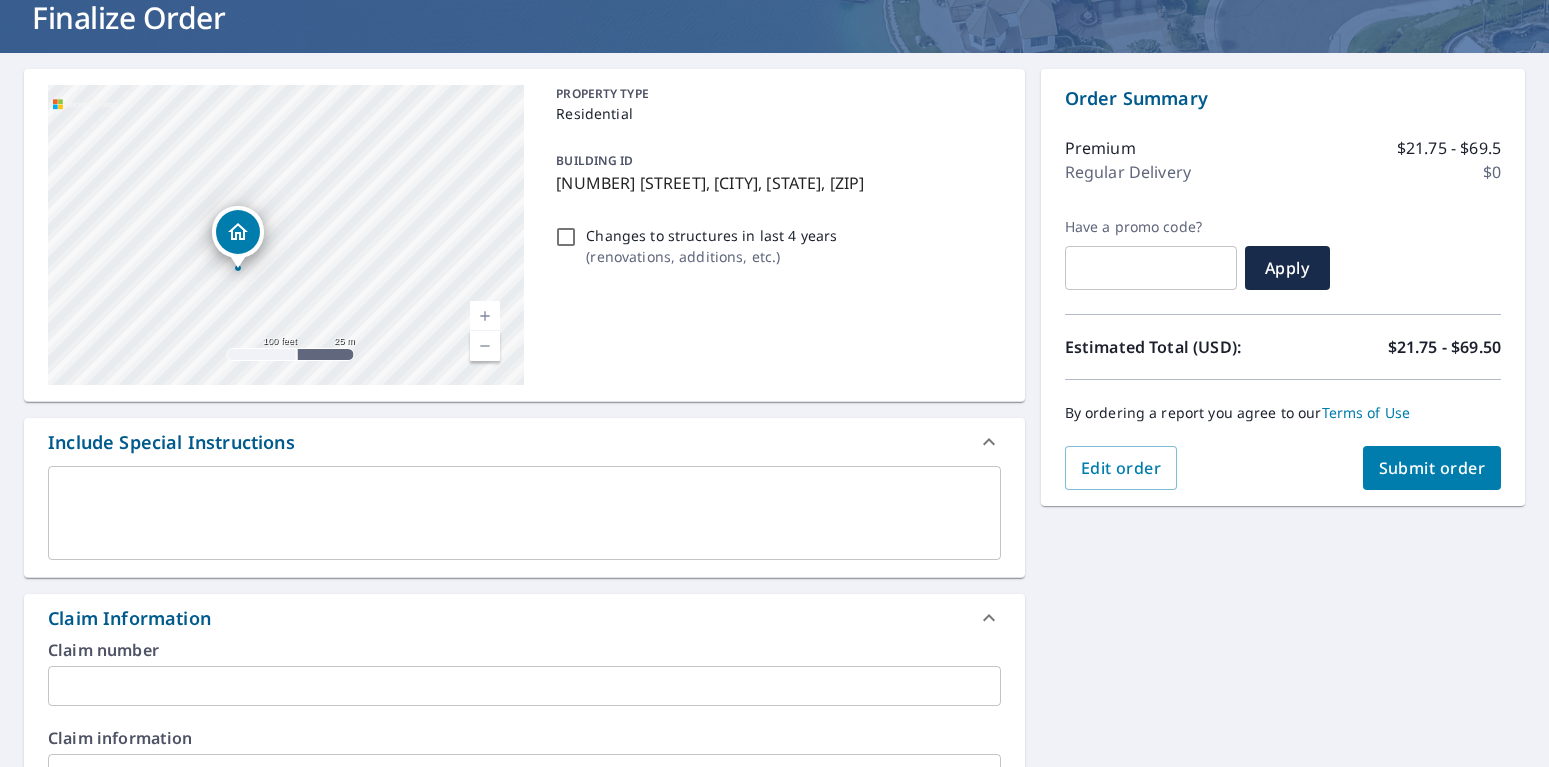 drag, startPoint x: 243, startPoint y: 258, endPoint x: 321, endPoint y: 196, distance: 99.63935 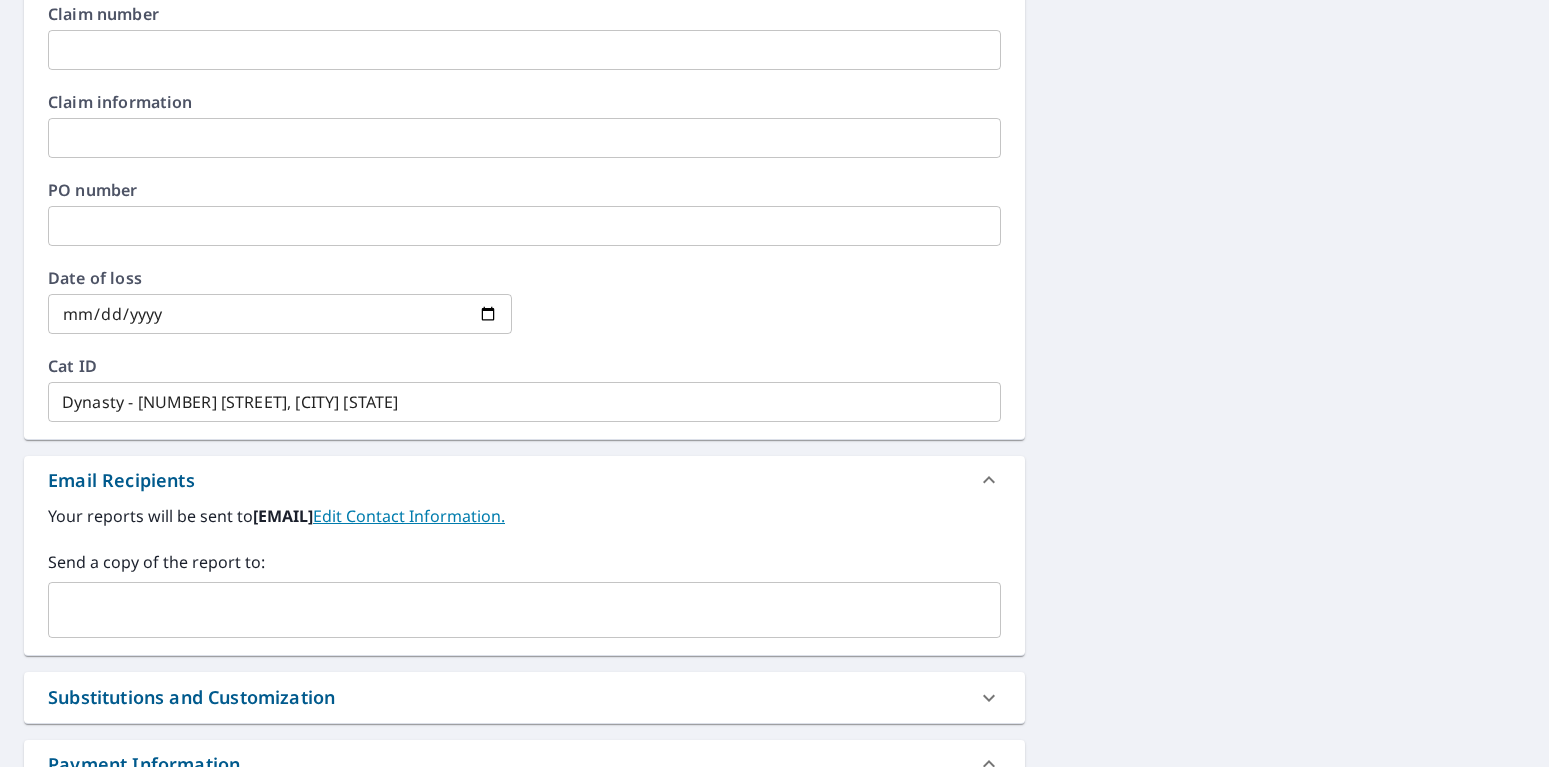 scroll, scrollTop: 792, scrollLeft: 0, axis: vertical 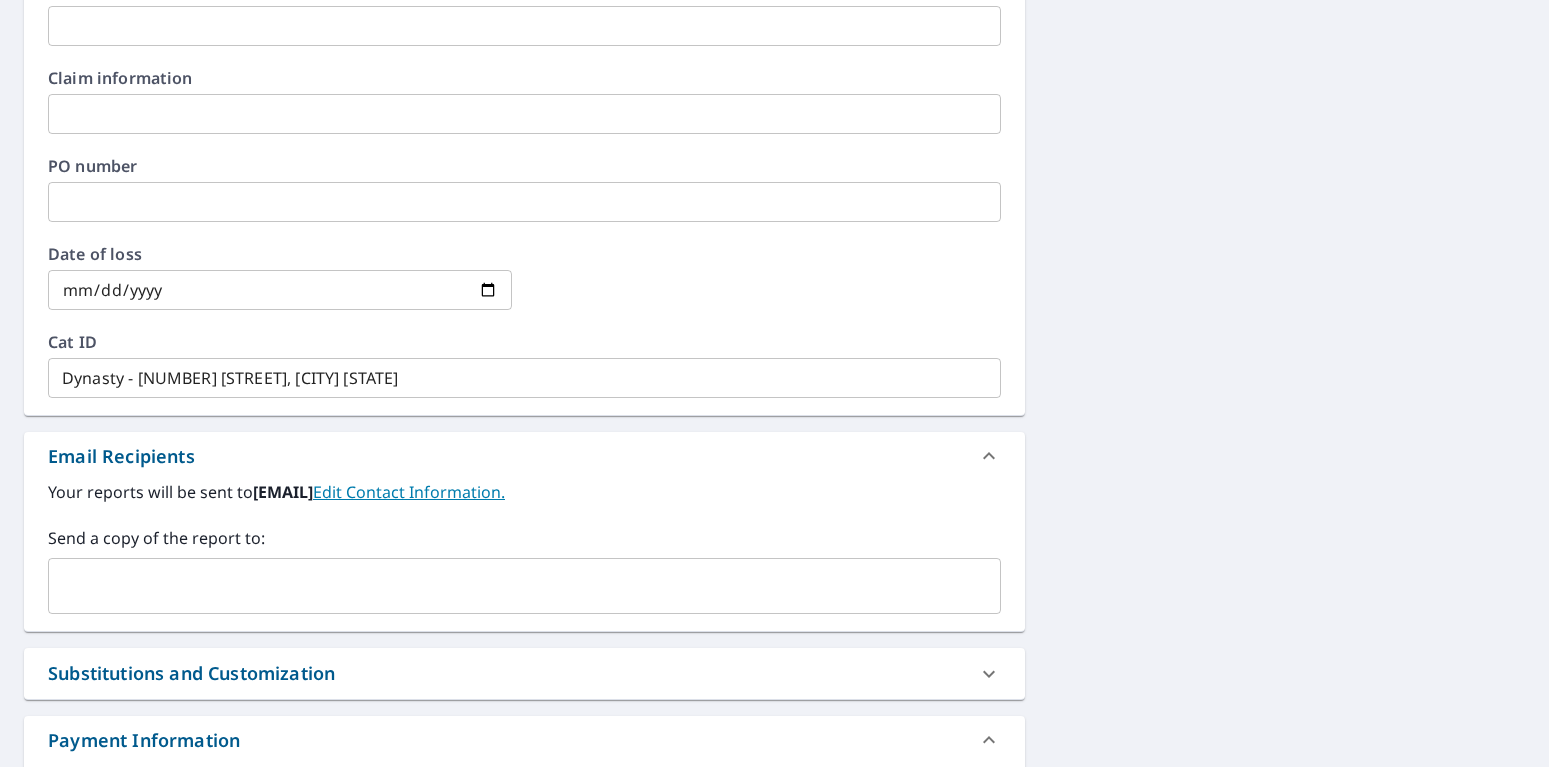 click at bounding box center [509, 586] 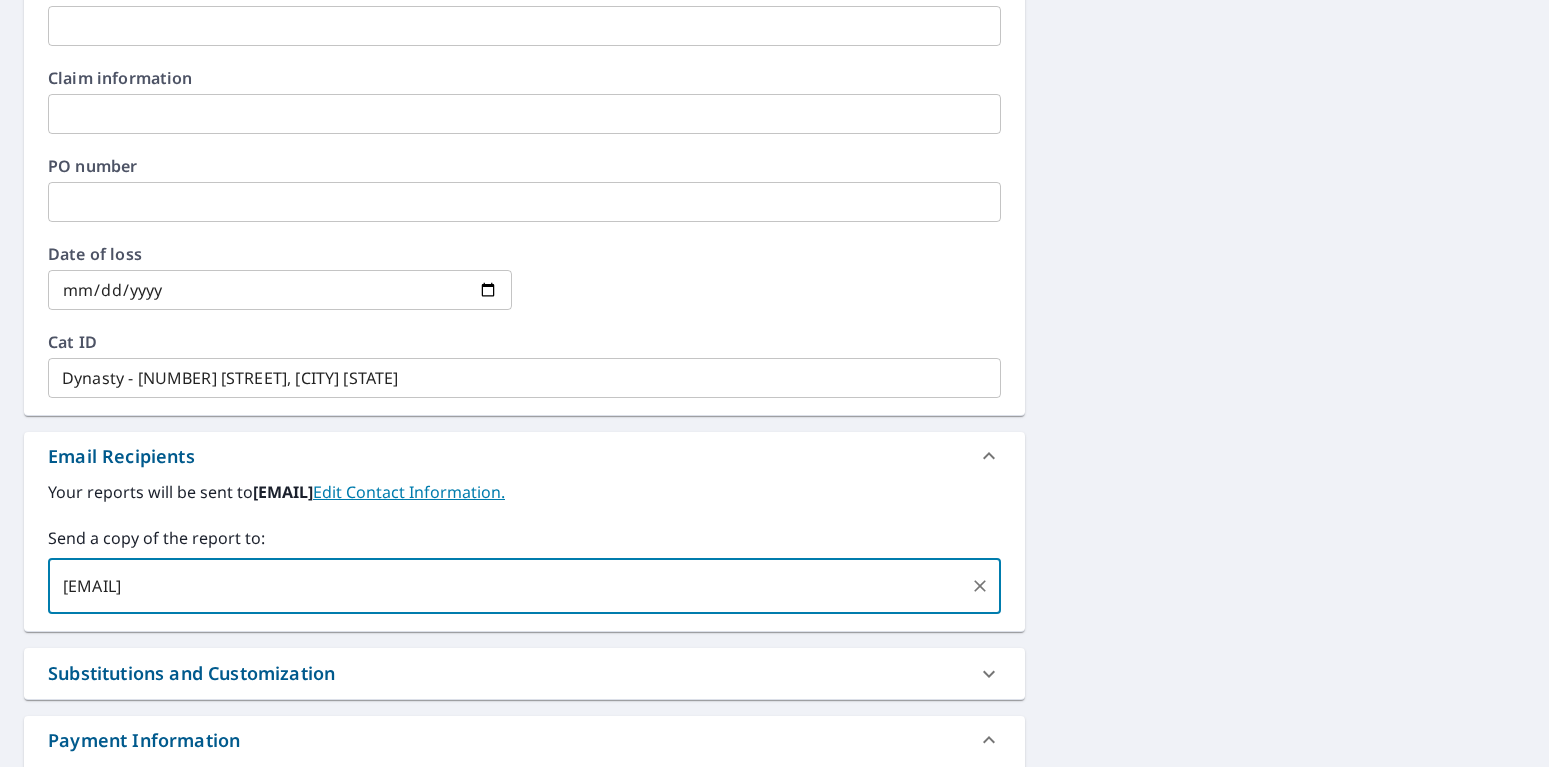 type on "[EMAIL]" 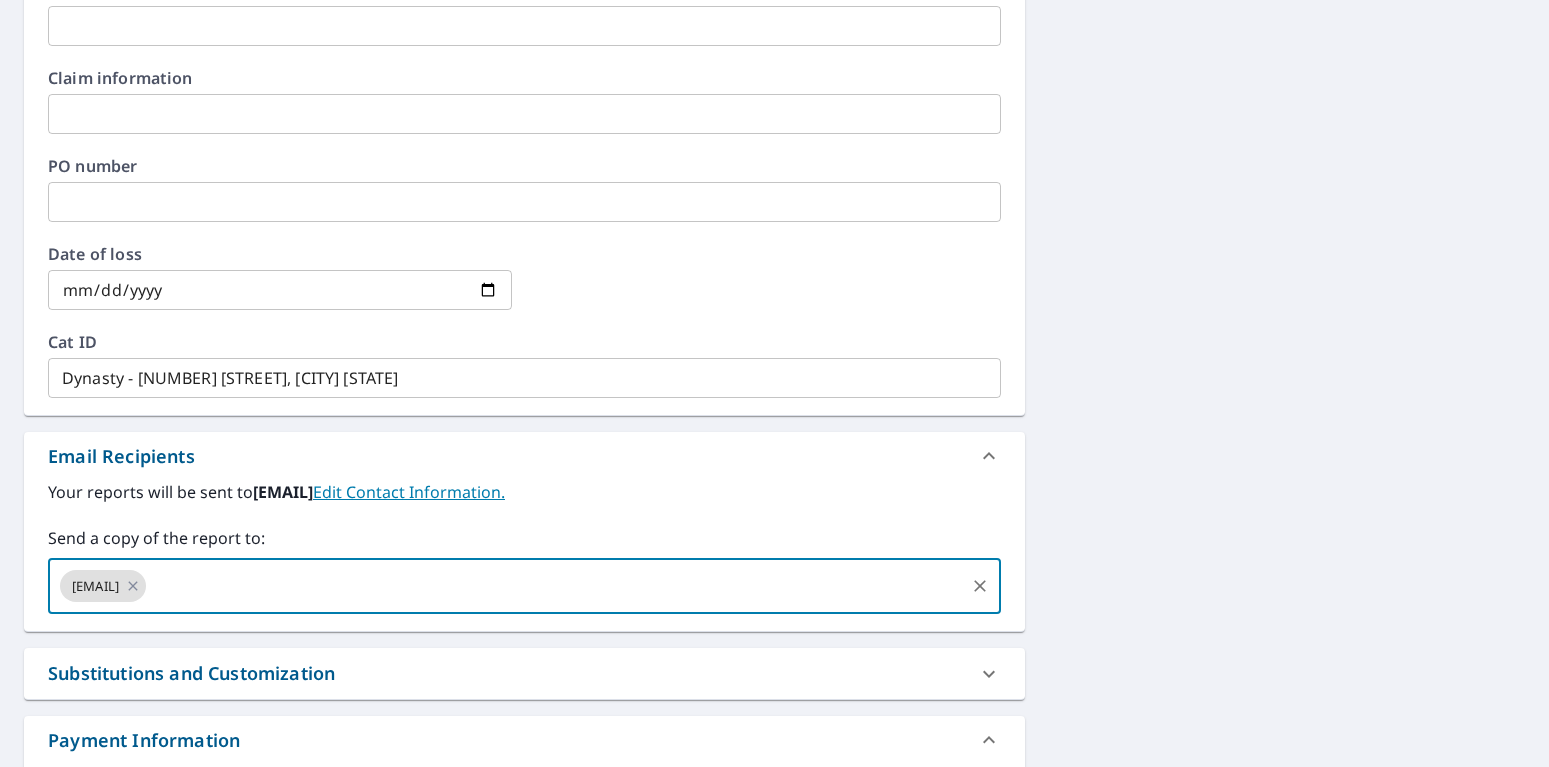 click on "15 E Frederick St Corry, PA 16407 Aerial Road A standard road map Aerial A detailed look from above Labels Labels 50 feet 20 m © 2025 TomTom, © Vexcel Imaging, © 2025 Microsoft Corporation,  © OpenStreetMap Terms PROPERTY TYPE Residential BUILDING ID 15 E Frederick St, Corry, PA, 16407 Changes to structures in last 4 years ( renovations, additions, etc. ) Include Special Instructions x ​ Claim Information Claim number ​ Claim information ​ PO number ​ Date of loss ​ Cat ID Dynasty - 15 E Frederick Street, Corry PA ​ Email Recipients Your reports will be sent to  jmukina@modernbuilderssupply.com.  Edit Contact Information. Send a copy of the report to: pdamond@modernbuilderssupply.com ​ Substitutions and Customization Roof measurement report substitutions If a Premium Report is unavailable send me an Extended Coverage 3D Report: Yes No Ask If an Extended Coverage 3D Report is unavailable send me an Extended Coverage 2D Report: Yes No Ask Yes No Ask Additional Report Formats DXF RXF XML $0 ​" at bounding box center [774, 126] 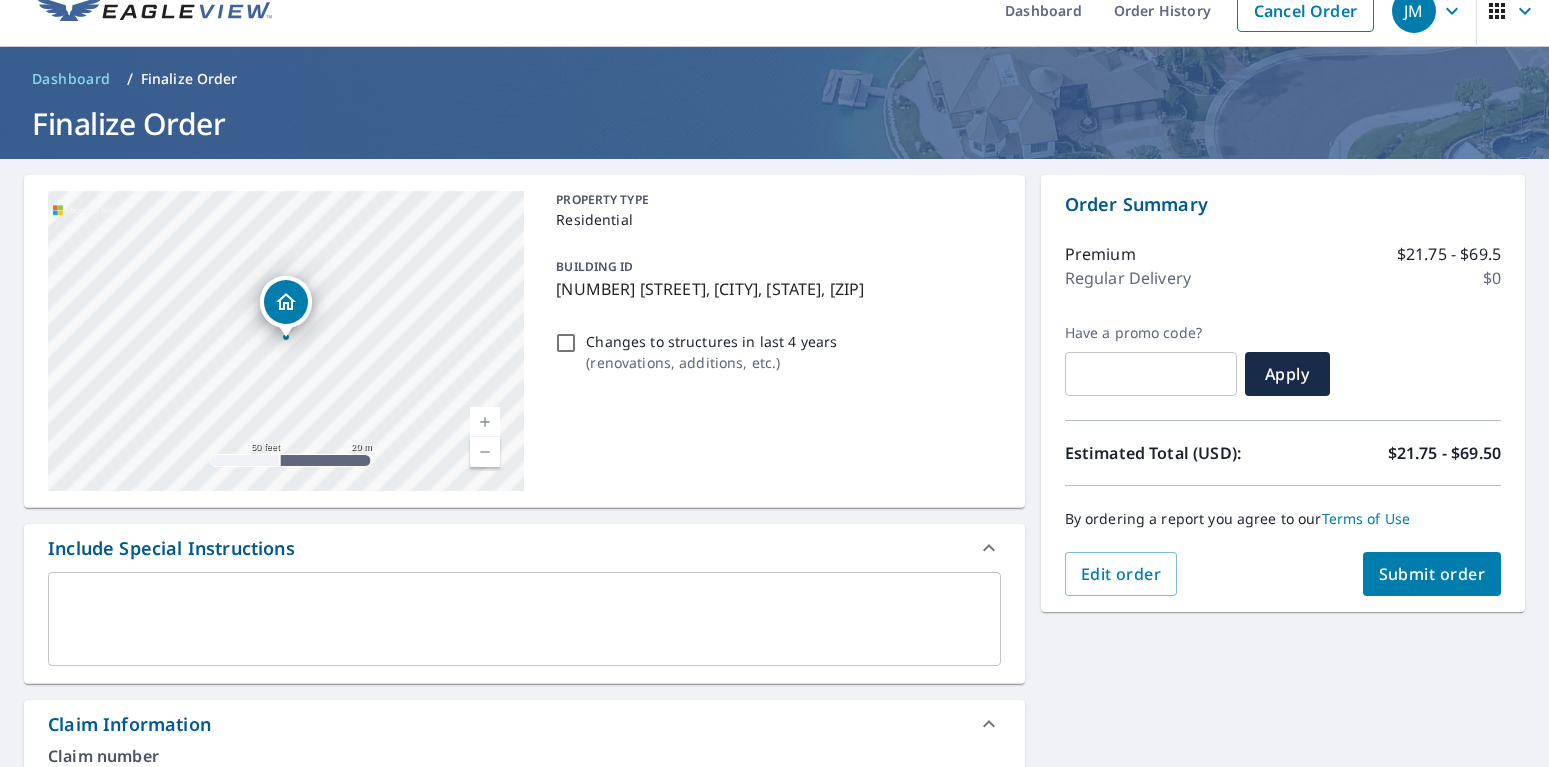scroll, scrollTop: 0, scrollLeft: 0, axis: both 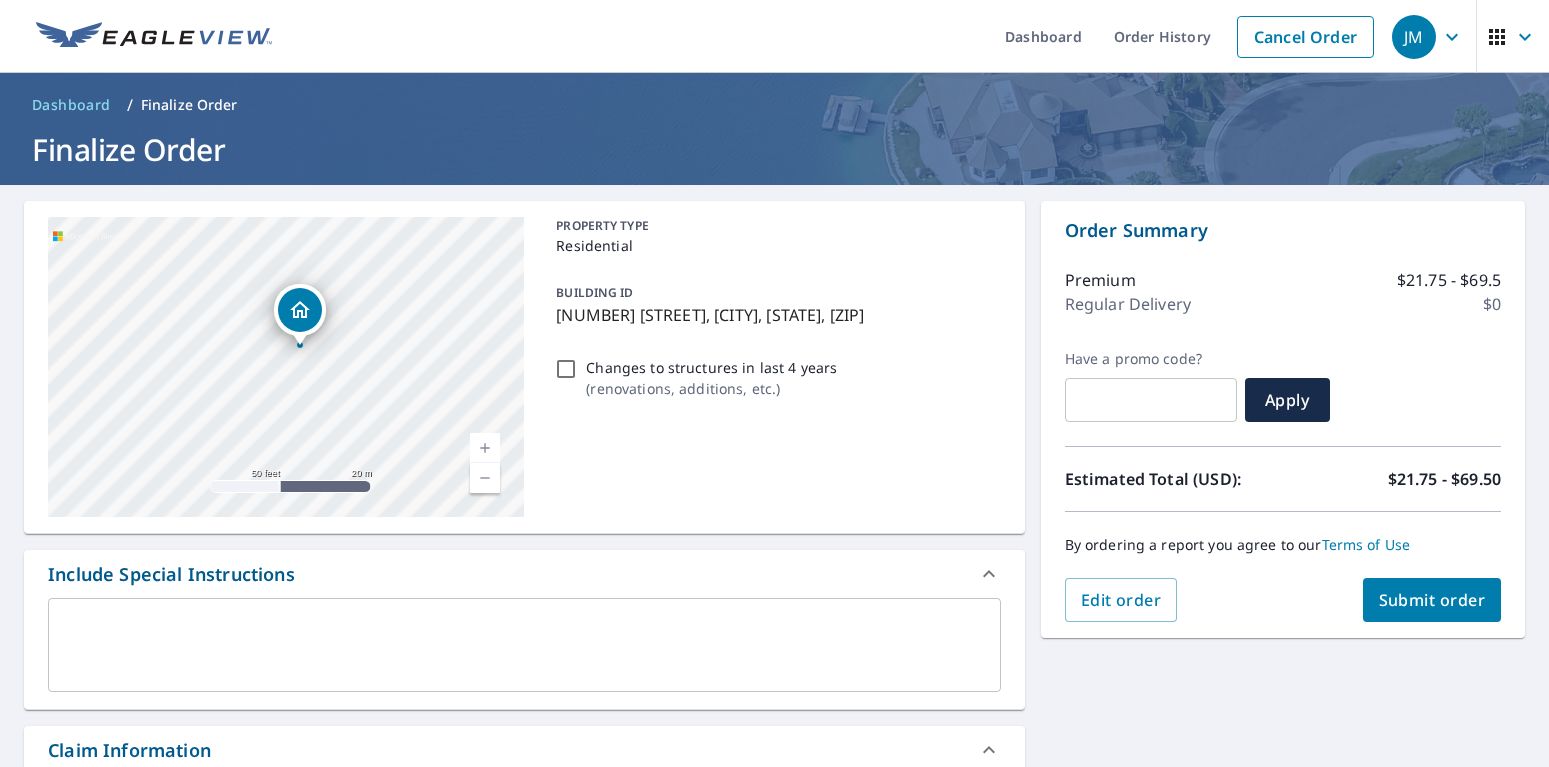 drag, startPoint x: 284, startPoint y: 322, endPoint x: 298, endPoint y: 304, distance: 22.803509 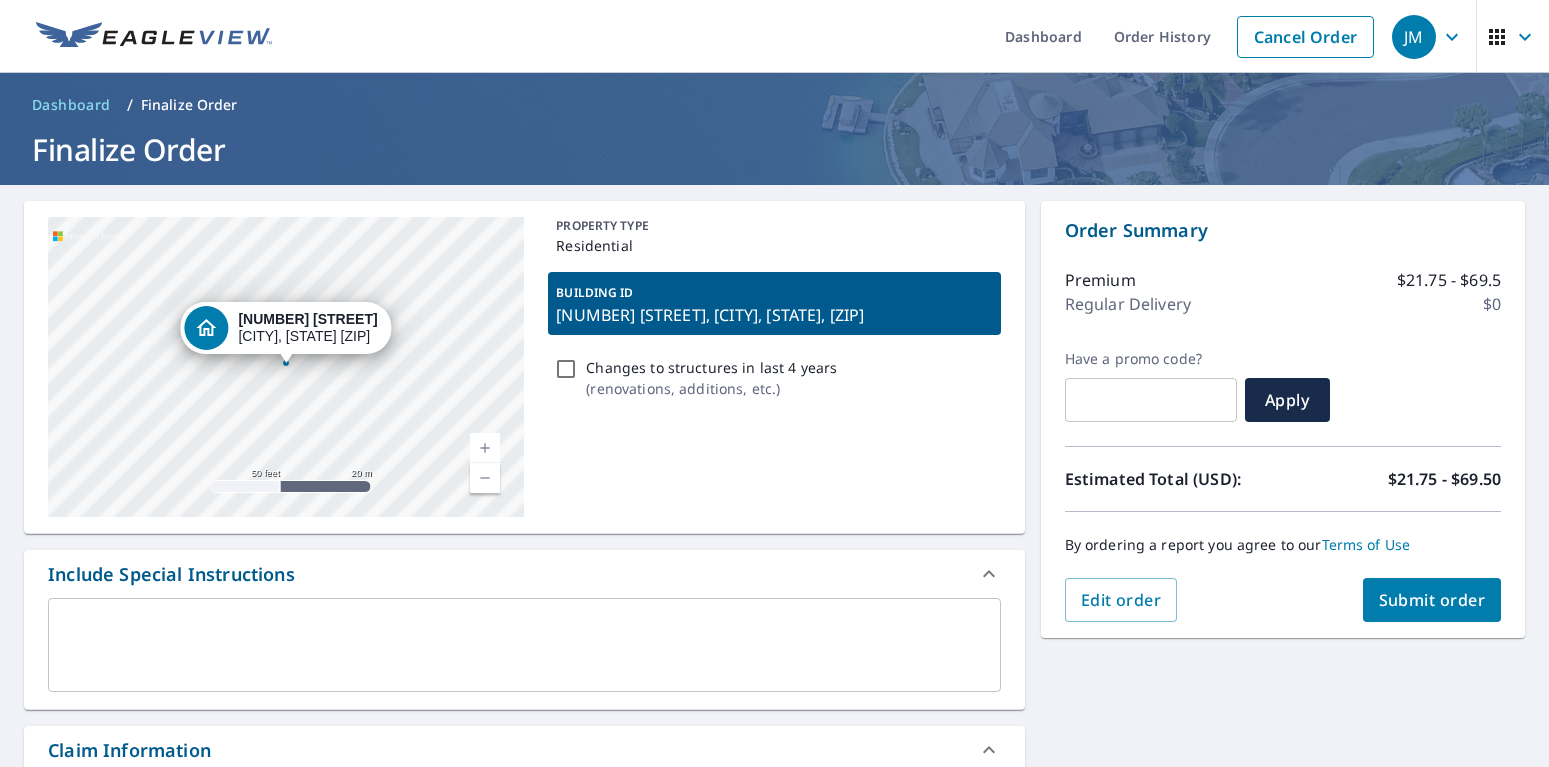 click on "PROPERTY TYPE Residential BUILDING ID 15 E Frederick St, Corry, PA, 16407 Changes to structures in last 4 years ( renovations, additions, etc. )" at bounding box center [774, 367] 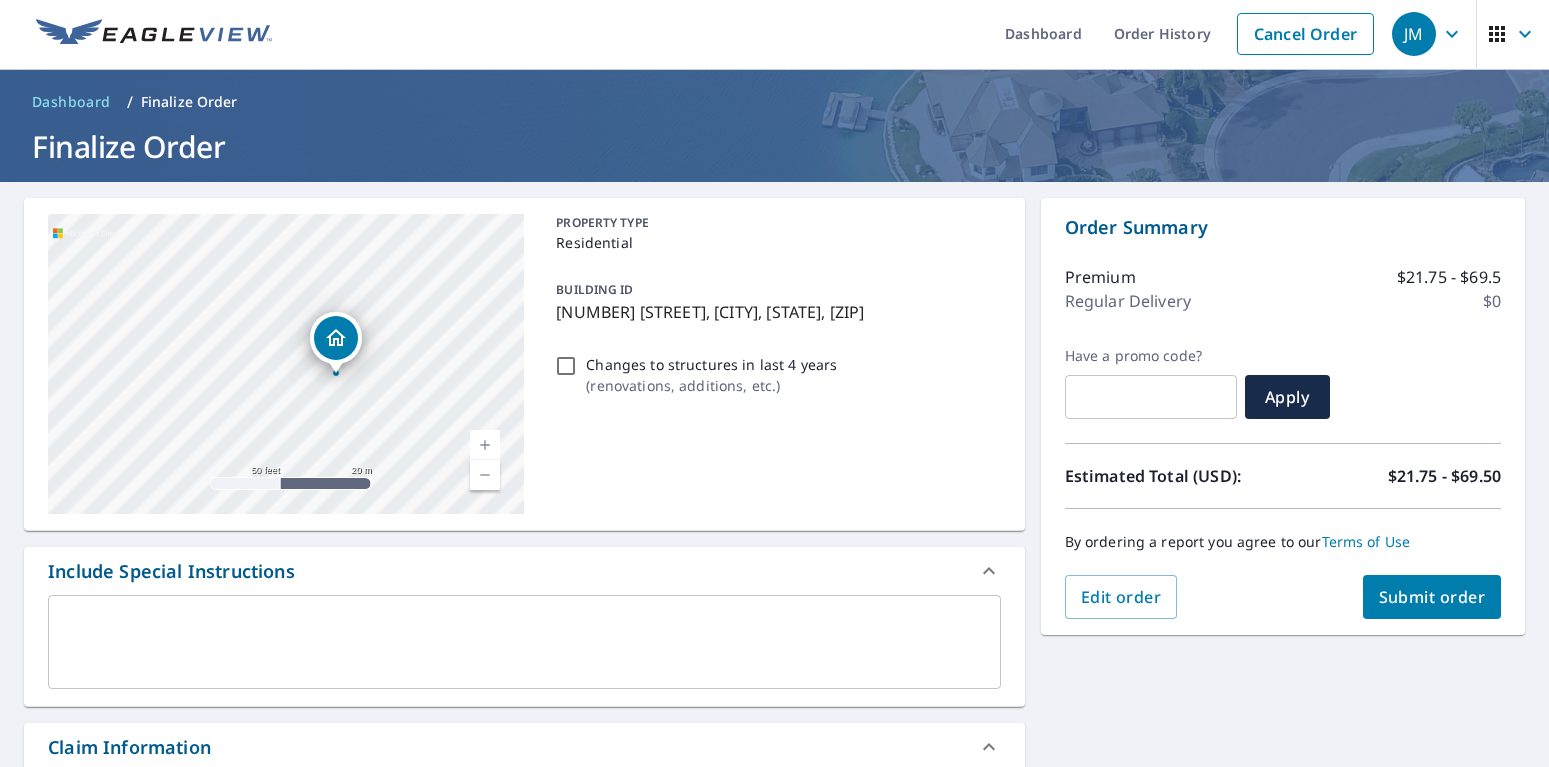 scroll, scrollTop: 0, scrollLeft: 0, axis: both 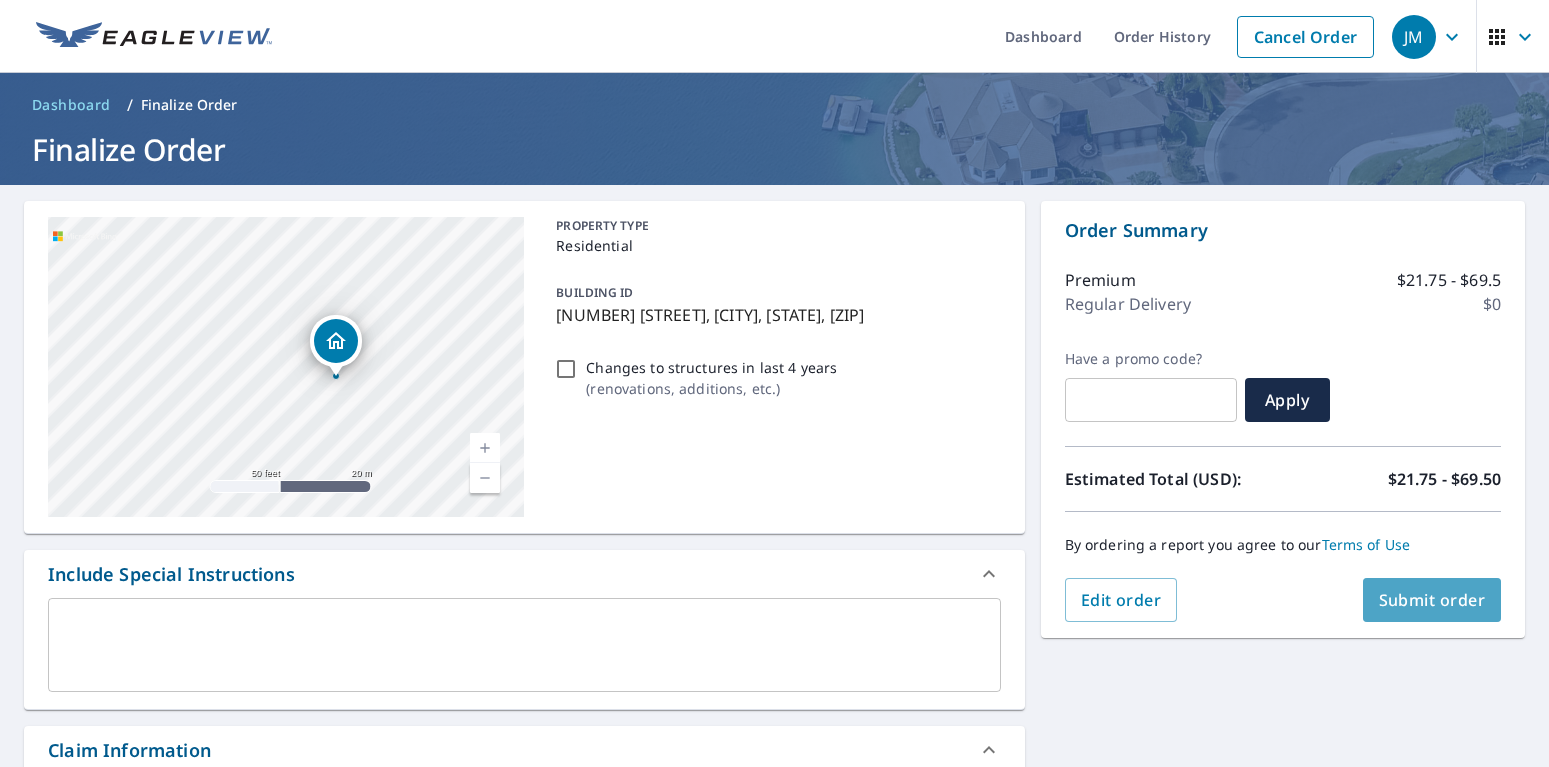 click on "Submit order" at bounding box center [1432, 600] 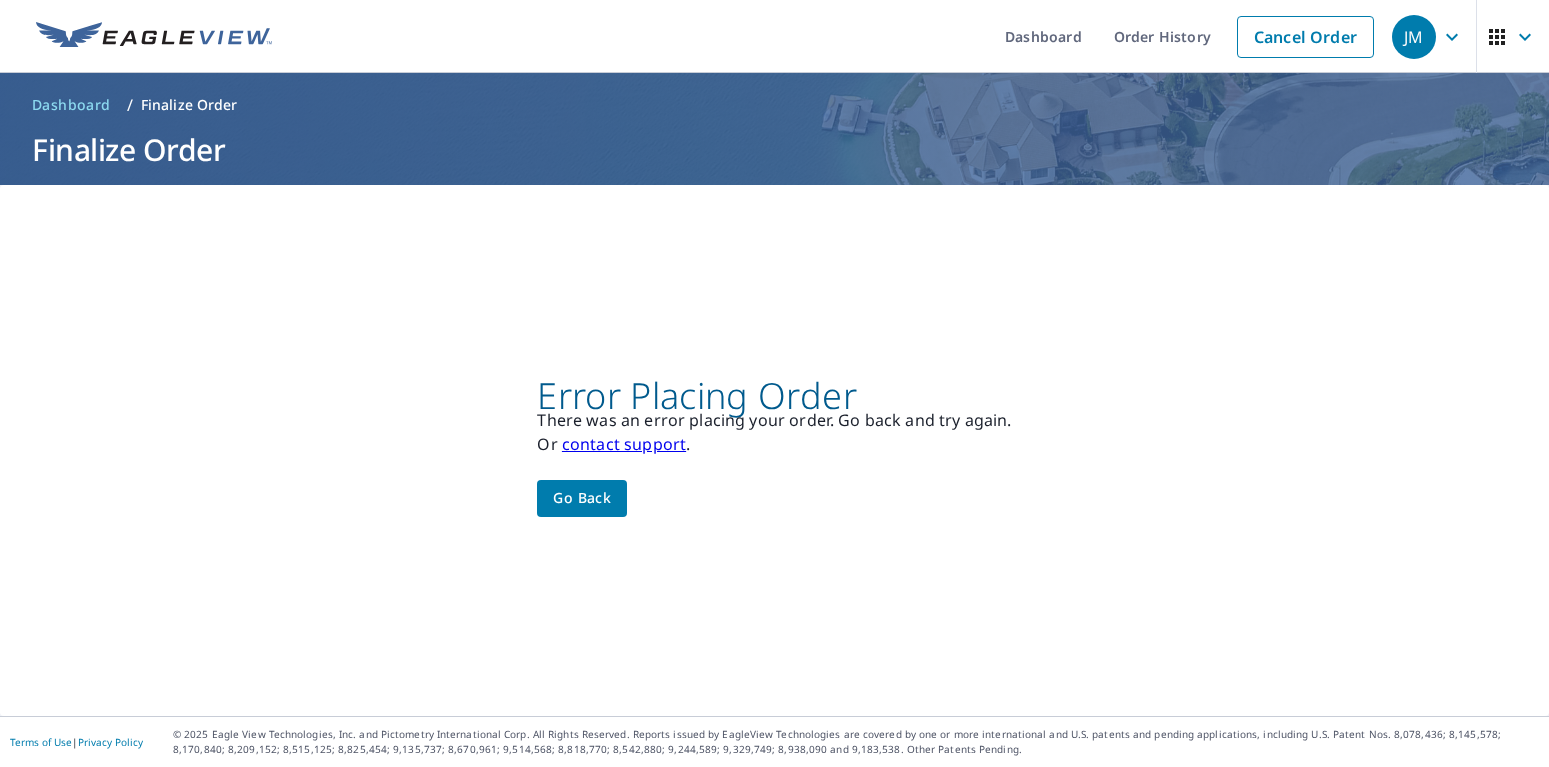 click on "Go back" at bounding box center [582, 498] 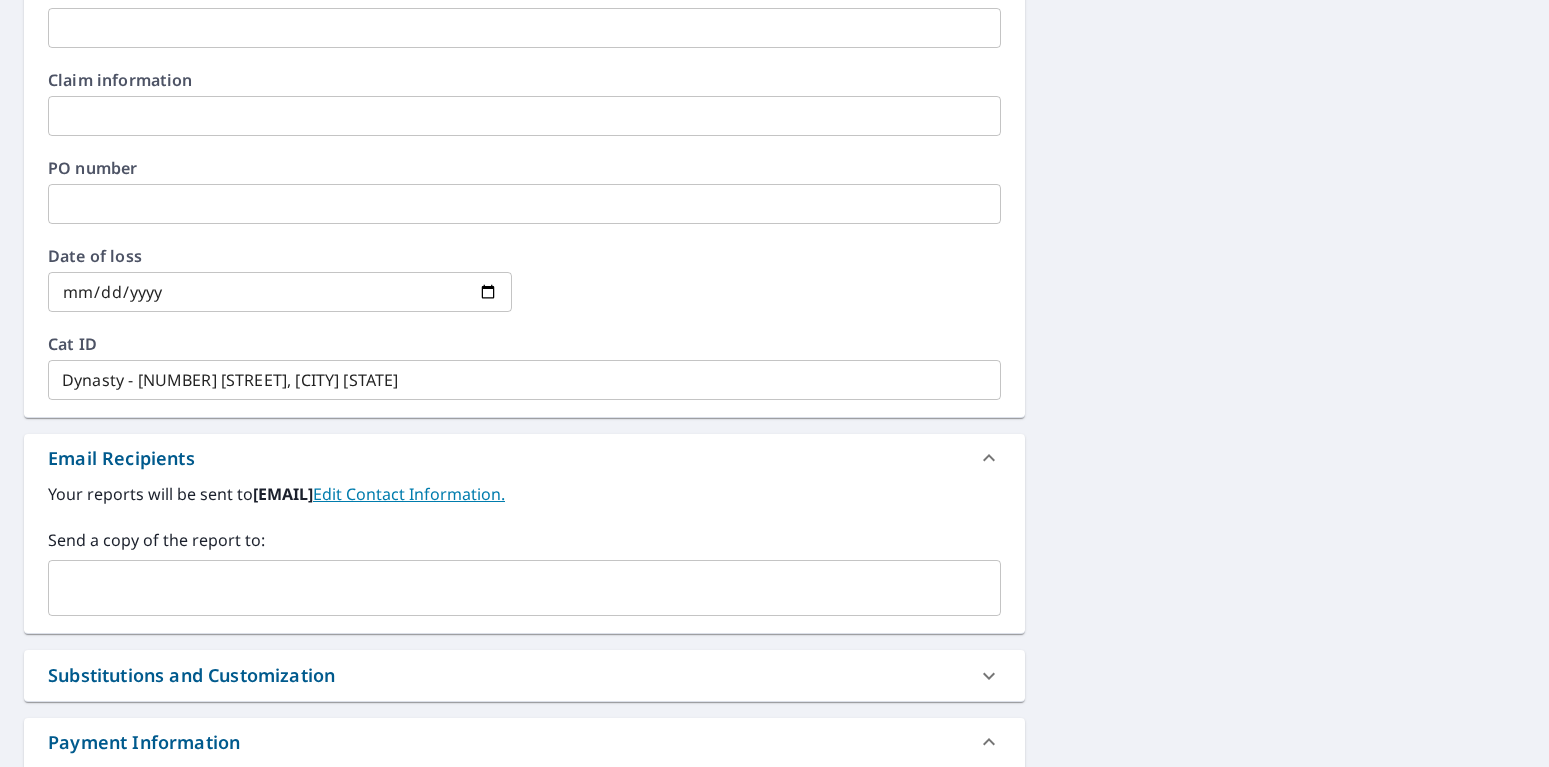 scroll, scrollTop: 792, scrollLeft: 0, axis: vertical 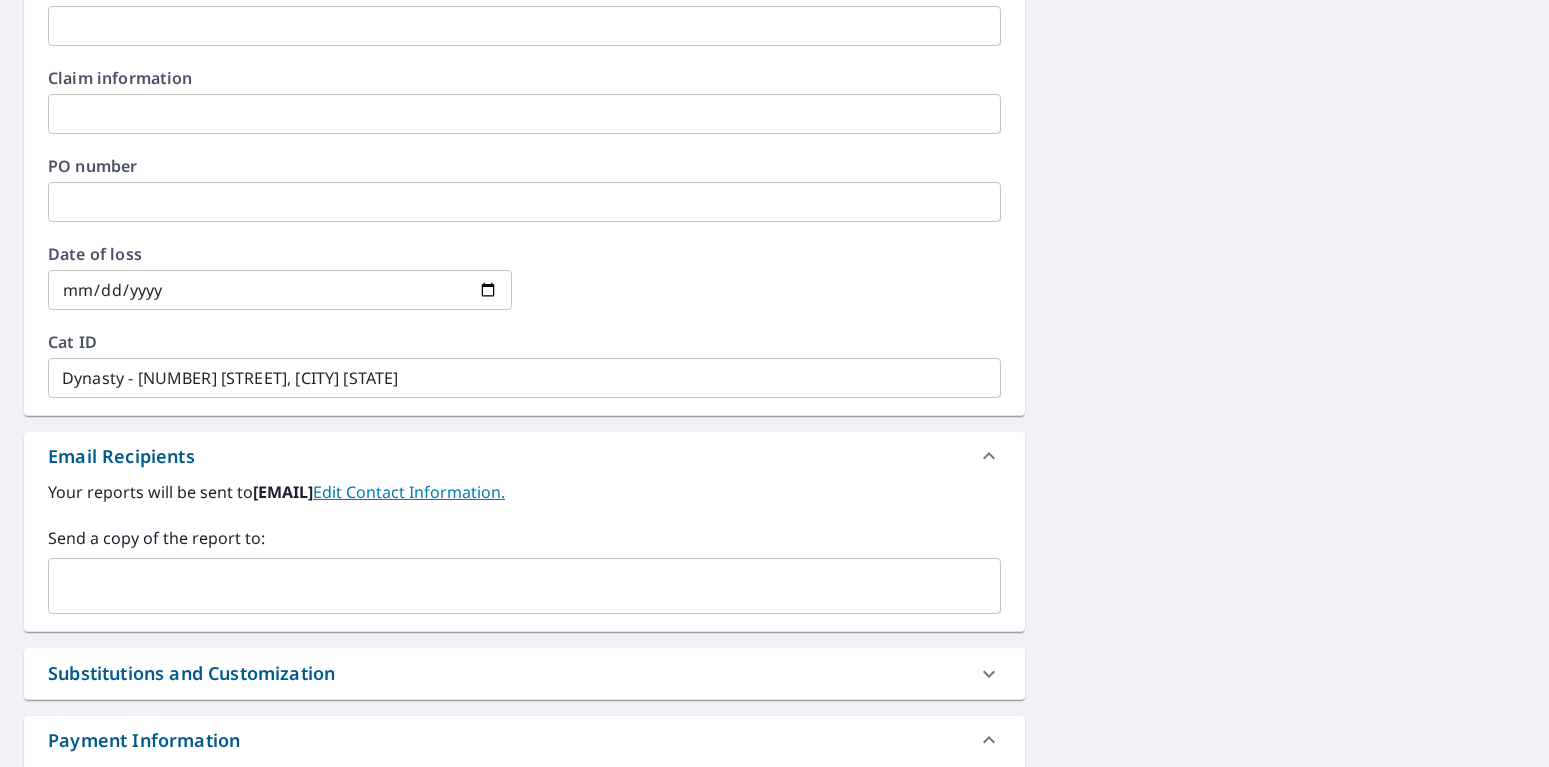 click on "Send a copy of the report to:" at bounding box center [524, 538] 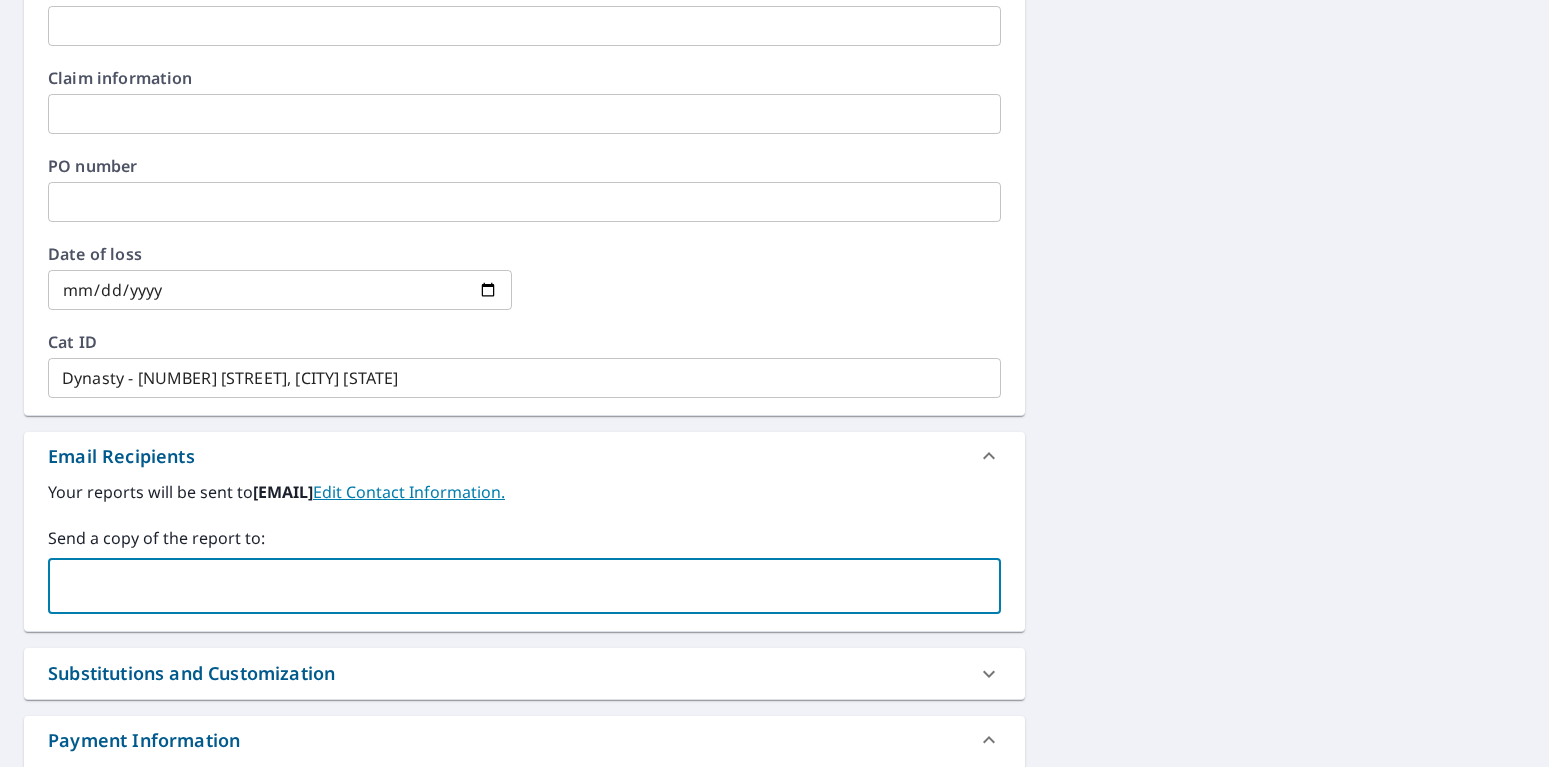 click at bounding box center (509, 586) 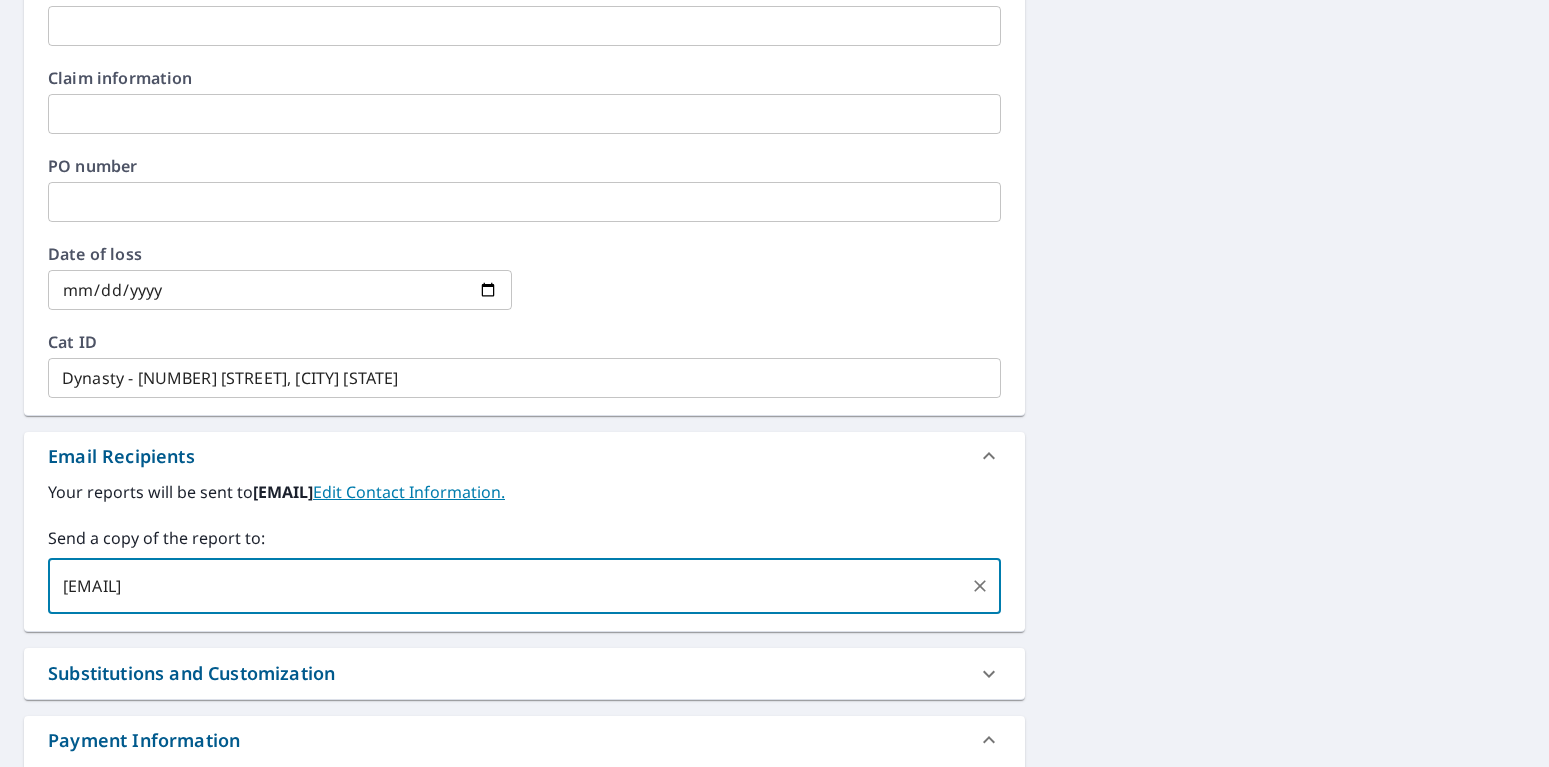 type on "[EMAIL]" 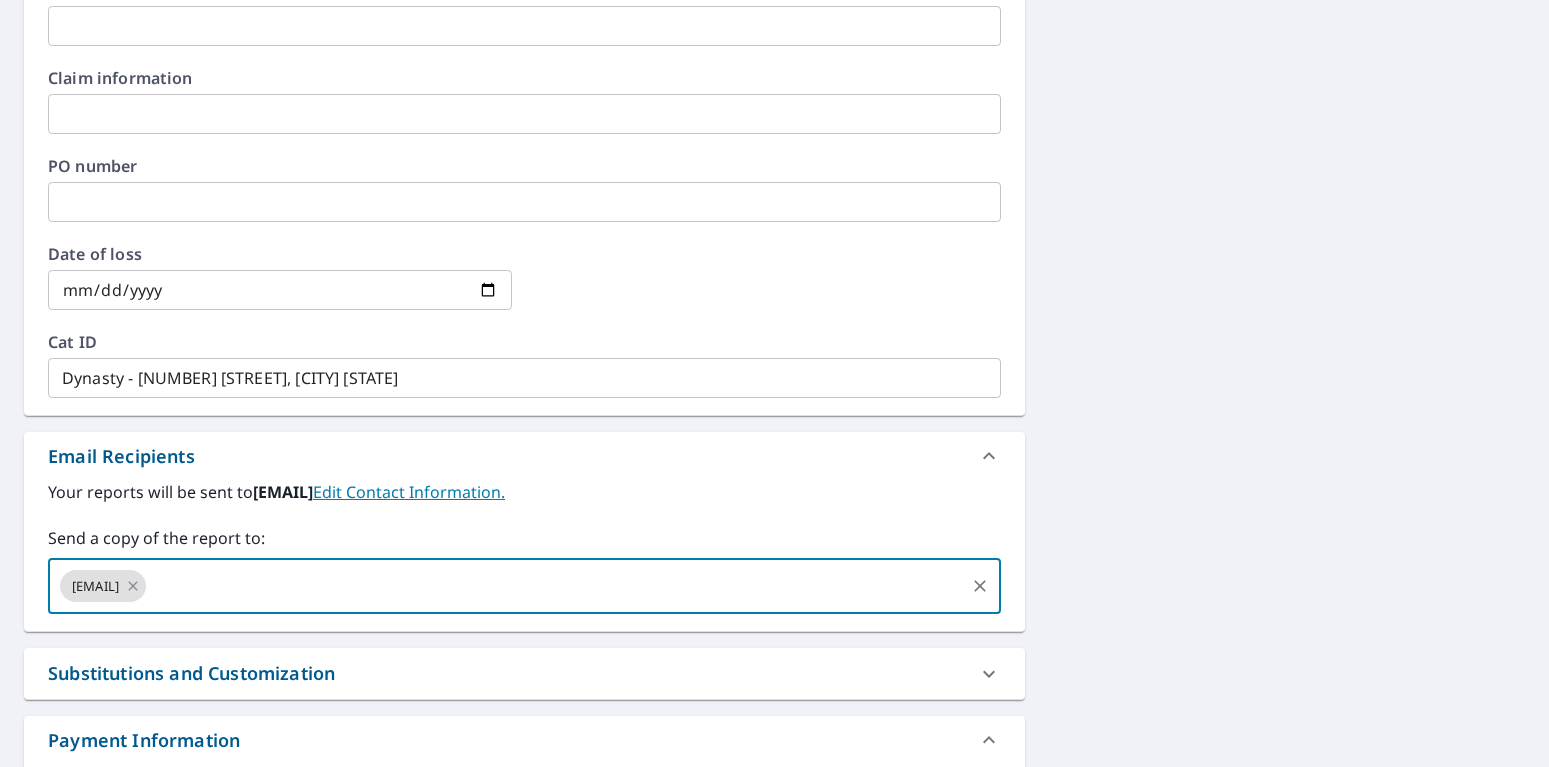 click on "15 E Frederick St Corry, PA 16407 Aerial Road A standard road map Aerial A detailed look from above Labels Labels 250 feet 50 m © 2025 TomTom, © Vexcel Imaging, © 2025 Microsoft Corporation,  © OpenStreetMap Terms PROPERTY TYPE Residential BUILDING ID 15 E Frederick St, Corry, PA, 16407 Changes to structures in last 4 years ( renovations, additions, etc. ) Include Special Instructions x ​ Claim Information Claim number ​ Claim information ​ PO number ​ Date of loss ​ Cat ID Dynasty - 15 E Frederick Street, Corry PA ​ Email Recipients Your reports will be sent to  jmukina@modernbuilderssupply.com.  Edit Contact Information. Send a copy of the report to: pdamond@modernbuilderssupply.com ​ Substitutions and Customization Roof measurement report substitutions If a Premium Report is unavailable send me an Extended Coverage 3D Report: Yes No Ask If an Extended Coverage 3D Report is unavailable send me an Extended Coverage 2D Report: Yes No Ask Yes No Ask Additional Report Formats DXF RXF XML $0" at bounding box center (774, 126) 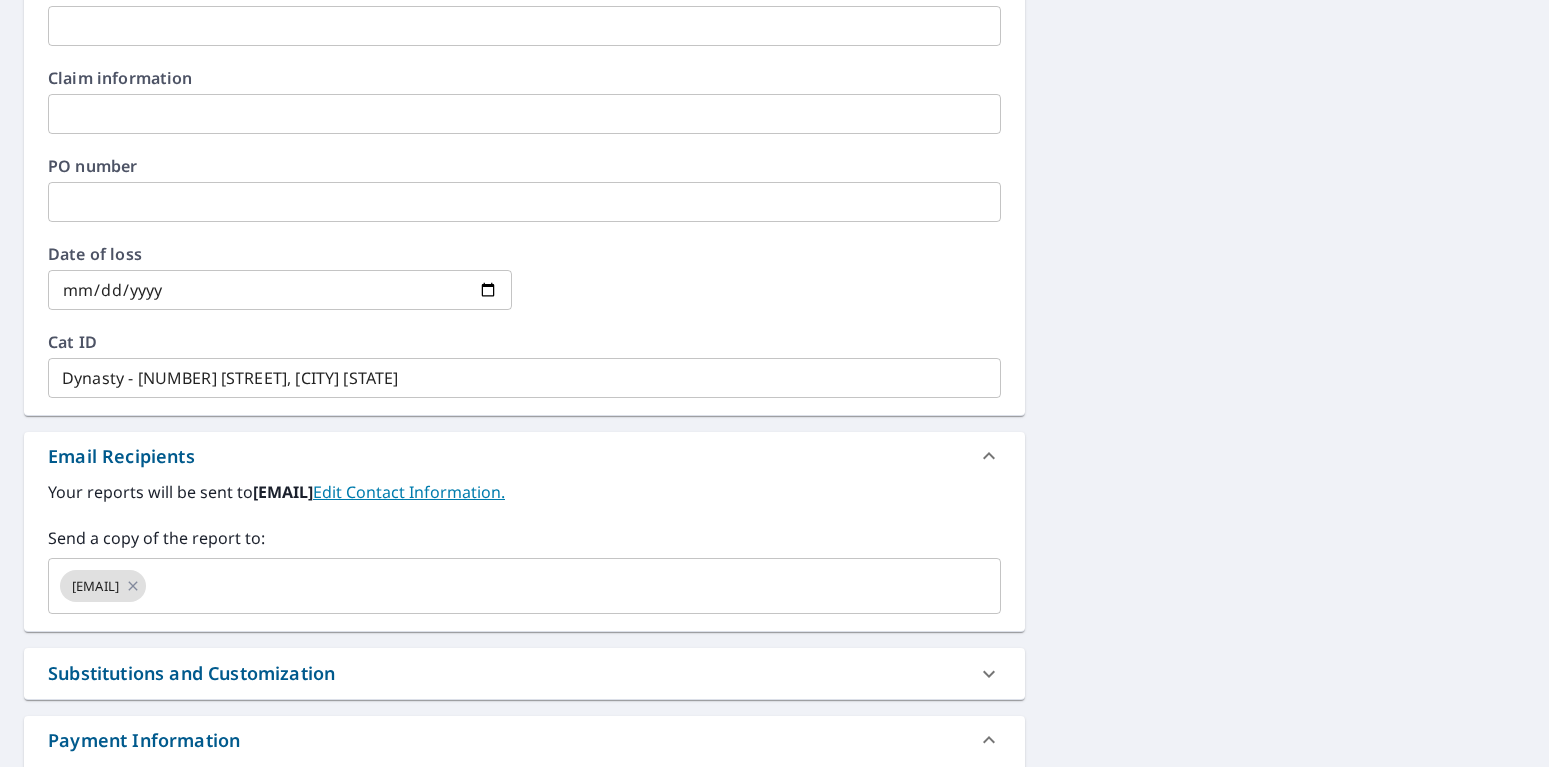 scroll, scrollTop: 0, scrollLeft: 0, axis: both 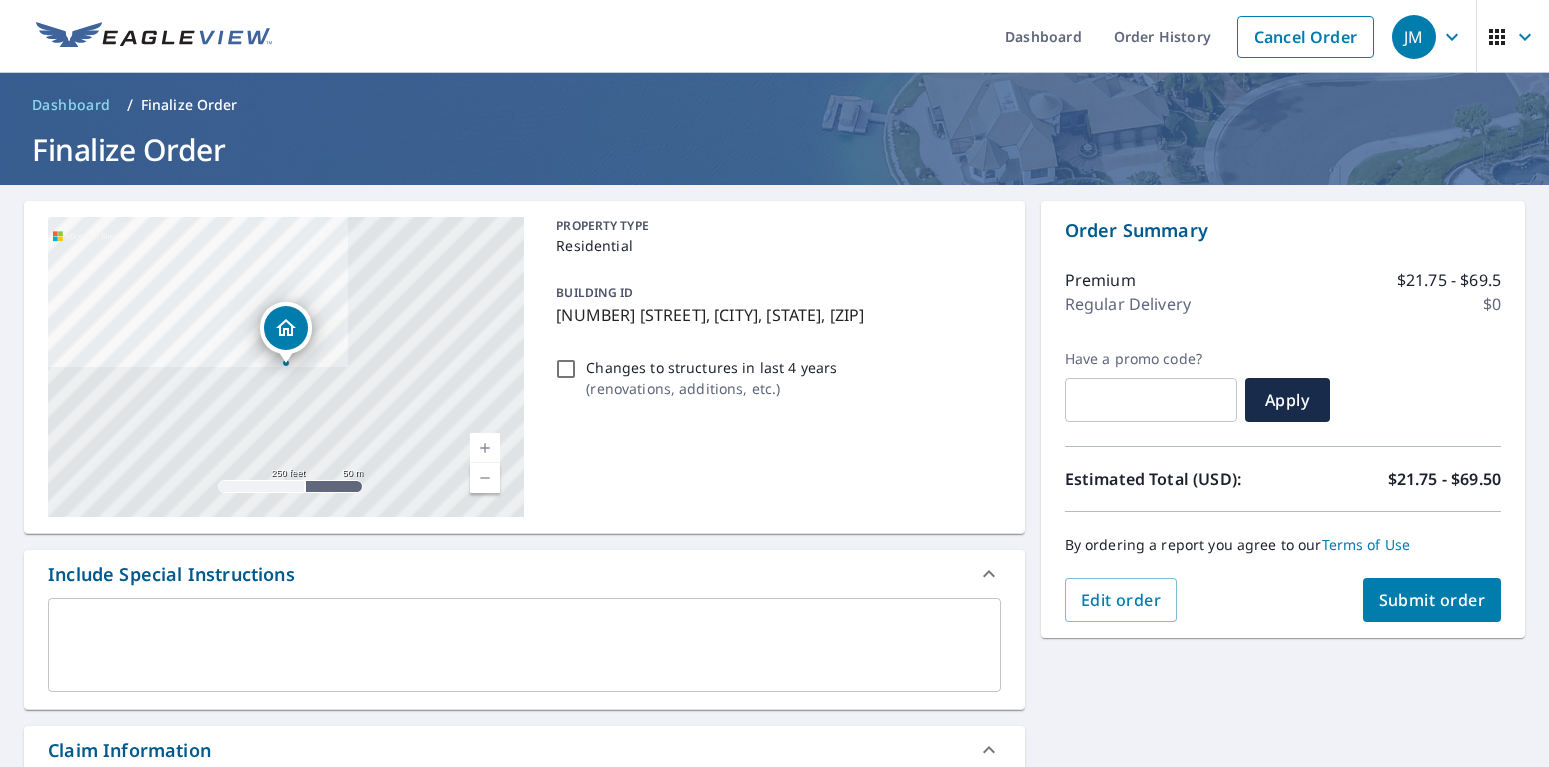 click on "Submit order" at bounding box center (1432, 600) 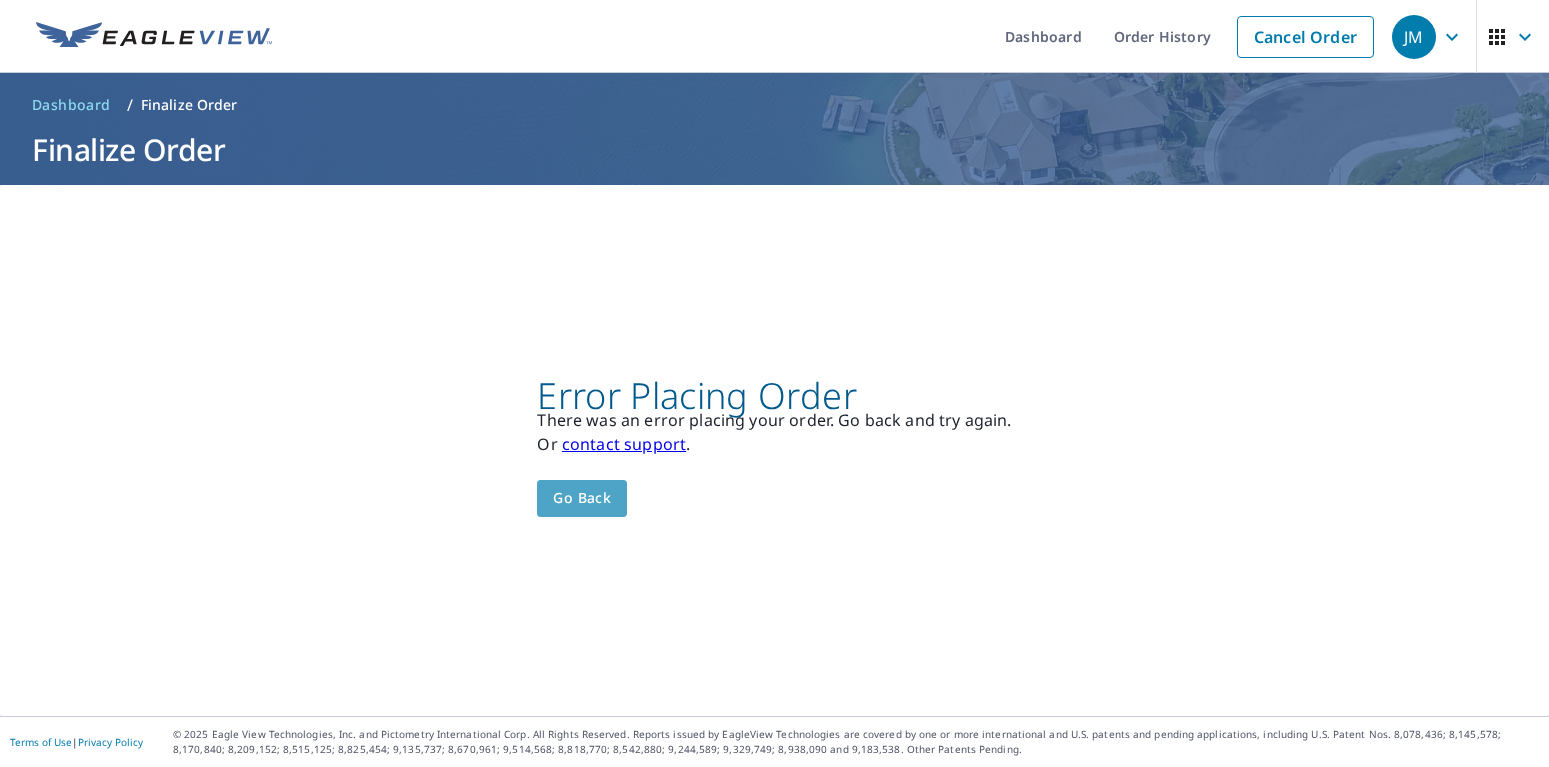click on "Go back" at bounding box center (582, 498) 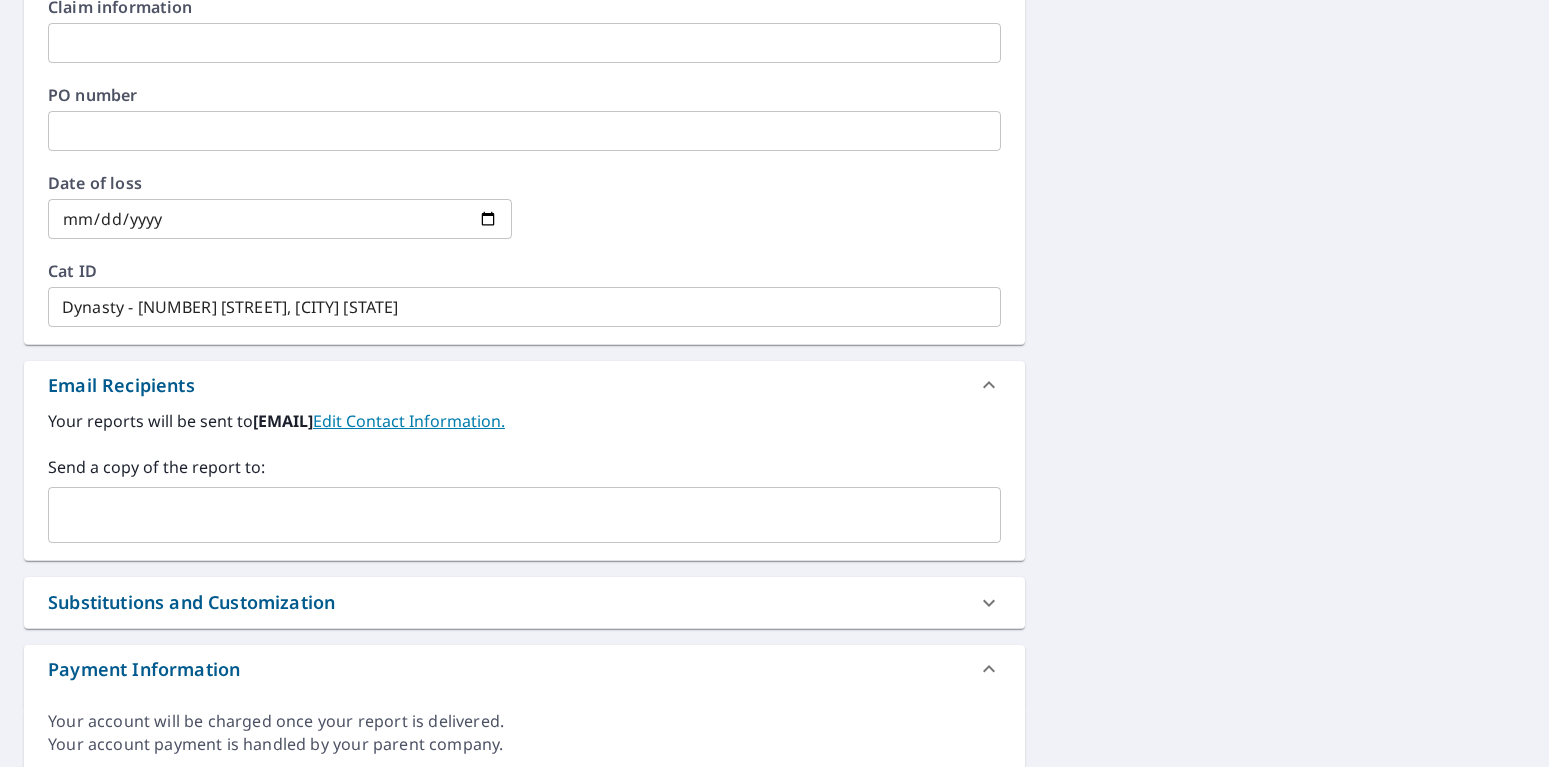 scroll, scrollTop: 936, scrollLeft: 0, axis: vertical 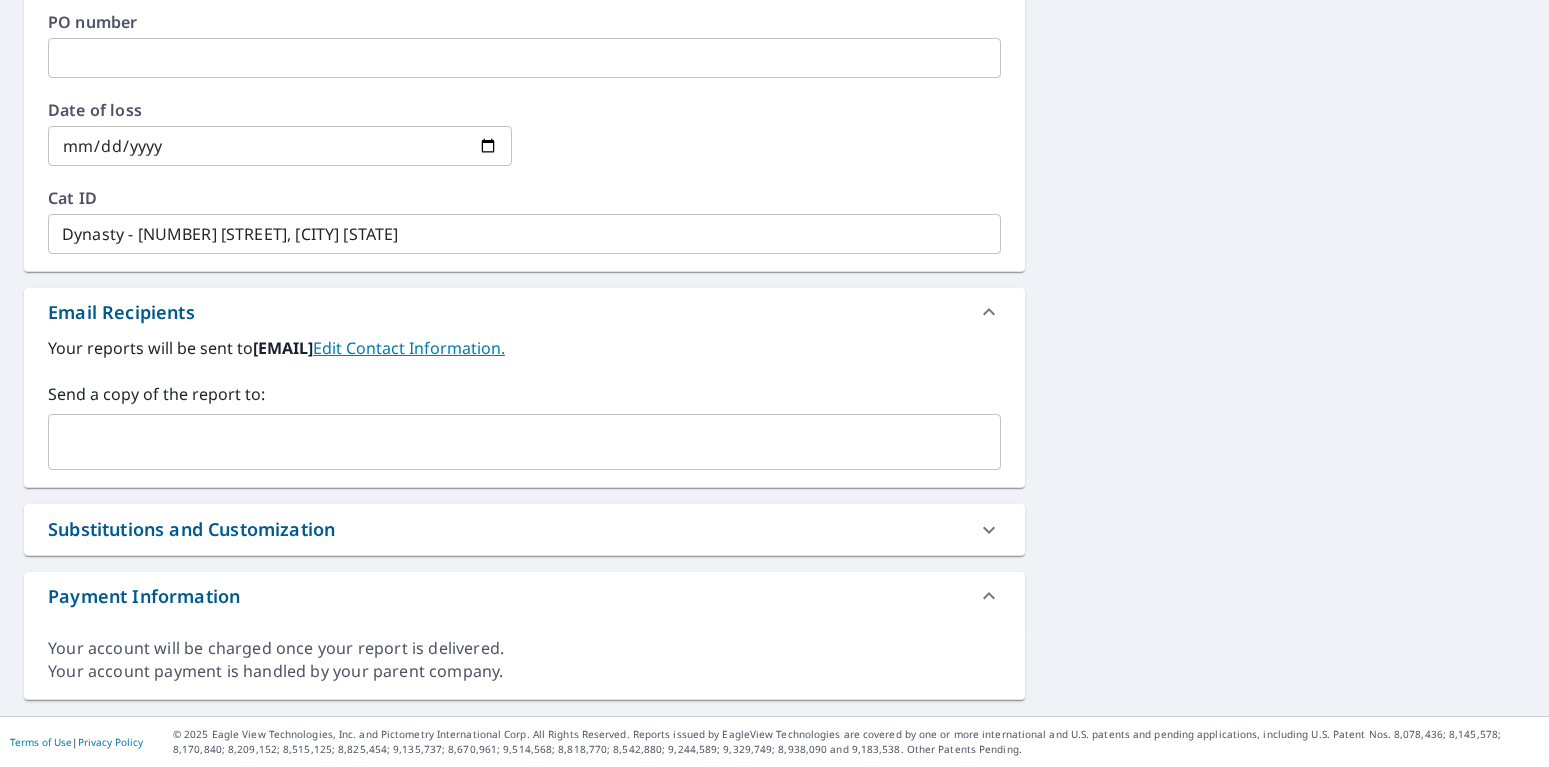 click at bounding box center (509, 442) 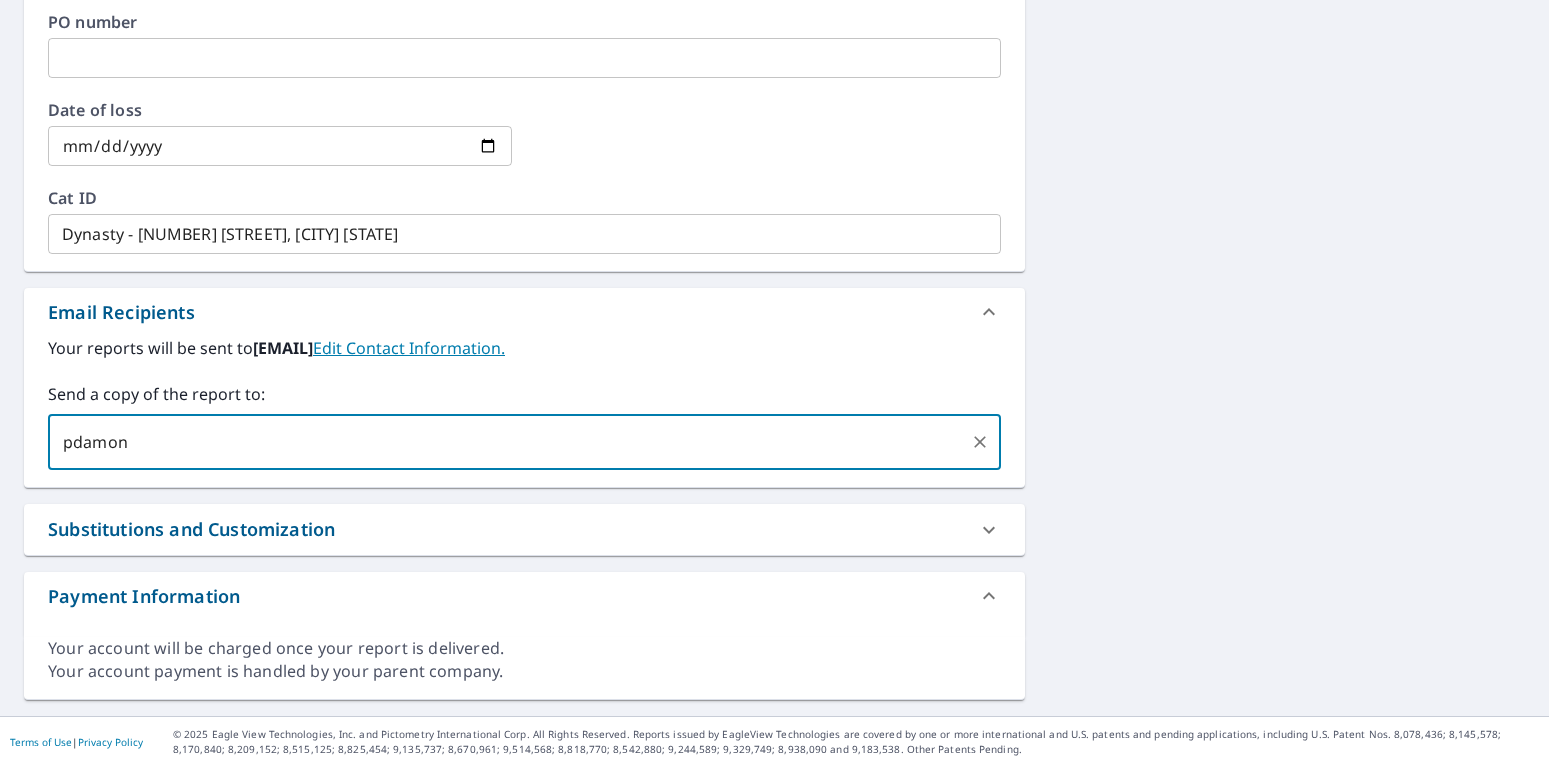 type on "[EMAIL]" 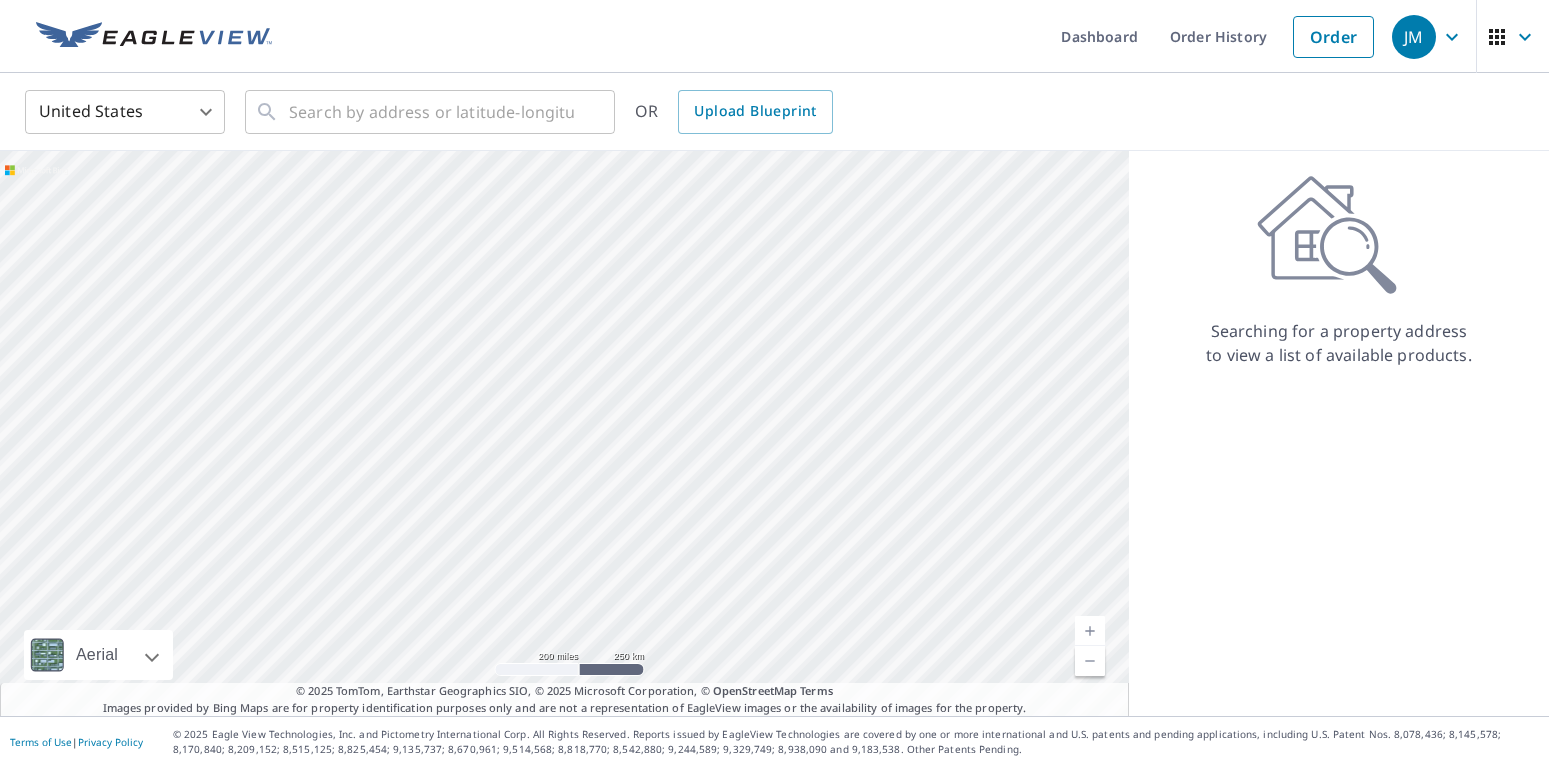scroll, scrollTop: 0, scrollLeft: 0, axis: both 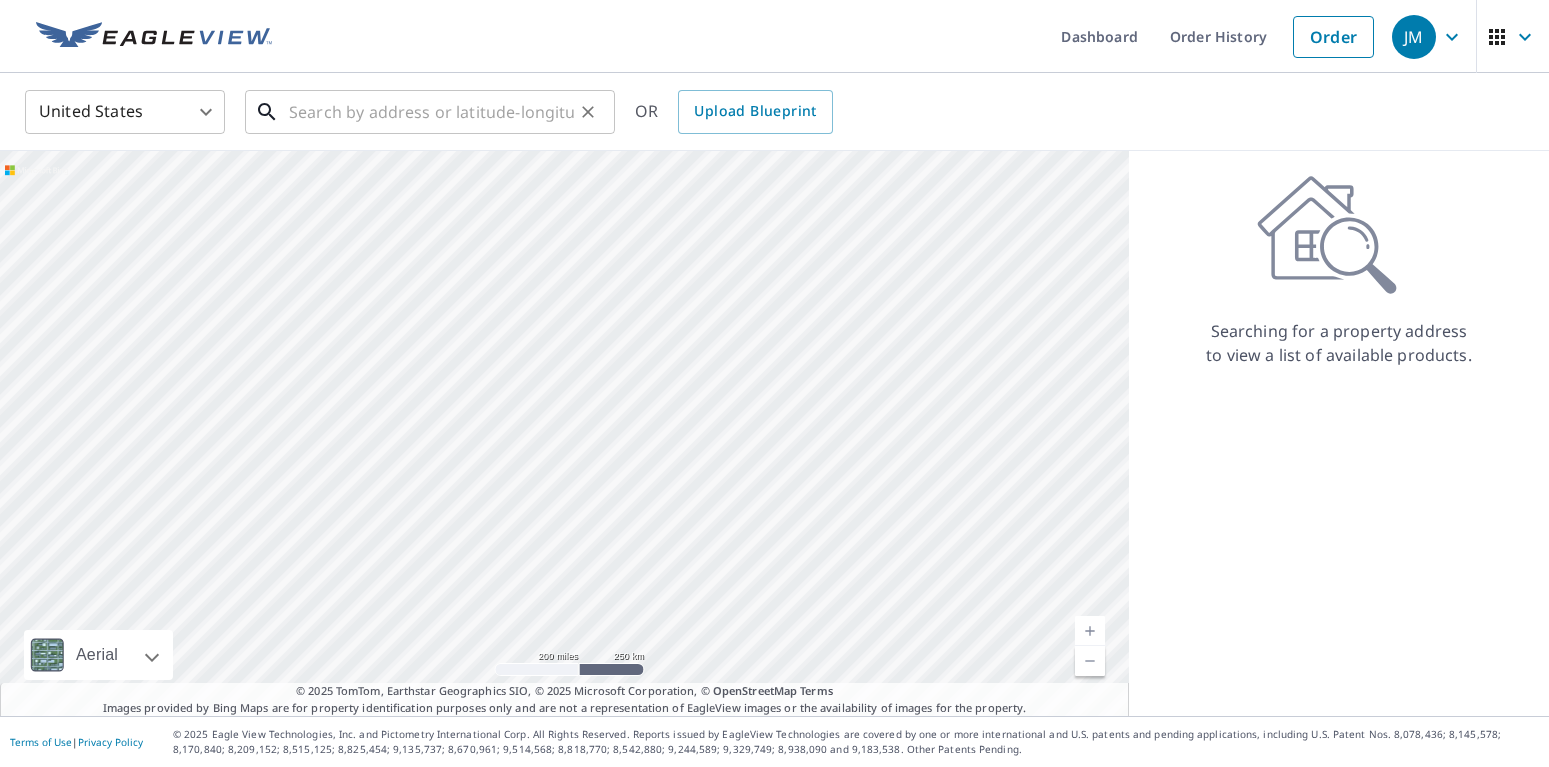 click at bounding box center [431, 112] 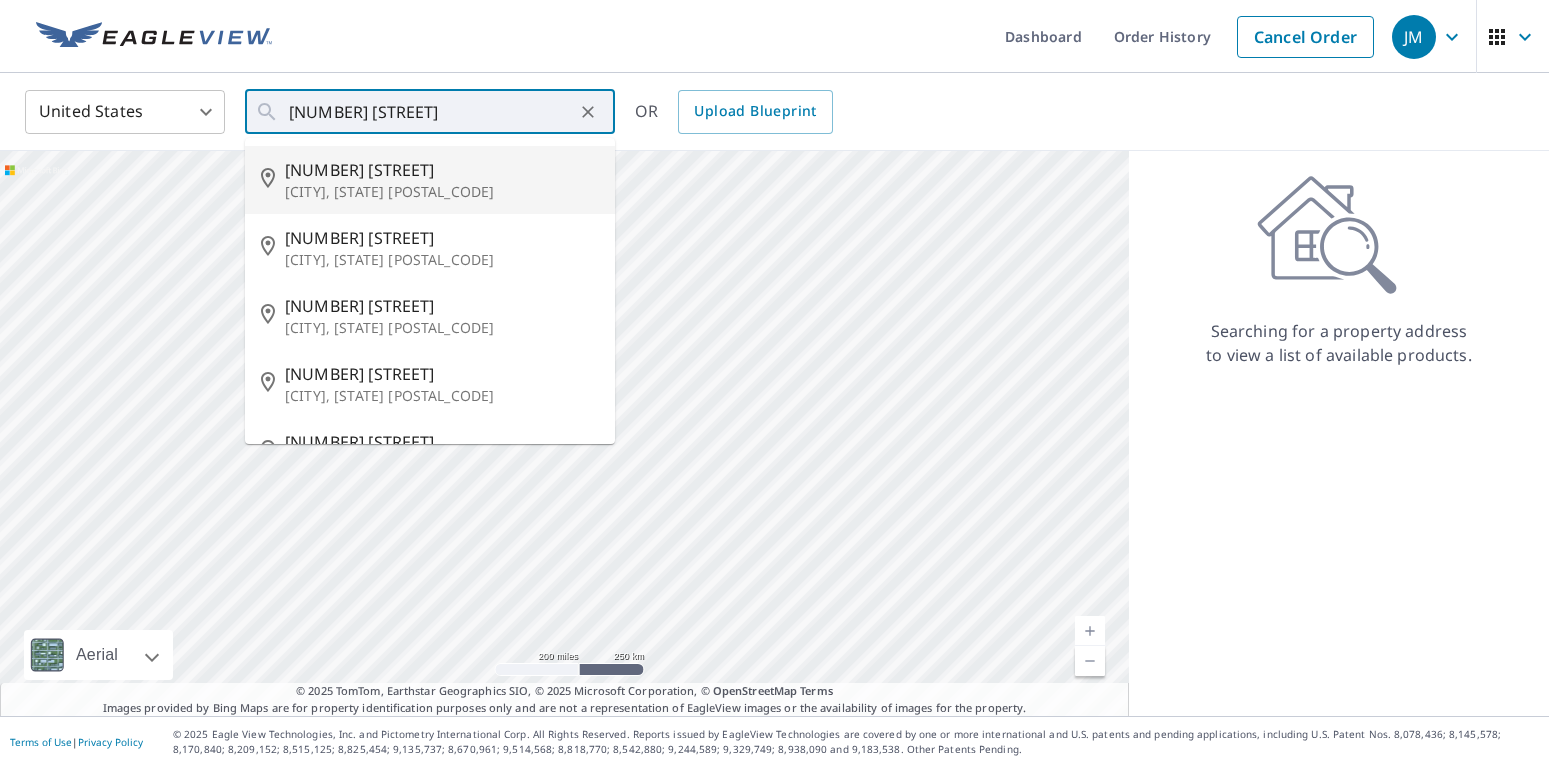 type on "[NUMBER] [STREET] [CITY], [STATE] [POSTAL_CODE]" 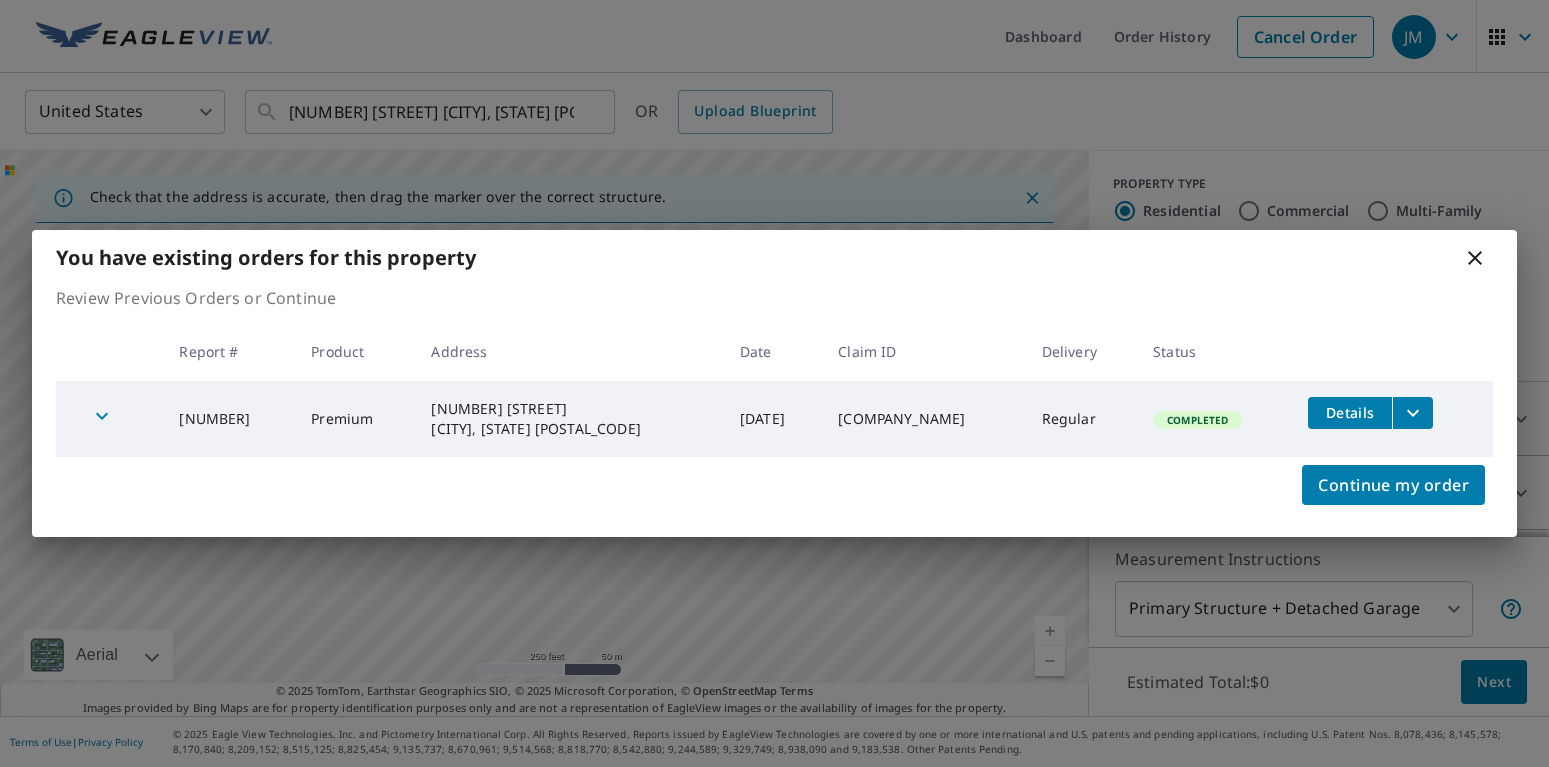 click 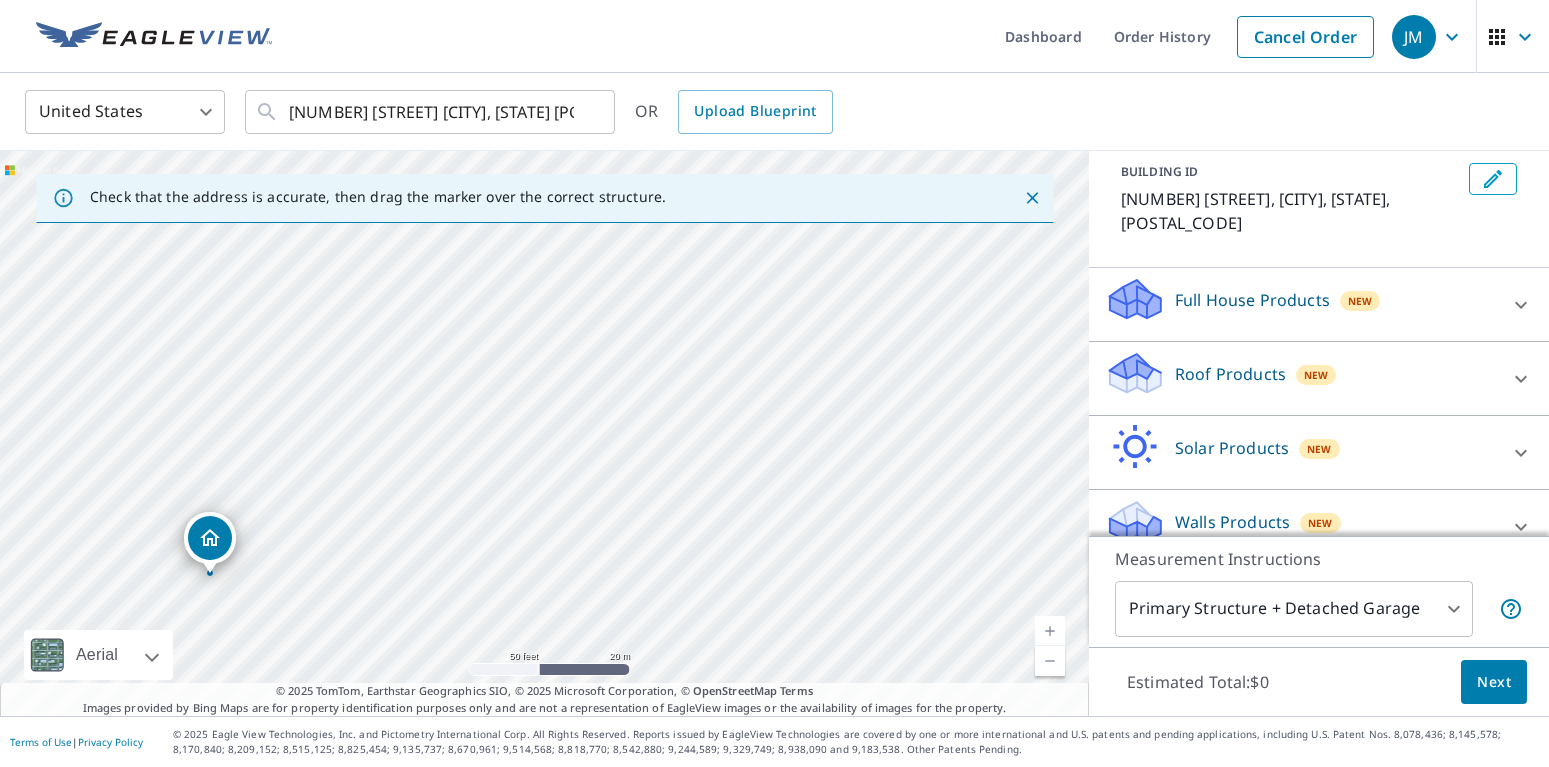 scroll, scrollTop: 118, scrollLeft: 0, axis: vertical 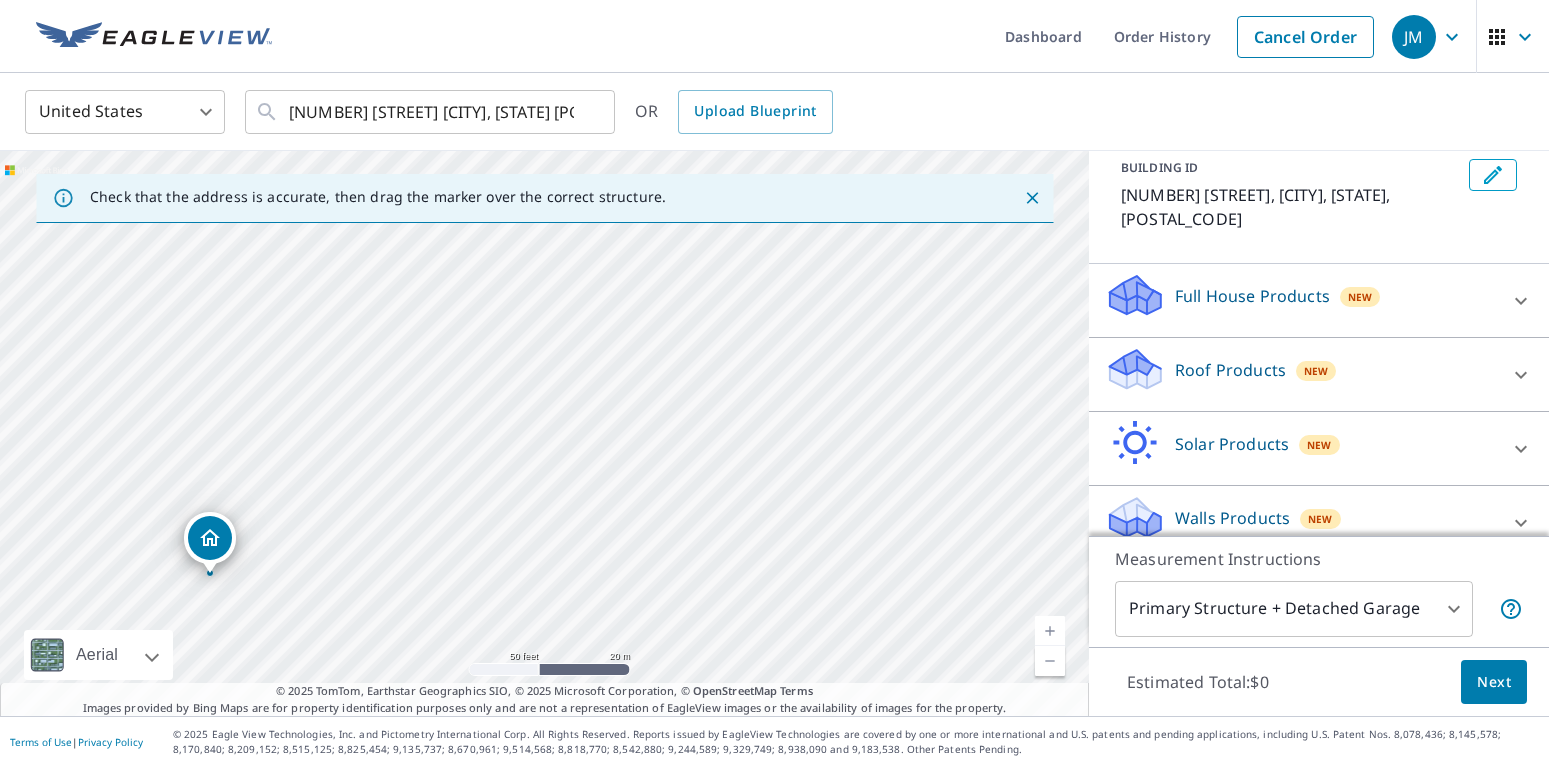 click on "Roof Products New" at bounding box center [1301, 374] 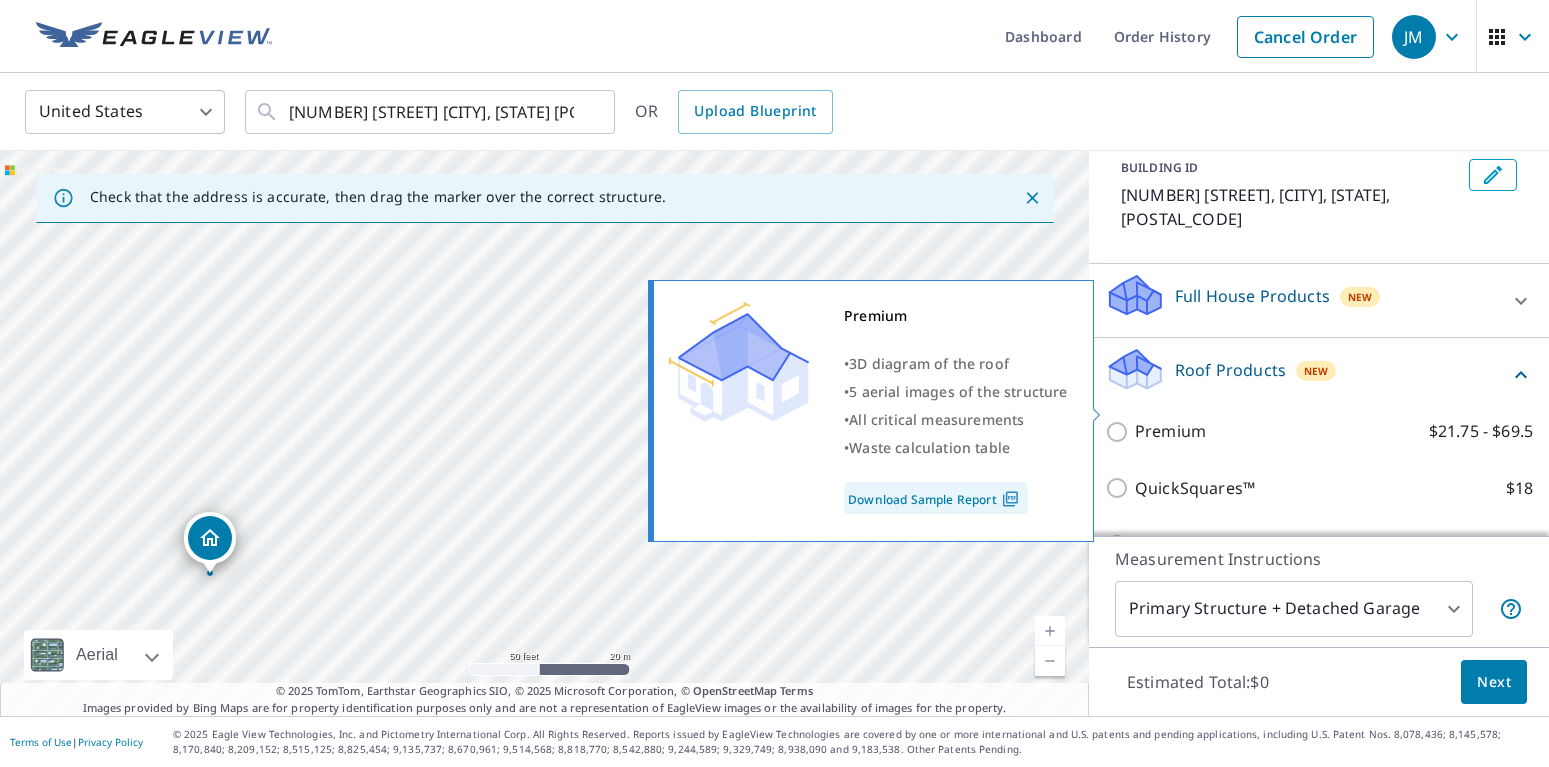 click on "Premium $21.75 - $69.5" at bounding box center (1120, 432) 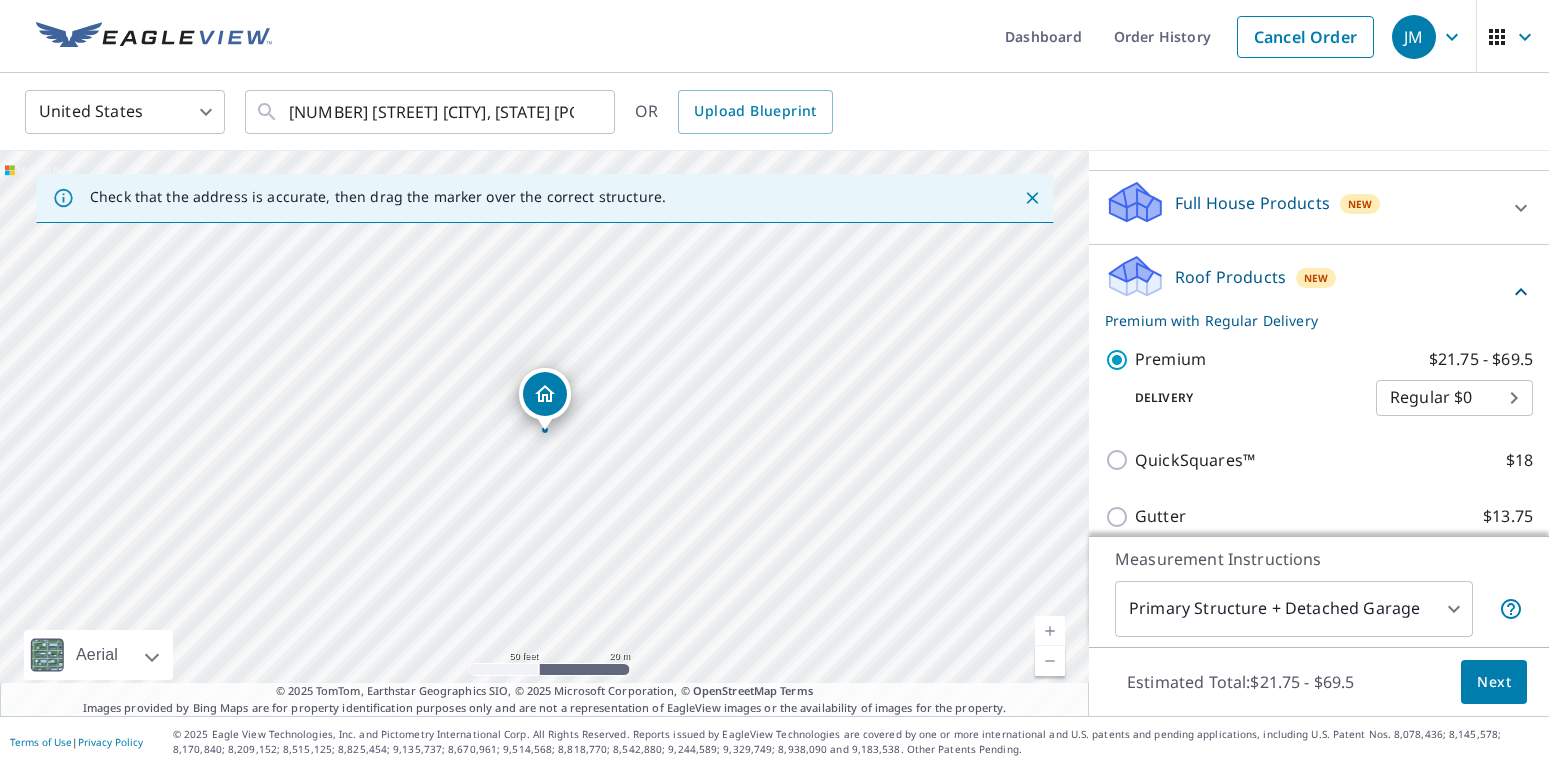 scroll, scrollTop: 382, scrollLeft: 0, axis: vertical 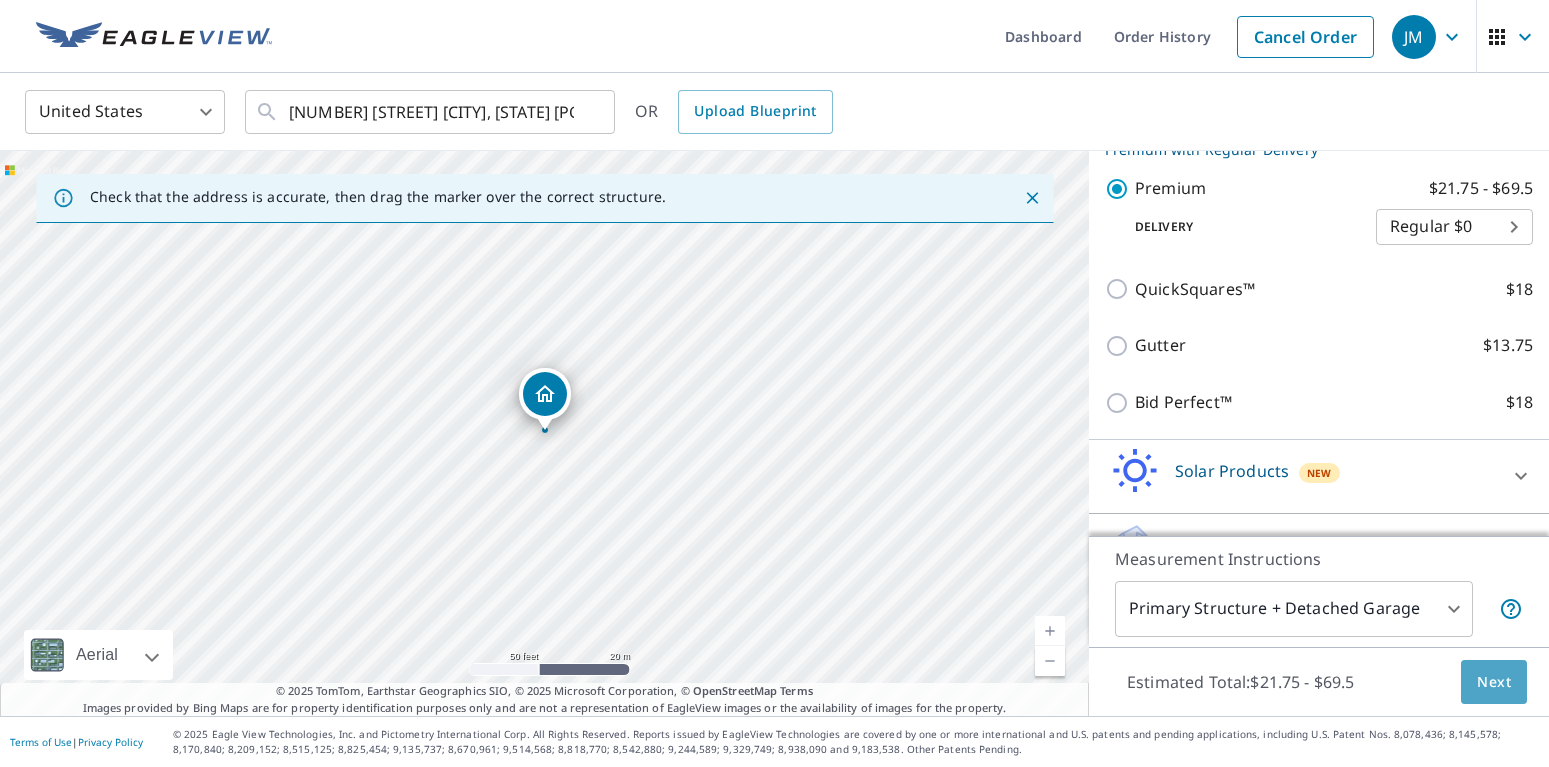 click on "Next" at bounding box center [1494, 682] 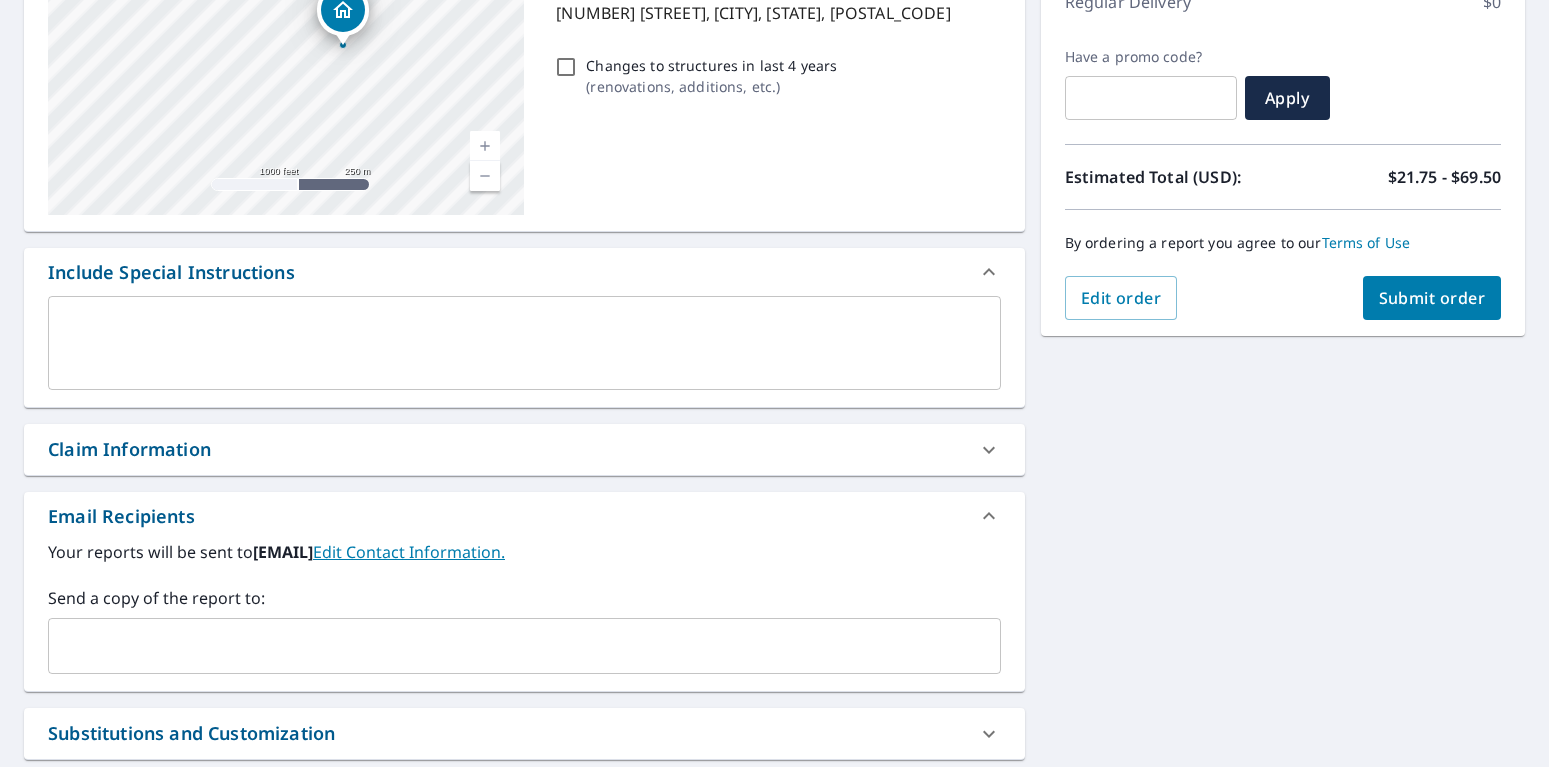 scroll, scrollTop: 396, scrollLeft: 0, axis: vertical 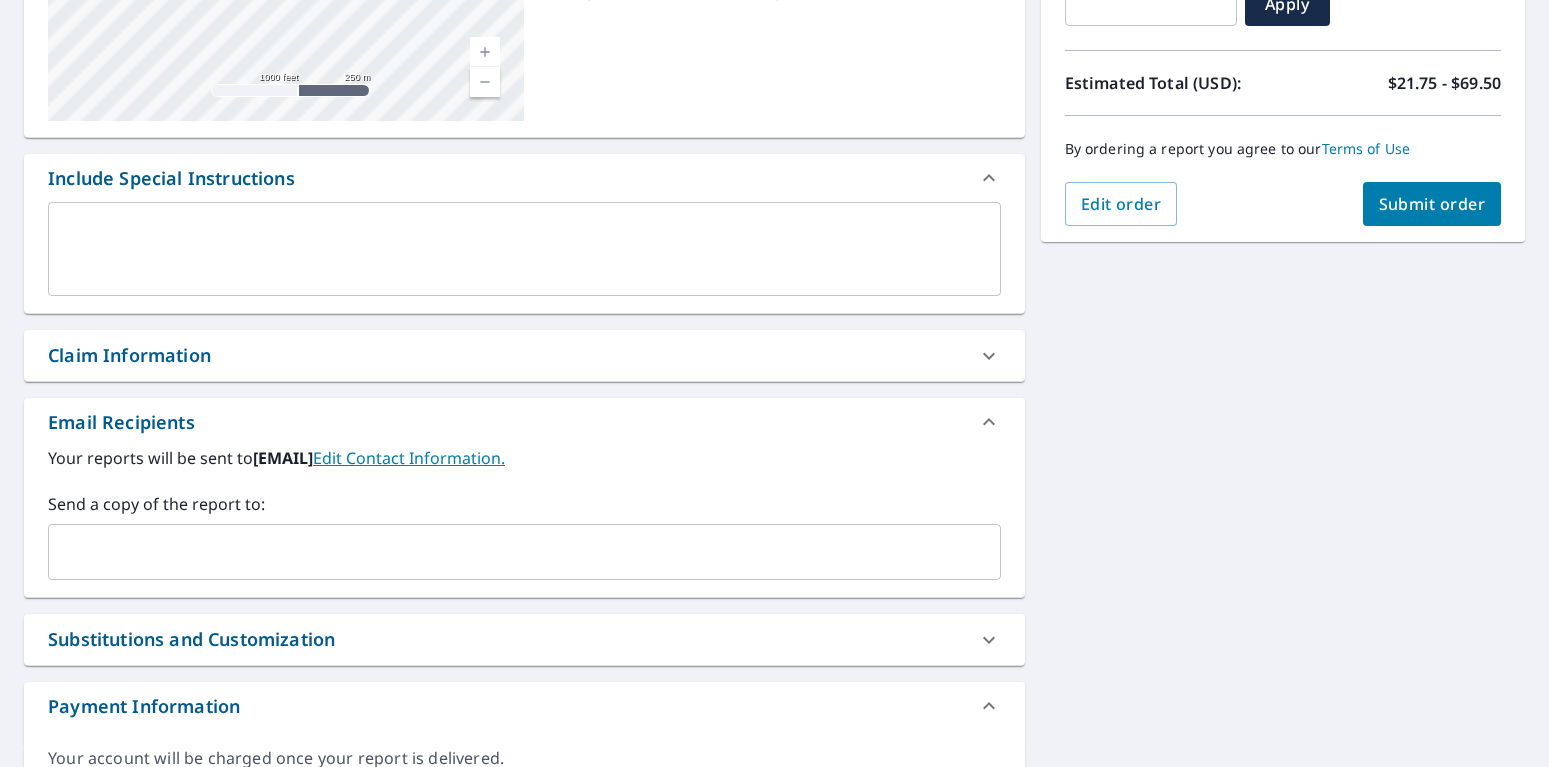 click on "Claim Information" at bounding box center (524, 355) 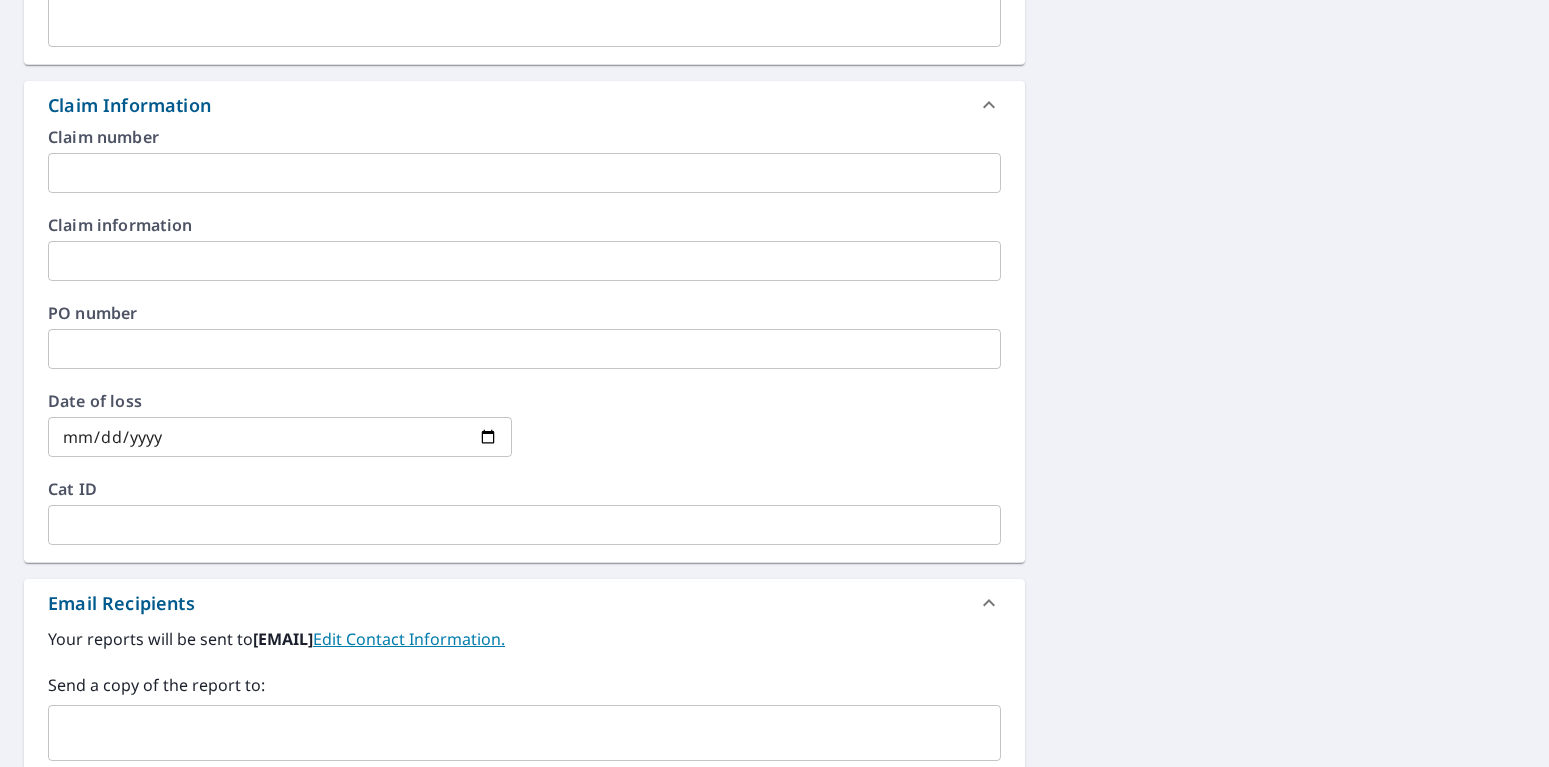 scroll, scrollTop: 936, scrollLeft: 0, axis: vertical 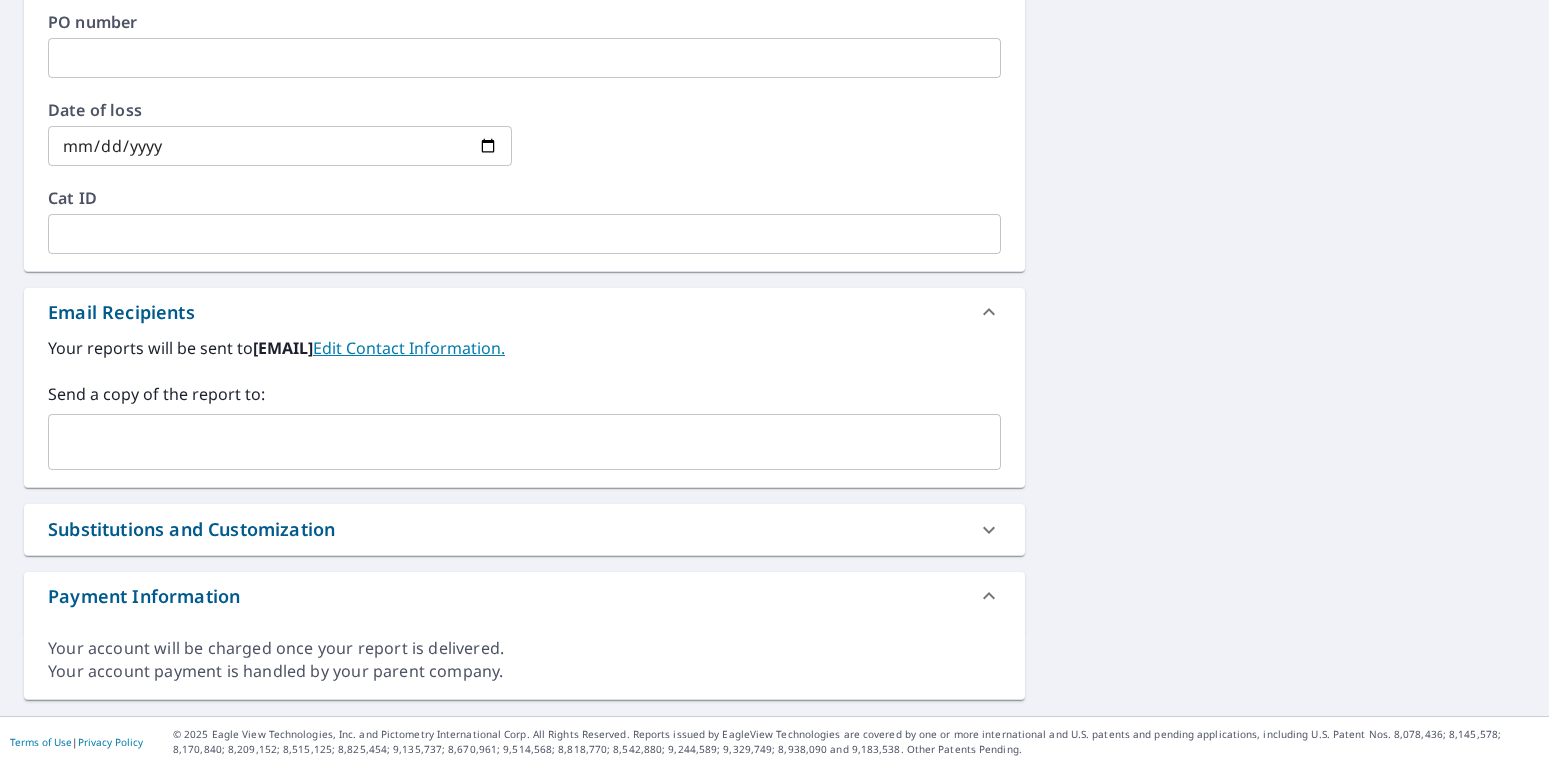 click at bounding box center (524, 234) 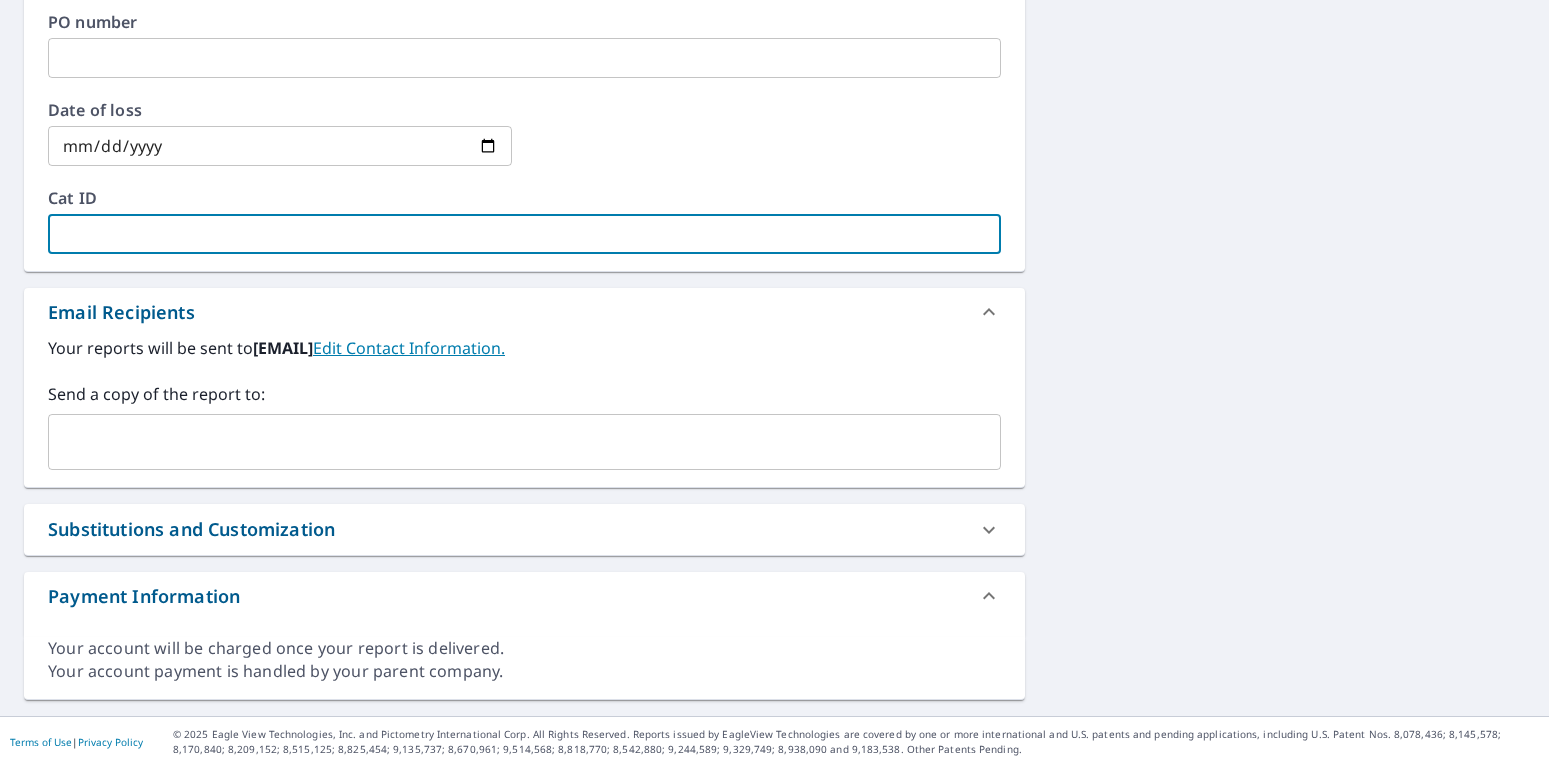 type on "D" 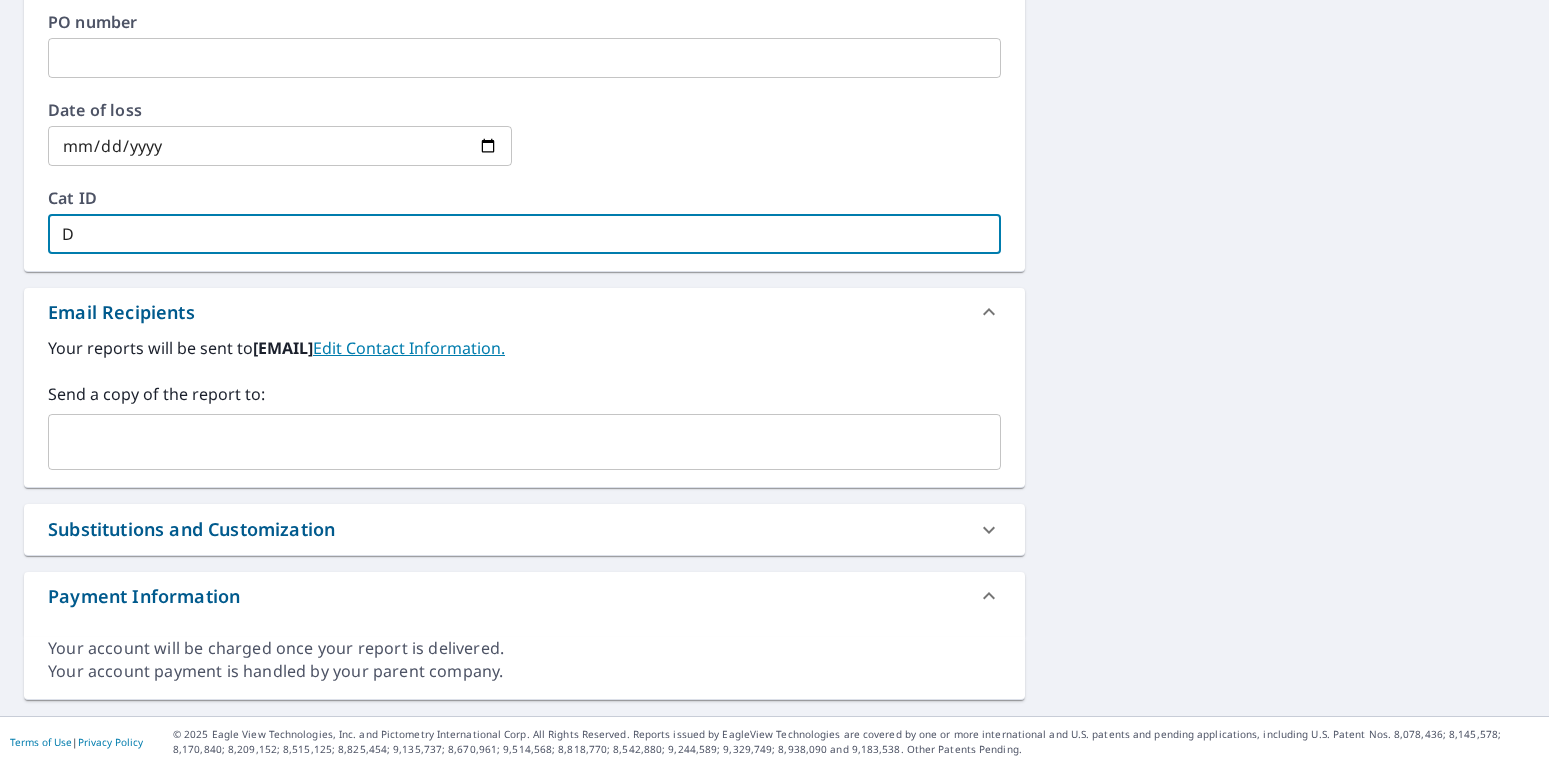 type on "[COMPANY_NAME]" 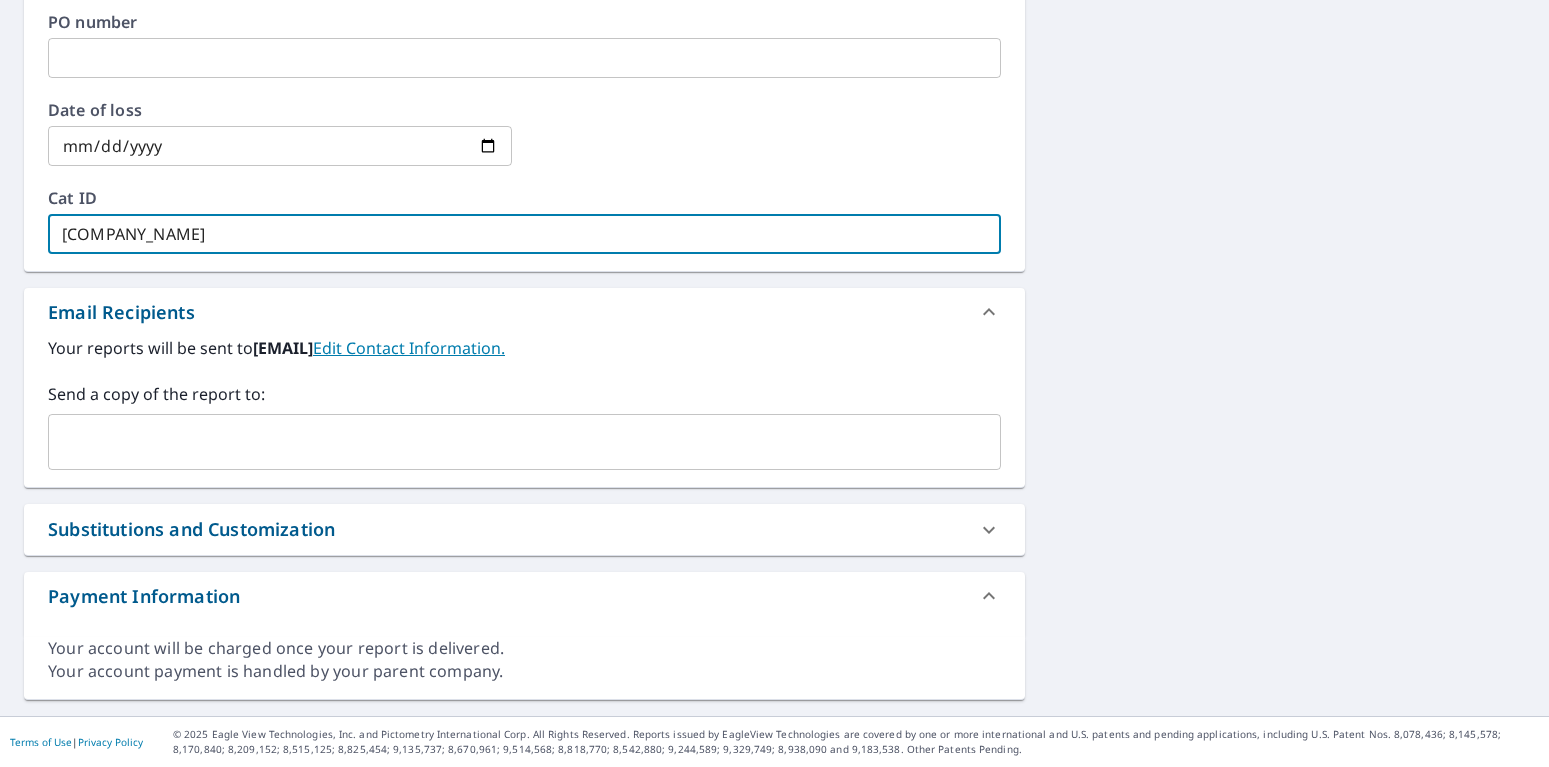 type on "[COMPANY_NAME]" 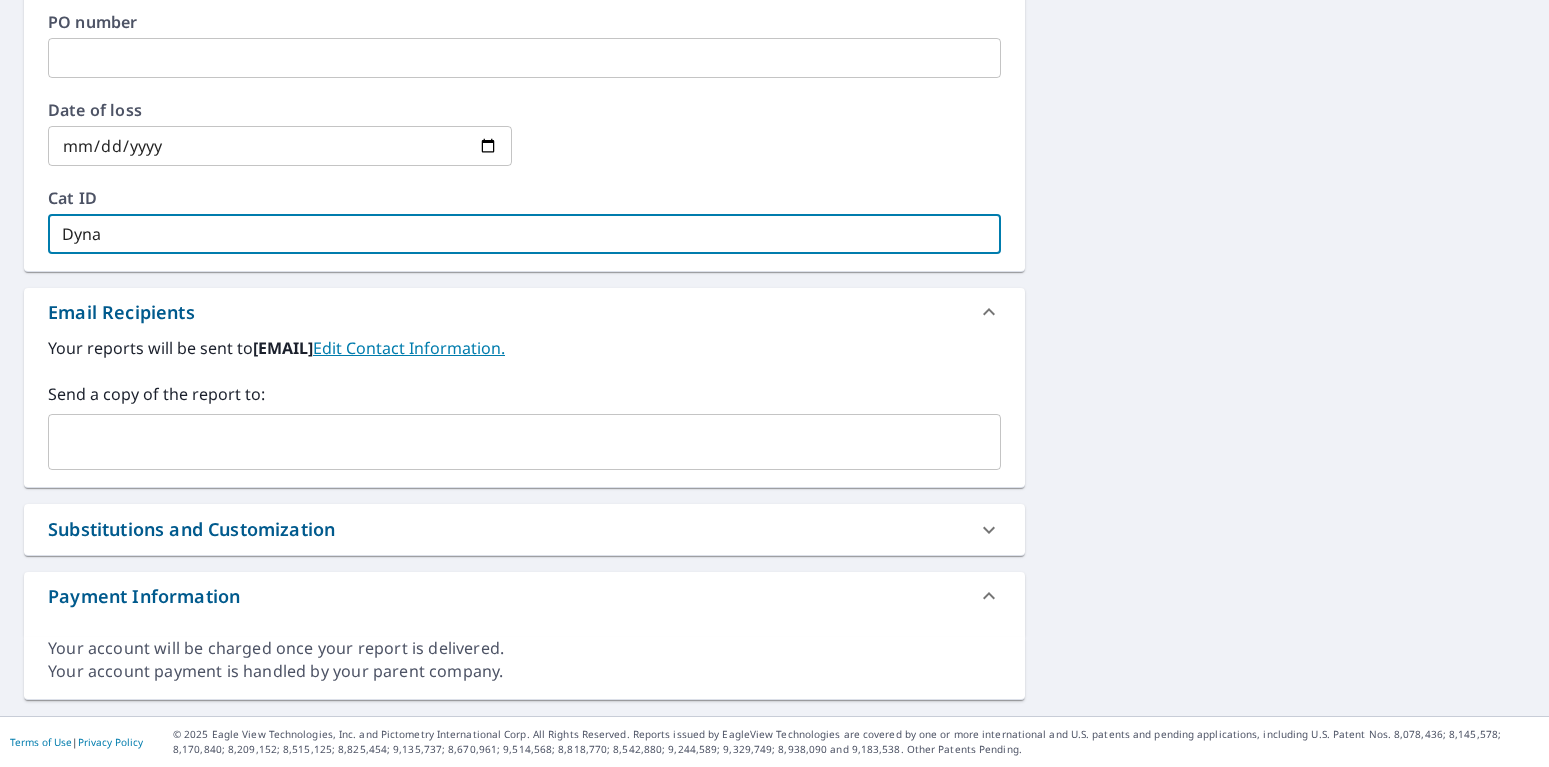 type on "Dynas" 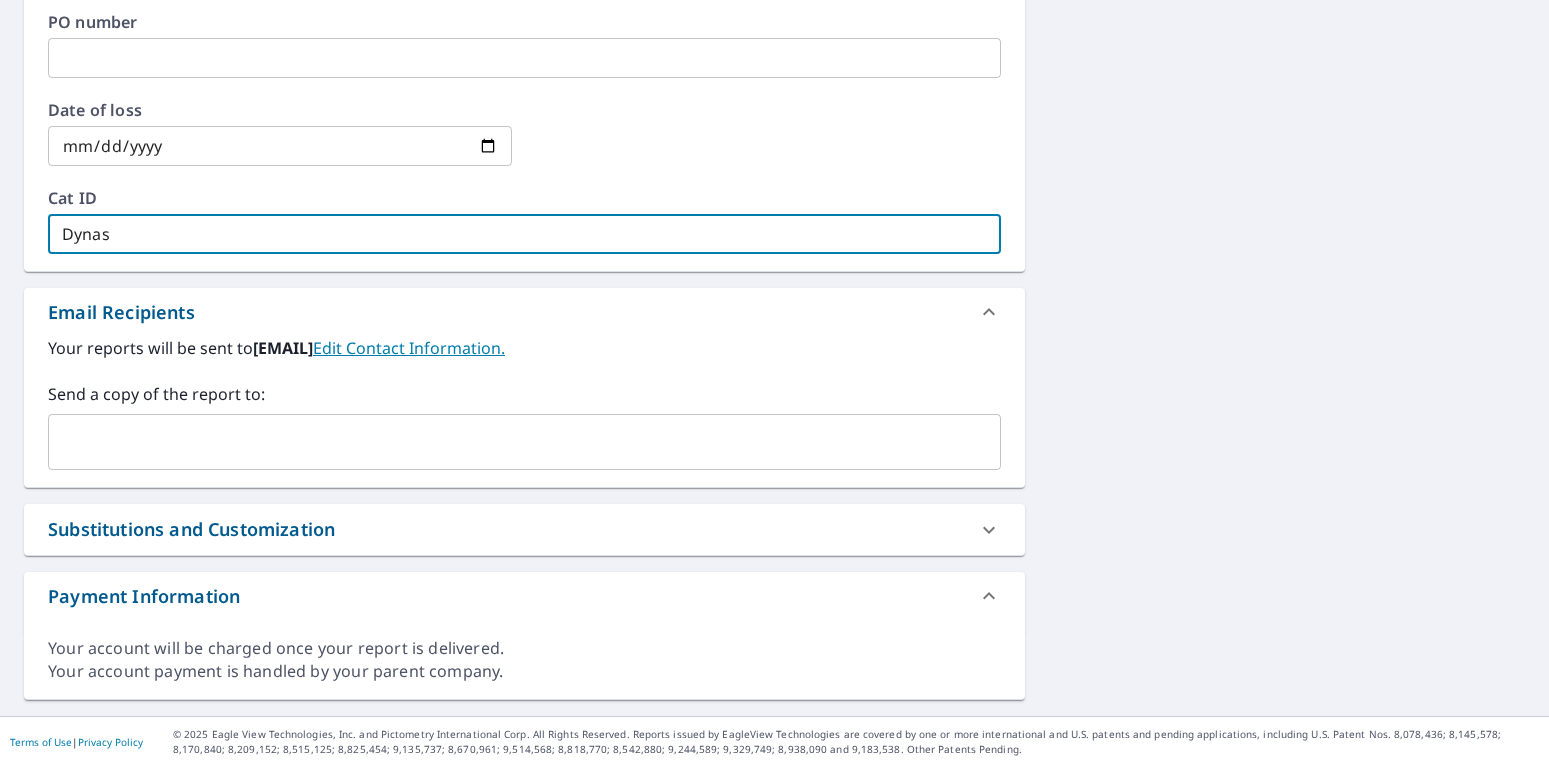type on "[COMPANY_NAME]" 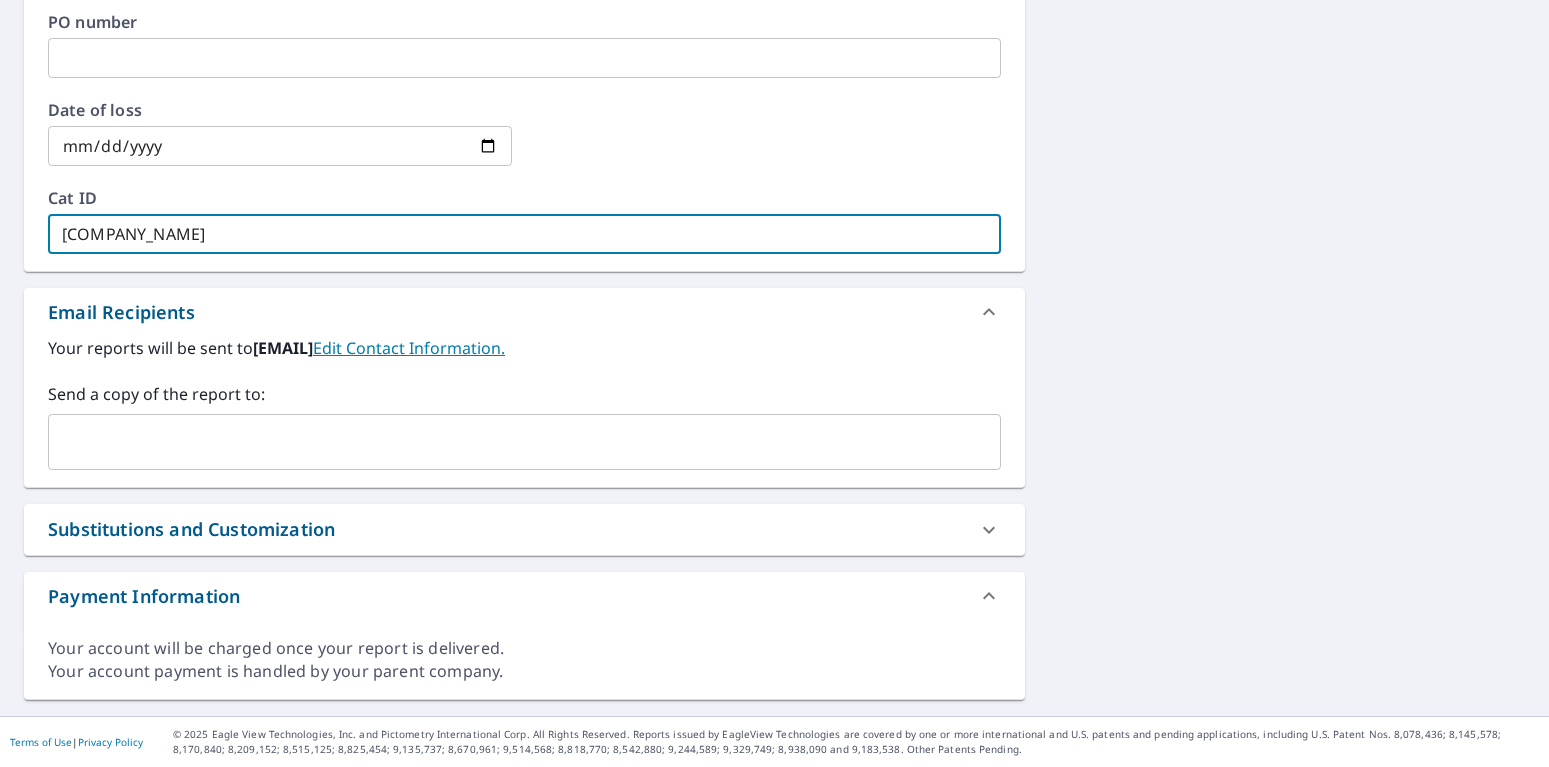 type on "[COMPANY_NAME]" 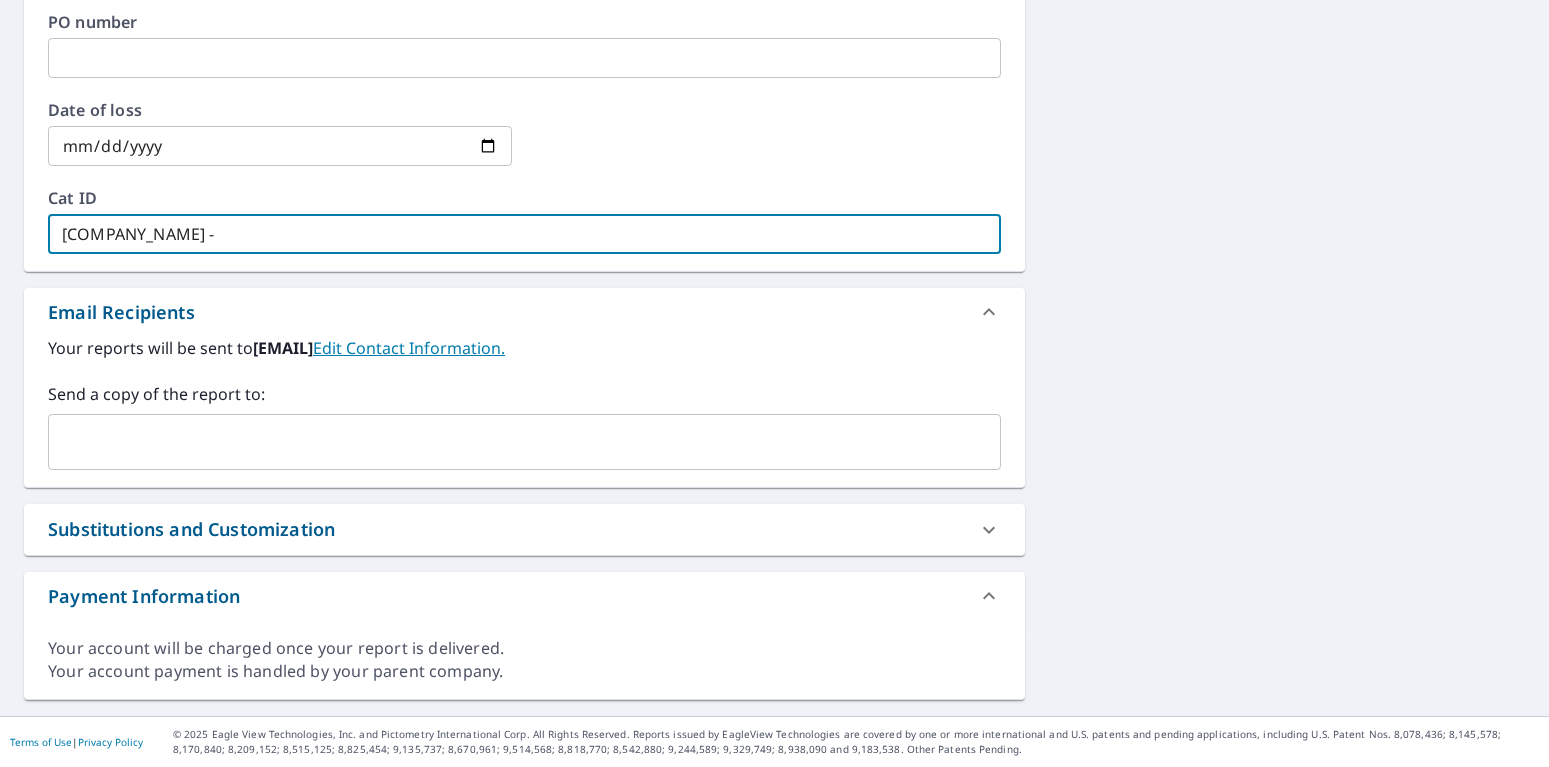 type on "[COMPANY_NAME] -" 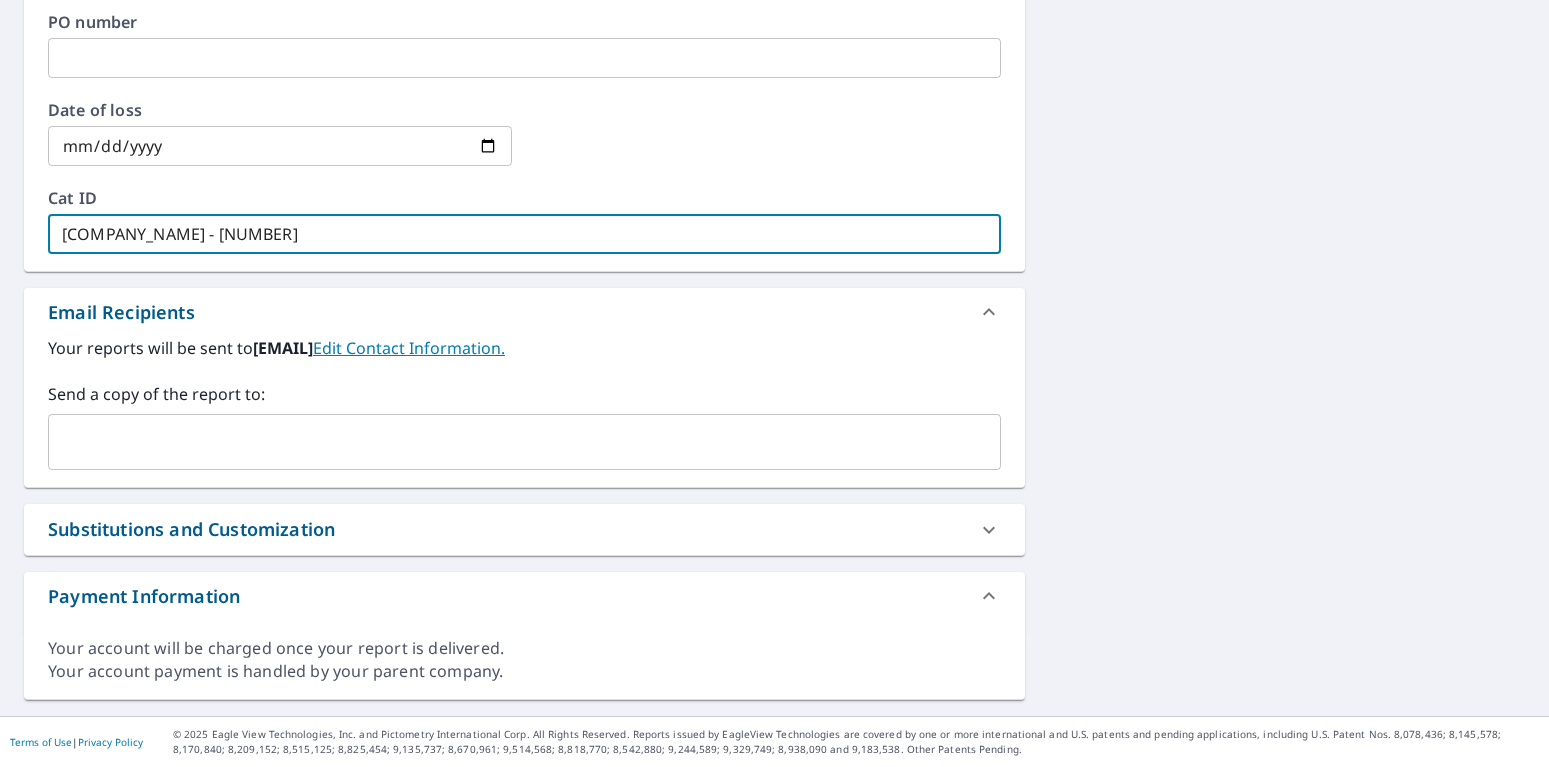 type on "[COMPANY_NAME] - [NUMBER]" 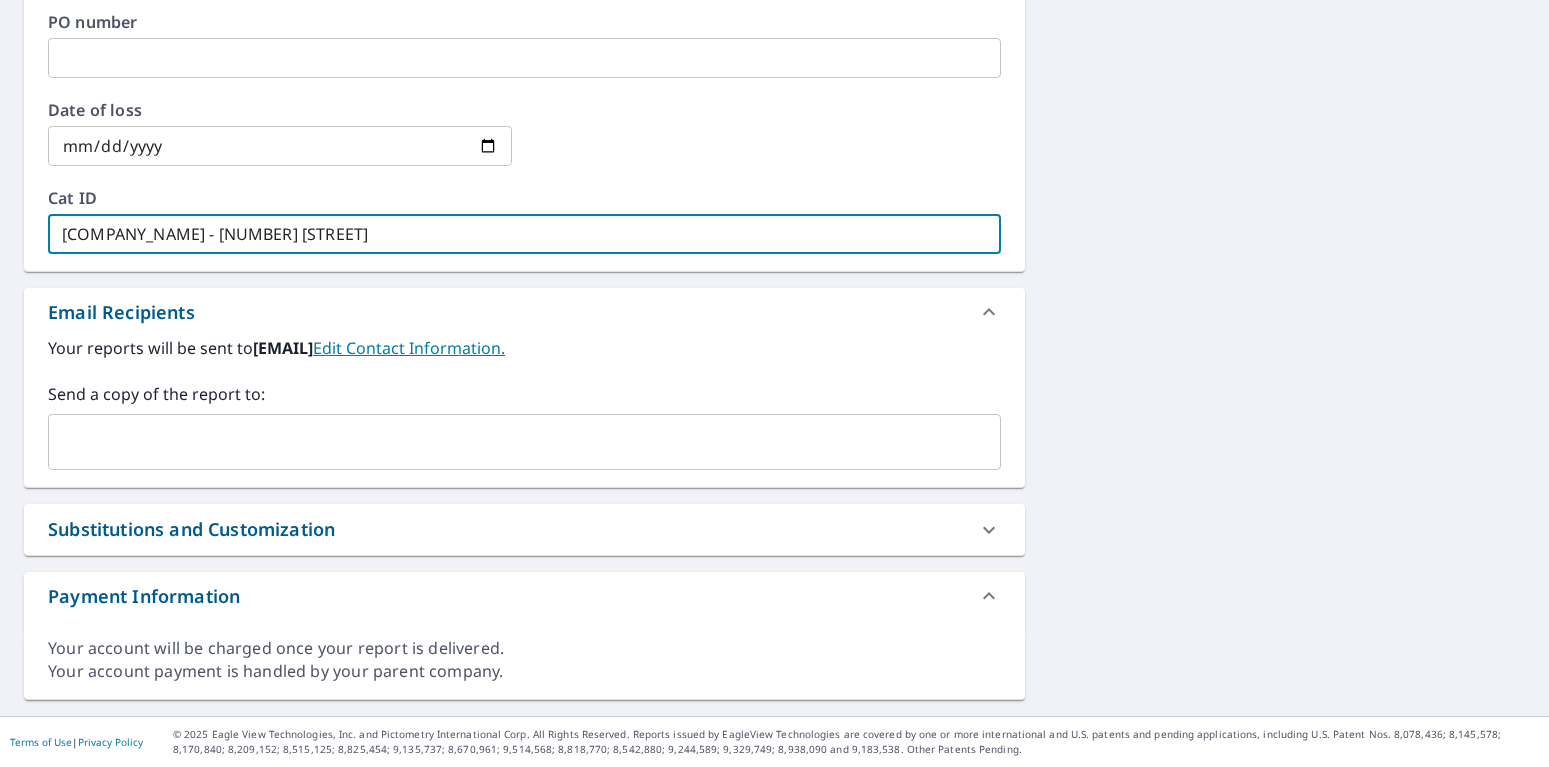 type on "[COMPANY_NAME] - [NUMBER]" 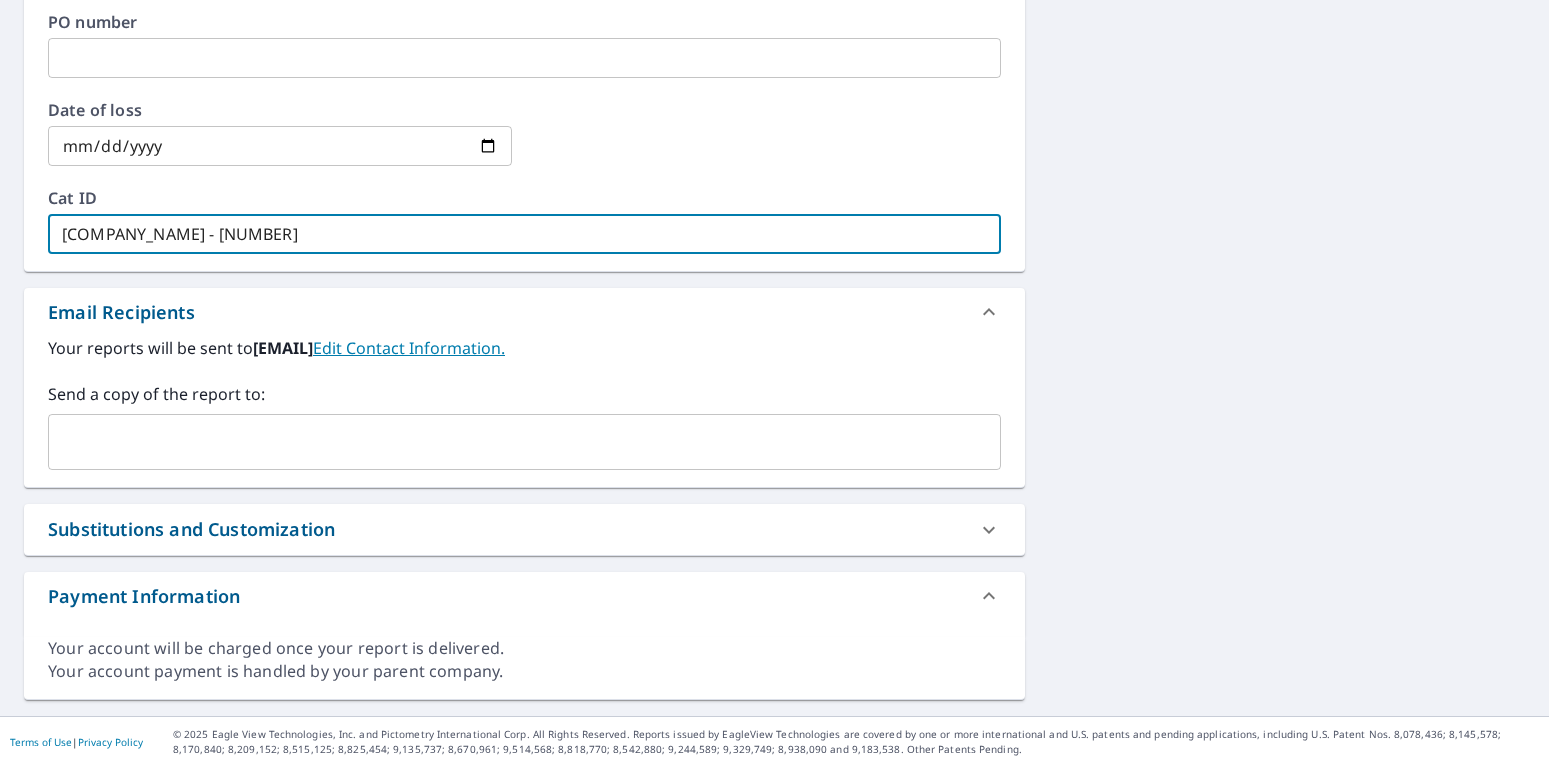 type on "[COMPANY_NAME] - [NUMBER]" 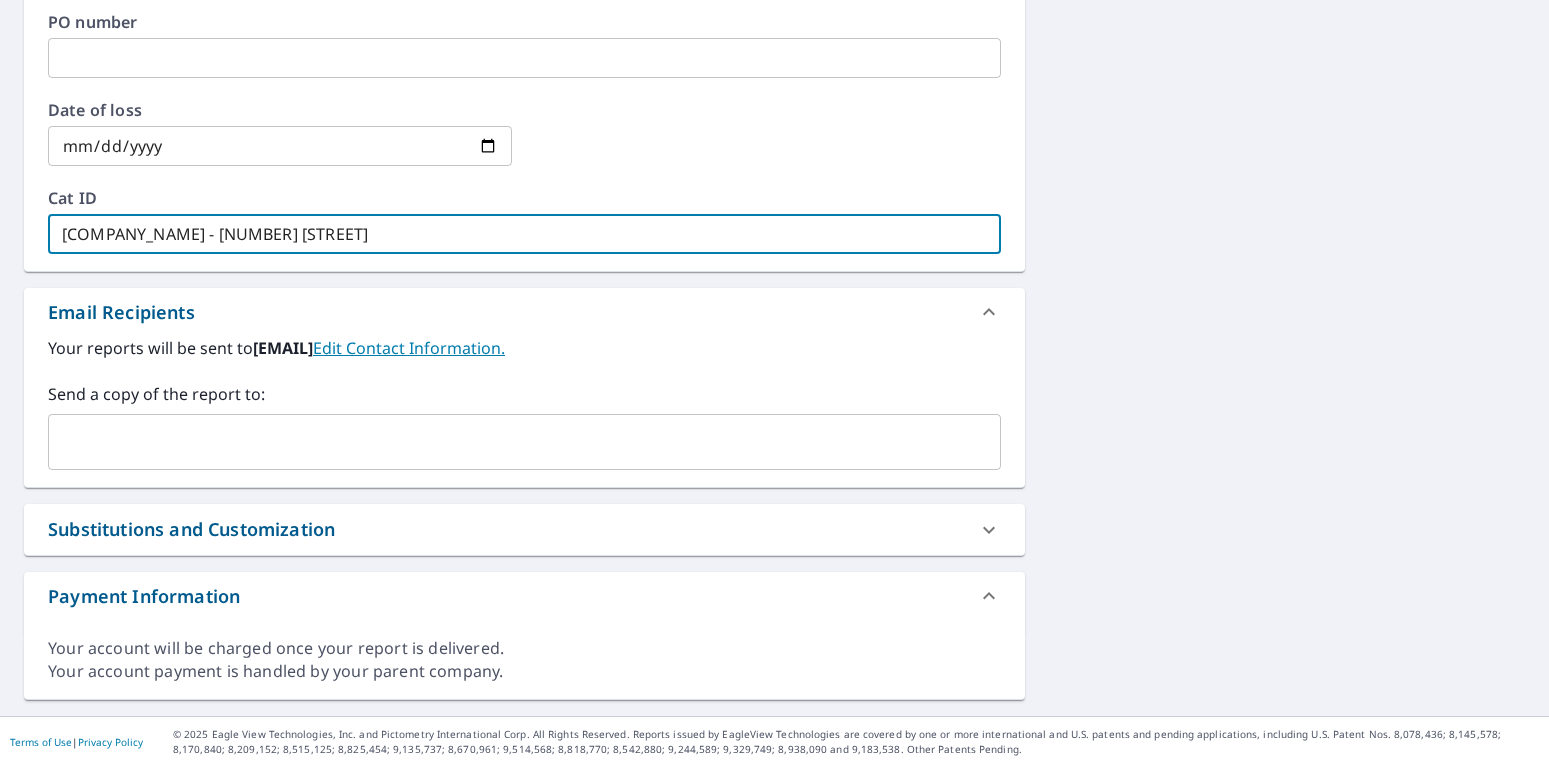 type on "[COMPANY_NAME] - [NUMBER]" 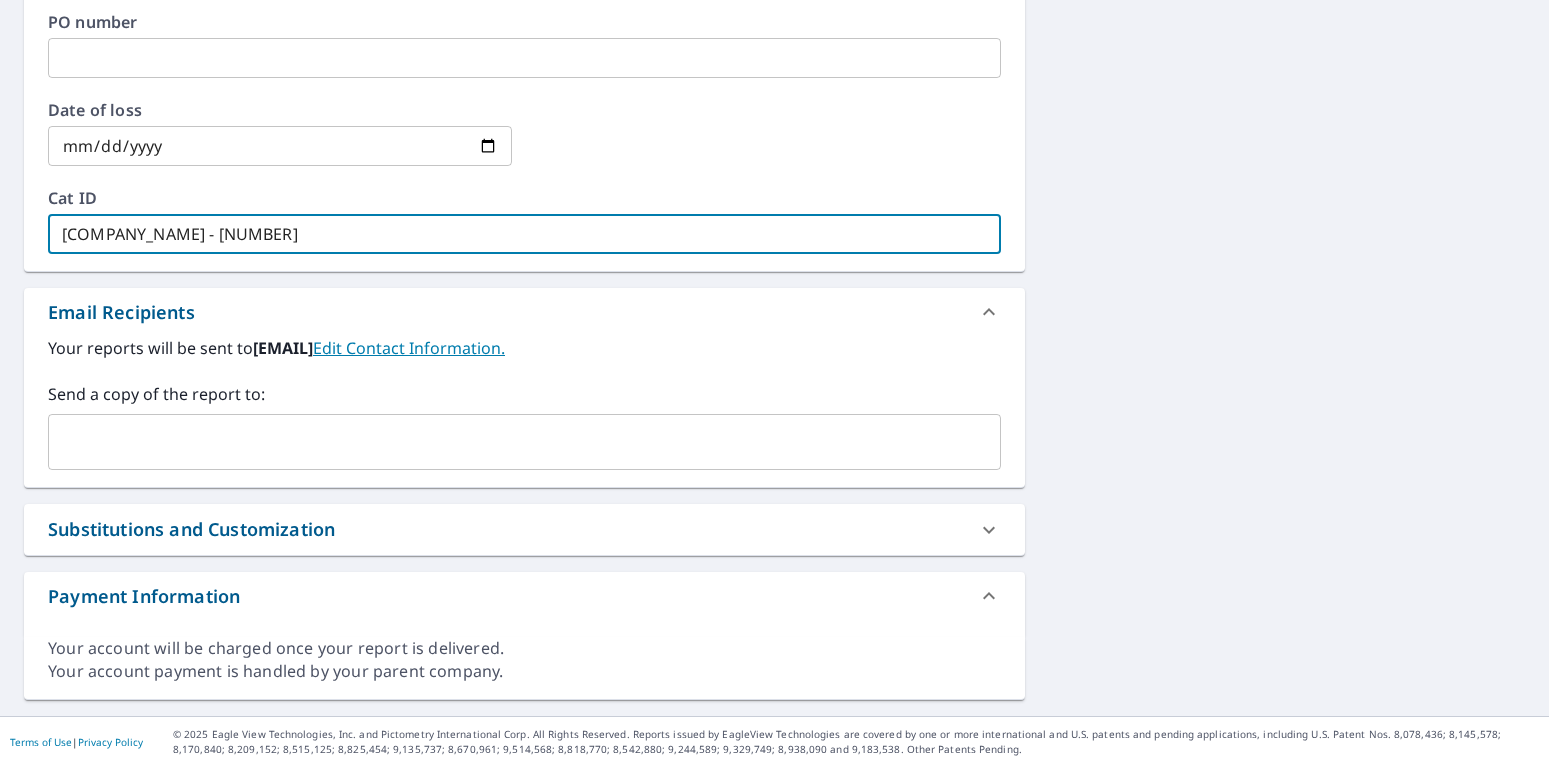 type on "[COMPANY_NAME] - [NUMBER]" 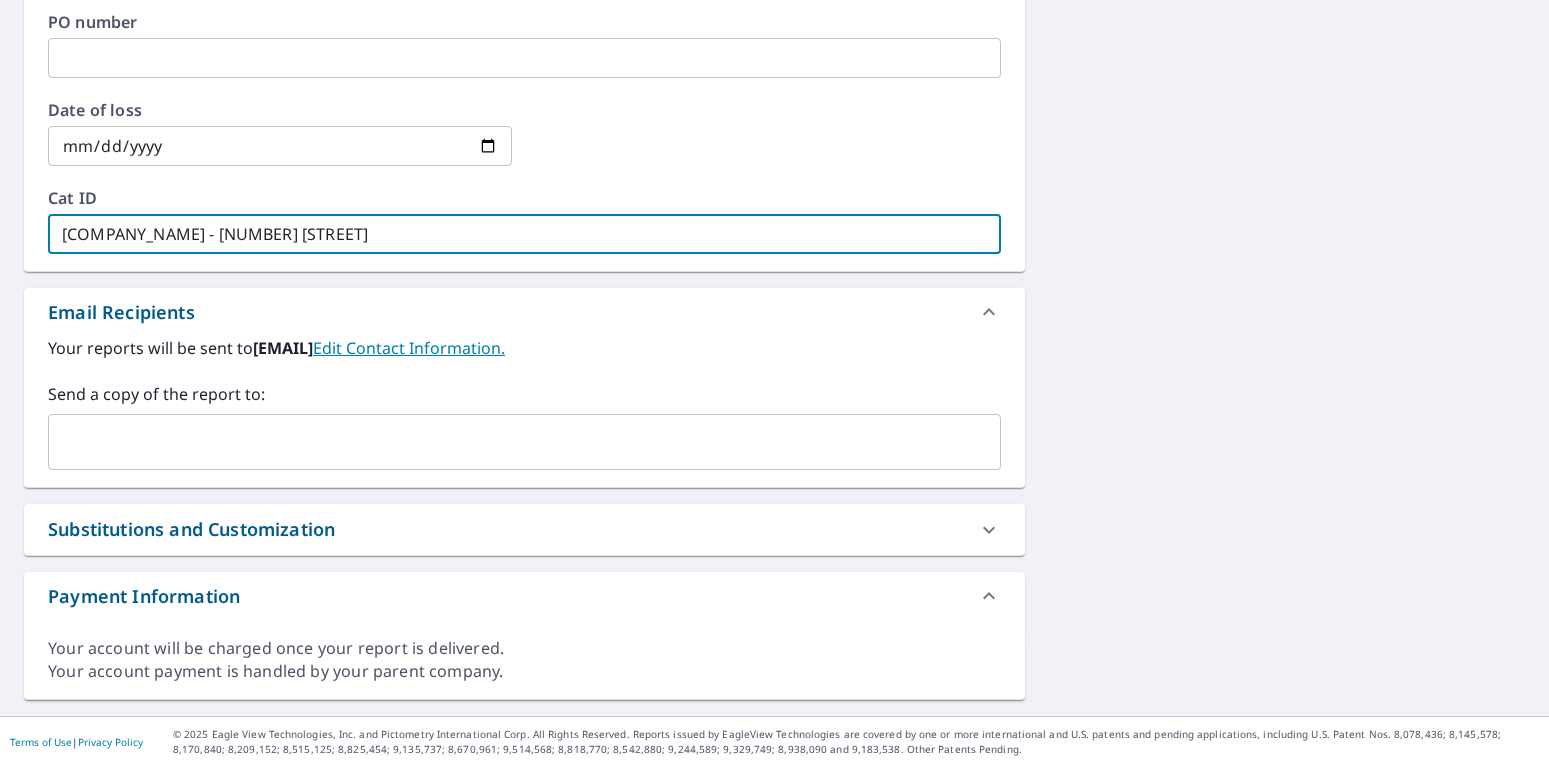 type on "[COMPANY_NAME] - [NUMBER] [STREET]" 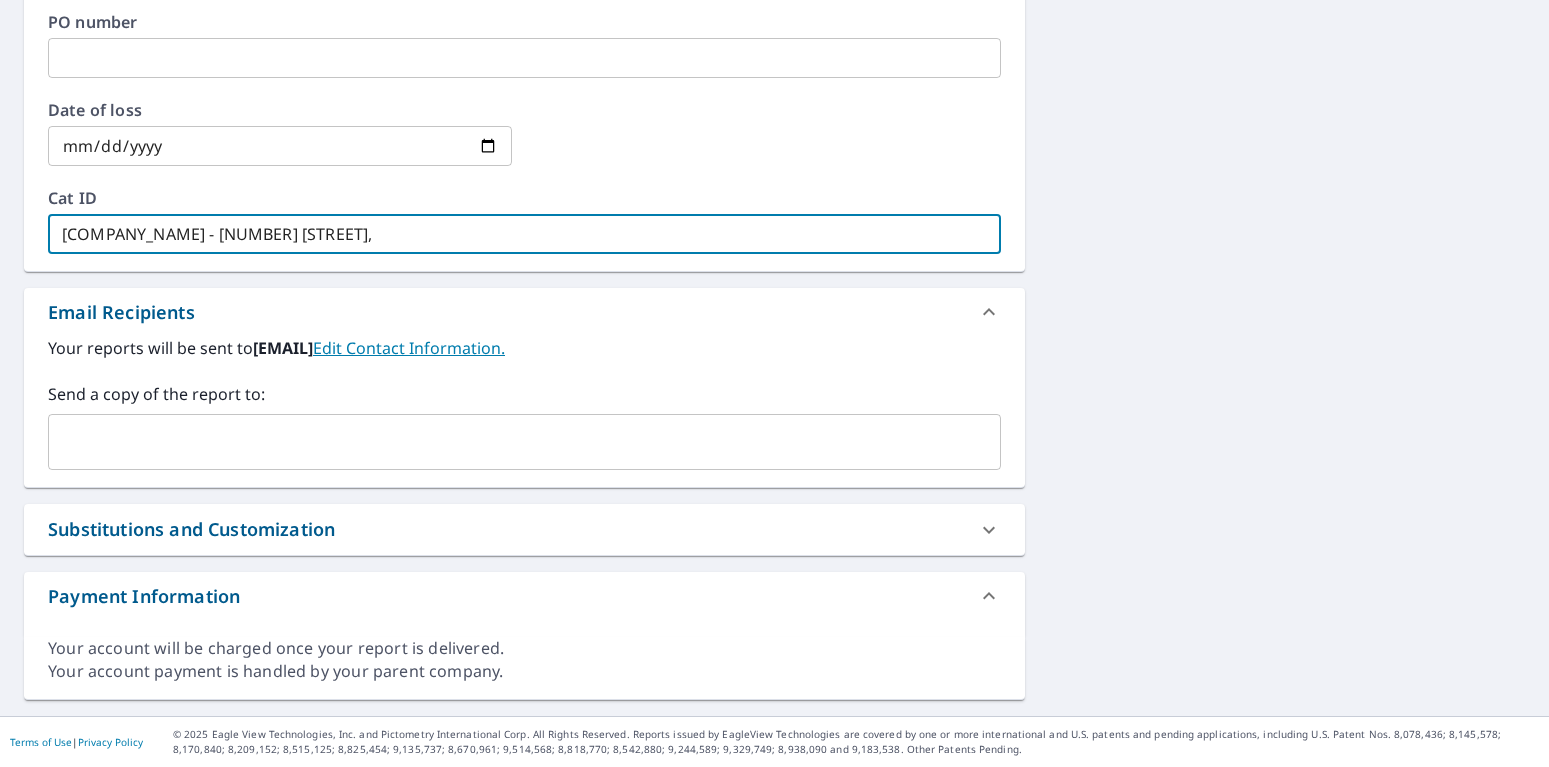 type on "[COMPANY_NAME] - [NUMBER] [STREET]," 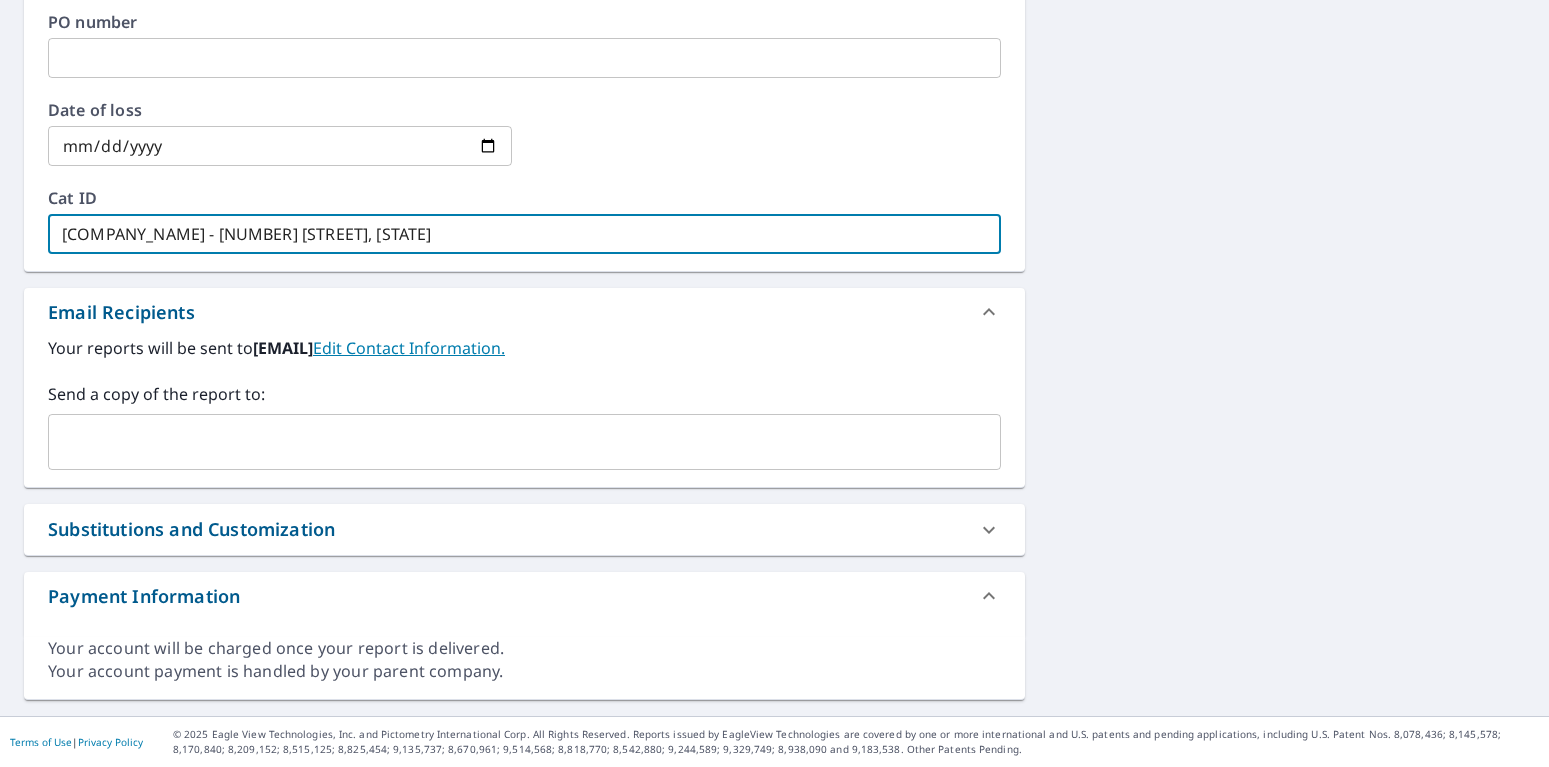 type on "[COMPANY_NAME] - [NUMBER] [STREET], [CITY], [STATE] [POSTAL_CODE]" 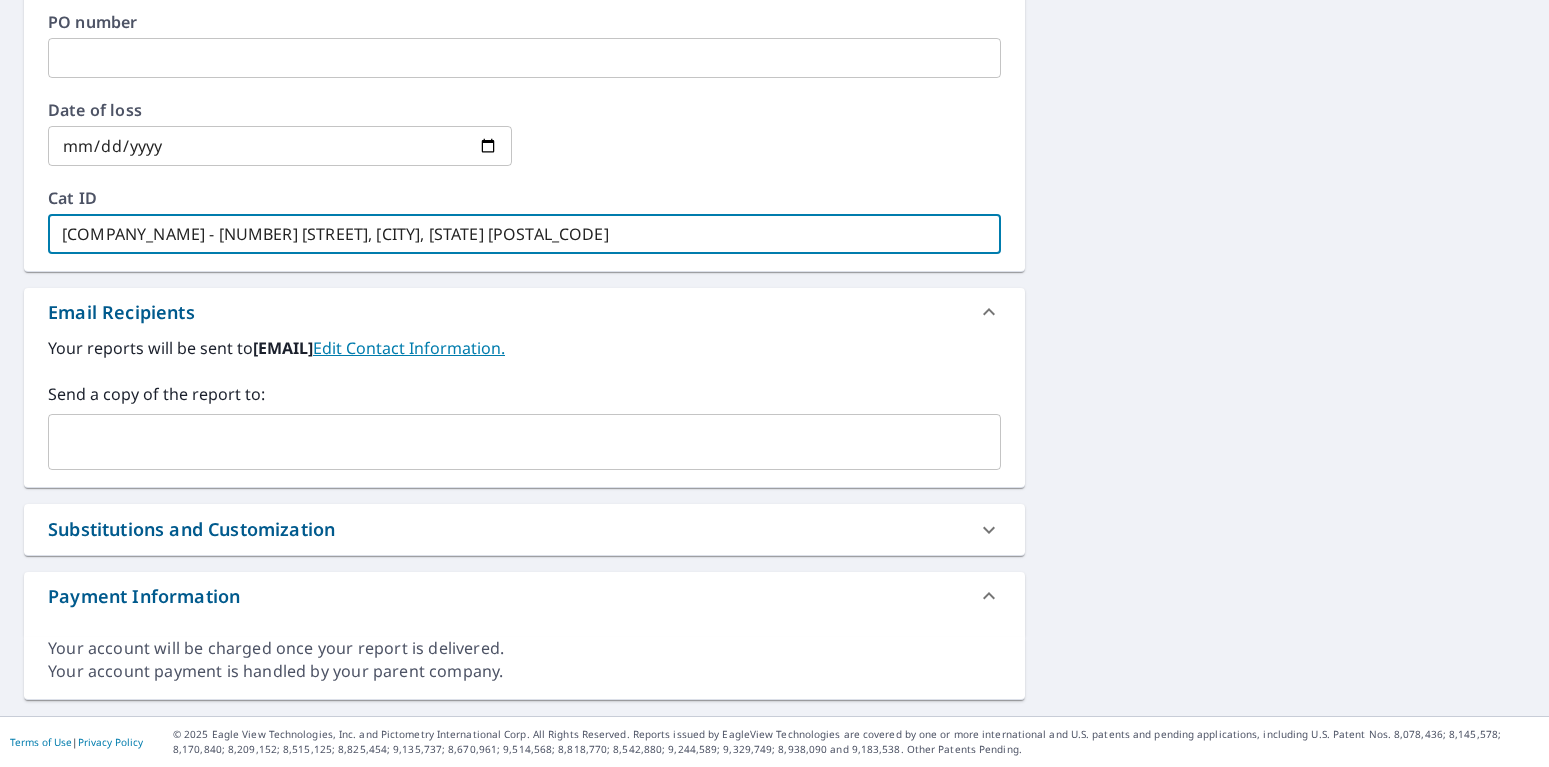 type on "[COMPANY_NAME] - [NUMBER] [STREET], [CITY], [STATE]" 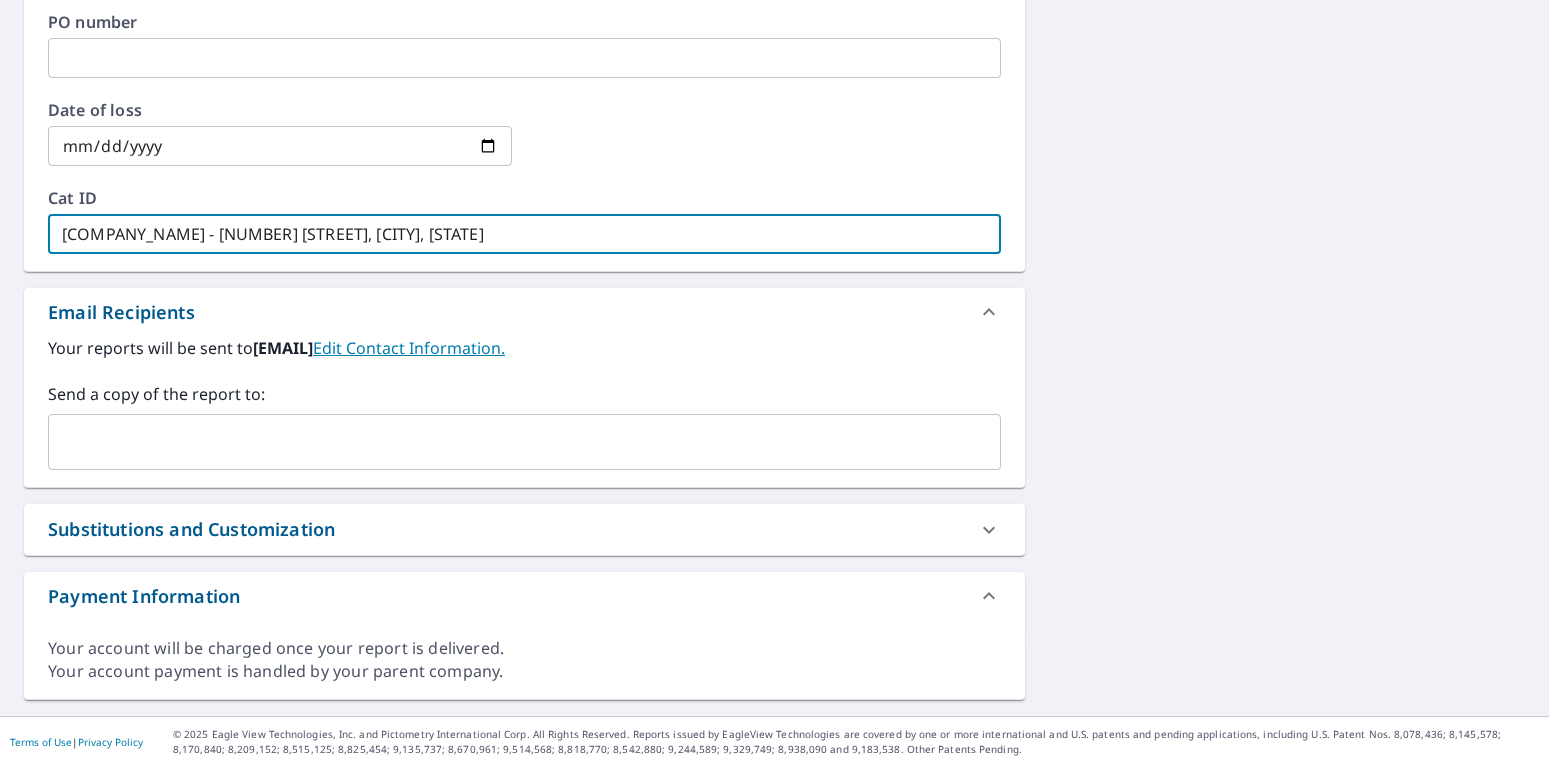 type on "[COMPANY_NAME] - [NUMBER] [STREET], [CITY], [STATE]" 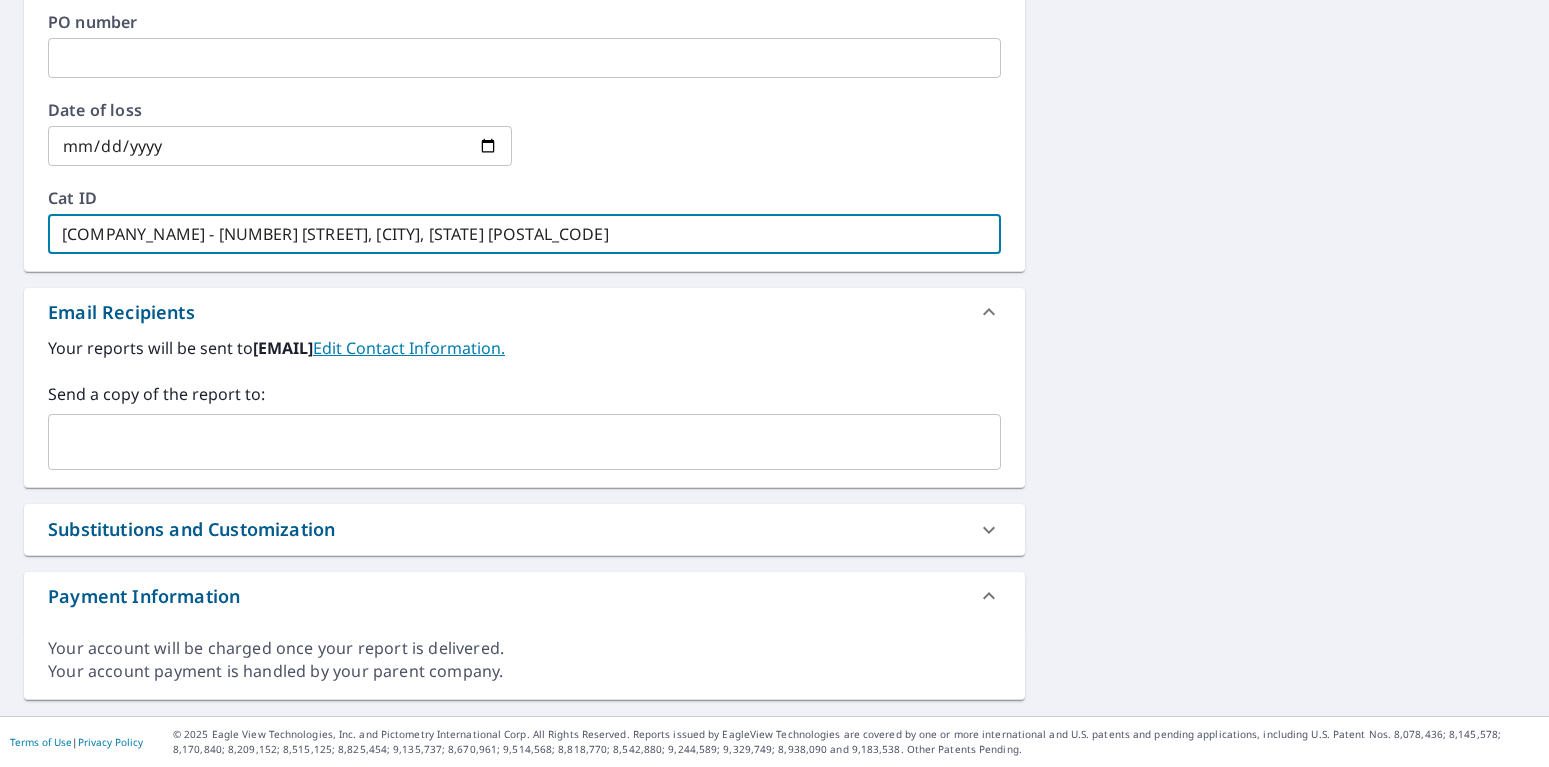 type on "[COMPANY_NAME] - [NUMBER] [STREET], [CITY], [STATE] [POSTAL_CODE]" 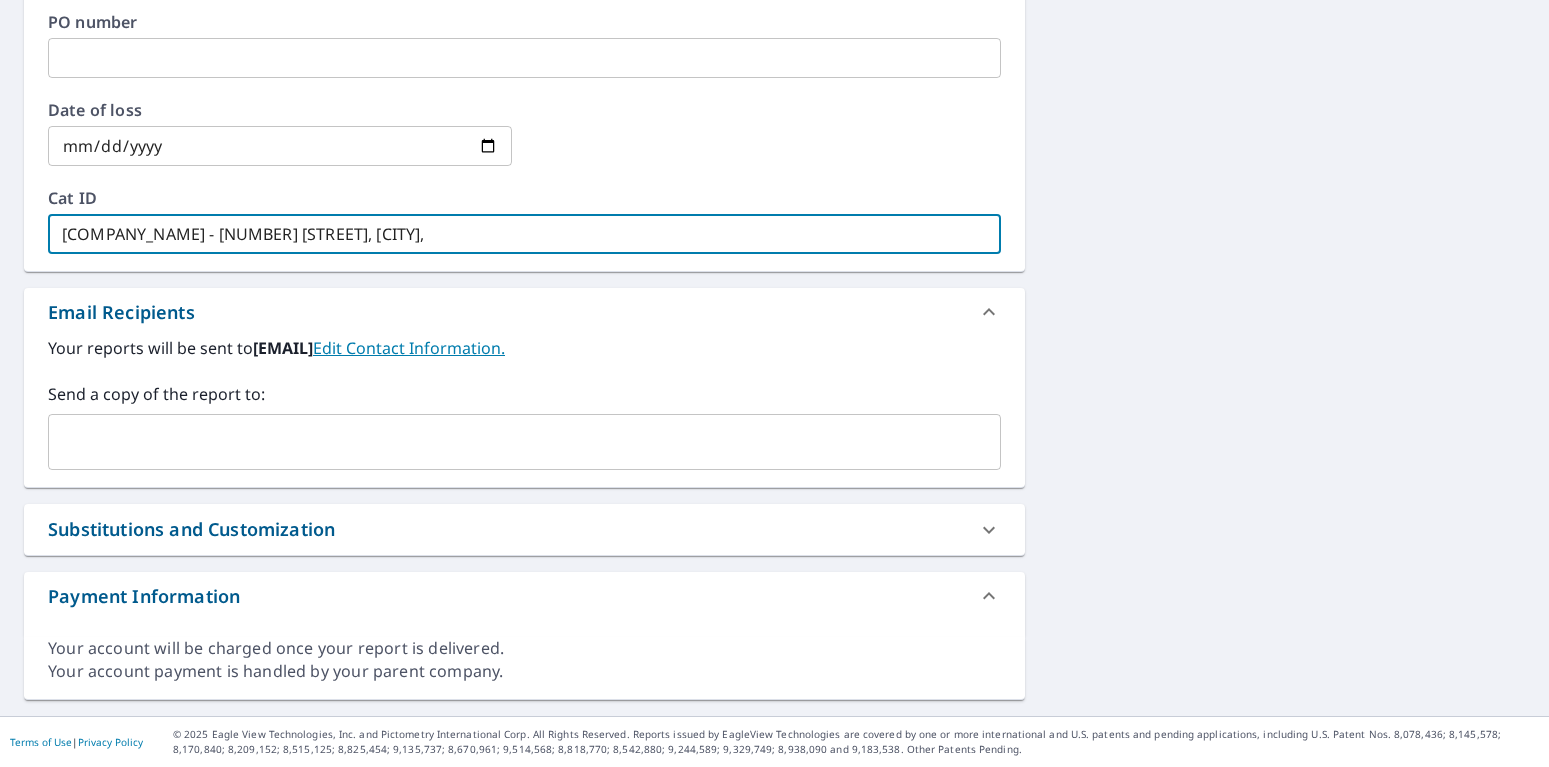 type on "[COMPANY_NAME] - [NUMBER] [STREET], [CITY]," 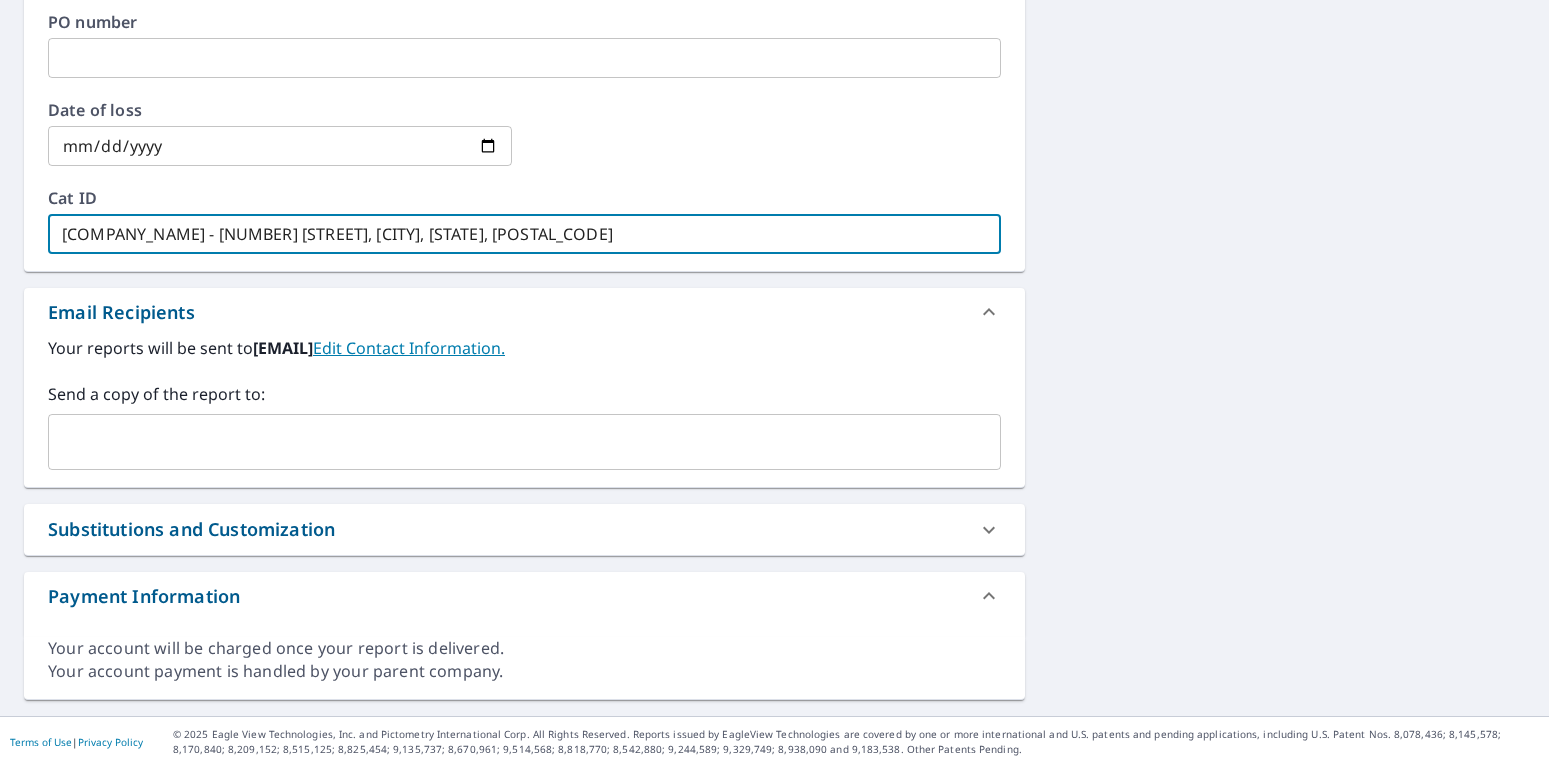 type on "[COMPANY_NAME] - [NUMBER] [STREET], [CITY], [STATE], [POSTAL_CODE]" 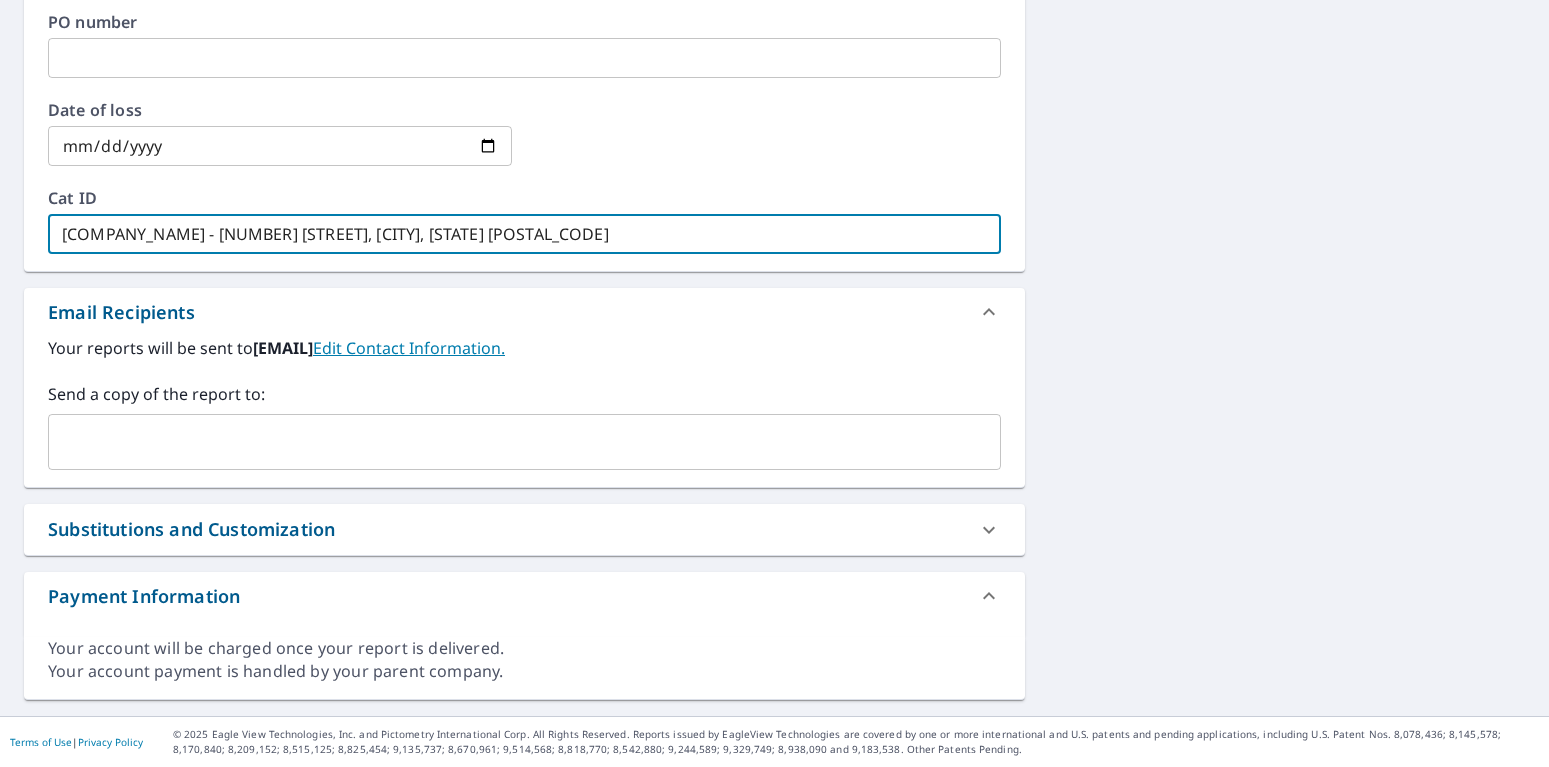 type on "[COMPANY_NAME] - [NUMBER] [STREET], [CITY], [STATE] [POSTAL_CODE]" 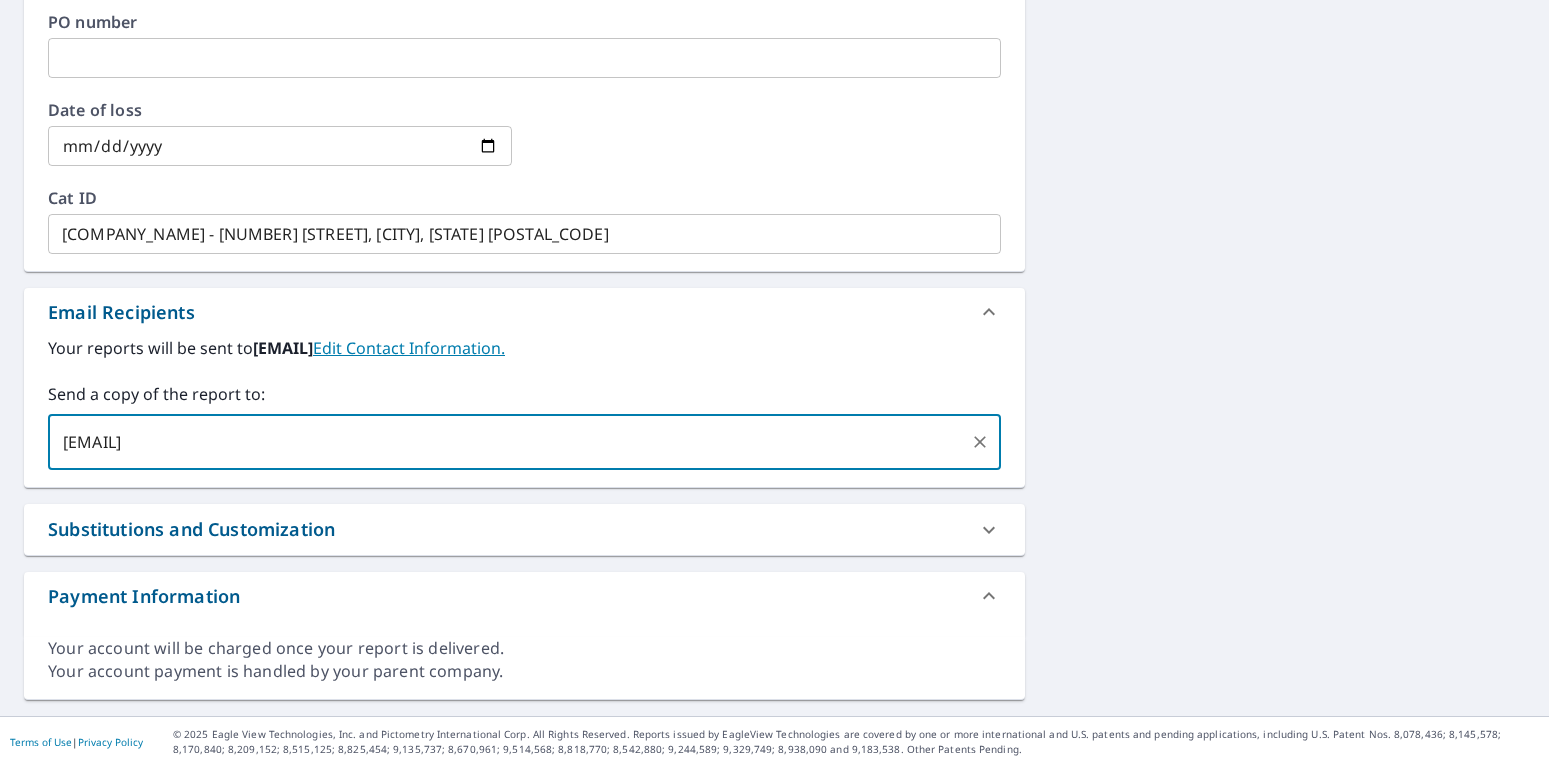 type on "[EMAIL]" 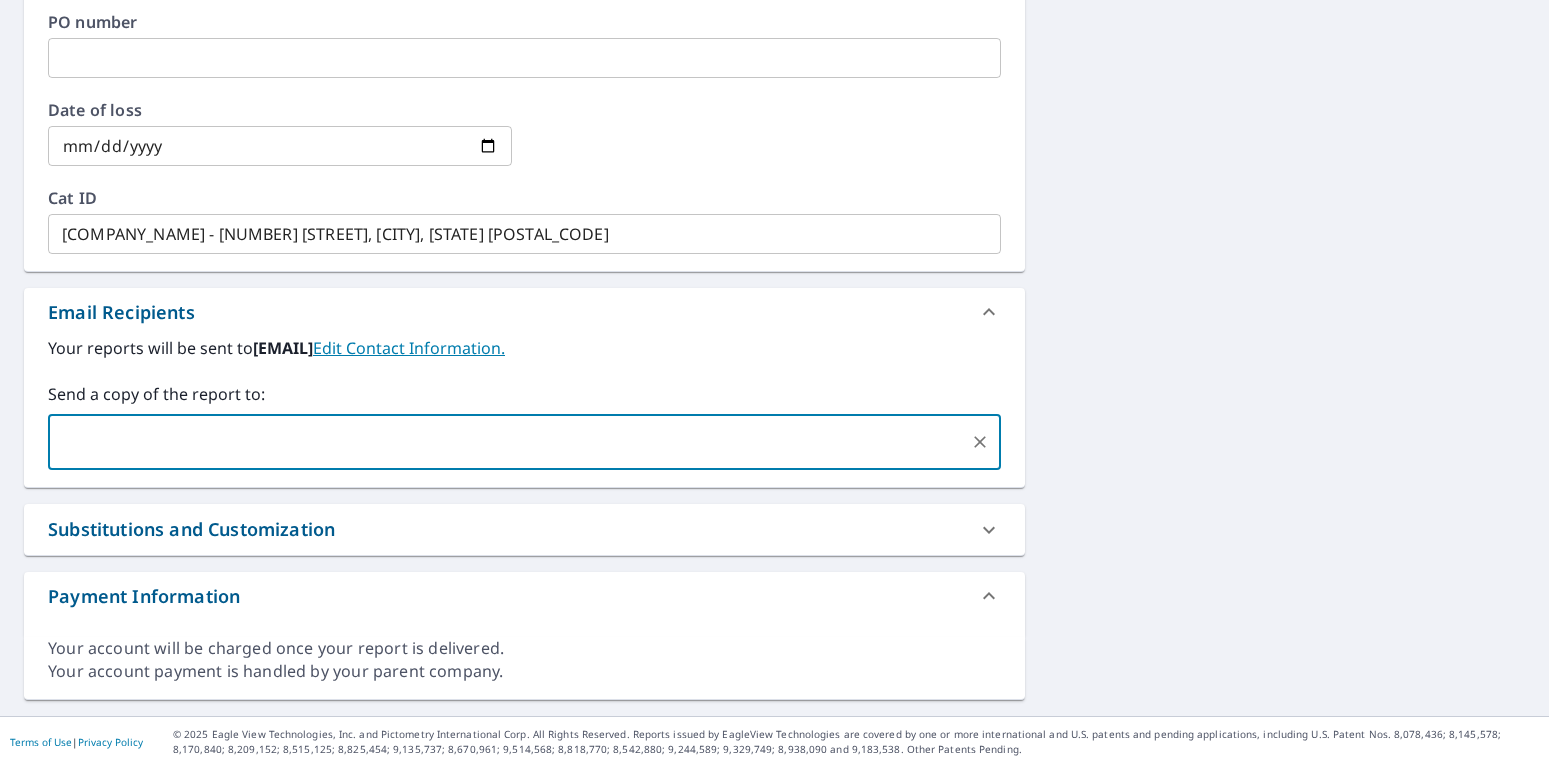click on "[NUMBER] [STREET], [CITY], [STATE], [POSTAL_CODE] Changes to structures in last 4 years ( renovations, additions, etc. ) Include Special Instructions x ​ Claim Information Claim number ​ Claim information ​ PO number ​ Date of loss ​ Cat ID [COMPANY_NAME] - [NUMBER] [STREET], [CITY], [STATE] [POSTAL_CODE] ​ Email Recipients Your reports will be sent to  [EMAIL].  Edit Contact Information. Send a copy of the report to: ​ Substitutions and Customization Roof measurement report substitutions If a Premium Report is unavailable send me an Extended Coverage 3D Report: Yes No Ask If an Extended Coverage 3D Report is unavailable send me an Extended Coverage 2D Report: Yes No Ask Yes No Ask Additional Report Formats (Not available for all reports) DXF RXF" at bounding box center (774, -18) 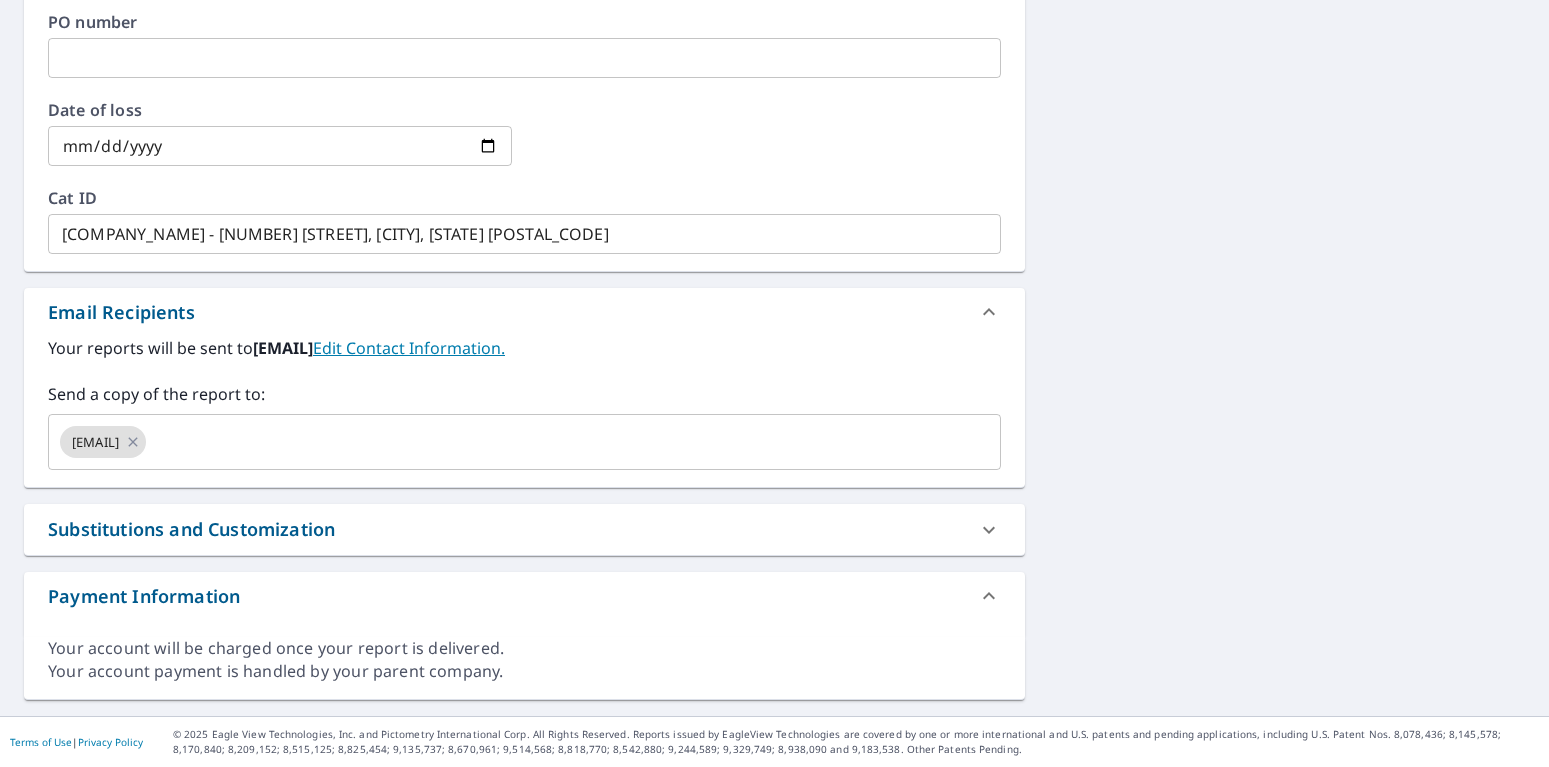 scroll, scrollTop: 408, scrollLeft: 0, axis: vertical 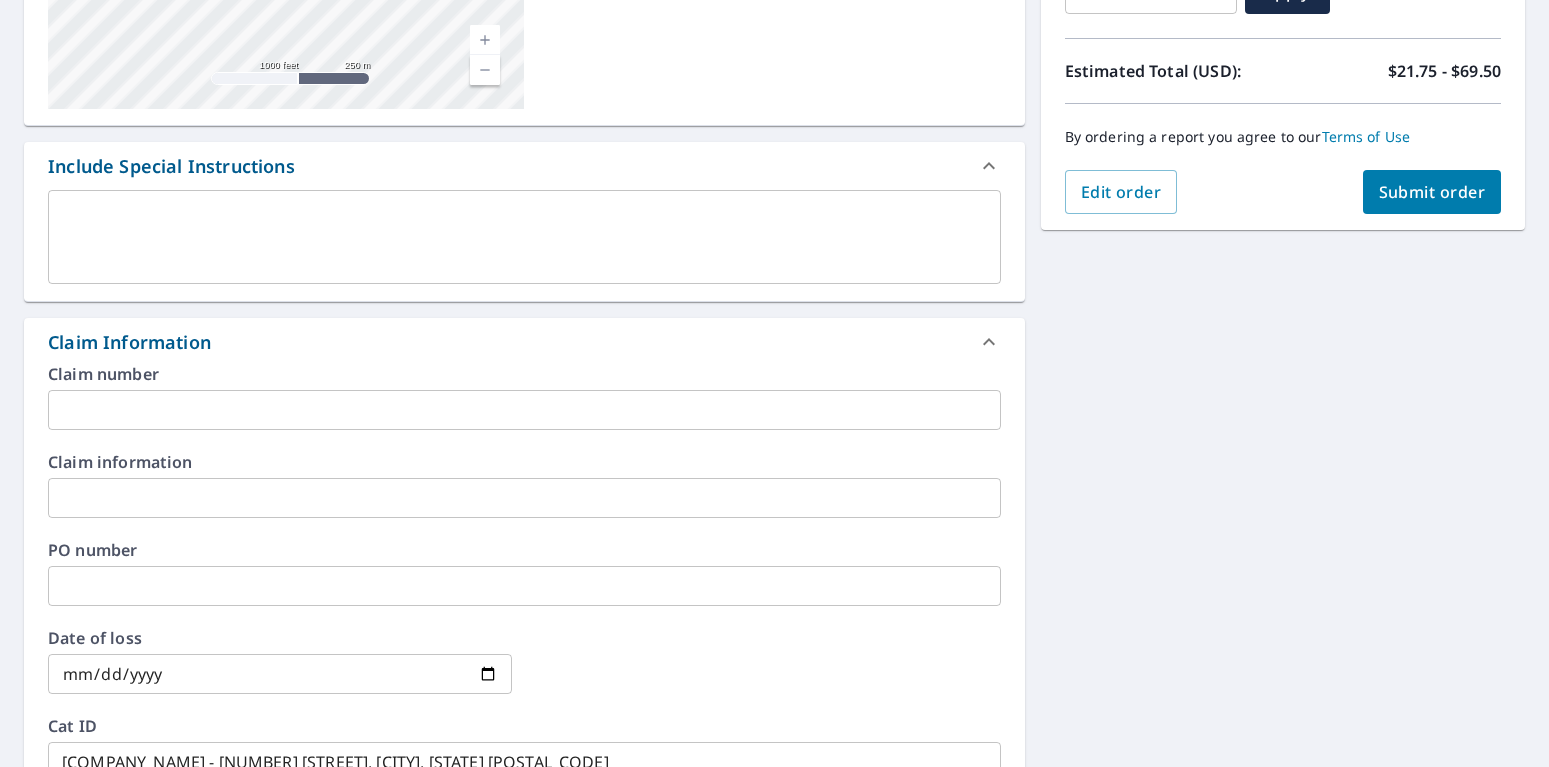 click on "Submit order" at bounding box center (1432, 192) 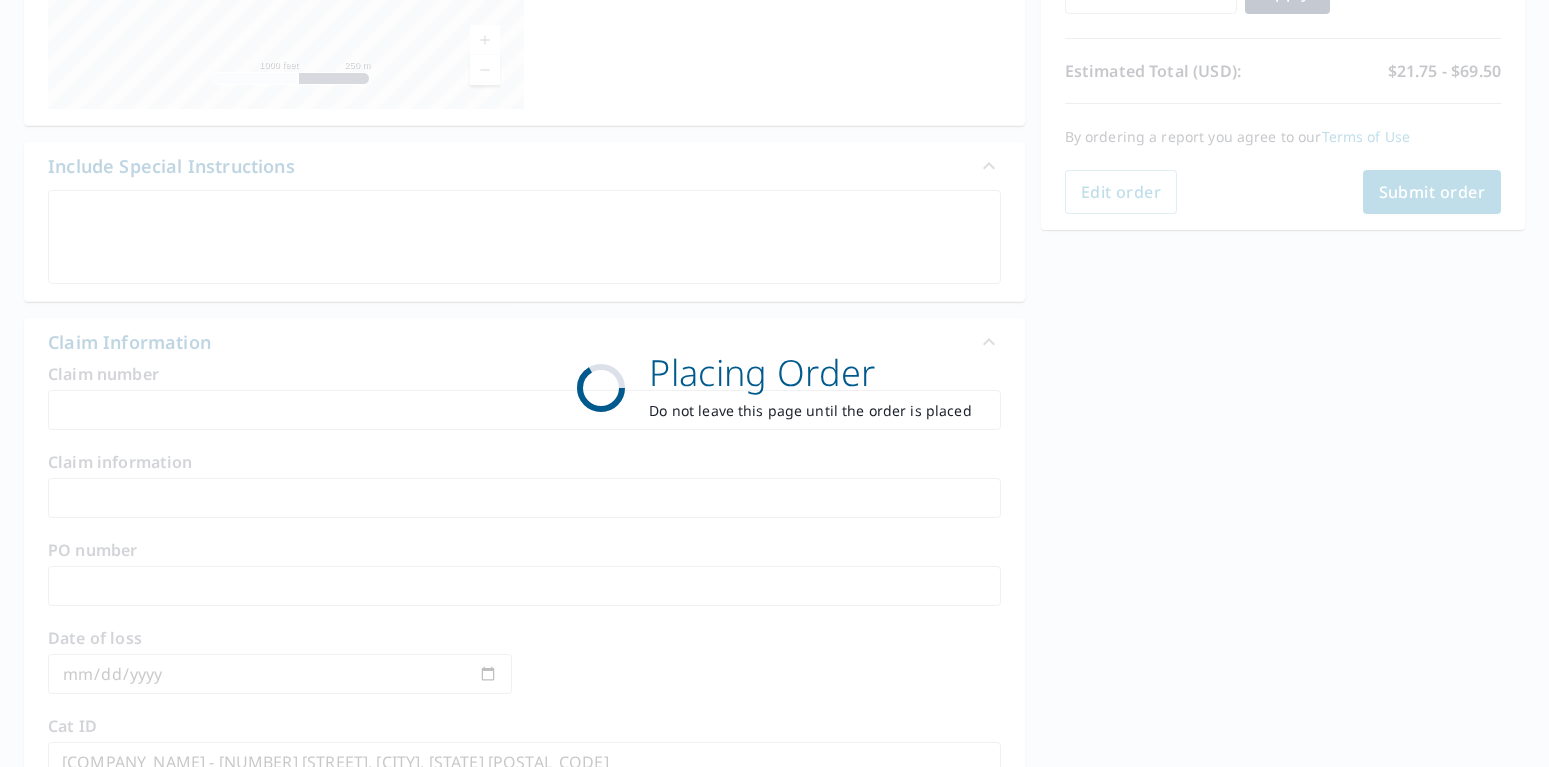 scroll, scrollTop: 0, scrollLeft: 0, axis: both 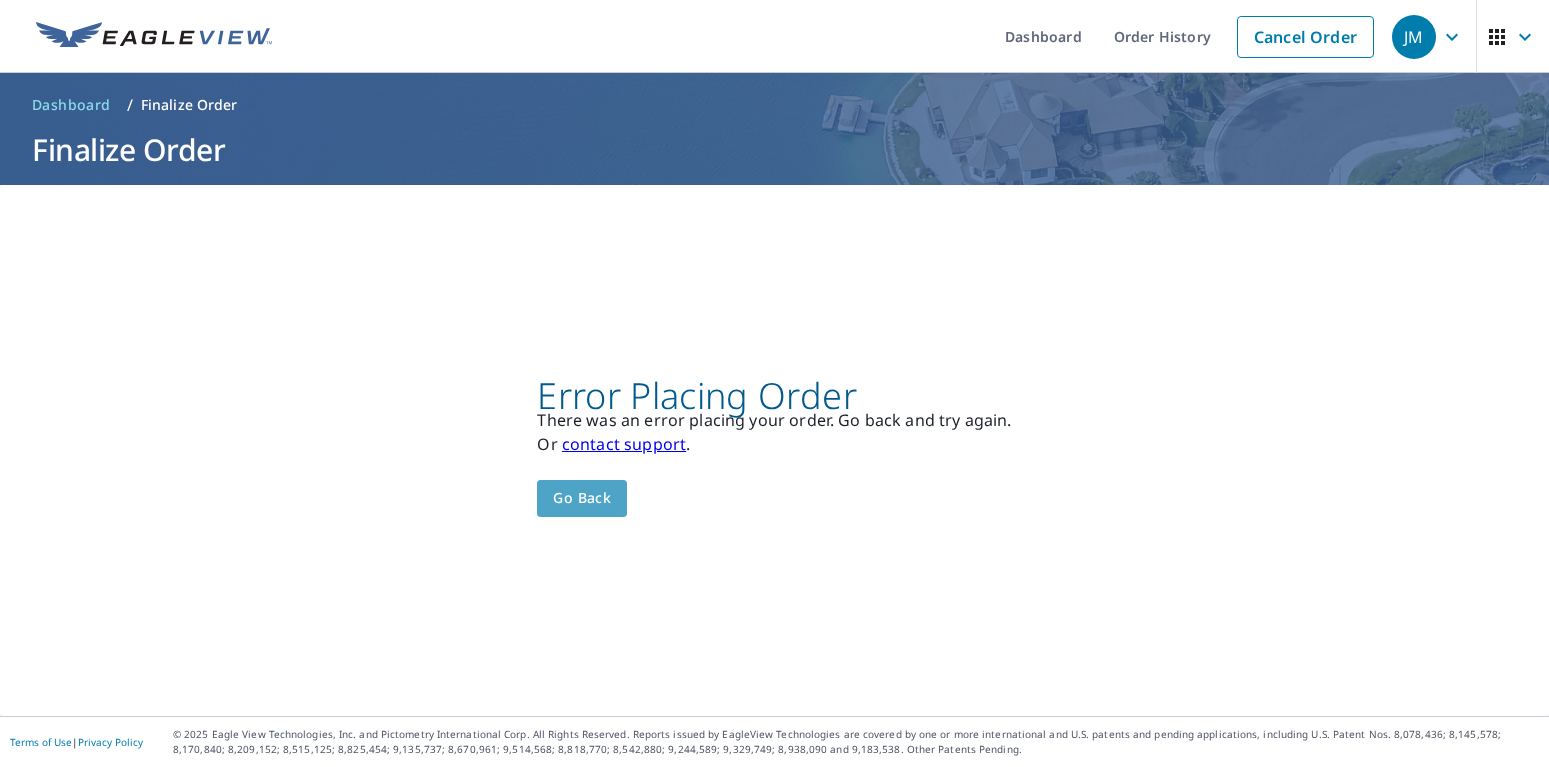 click on "Go back" at bounding box center [582, 498] 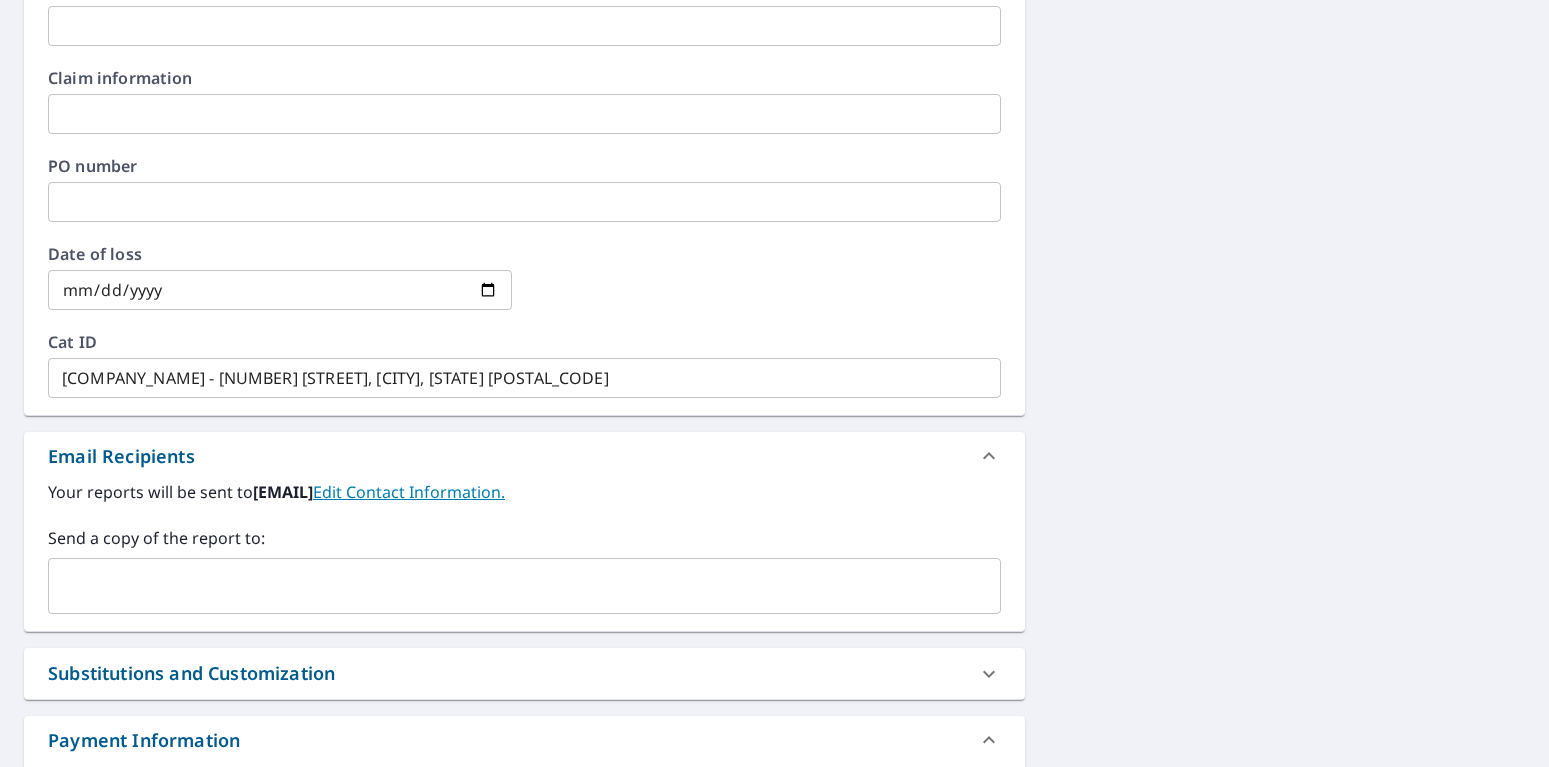 scroll, scrollTop: 936, scrollLeft: 0, axis: vertical 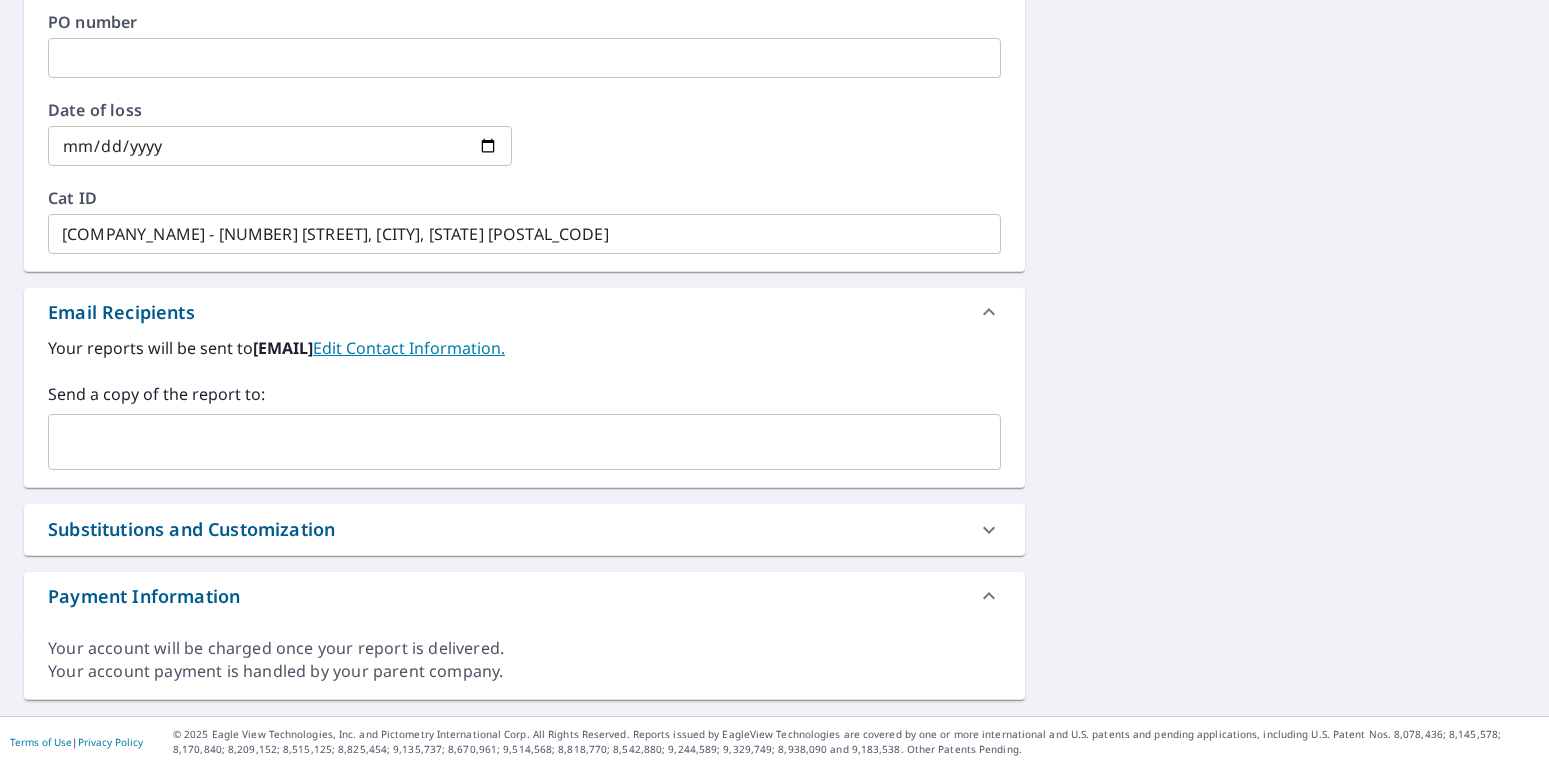 click at bounding box center (509, 442) 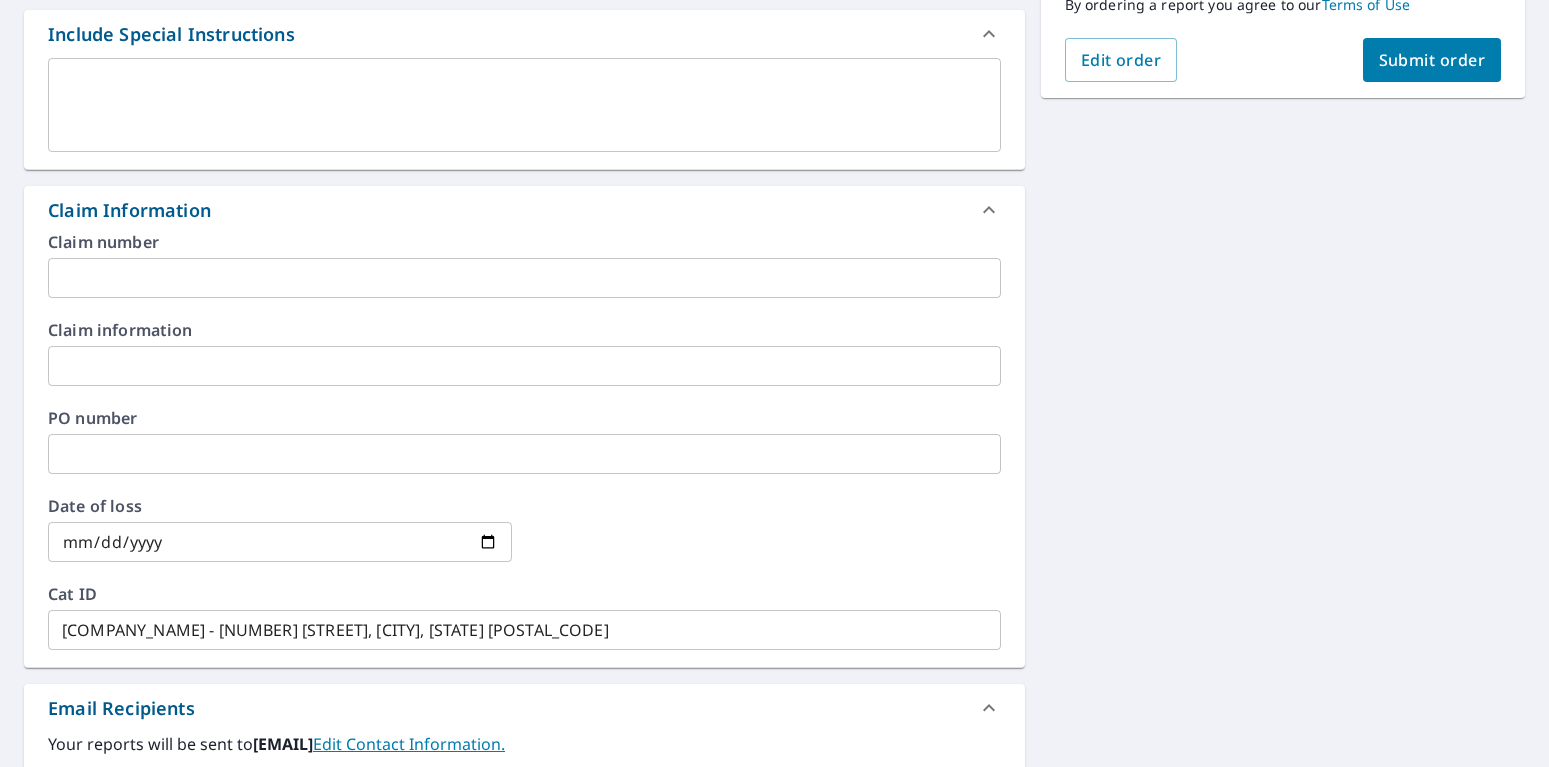 click on "[NUMBER] [STREET], [CITY], [STATE] [POSTAL_CODE] Aerial Road A standard road map Aerial A detailed look from above Labels Labels 250 feet 50 m © 2025 TomTom, © Vexcel Imaging, © 2025 Microsoft Corporation,  © OpenStreetMap Terms PROPERTY TYPE Residential BUILDING ID [NUMBER] [STREET], [CITY], [STATE], [POSTAL_CODE] Changes to structures in last 4 years ( renovations, additions, etc. ) Include Special Instructions x ​ Claim Information Claim number ​ Claim information ​ PO number ​ Date of loss ​ Cat ID [COMPANY_NAME] - [NUMBER] [STREET], [CITY], [STATE] [POSTAL_CODE] ​ Email Recipients Your reports will be sent to  [EMAIL].  Edit Contact Information. Send a copy of the report to: ​ Substitutions and Customization Roof measurement report substitutions If a Premium Report is unavailable send me an Extended Coverage 3D Report: Yes No Ask If an Extended Coverage 3D Report is unavailable send me an Extended Coverage 2D Report: Yes No Ask If a Residential/Multi-Family Report is unavailable send me a Commercial Report:" at bounding box center (774, 378) 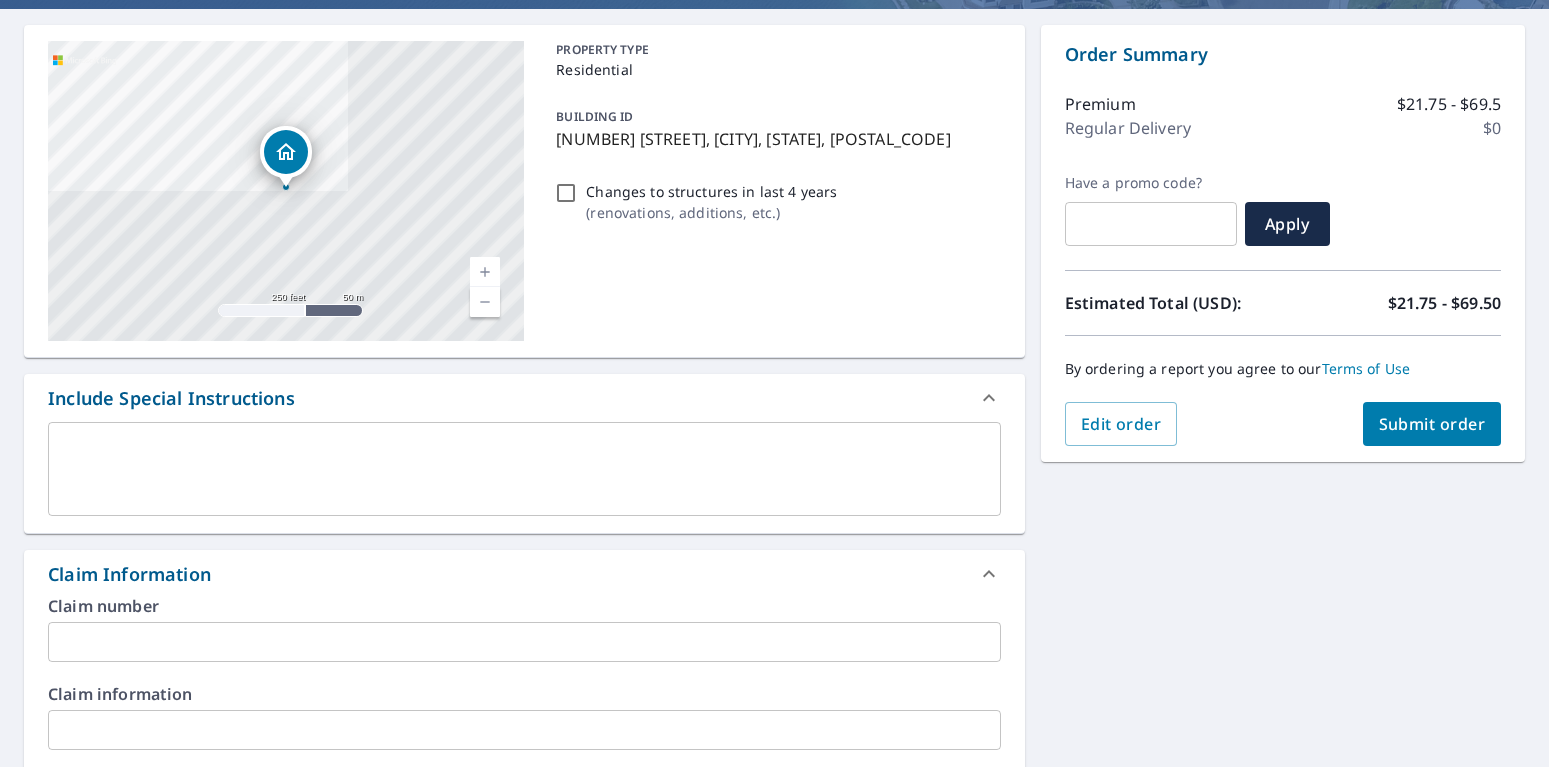 scroll, scrollTop: 0, scrollLeft: 0, axis: both 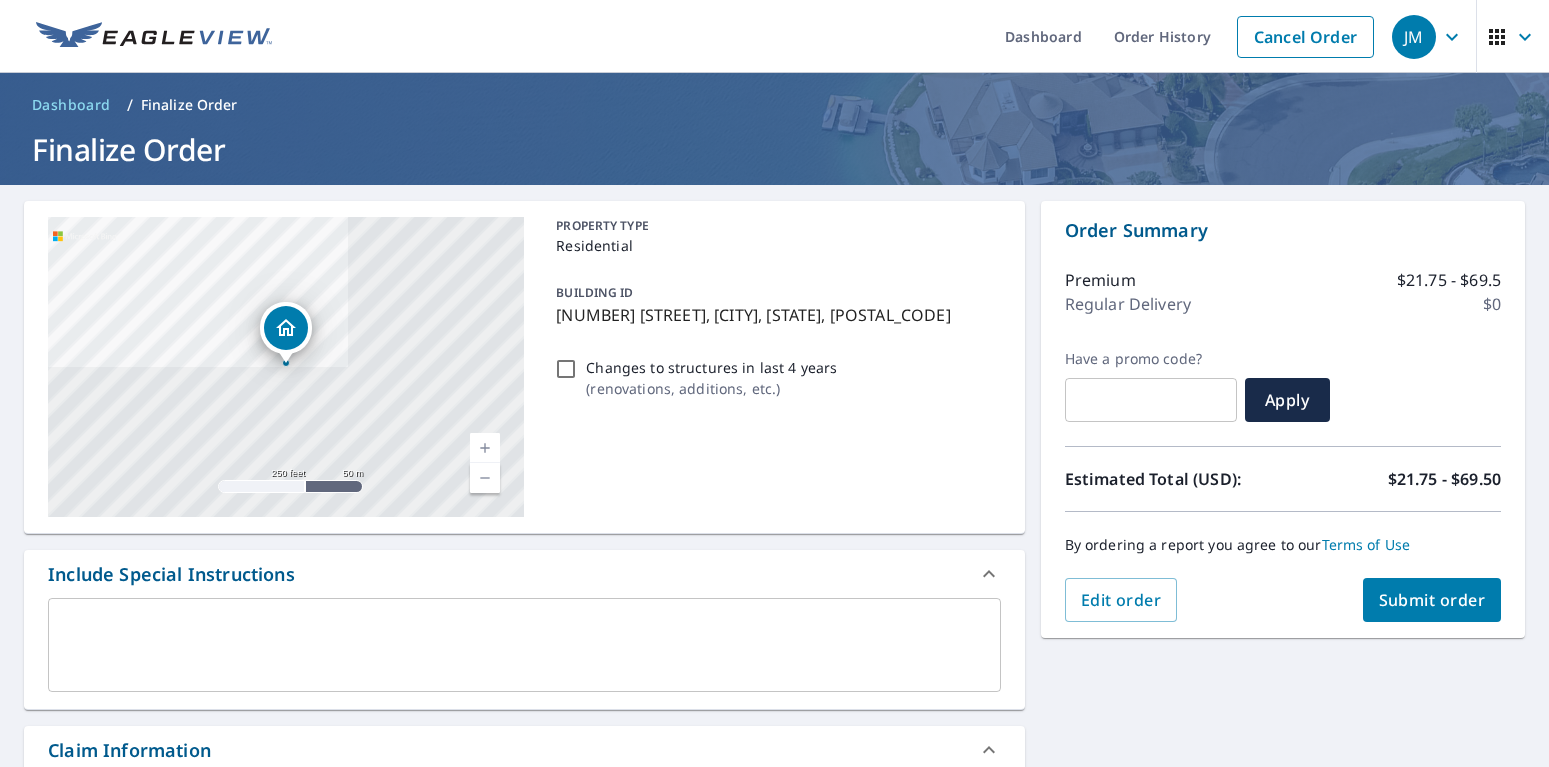 click on "Submit order" at bounding box center [1432, 600] 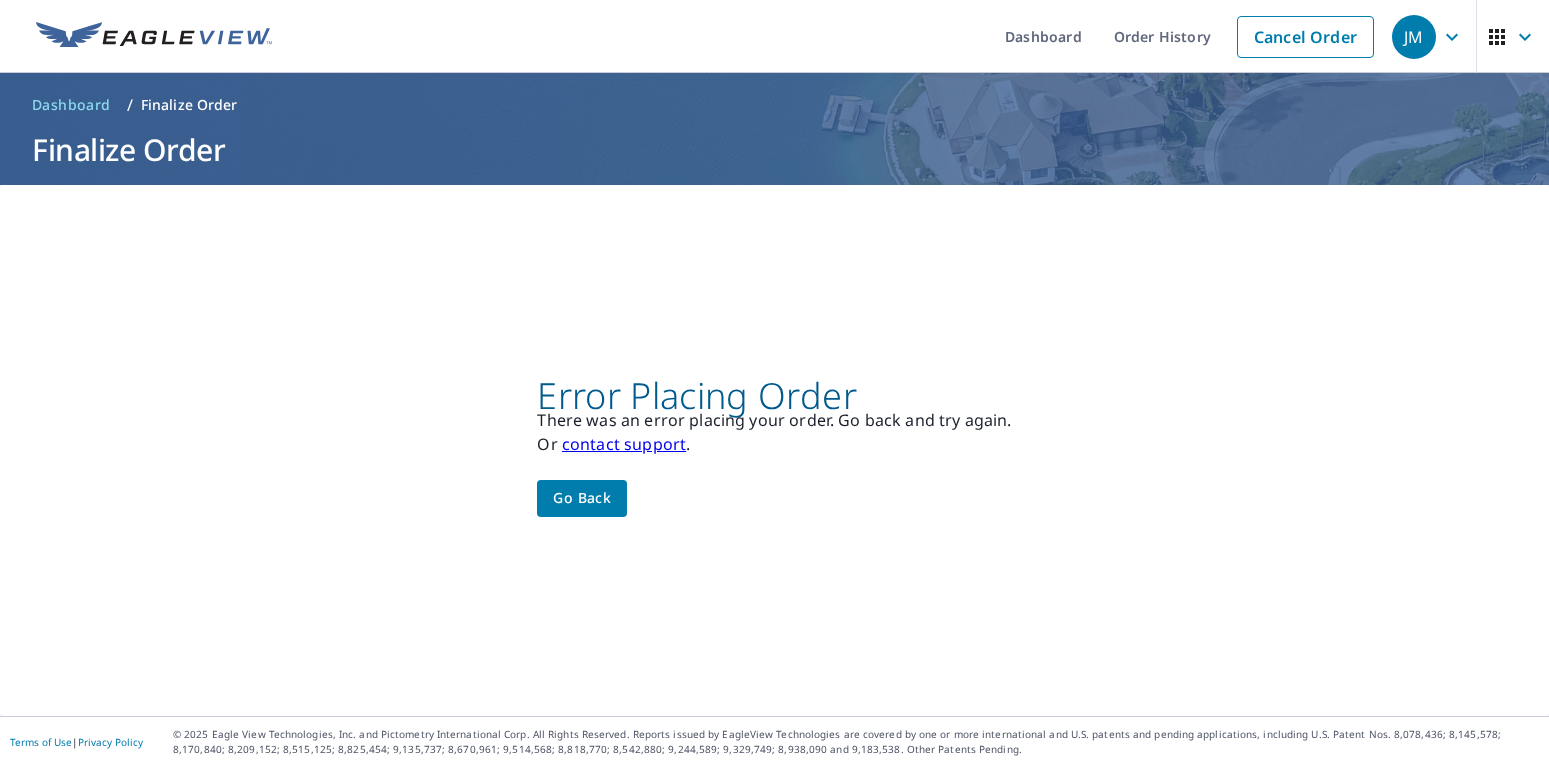 click on "Go back" at bounding box center (582, 498) 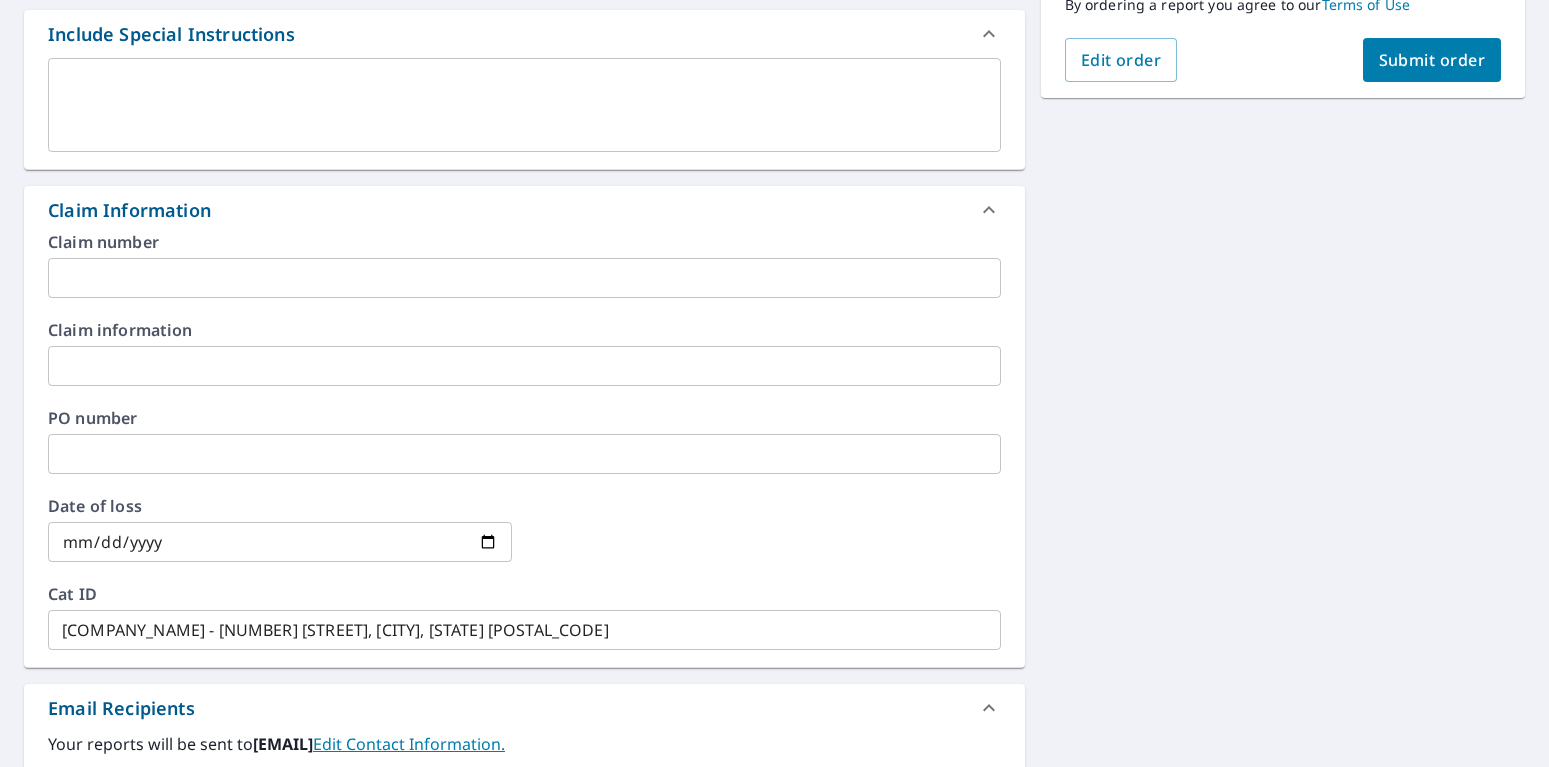 scroll, scrollTop: 12, scrollLeft: 0, axis: vertical 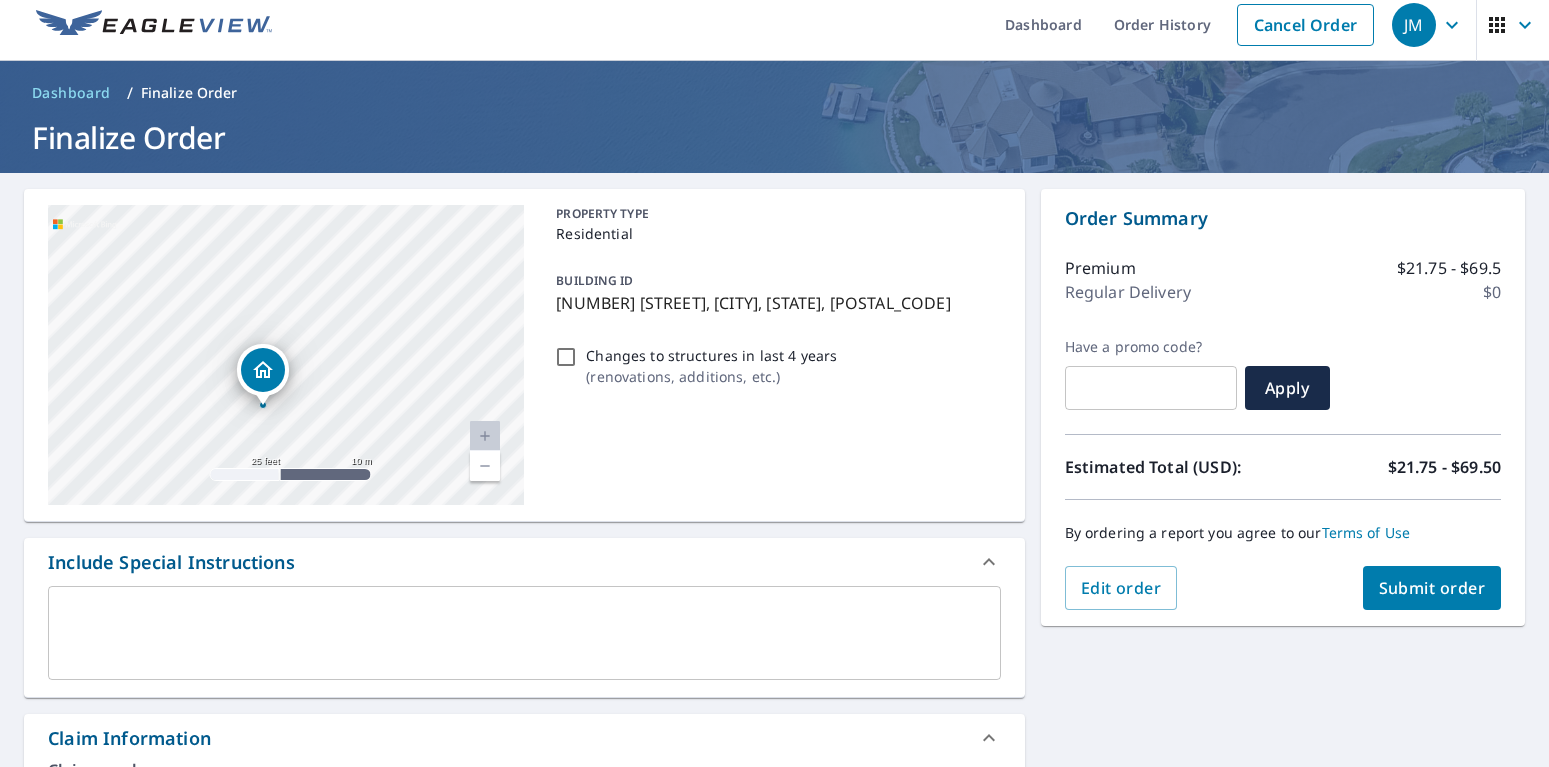 drag, startPoint x: 298, startPoint y: 370, endPoint x: 271, endPoint y: 375, distance: 27.45906 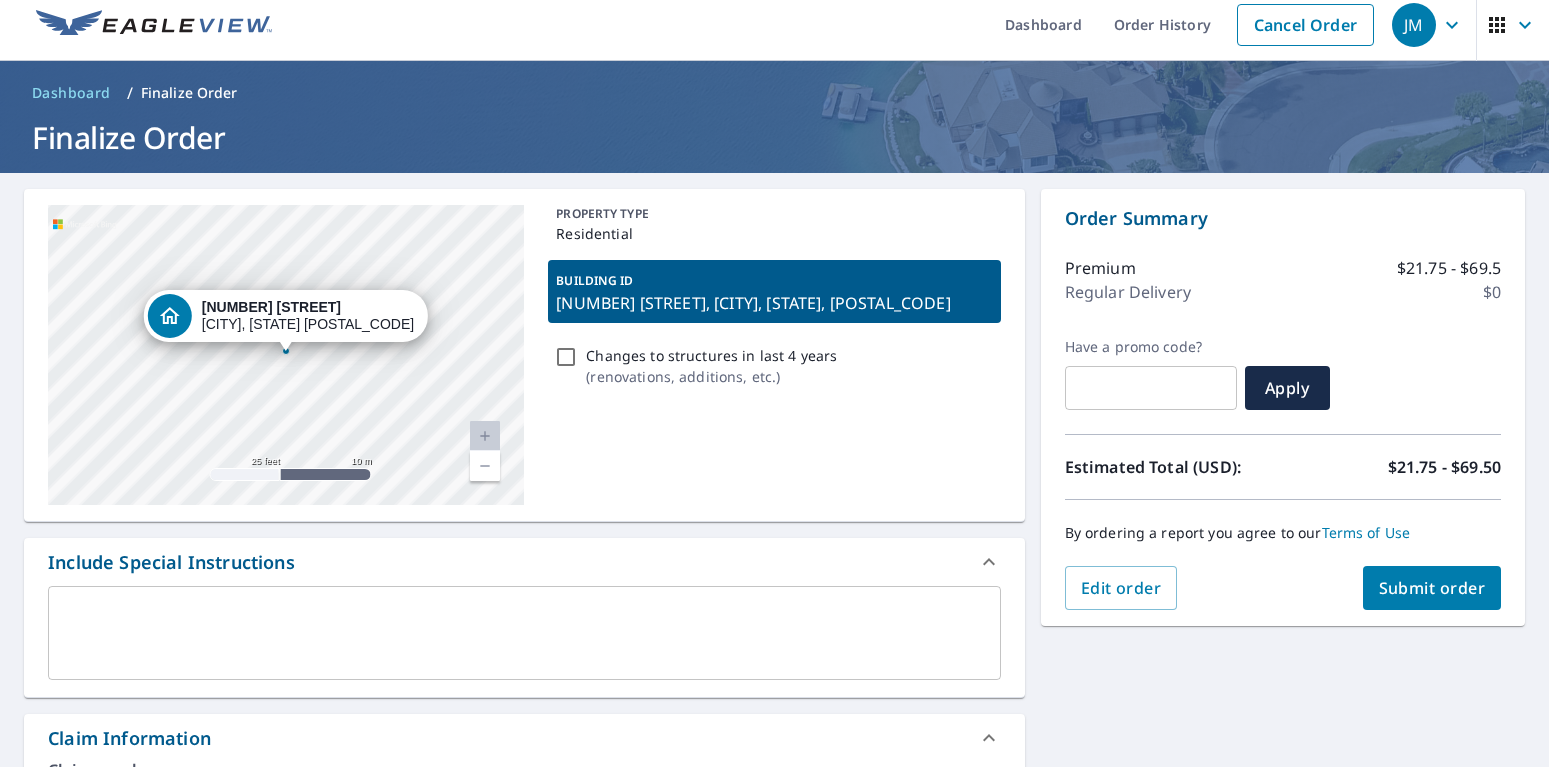 click on "[NUMBER] [STREET], [CITY], [STATE], [POSTAL_CODE] Changes to structures in last 4 years ( renovations, additions, etc. ) Include Special Instructions x ​ Claim Information Claim number ​ Claim information ​ PO number ​ Date of loss ​ Cat ID [COMPANY_NAME] - [NUMBER] [STREET], [CITY], [STATE] [POSTAL_CODE] ​ Email Recipients Your reports will be sent to  [EMAIL].  Edit Contact Information. Send a copy of the report to: ​ Substitutions and Customization Roof measurement report substitutions If a Premium Report is unavailable send me an Extended Coverage 3D Report: Yes No Ask If an Extended Coverage 3D Report is unavailable send me an Extended Coverage 2D Report: Yes No Ask If a Residential/Multi-Family Report is unavailable send me a Commercial Report:" at bounding box center (774, 906) 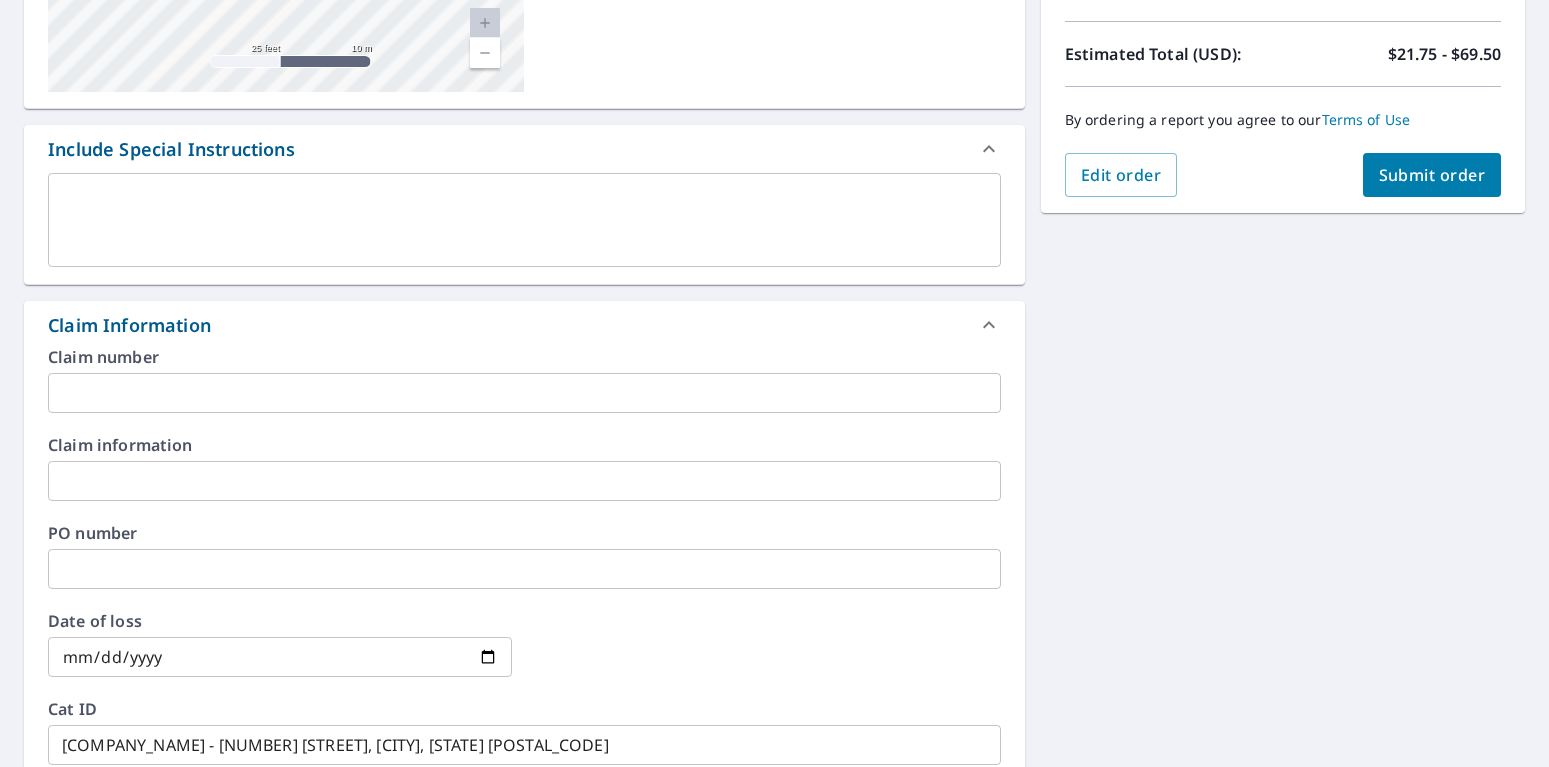 scroll, scrollTop: 936, scrollLeft: 0, axis: vertical 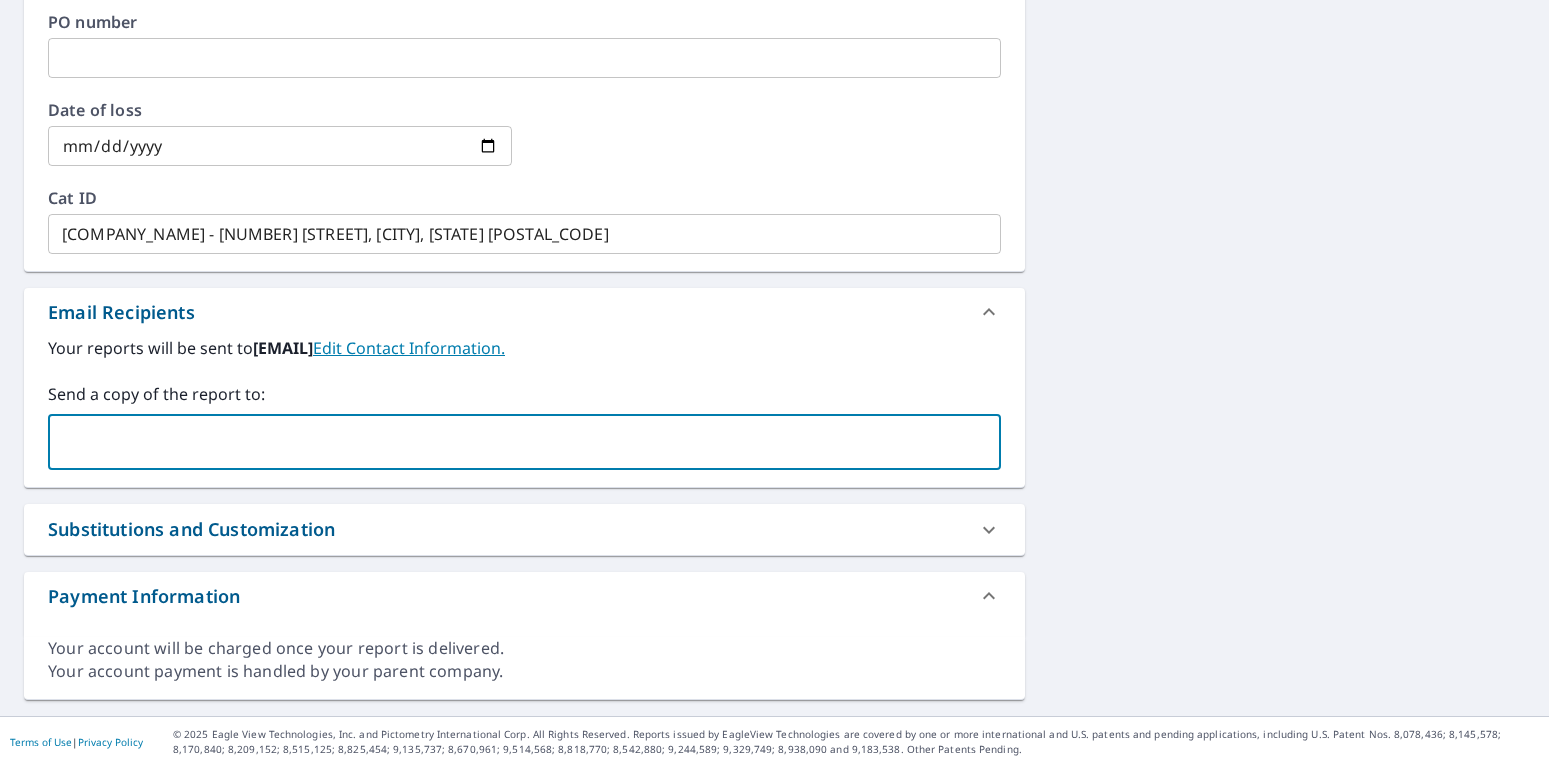 click at bounding box center (509, 442) 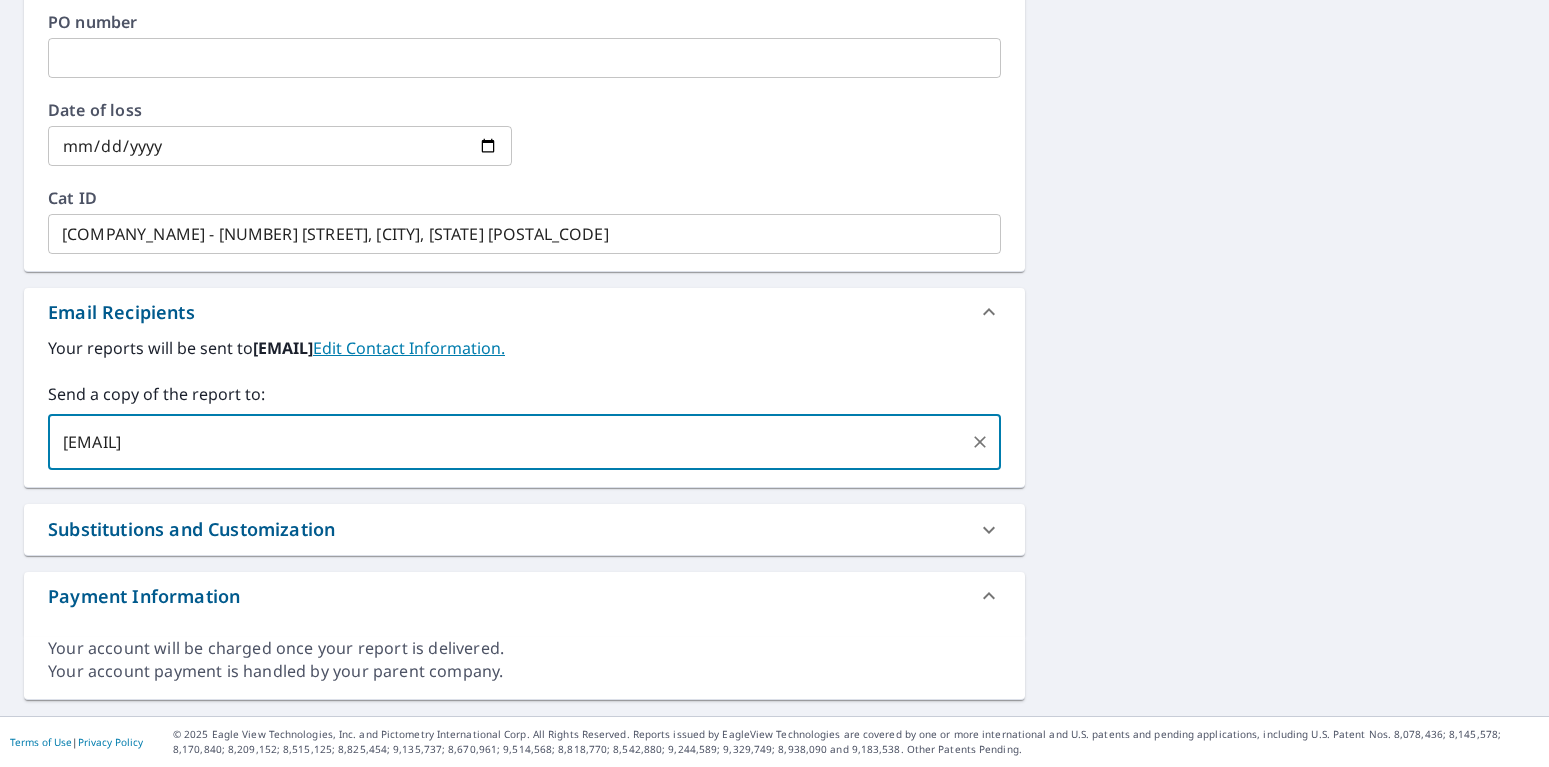 type on "[EMAIL]" 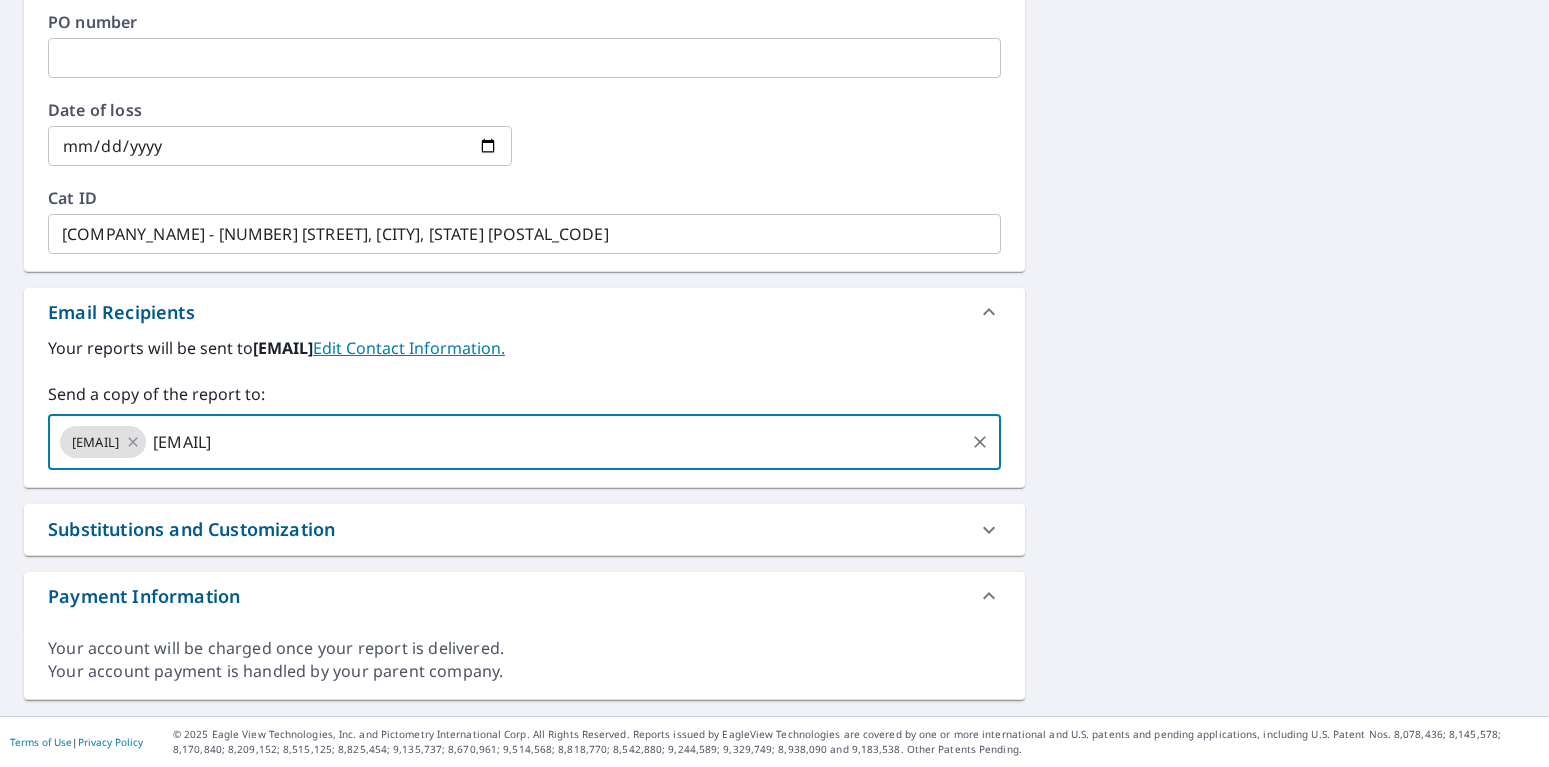 type 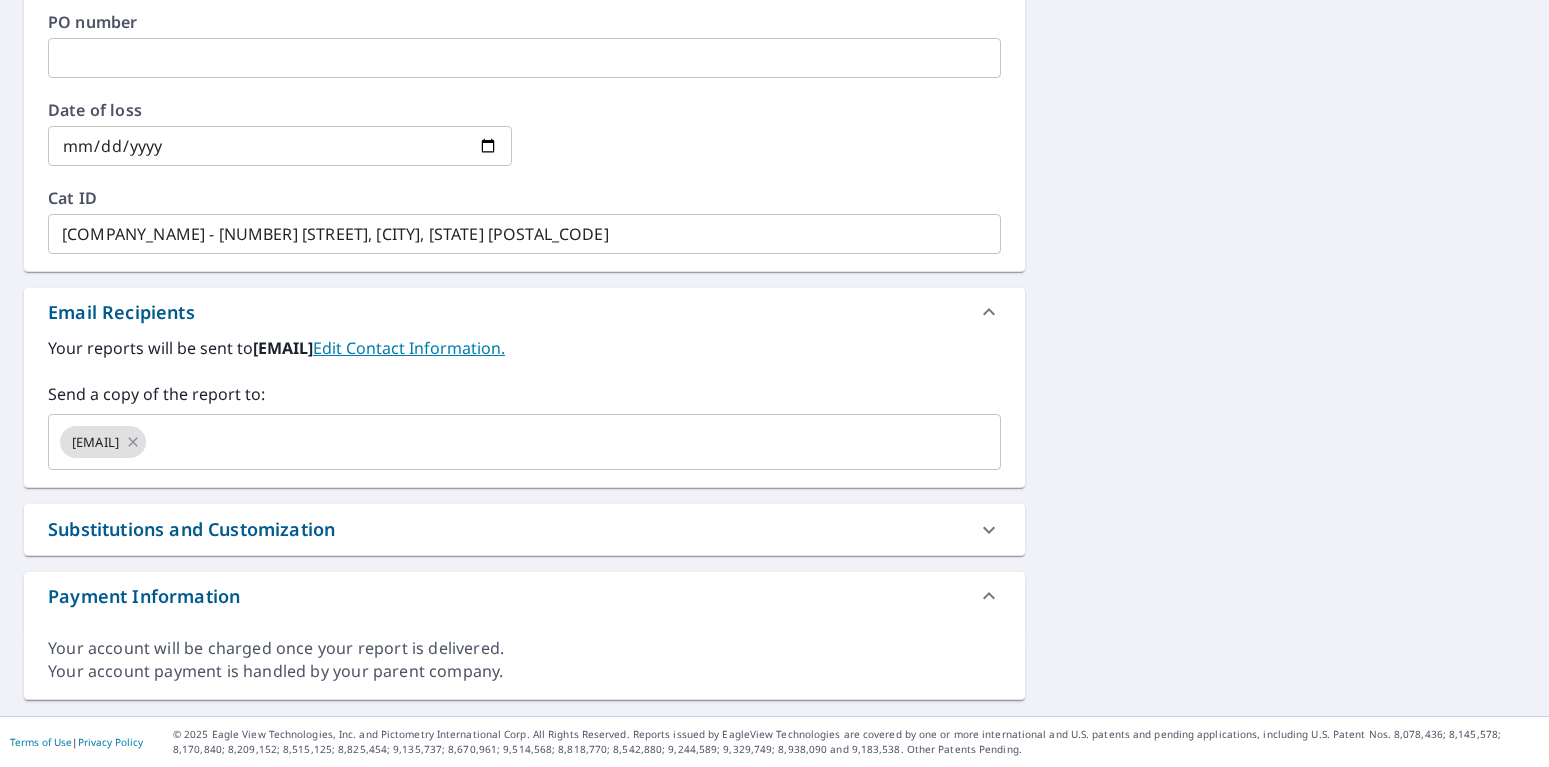 click on "[NUMBER] [STREET] [CITY], [STATE] [POSTAL_CODE] Aerial Road A standard road map Aerial A detailed look from above Labels Labels 25 feet 10 m © 2025 TomTom, © Vexcel Imaging, © 2025 Microsoft Corporation,  © OpenStreetMap Terms PROPERTY TYPE Residential BUILDING ID [NUMBER] [STREET], [CITY], [STATE], [POSTAL_CODE] Changes to structures in last 4 years ( renovations, additions, etc. ) Include Special Instructions x ​ Claim Information Claim number ​ Claim information ​ PO number ​ Date of loss ​ Cat ID [COMPANY_NAME] - [NUMBER] [STREET], [CITY], [STATE] [POSTAL_CODE] ​ Email Recipients Your reports will be sent to  [EMAIL].  Edit Contact Information. Send a copy of the report to: [EMAIL] ​ Substitutions and Customization Roof measurement report substitutions If a Premium Report is unavailable send me an Extended Coverage 3D Report: Yes No Ask If an Extended Coverage 3D Report is unavailable send me an Extended Coverage 2D Report: Yes No Ask Yes No Ask Additional Report Formats DXF RXF XML" at bounding box center [774, -18] 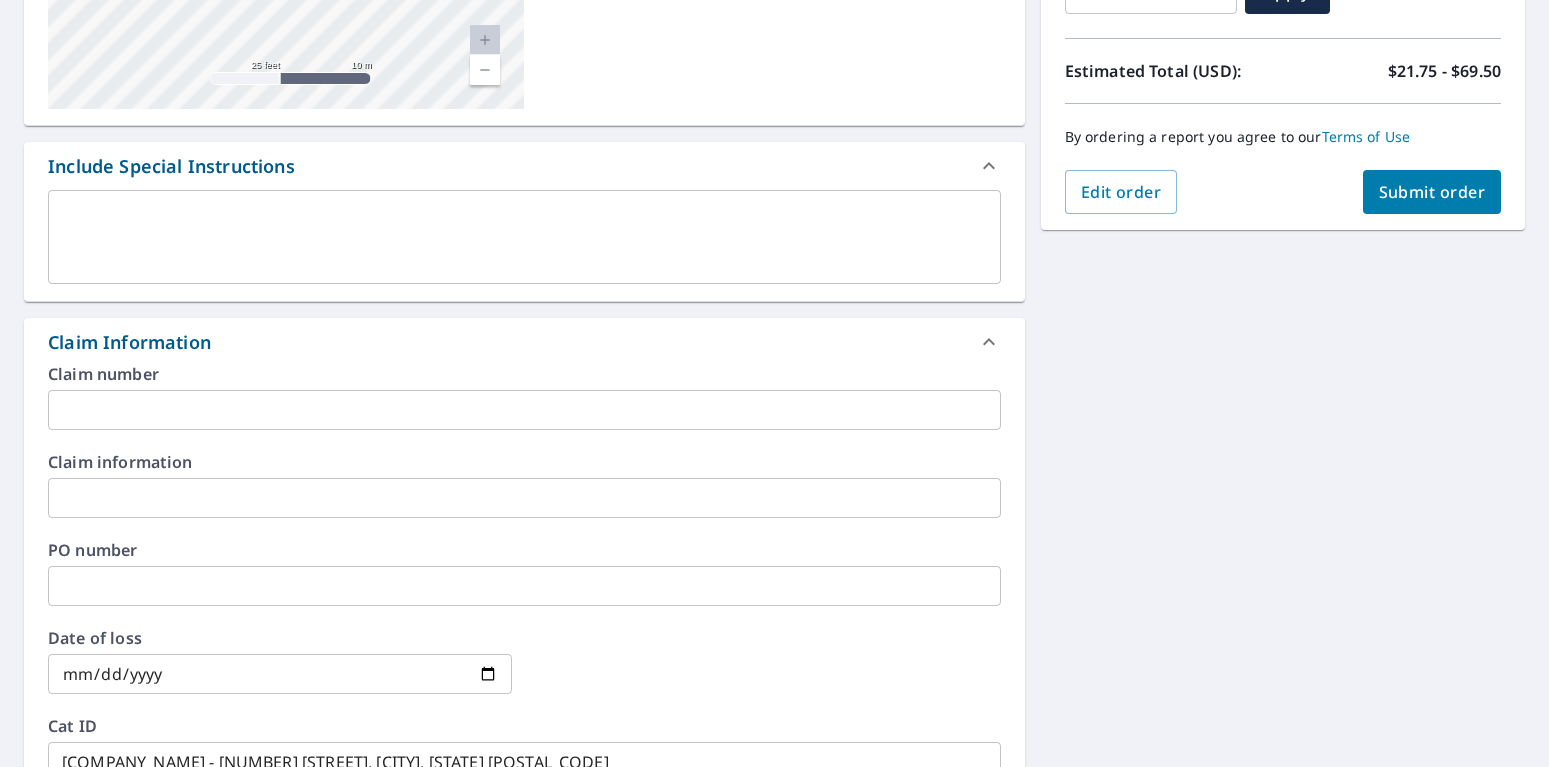 scroll, scrollTop: 0, scrollLeft: 0, axis: both 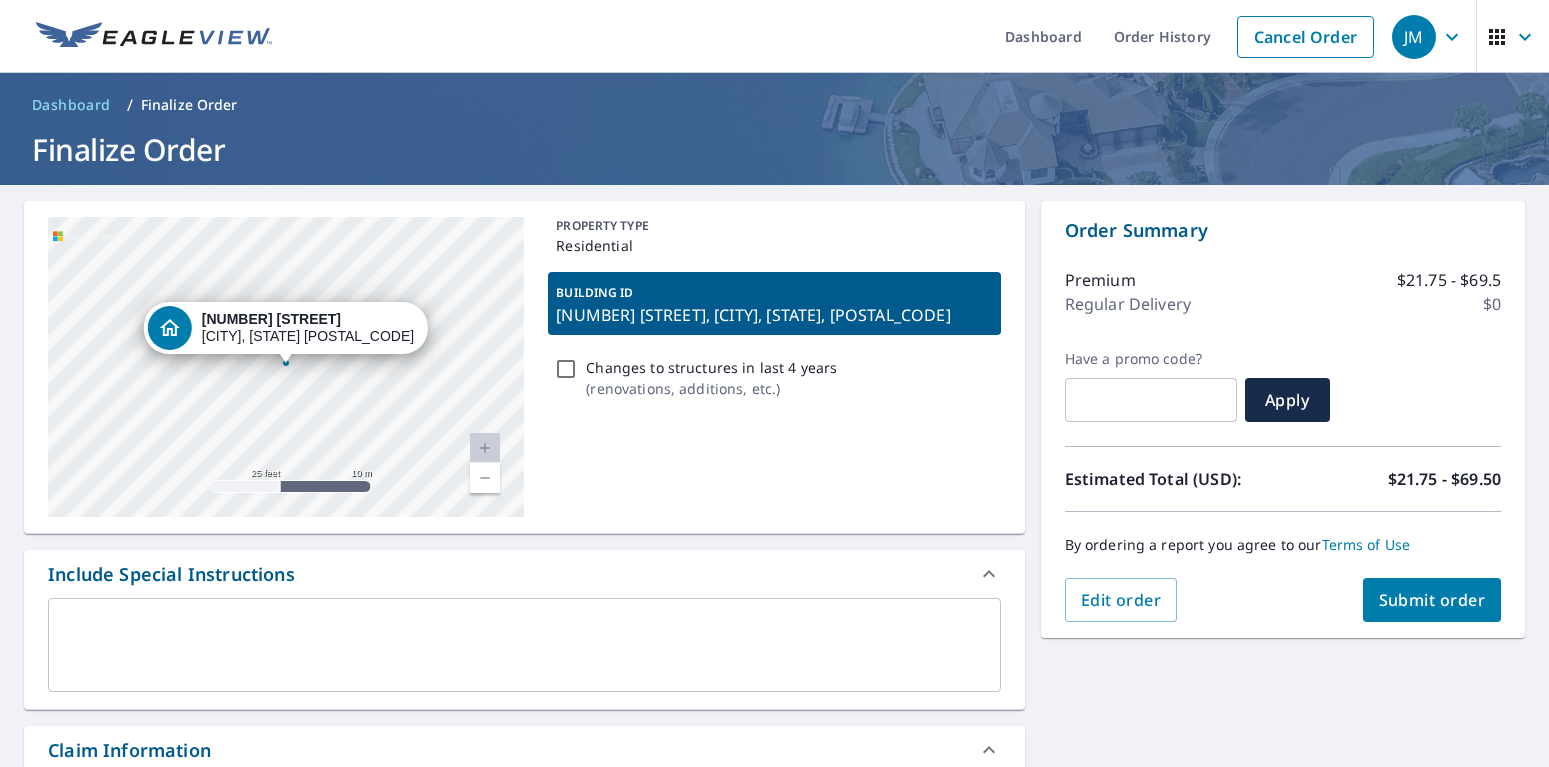 click on "Submit order" at bounding box center [1432, 600] 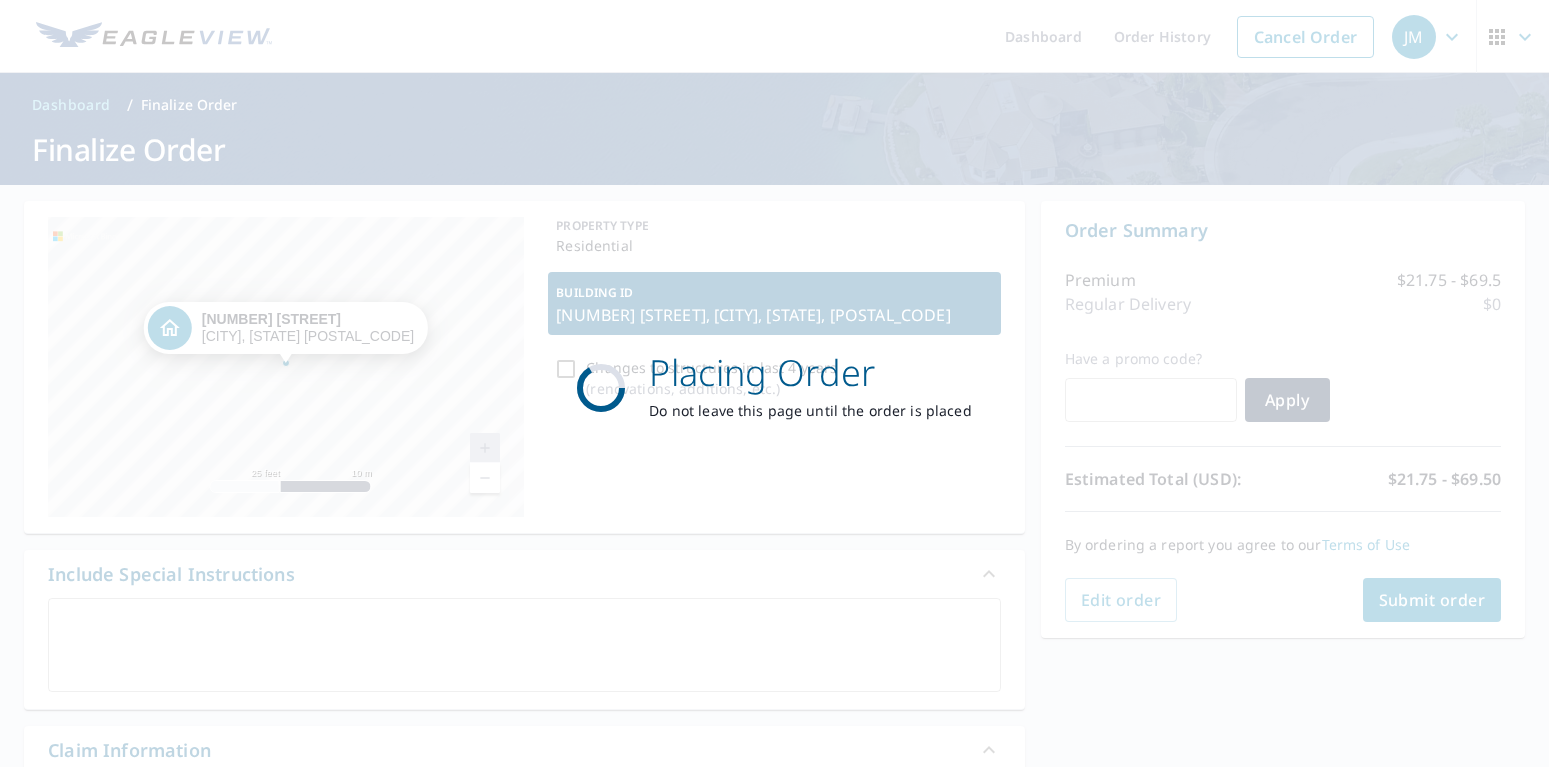 checkbox on "true" 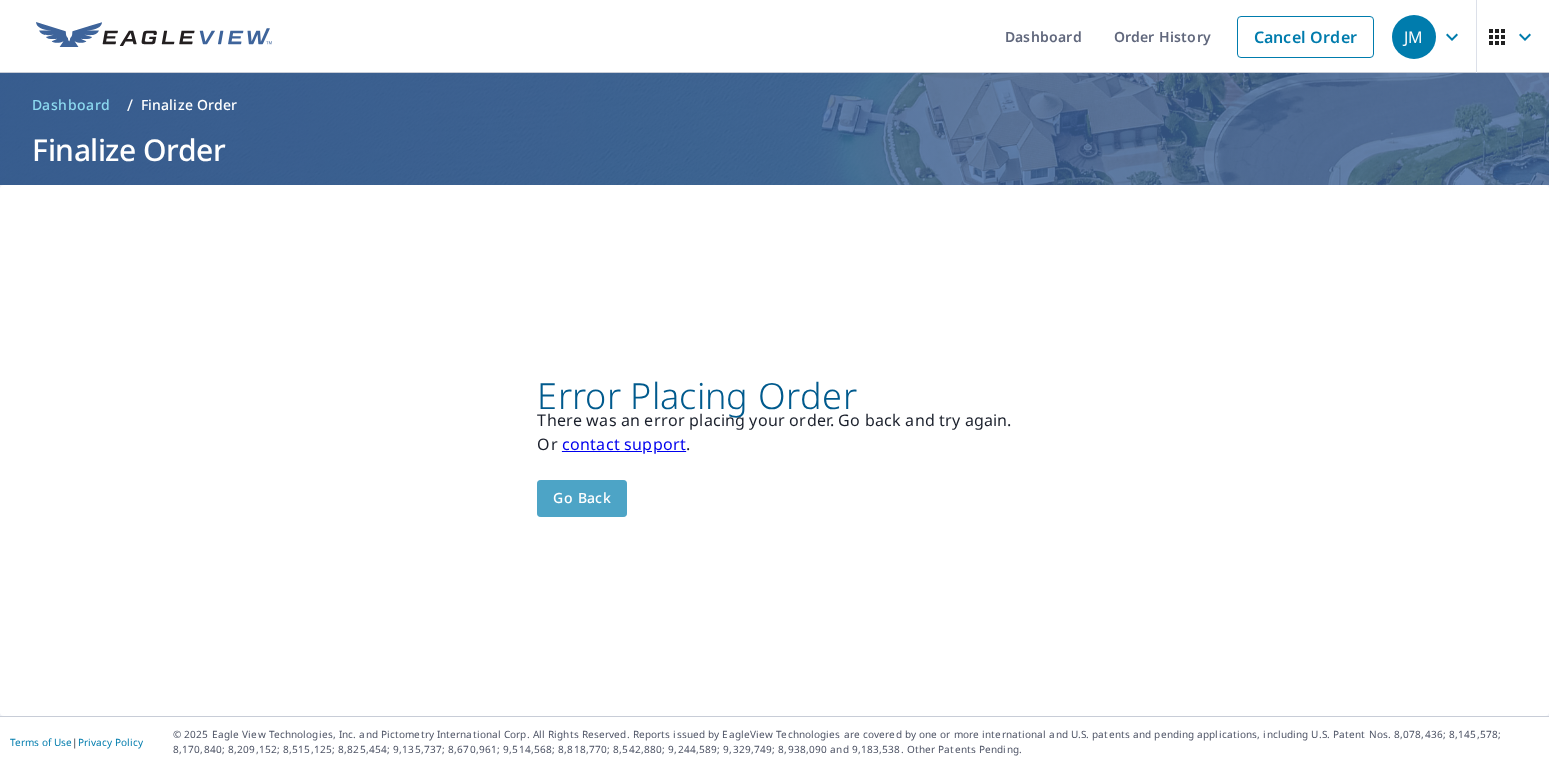 click on "Go back" at bounding box center [582, 498] 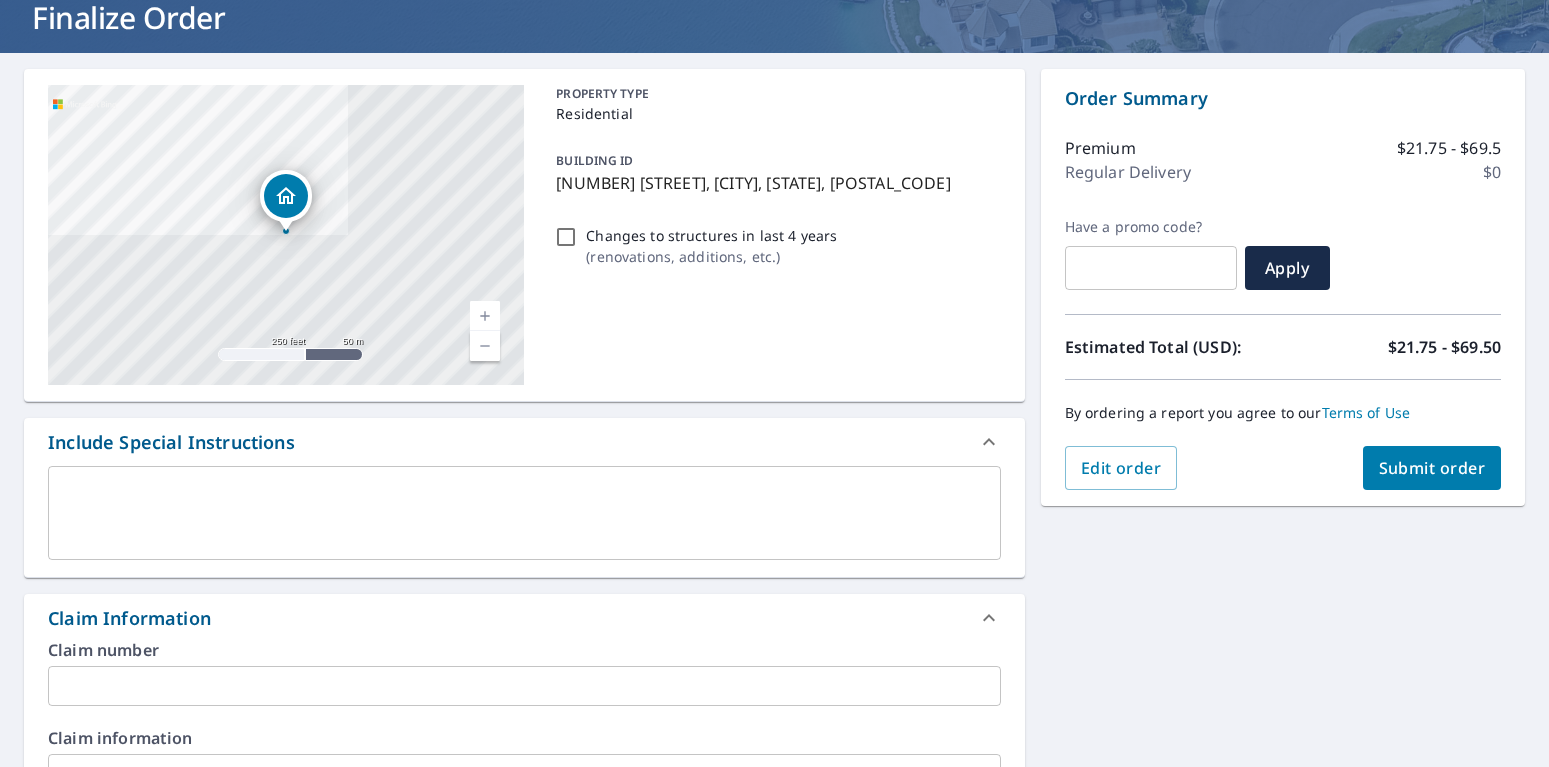 scroll, scrollTop: 0, scrollLeft: 0, axis: both 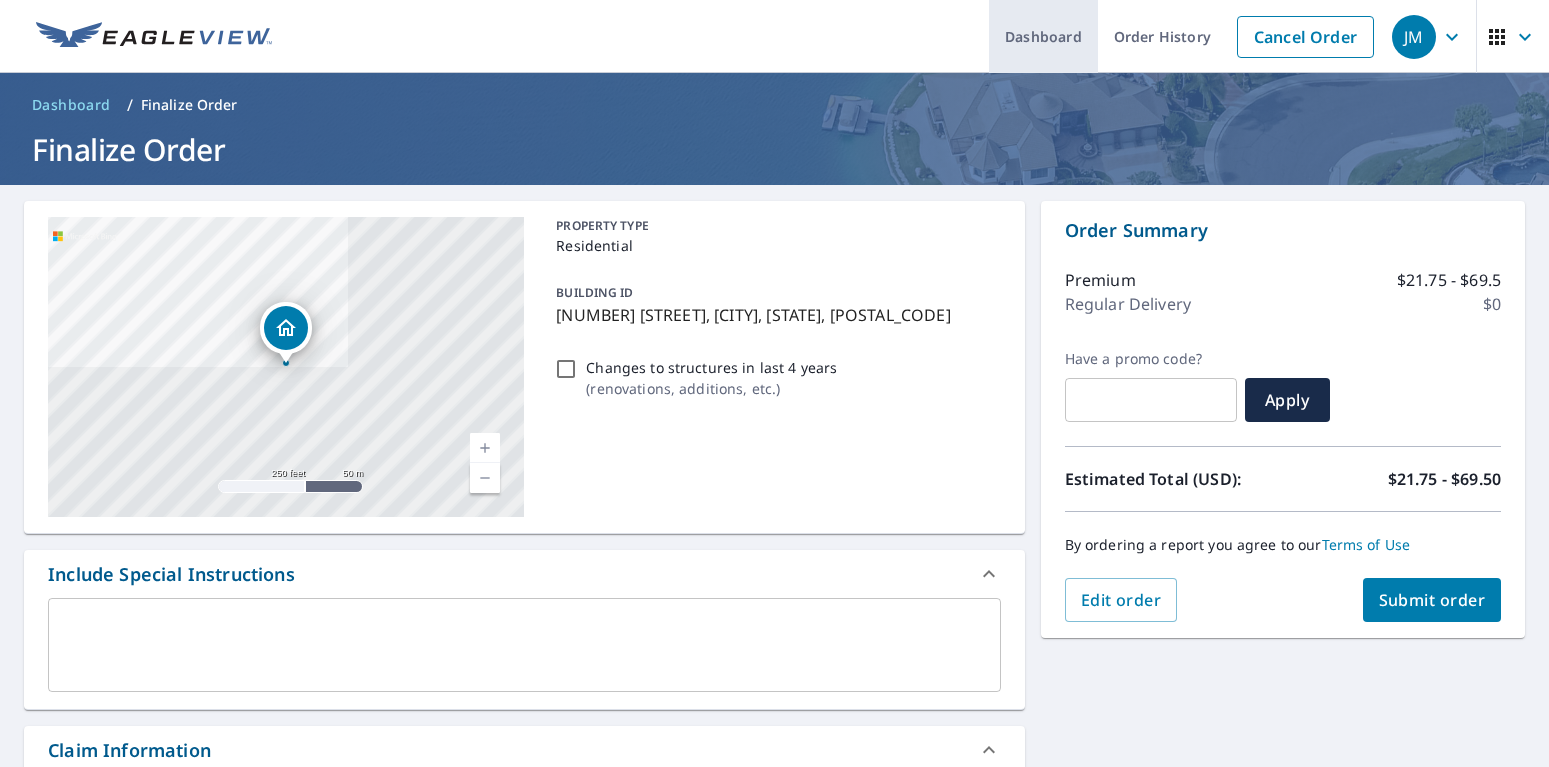click on "Dashboard" at bounding box center [1043, 36] 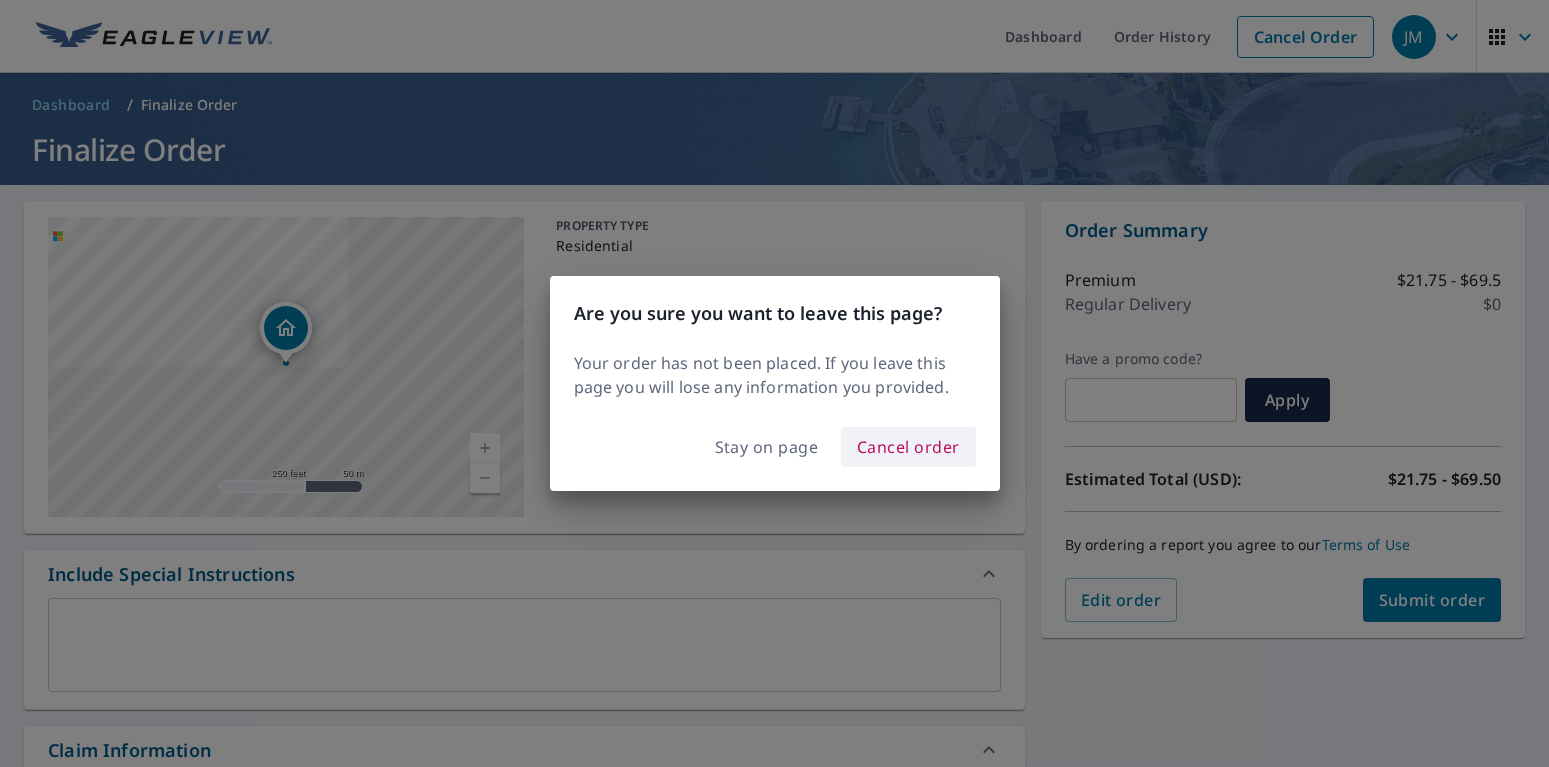 click on "Cancel order" at bounding box center (908, 447) 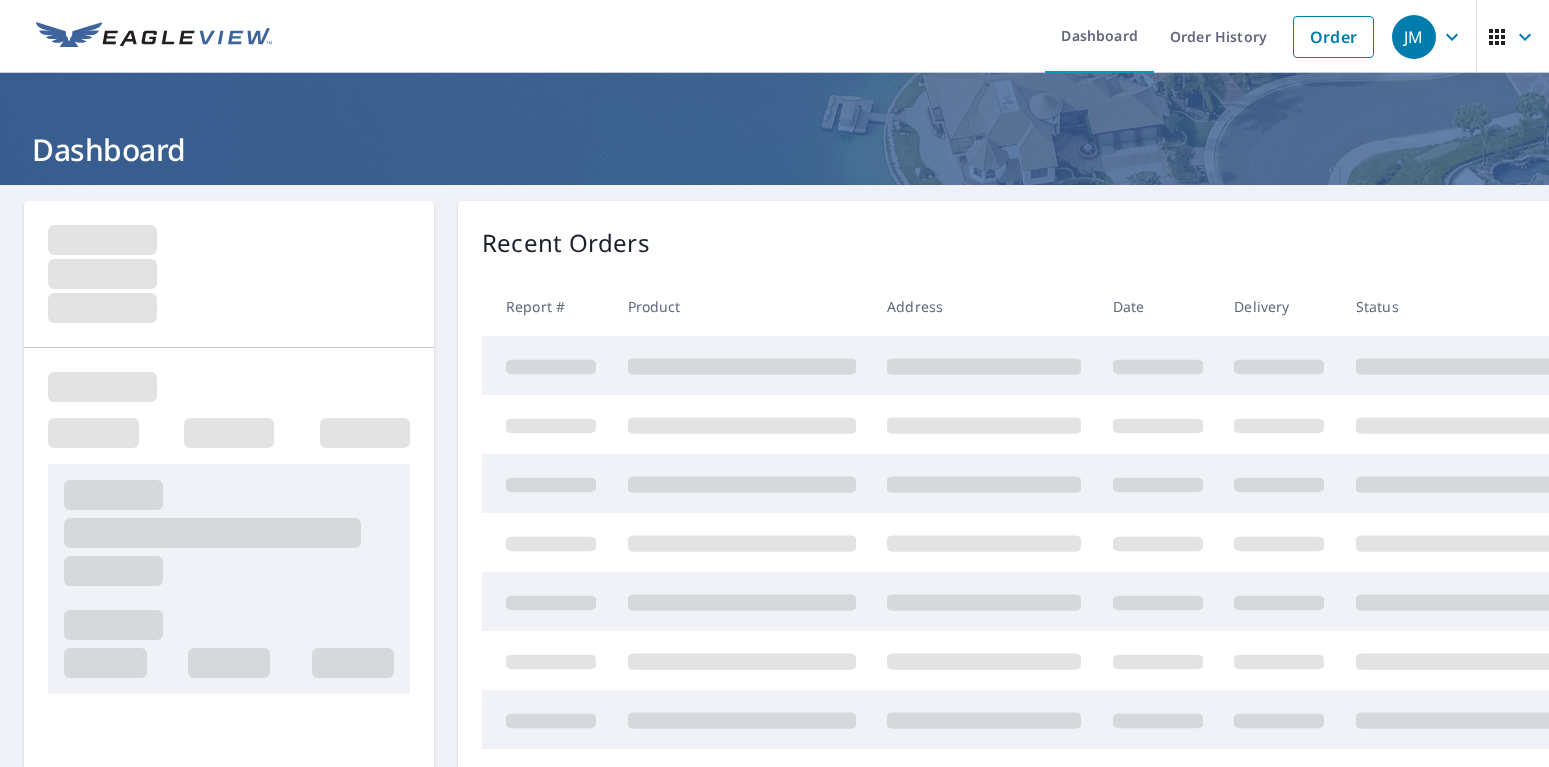 scroll, scrollTop: 0, scrollLeft: 0, axis: both 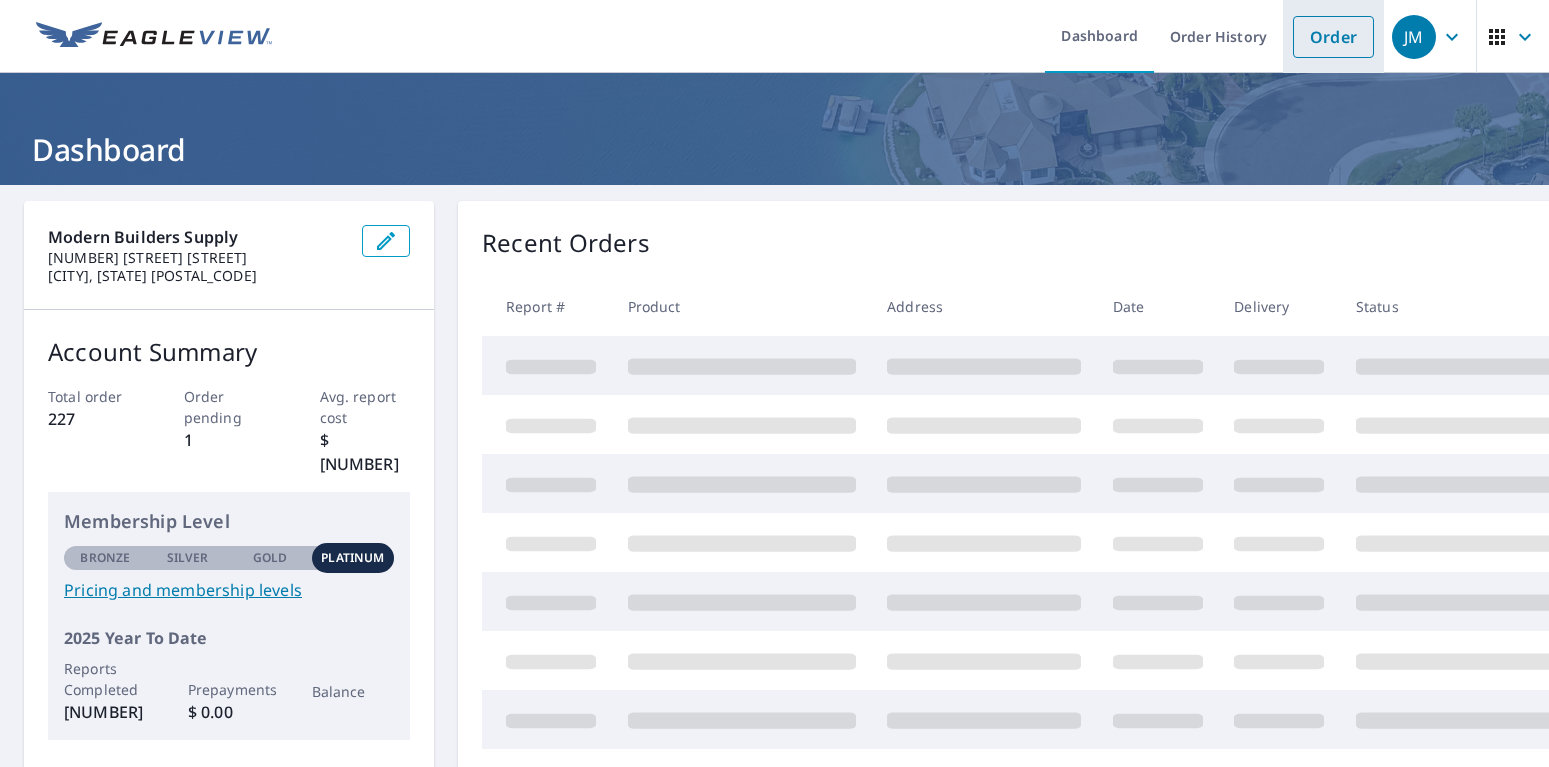 click on "Order" at bounding box center (1333, 37) 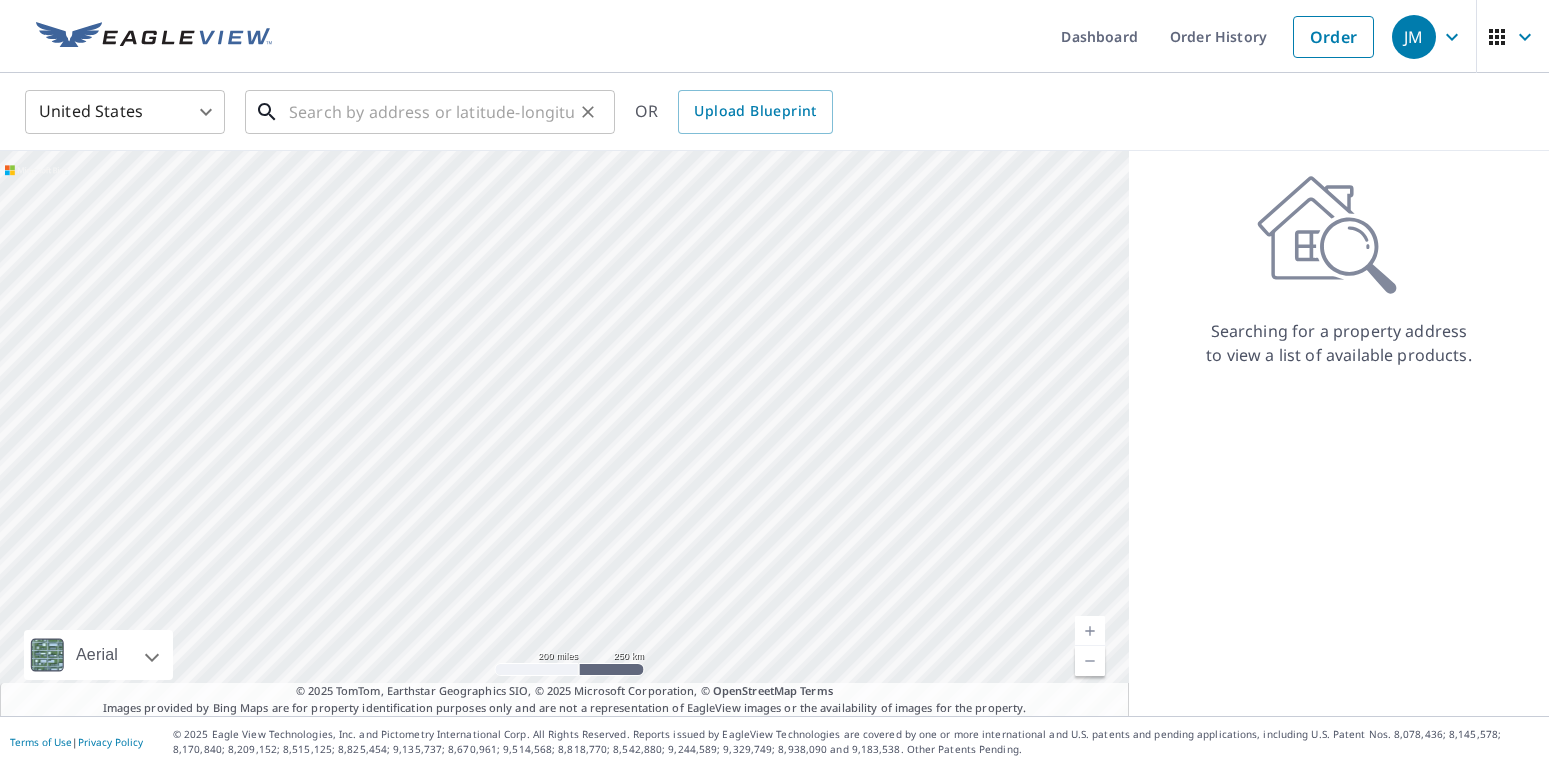 click at bounding box center [431, 112] 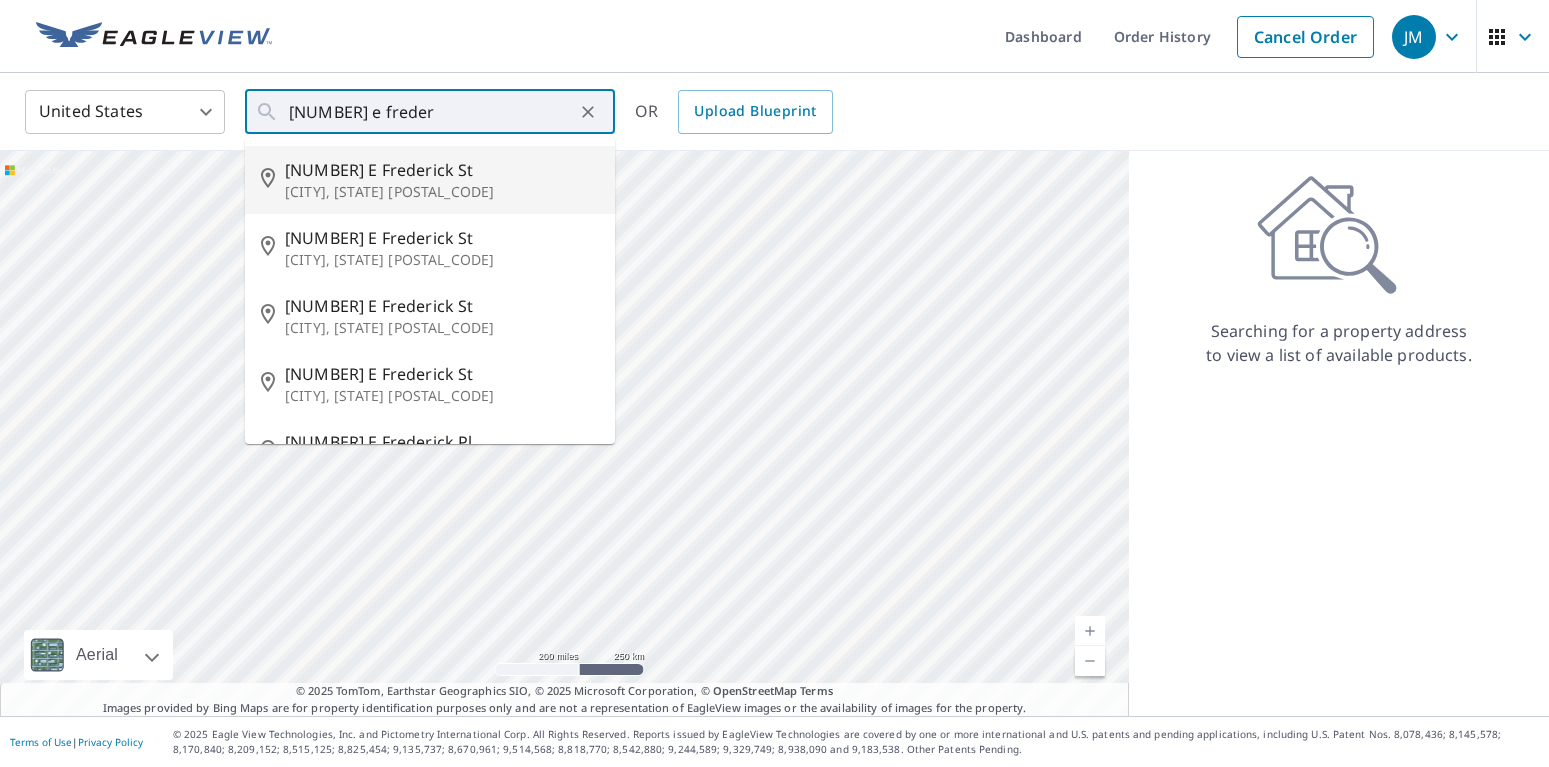 type on "[NUMBER] [STREET] [CITY], [STATE] [POSTAL_CODE]" 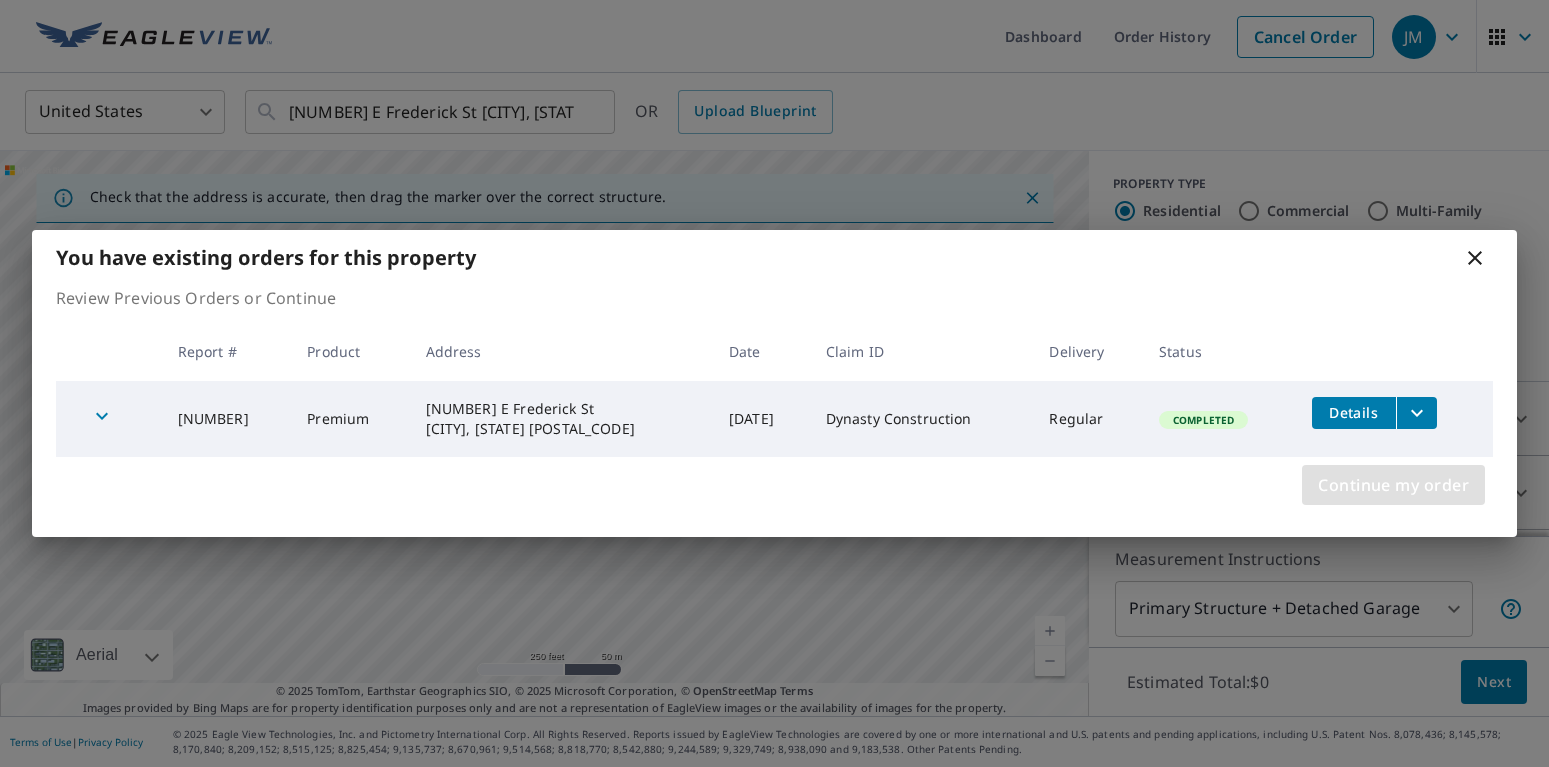 click on "Continue my order" at bounding box center [1393, 485] 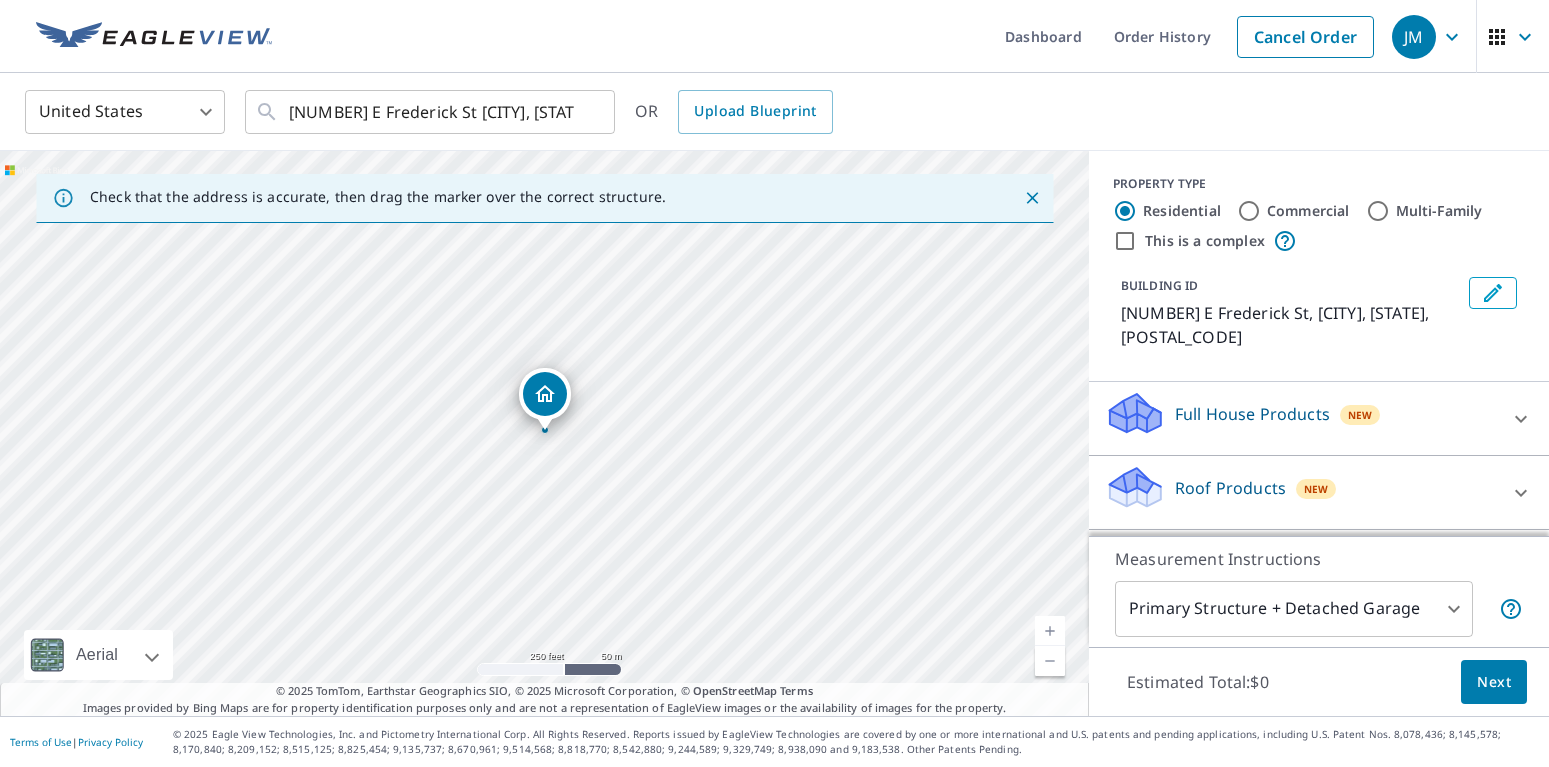 click on "New" at bounding box center [1316, 489] 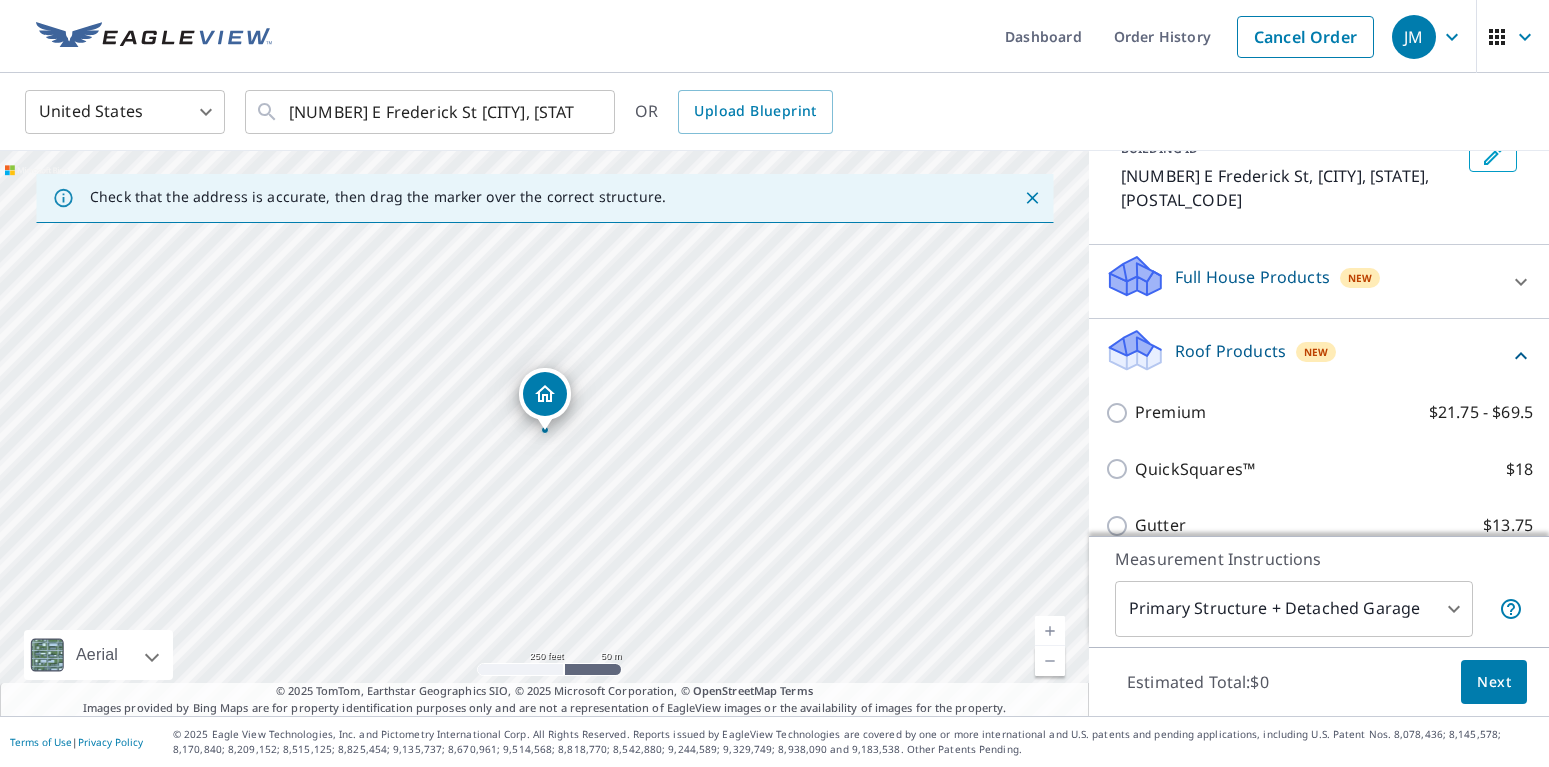 scroll, scrollTop: 264, scrollLeft: 0, axis: vertical 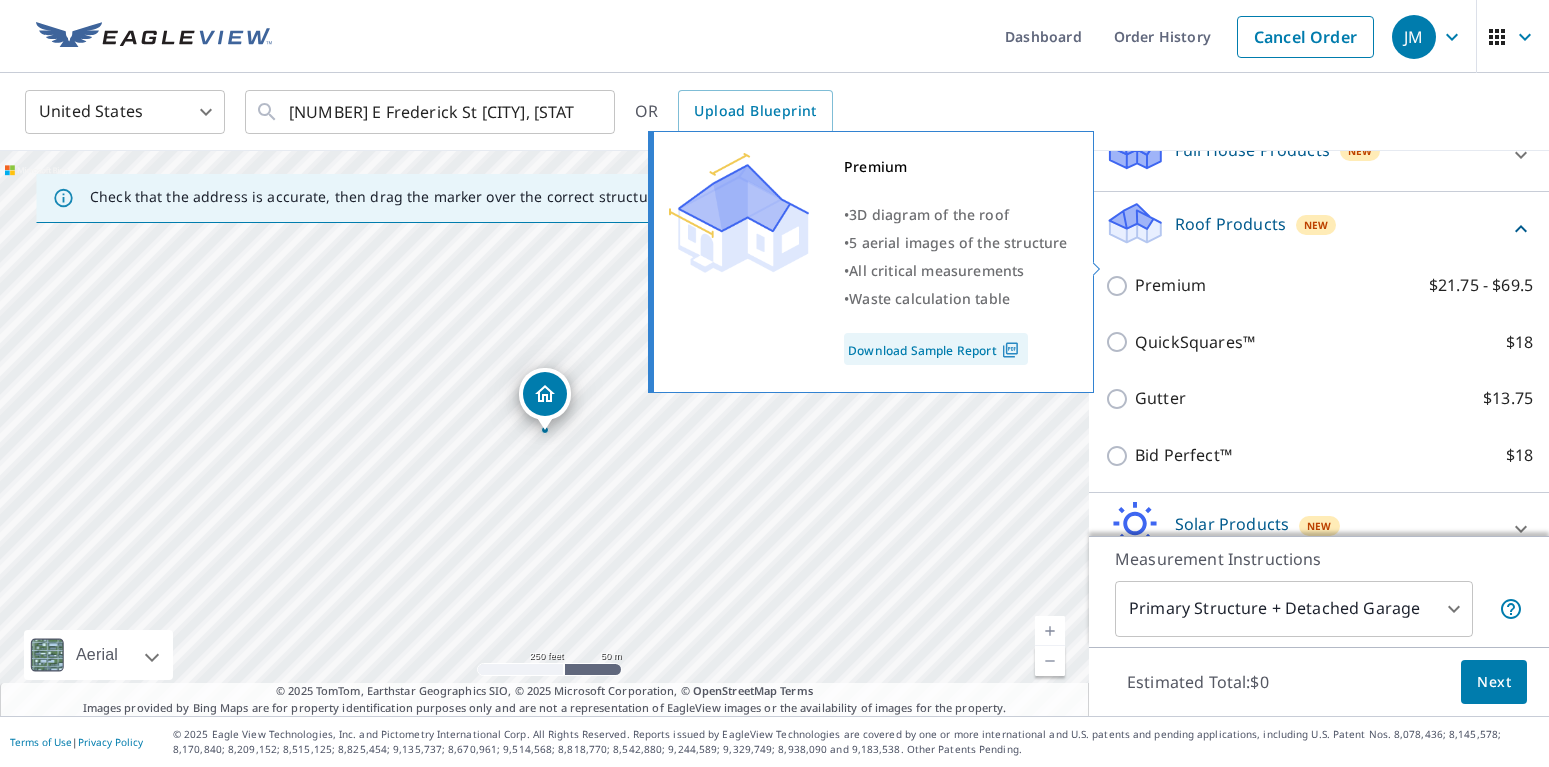 click on "Premium $21.75 - $69.5" at bounding box center (1120, 286) 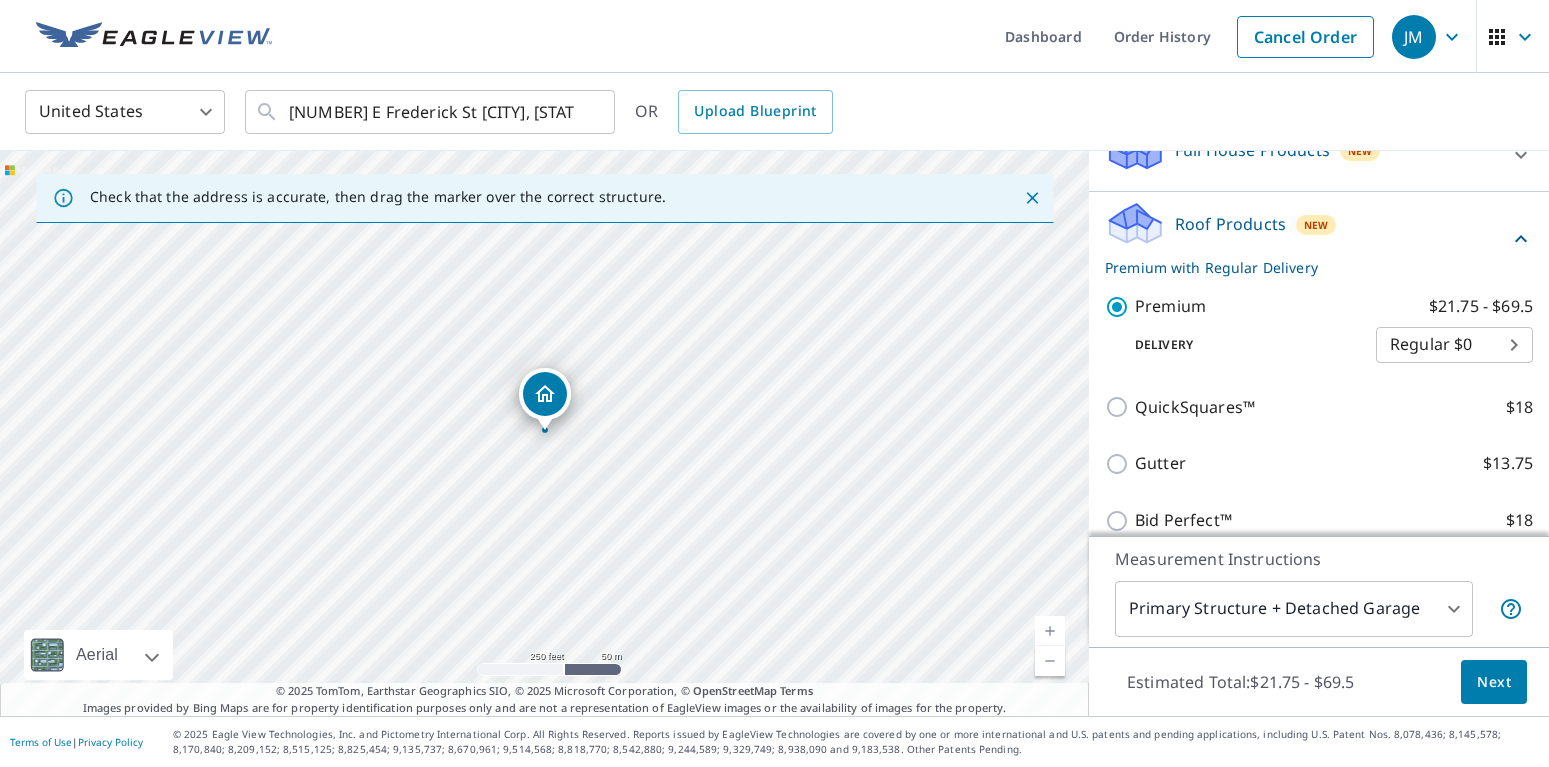 click on "Next" at bounding box center (1494, 682) 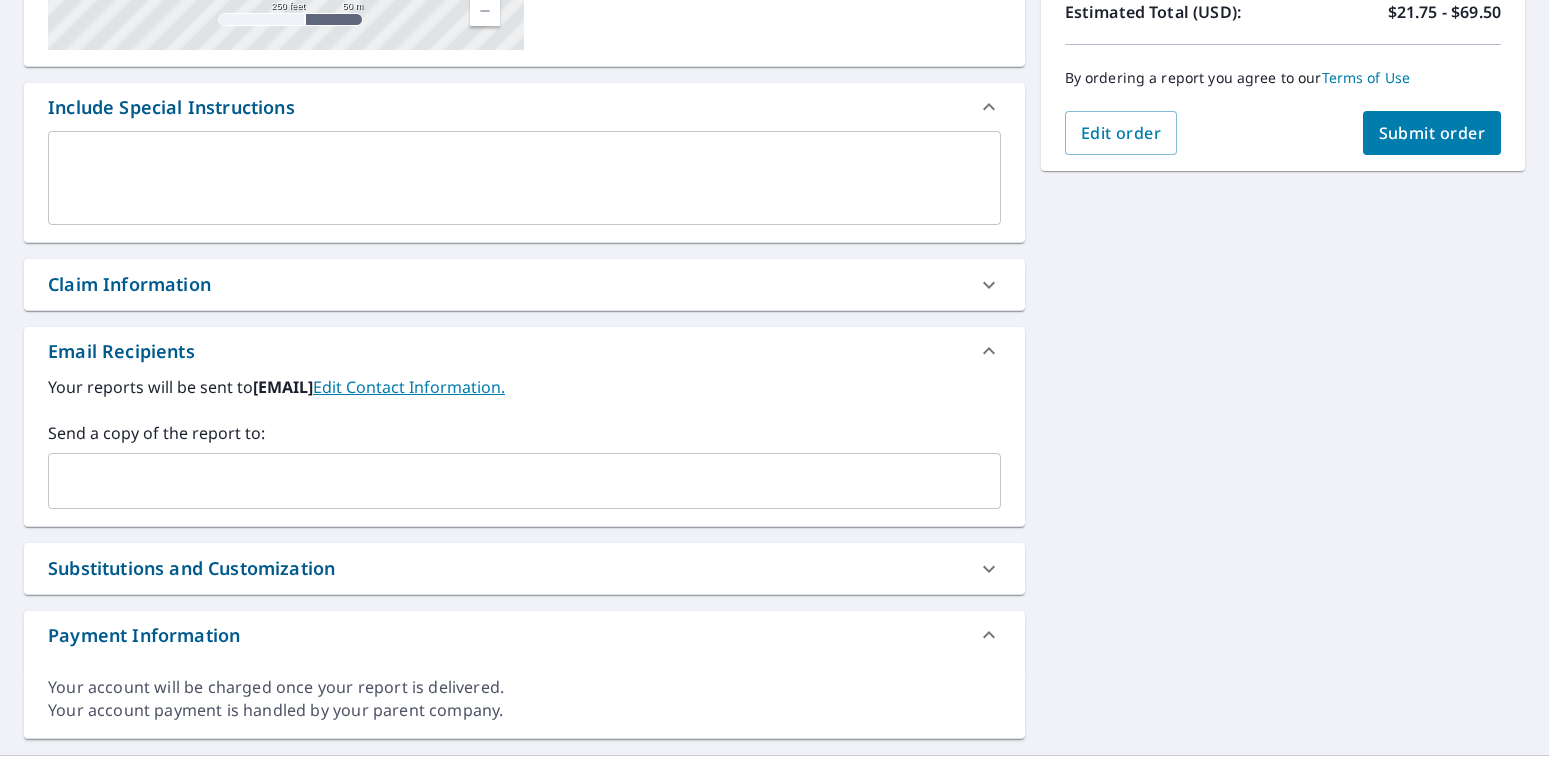 scroll, scrollTop: 506, scrollLeft: 0, axis: vertical 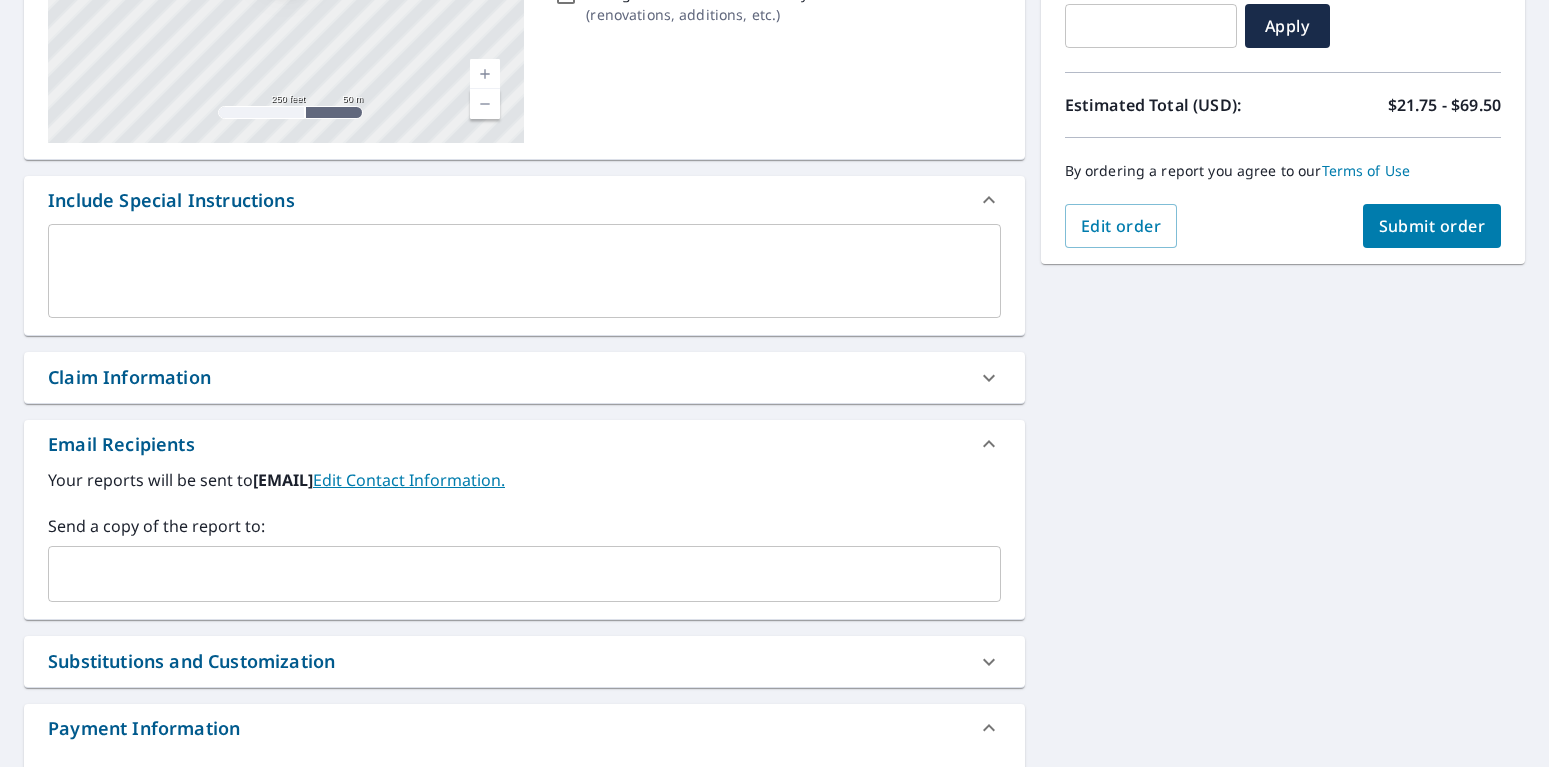 click on "Claim Information" at bounding box center [524, 377] 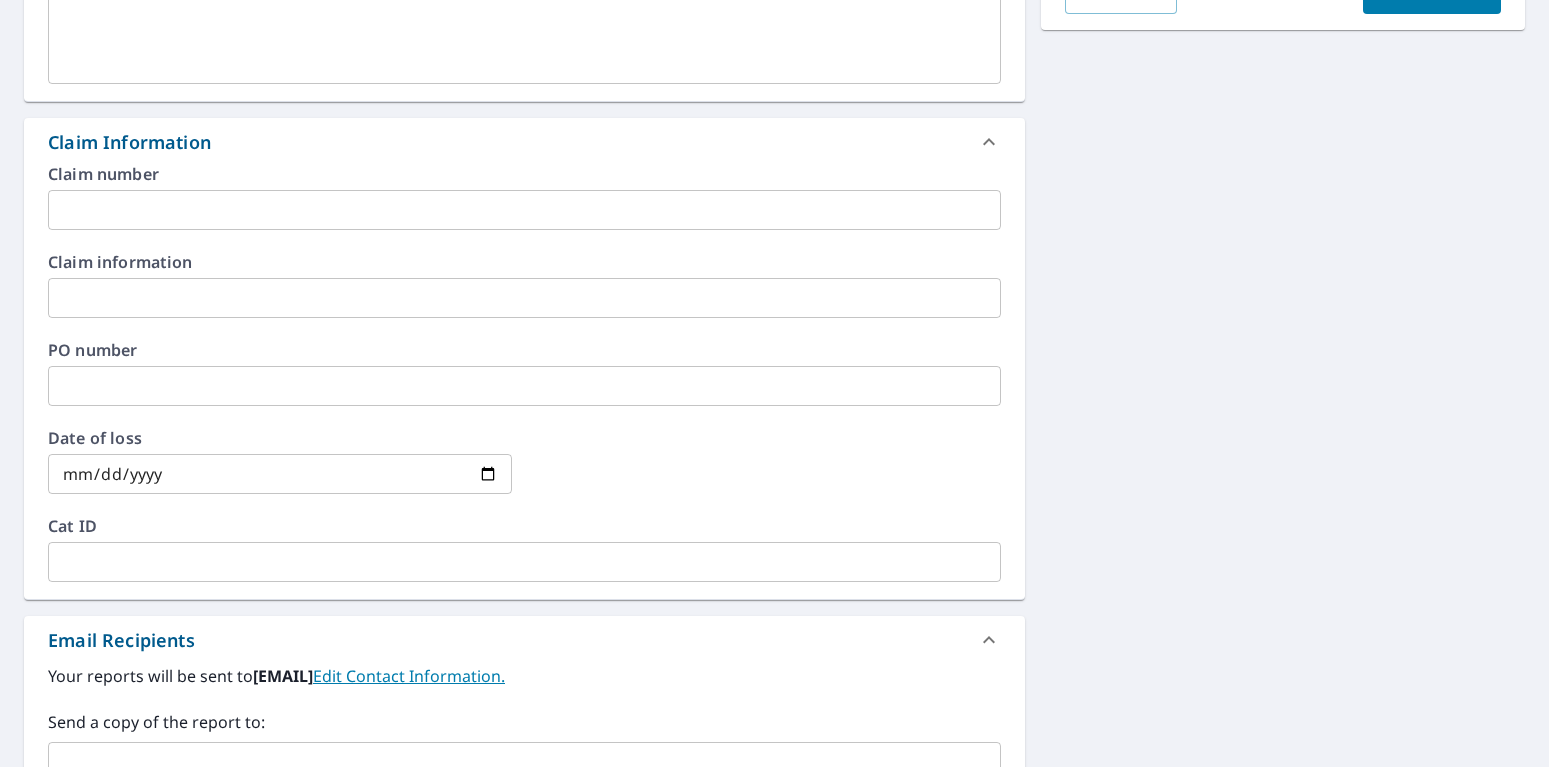 scroll, scrollTop: 770, scrollLeft: 0, axis: vertical 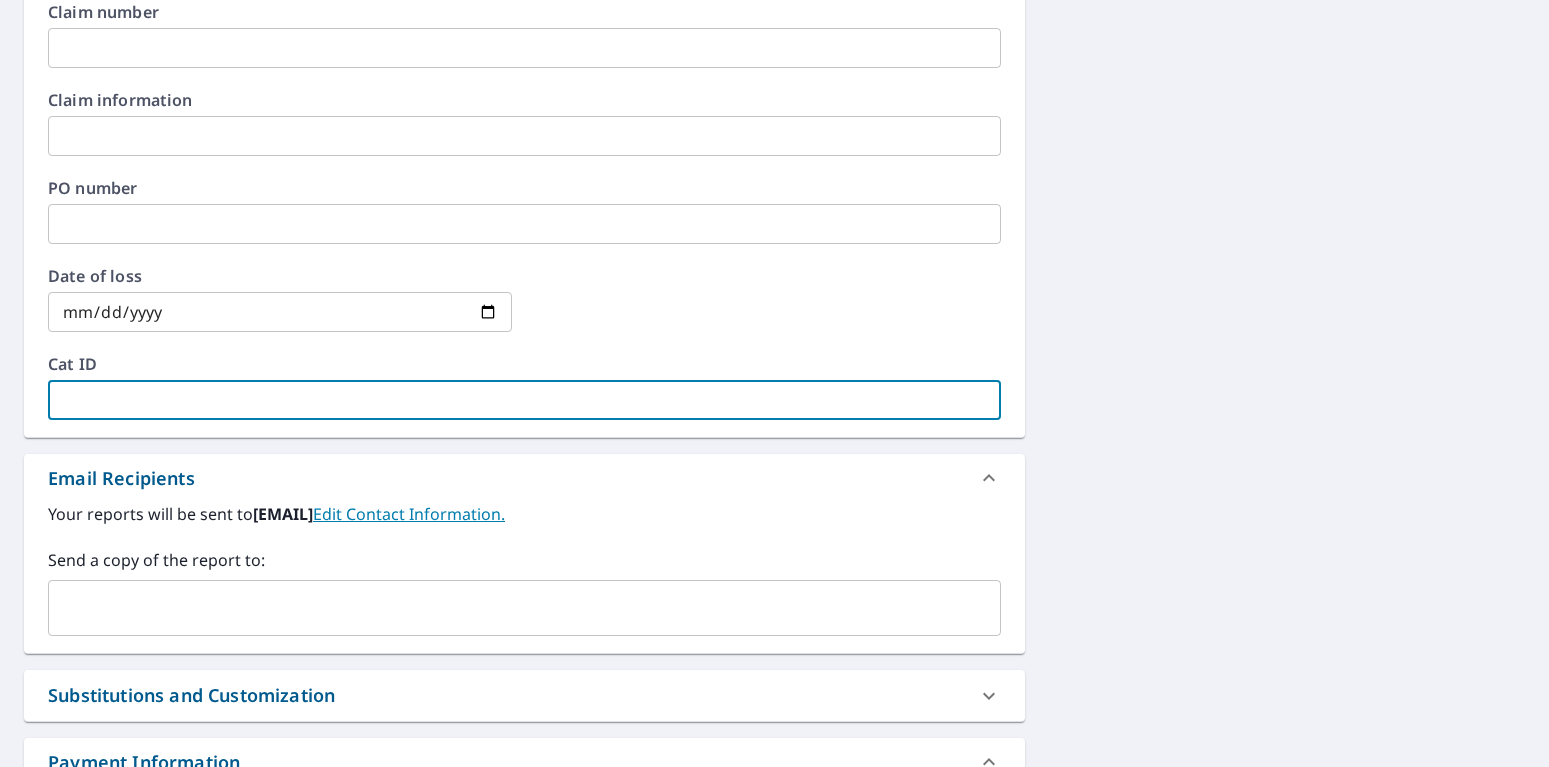 click at bounding box center [524, 400] 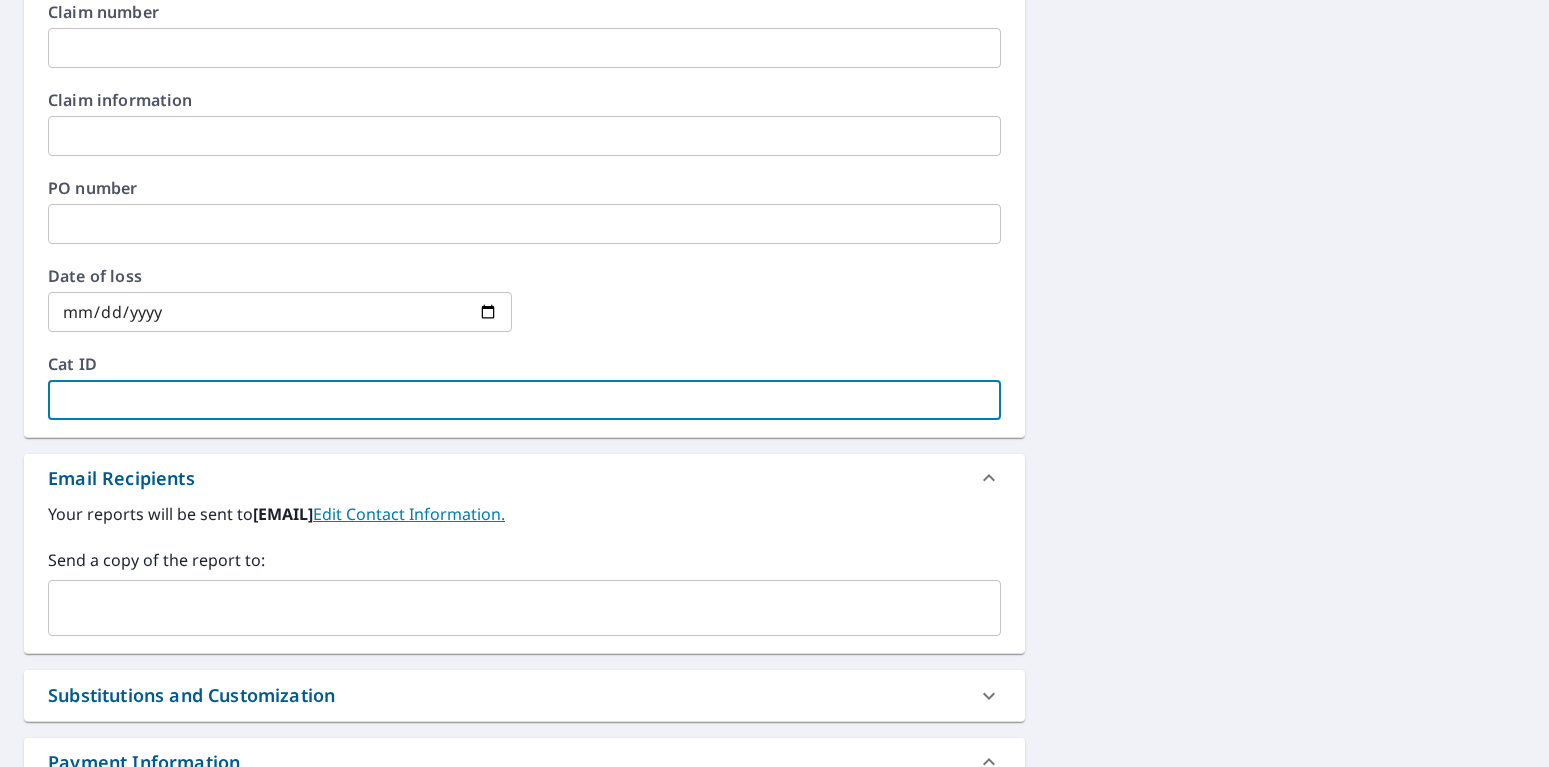 type on "D" 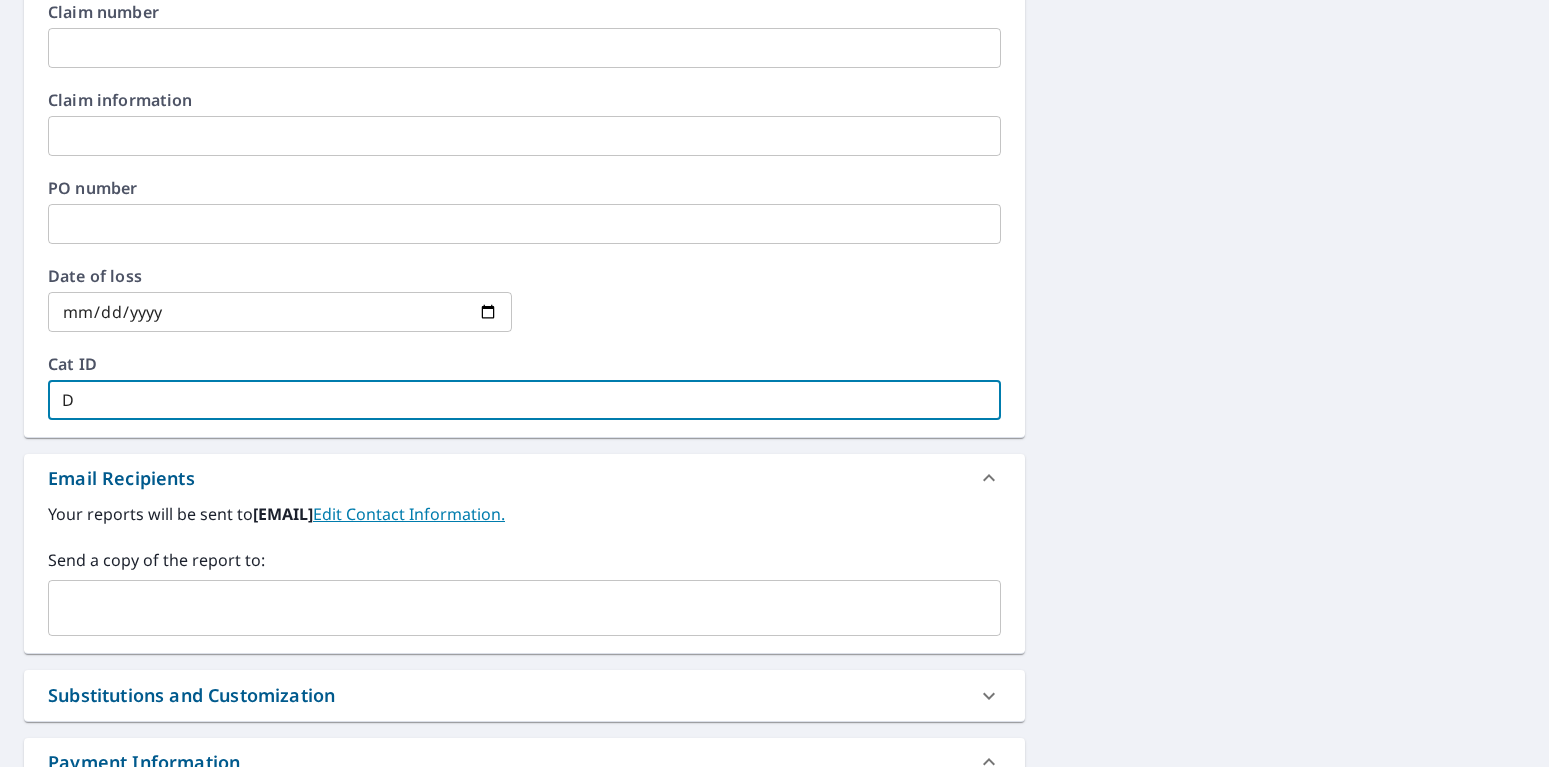 type on "[COMPANY_NAME]" 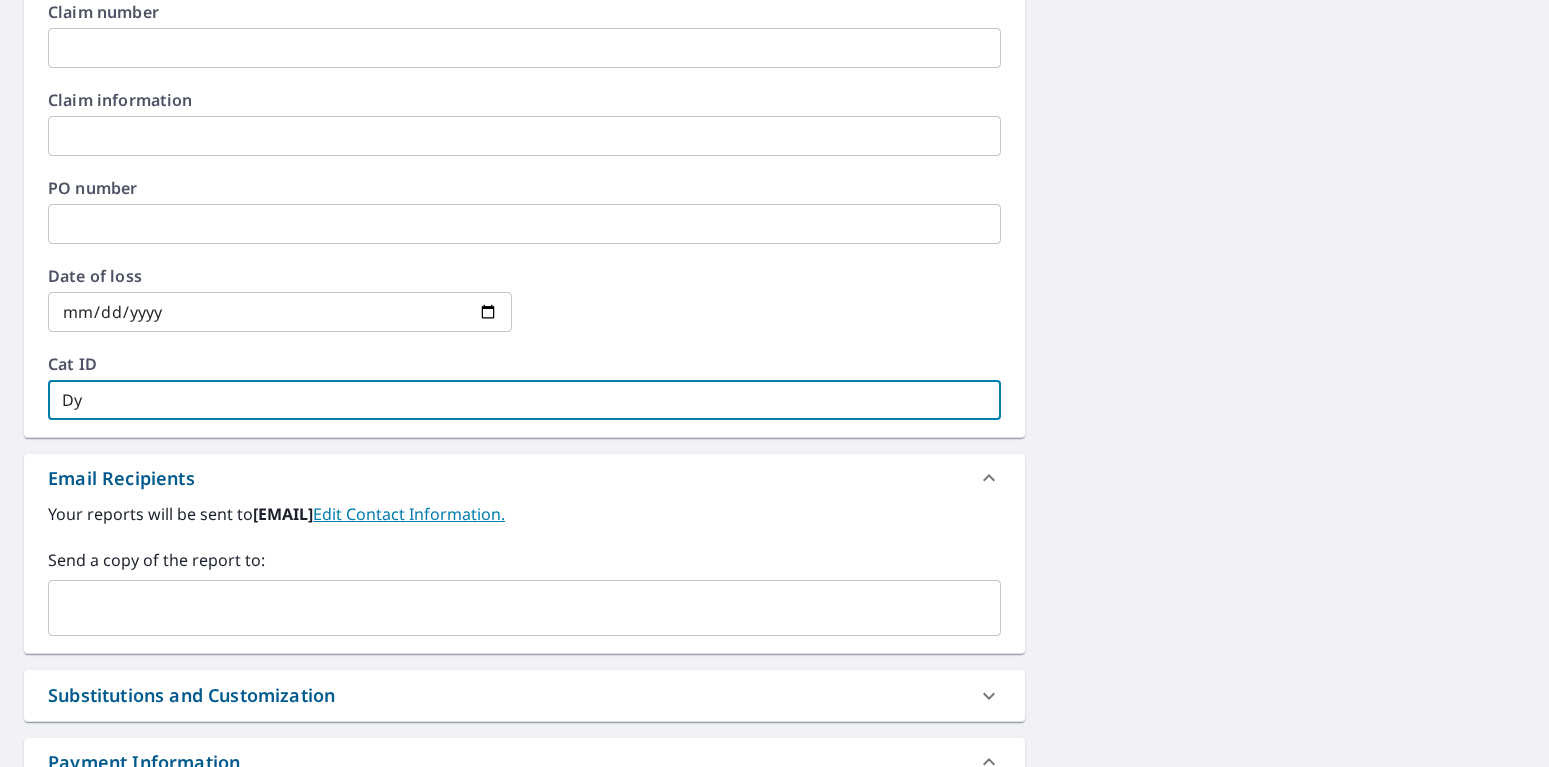 type on "[COMPANY_NAME]" 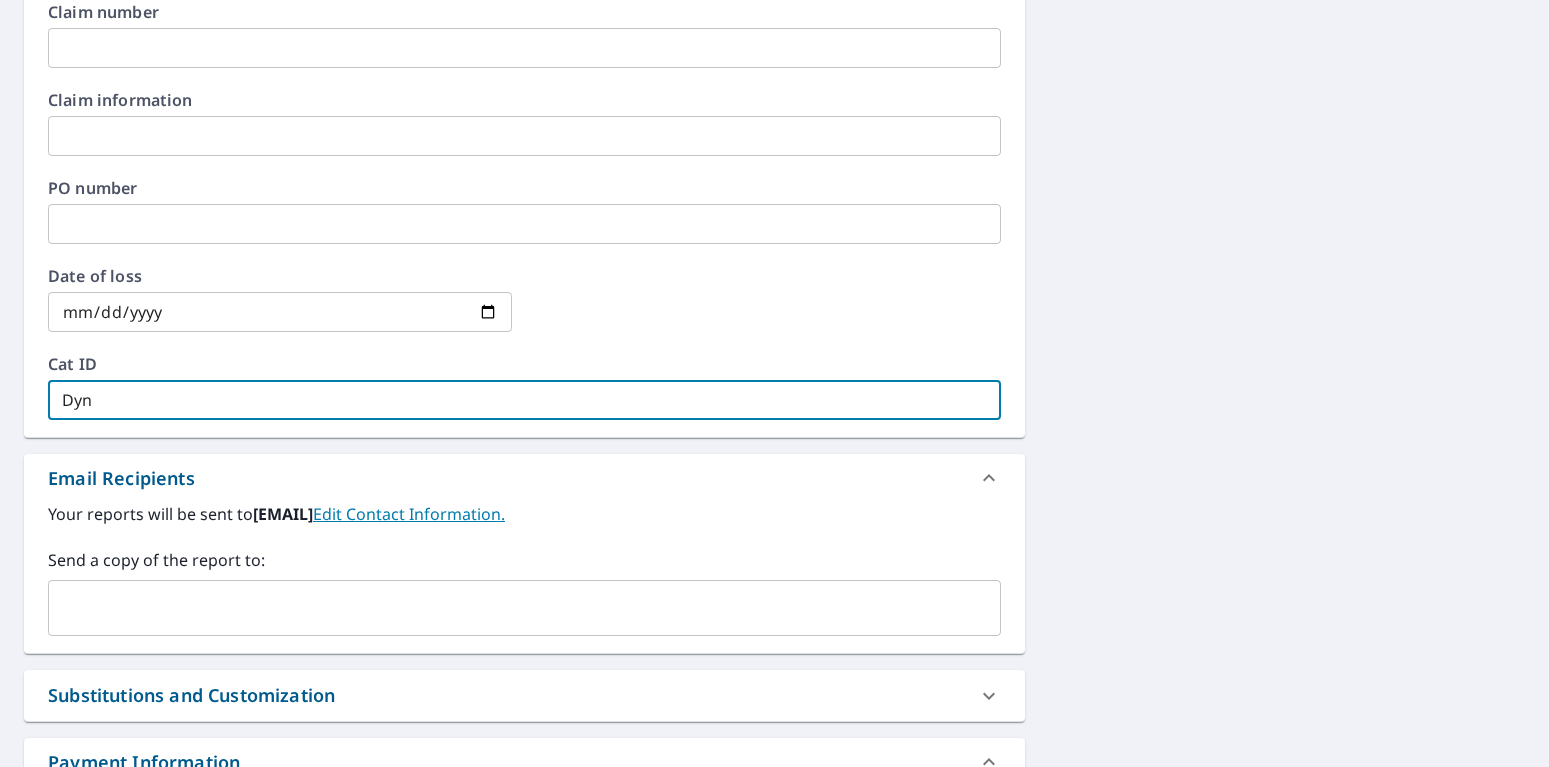 type on "Dyna" 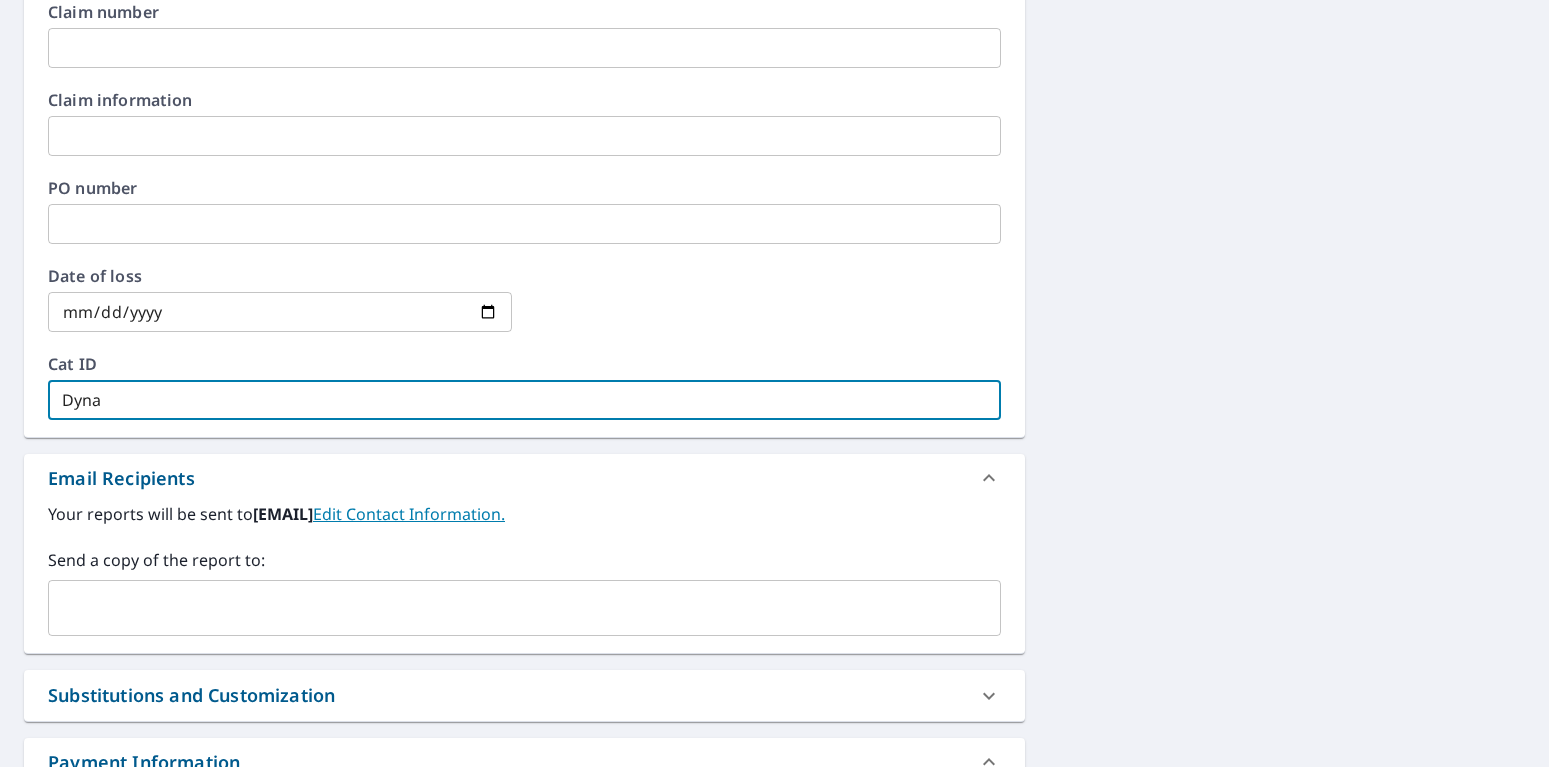 type on "Dynas" 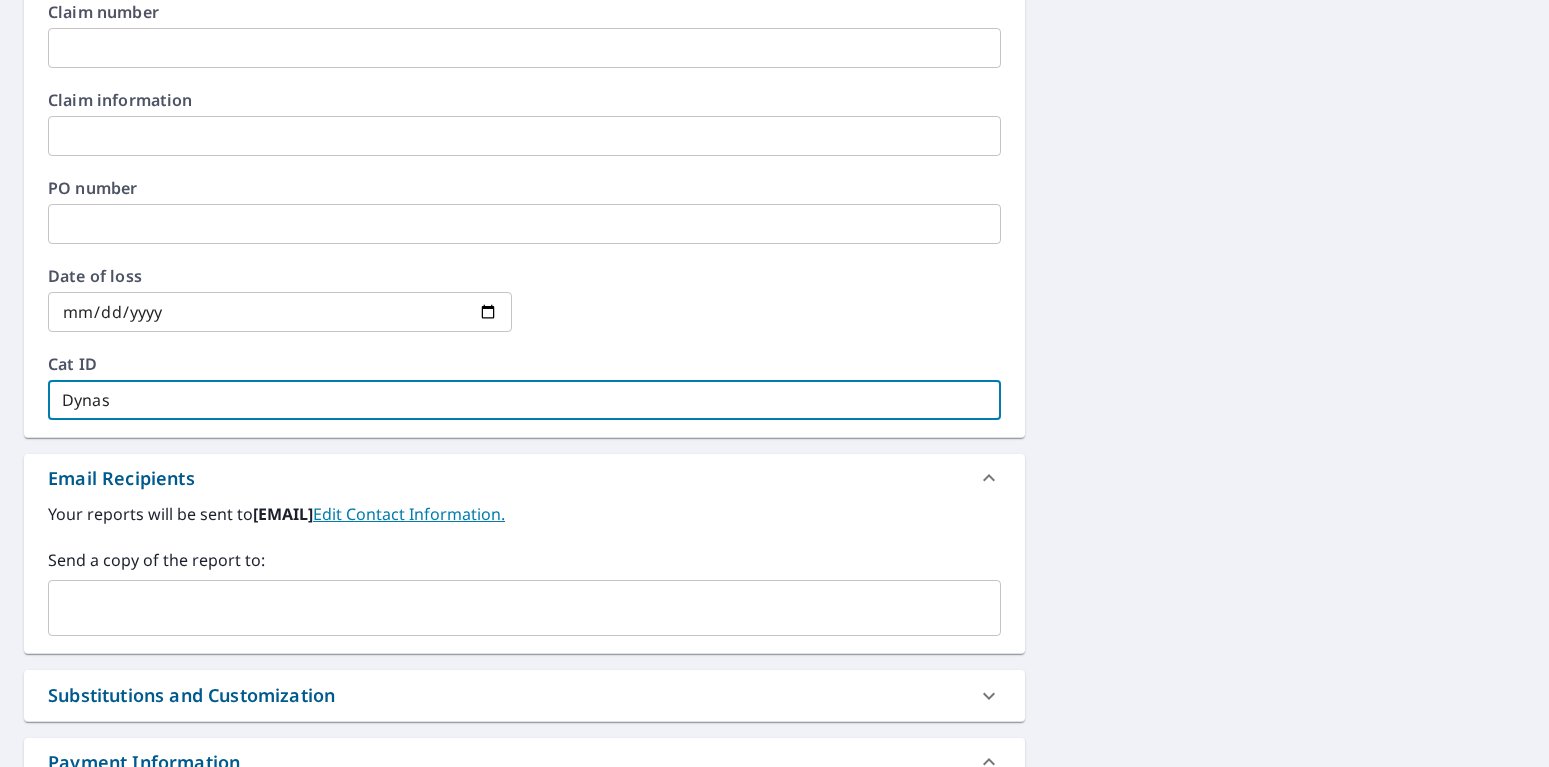 type on "[COMPANY_NAME]" 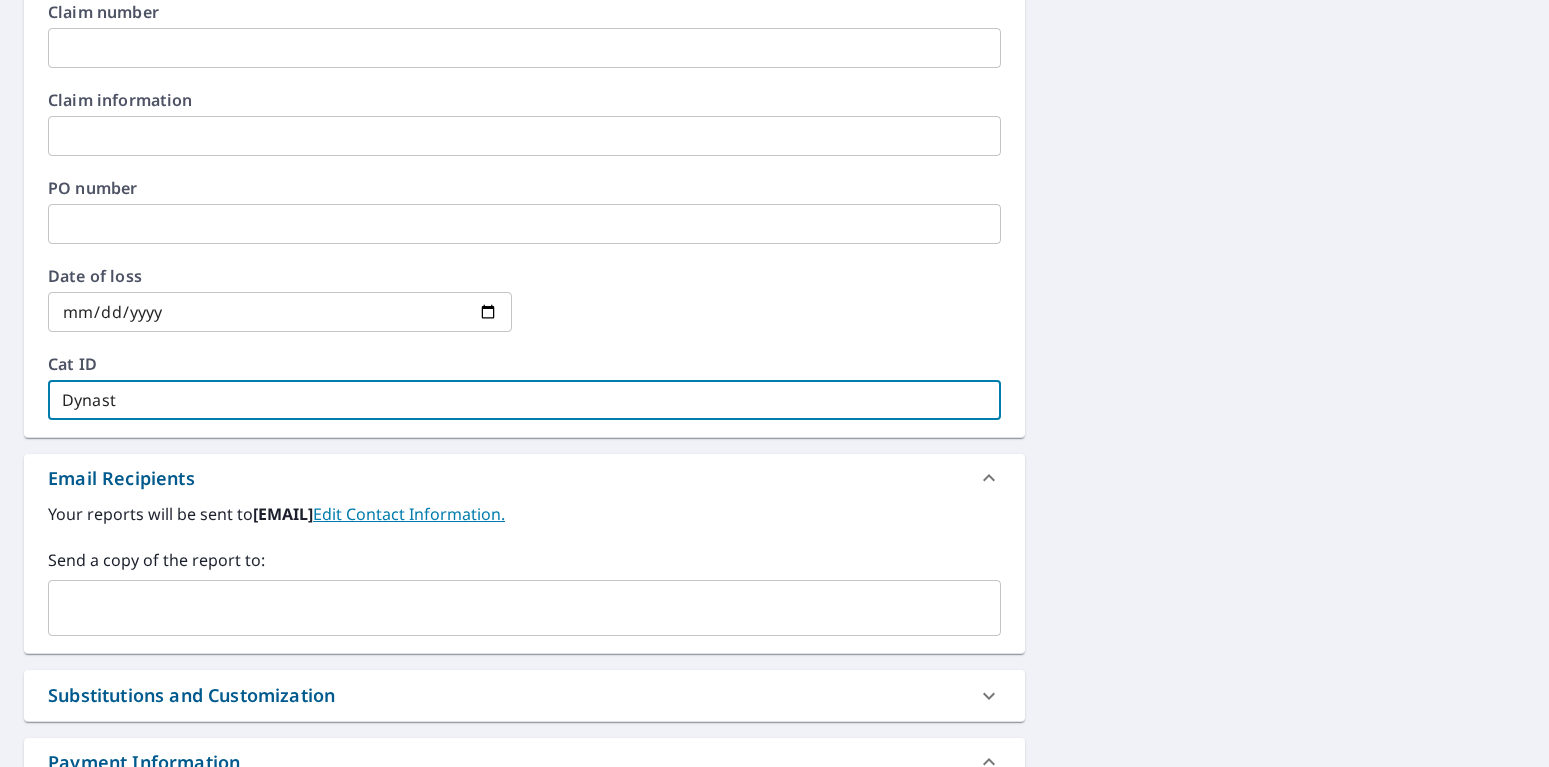 type on "[COMPANY_NAME]" 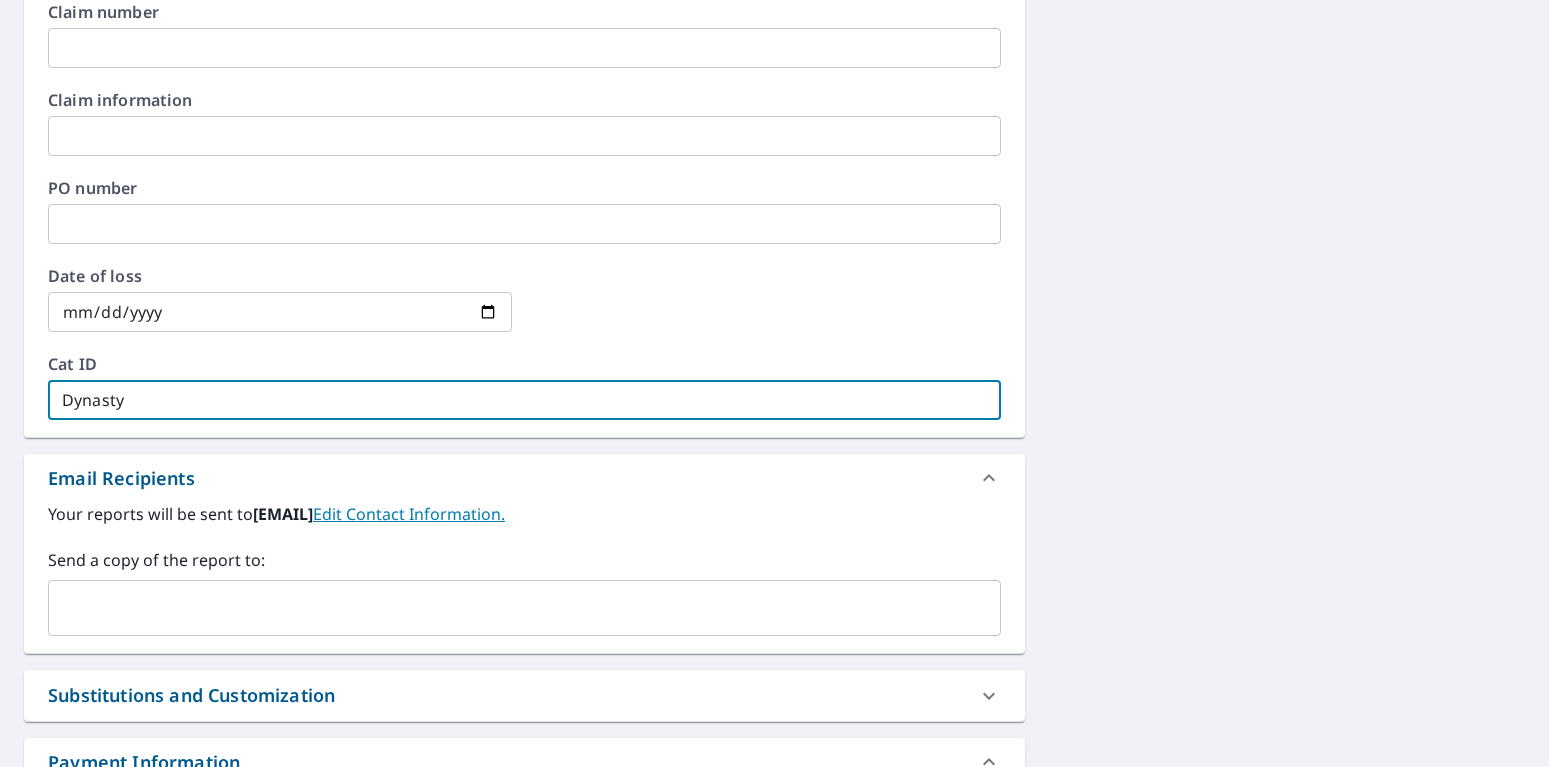 type on "[COMPANY_NAME]" 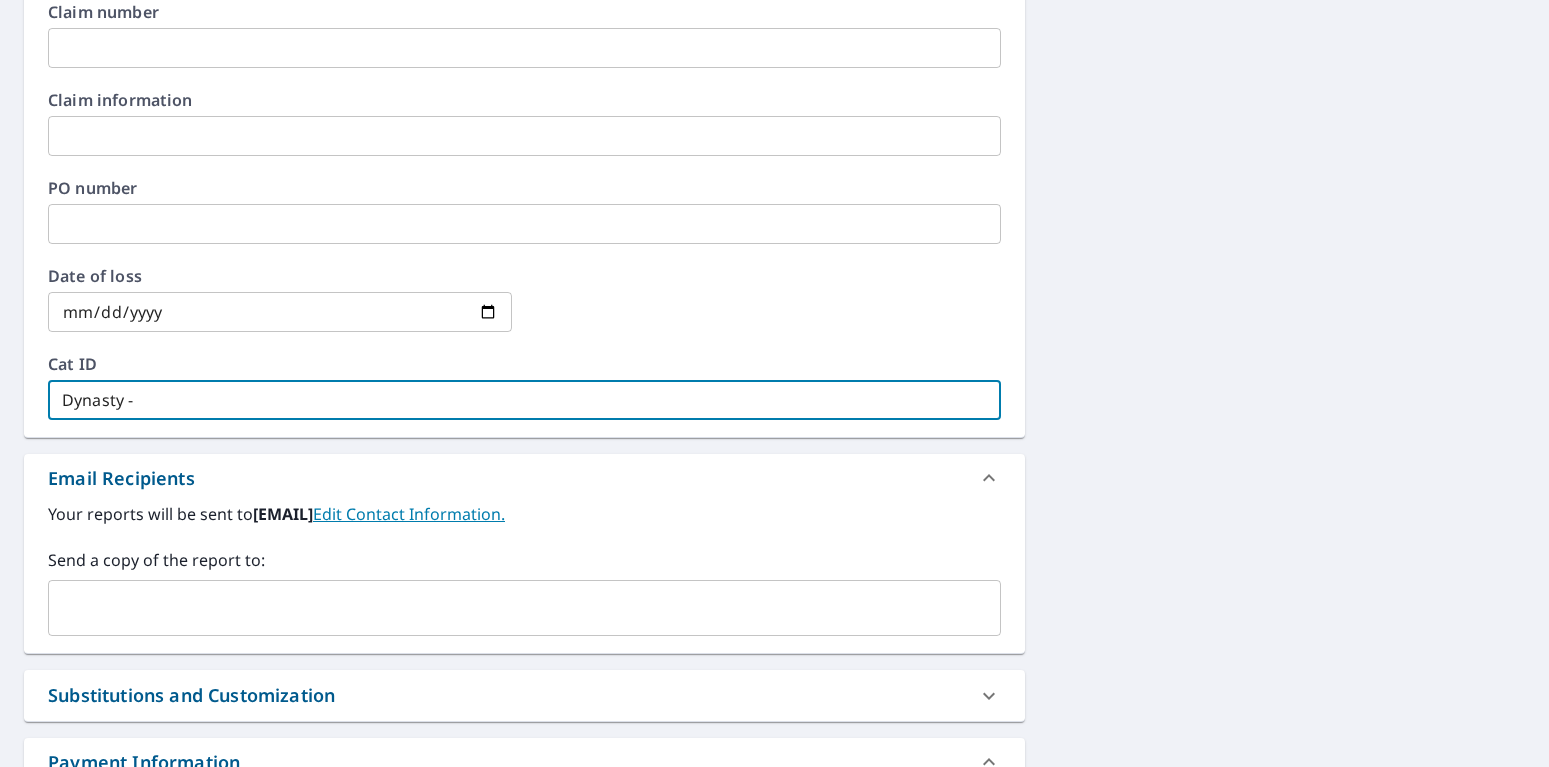 type on "[COMPANY_NAME] -" 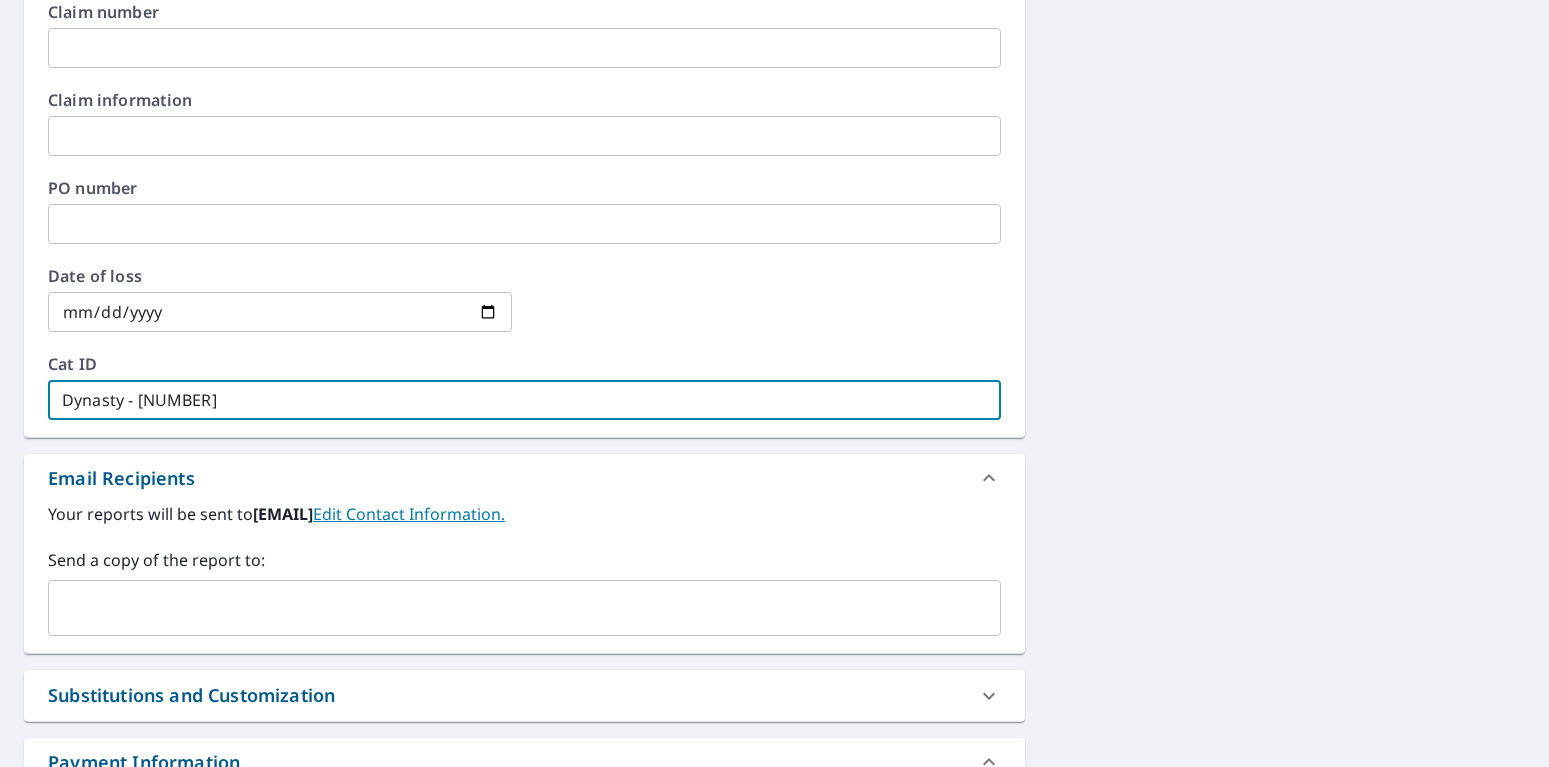 type on "[COMPANY_NAME] - [NUMBER]" 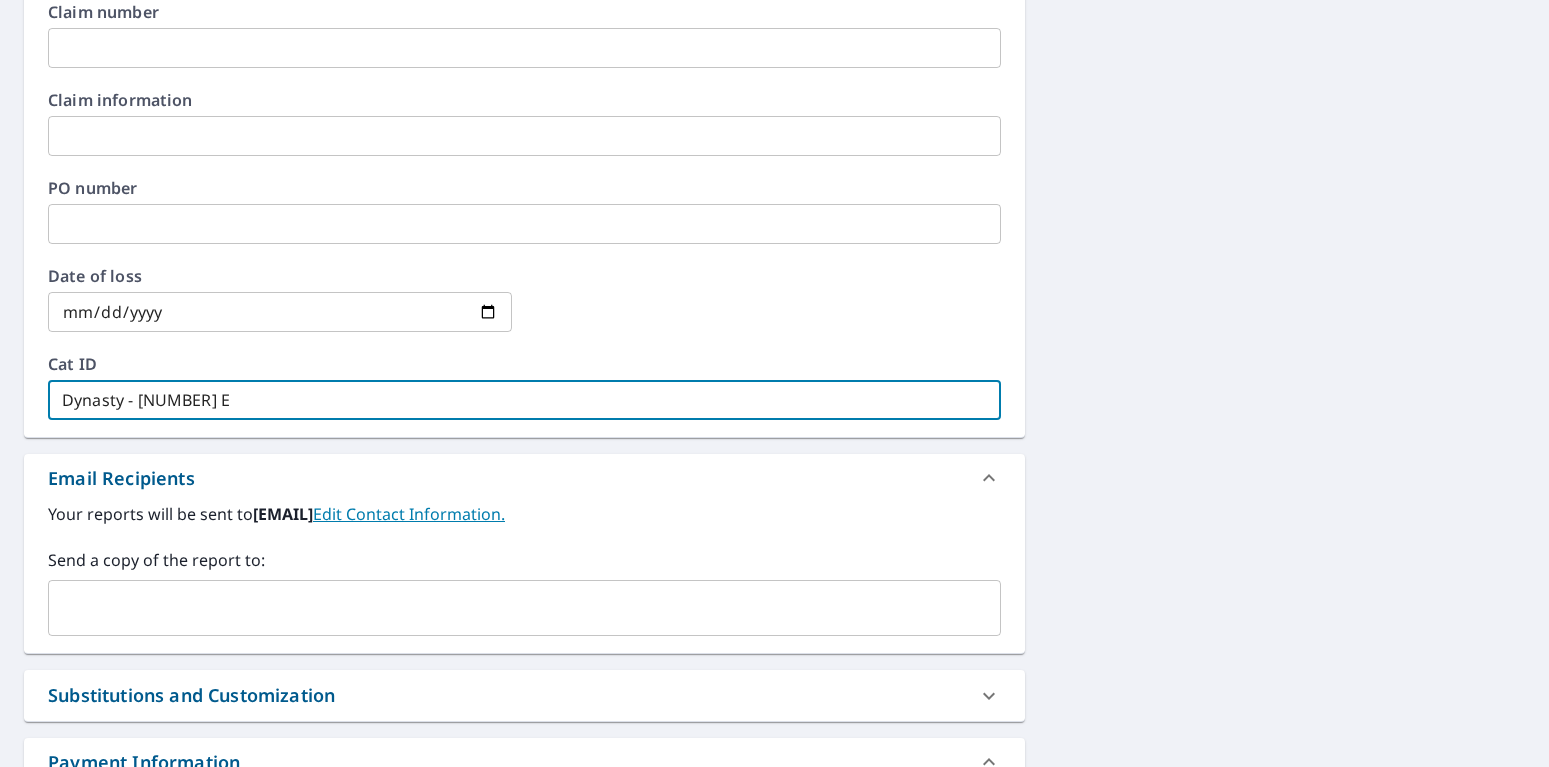 type on "Dynasty - 15 ER" 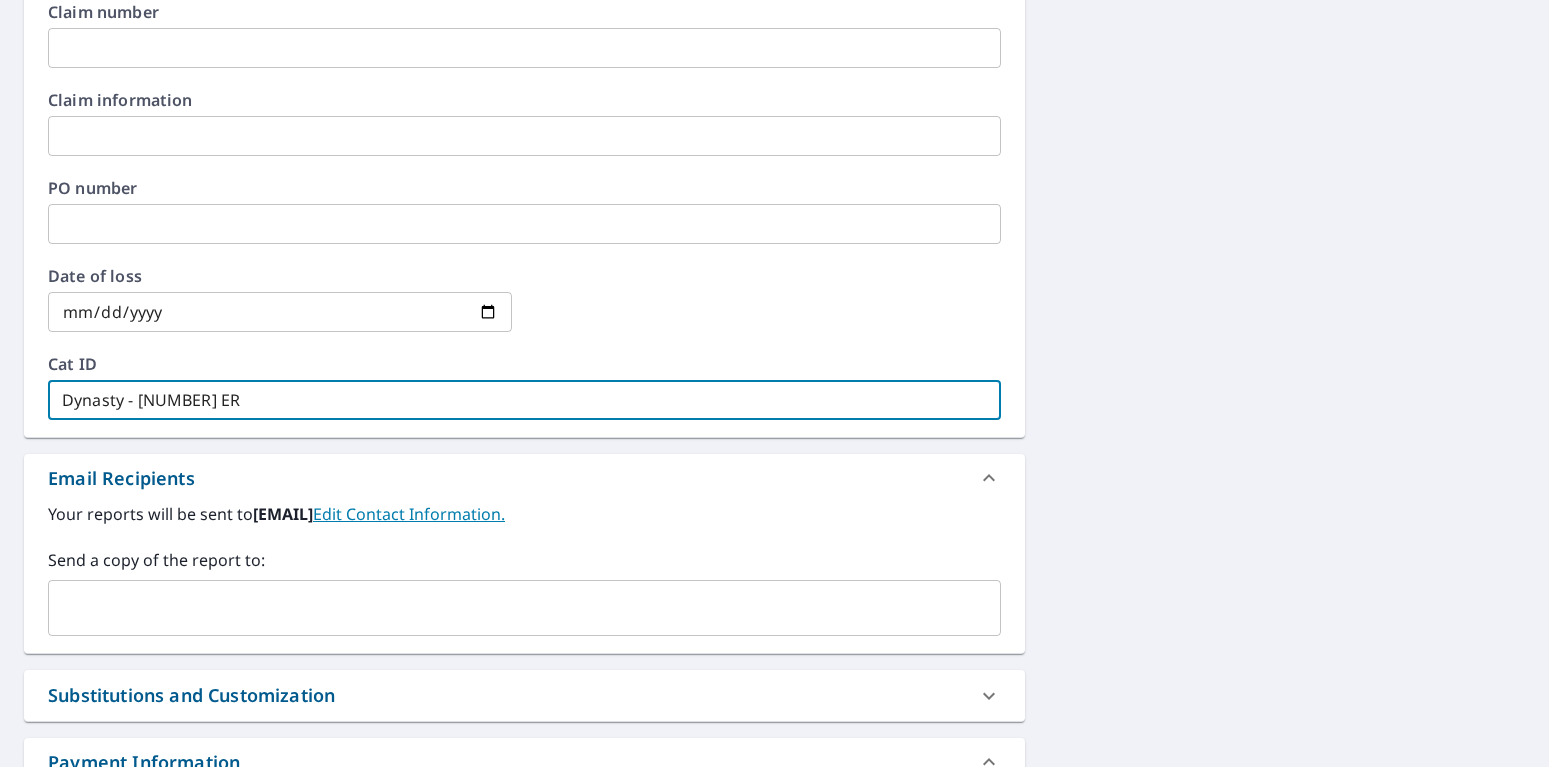 type on "[COMPANY_NAME] - [NUMBER]" 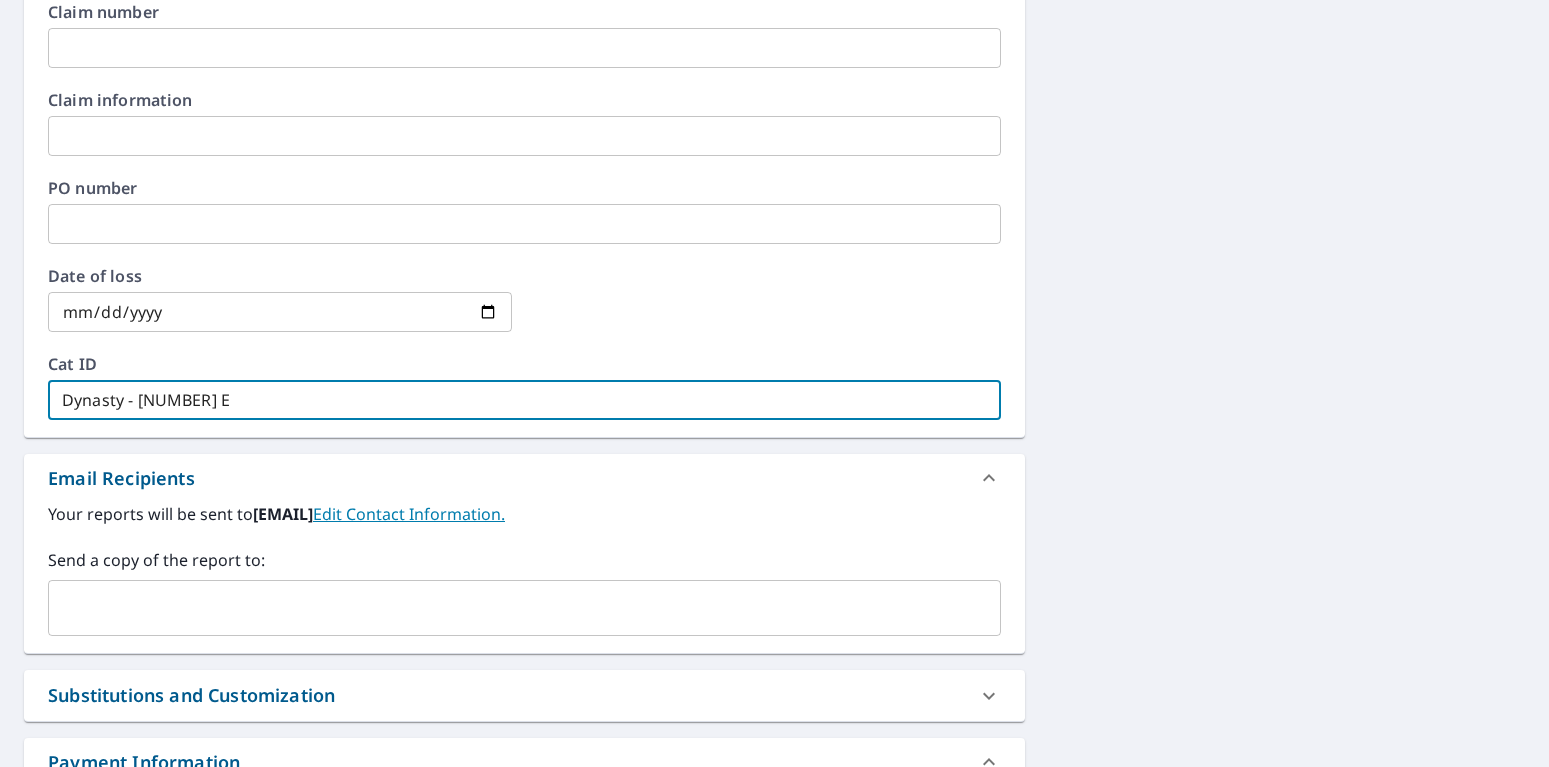 type on "[COMPANY_NAME] - [NUMBER]" 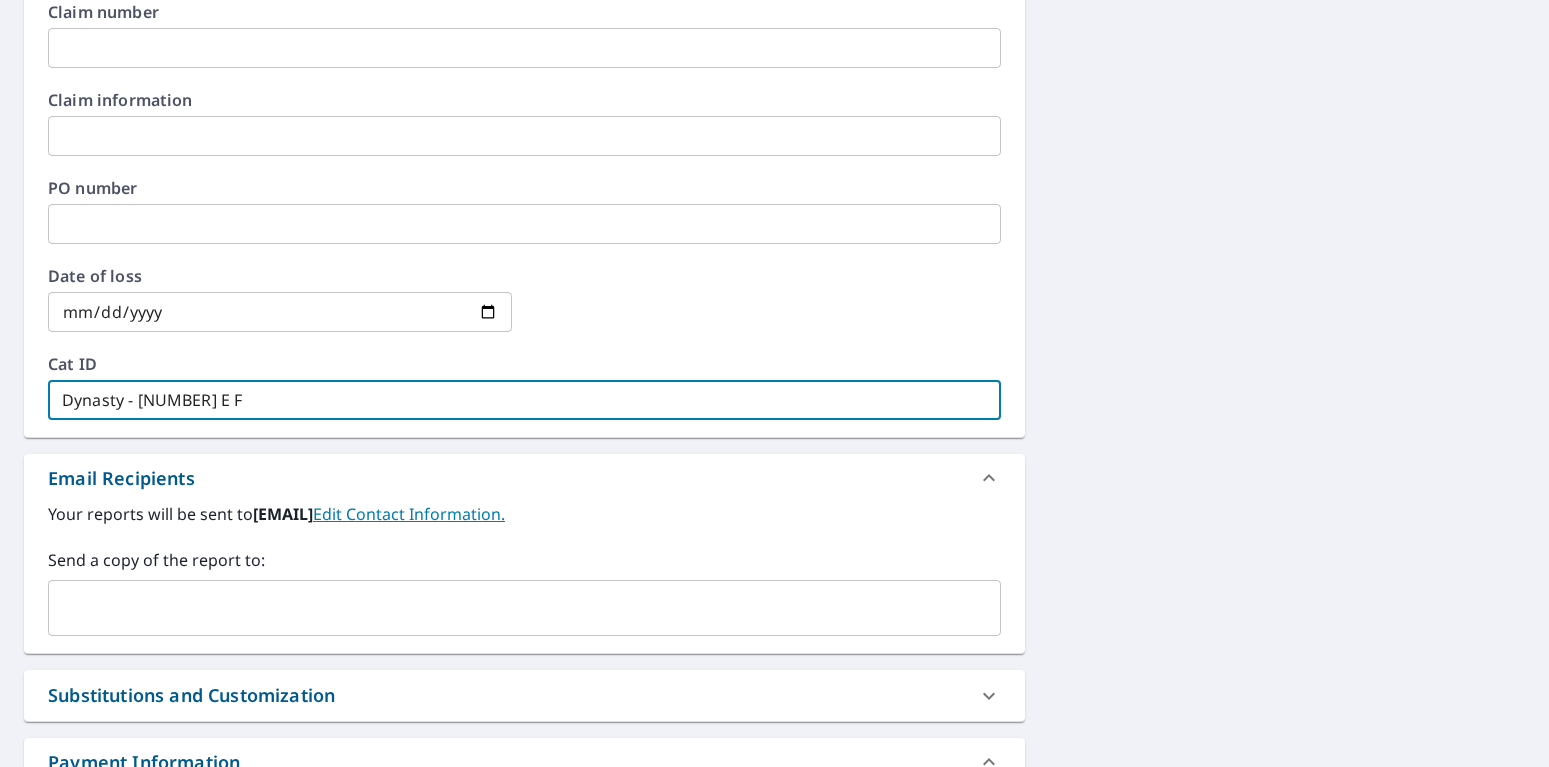 type on "[COMPANY_NAME] - [NUMBER]" 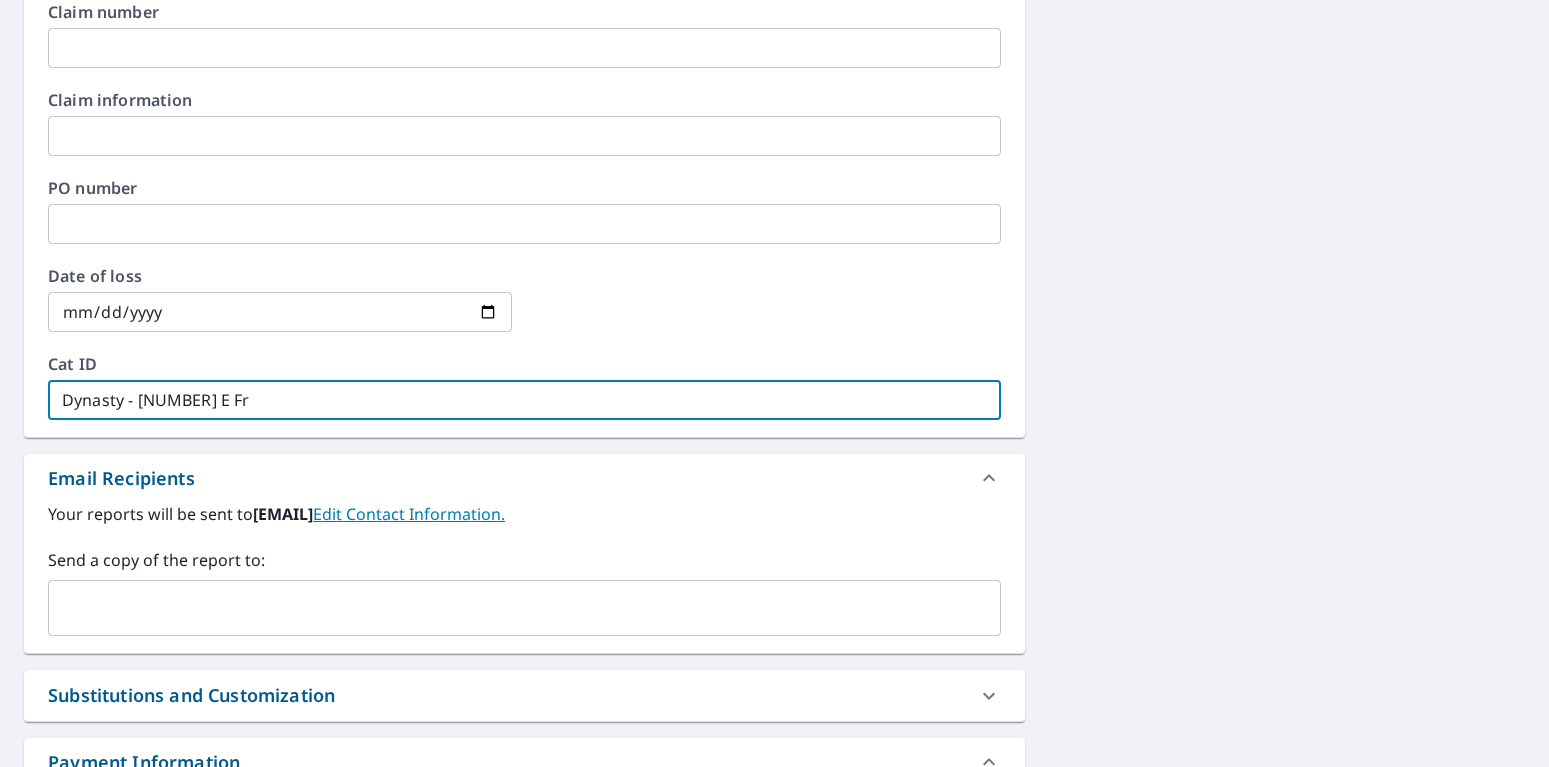 type on "[COMPANY_NAME] - [NUMBER]" 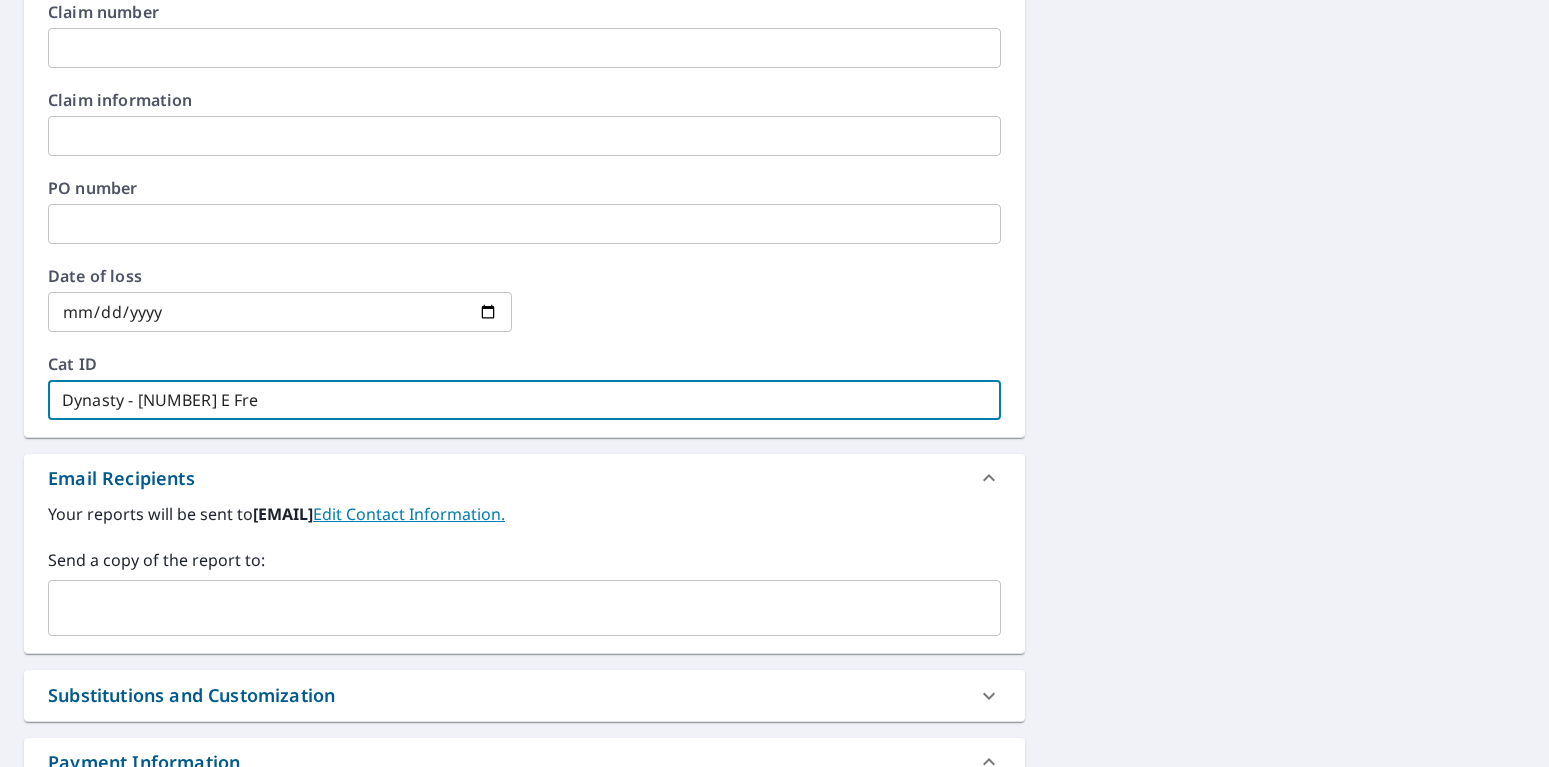 type on "[COMPANY_NAME] - [NUMBER] [STREET]" 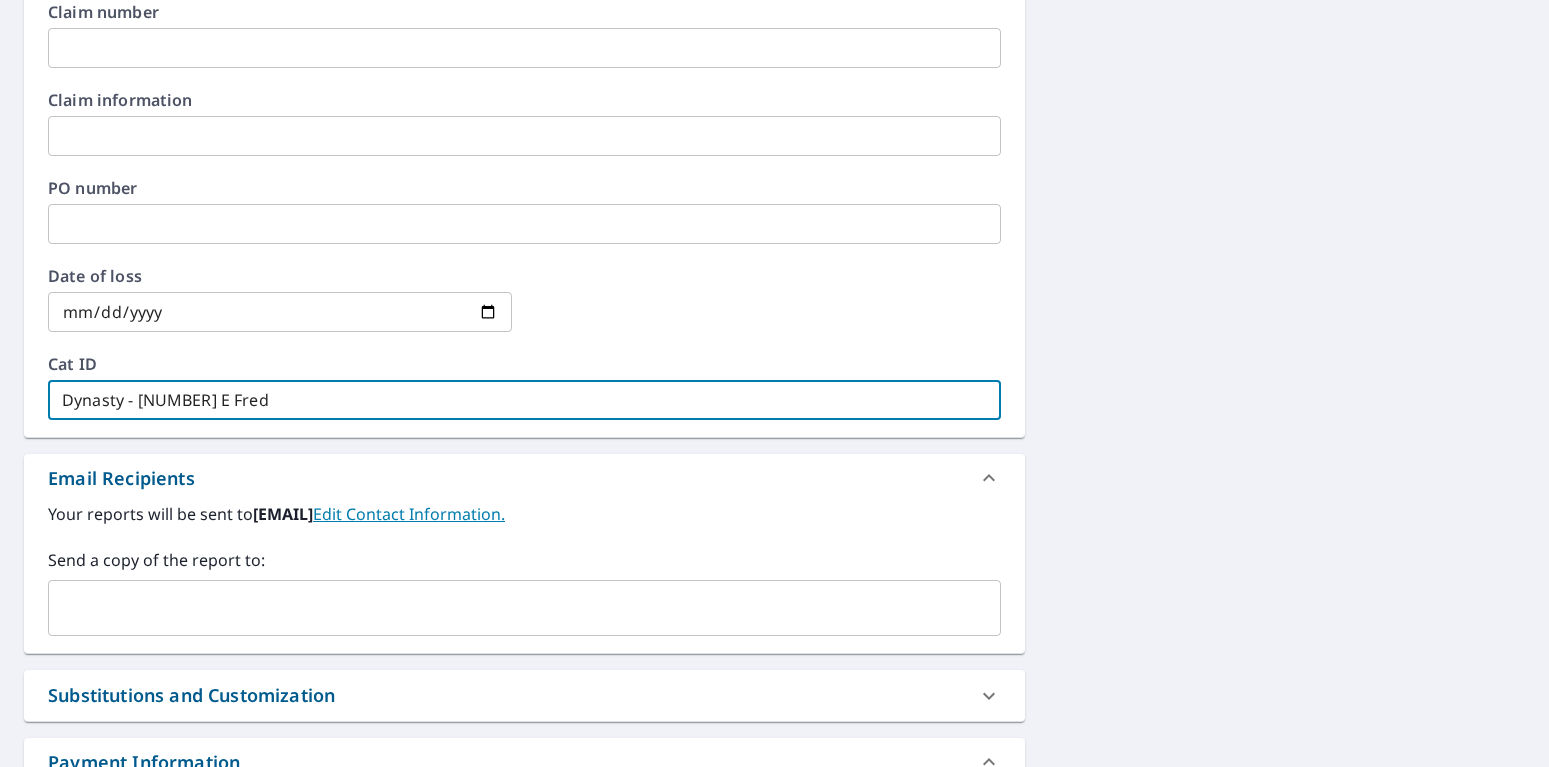 type on "[COMPANY_NAME] - [NUMBER]" 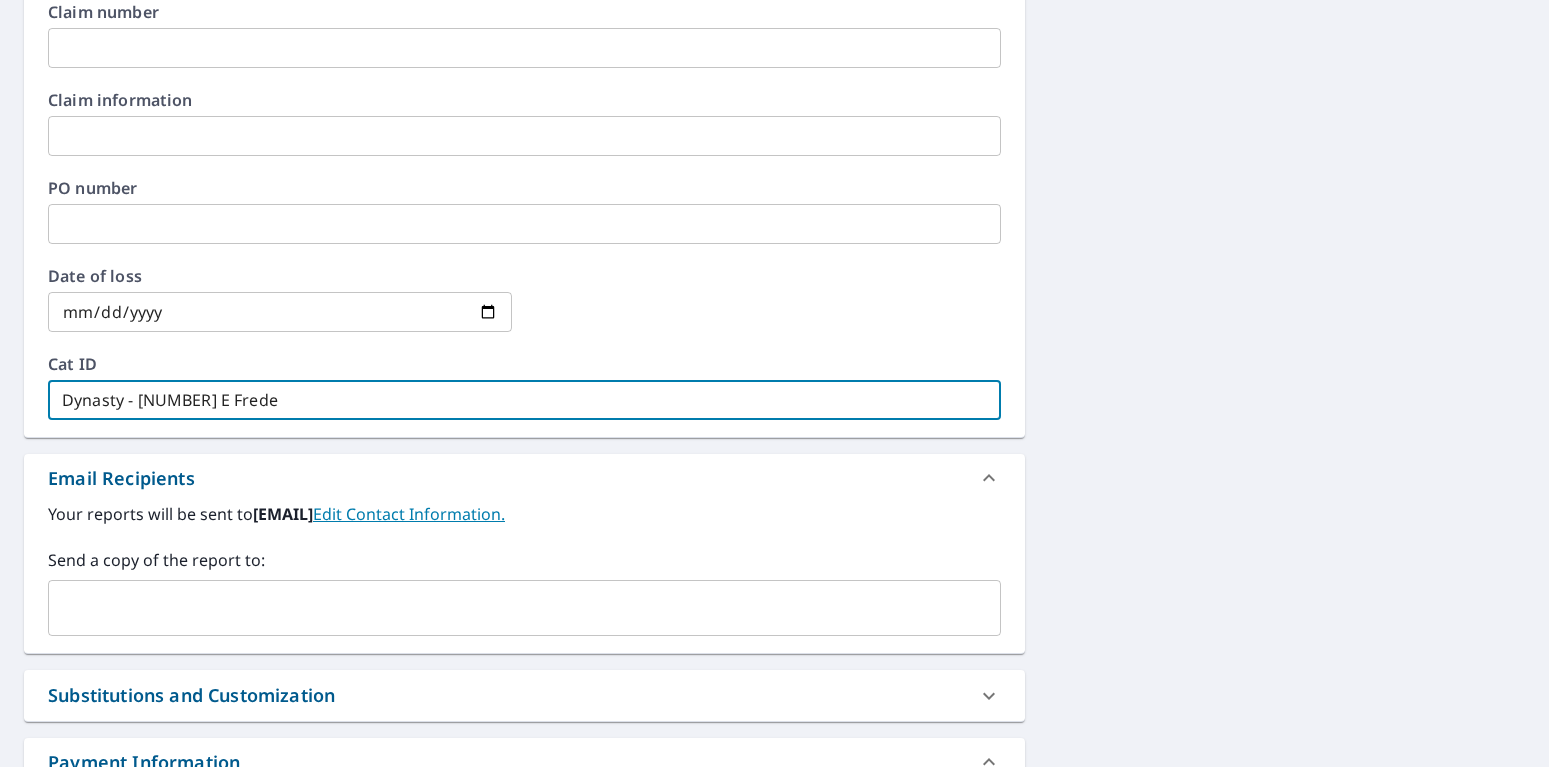 type on "[COMPANY_NAME] - [NUMBER]" 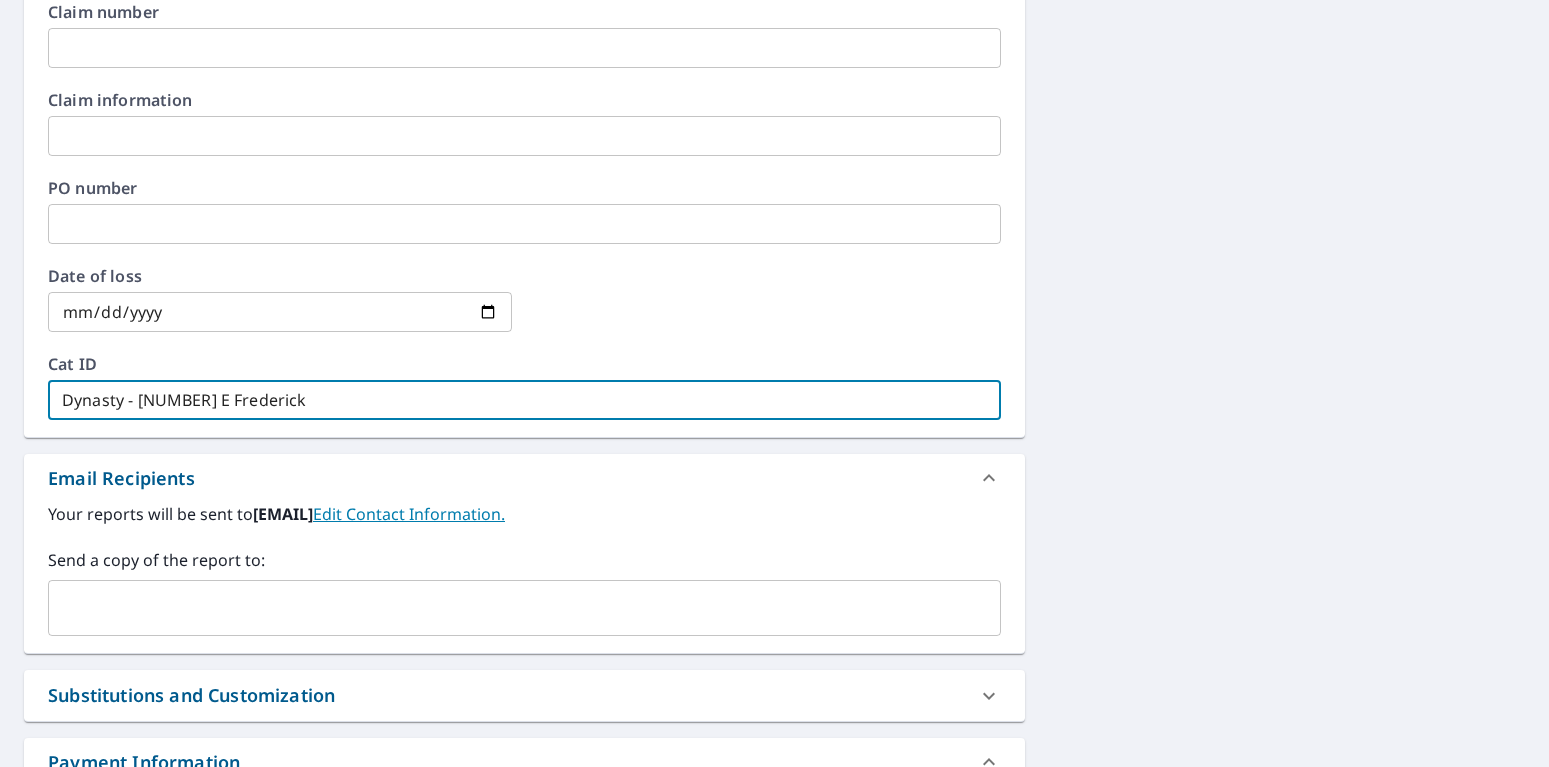 type on "[COMPANY_NAME] - [NUMBER]" 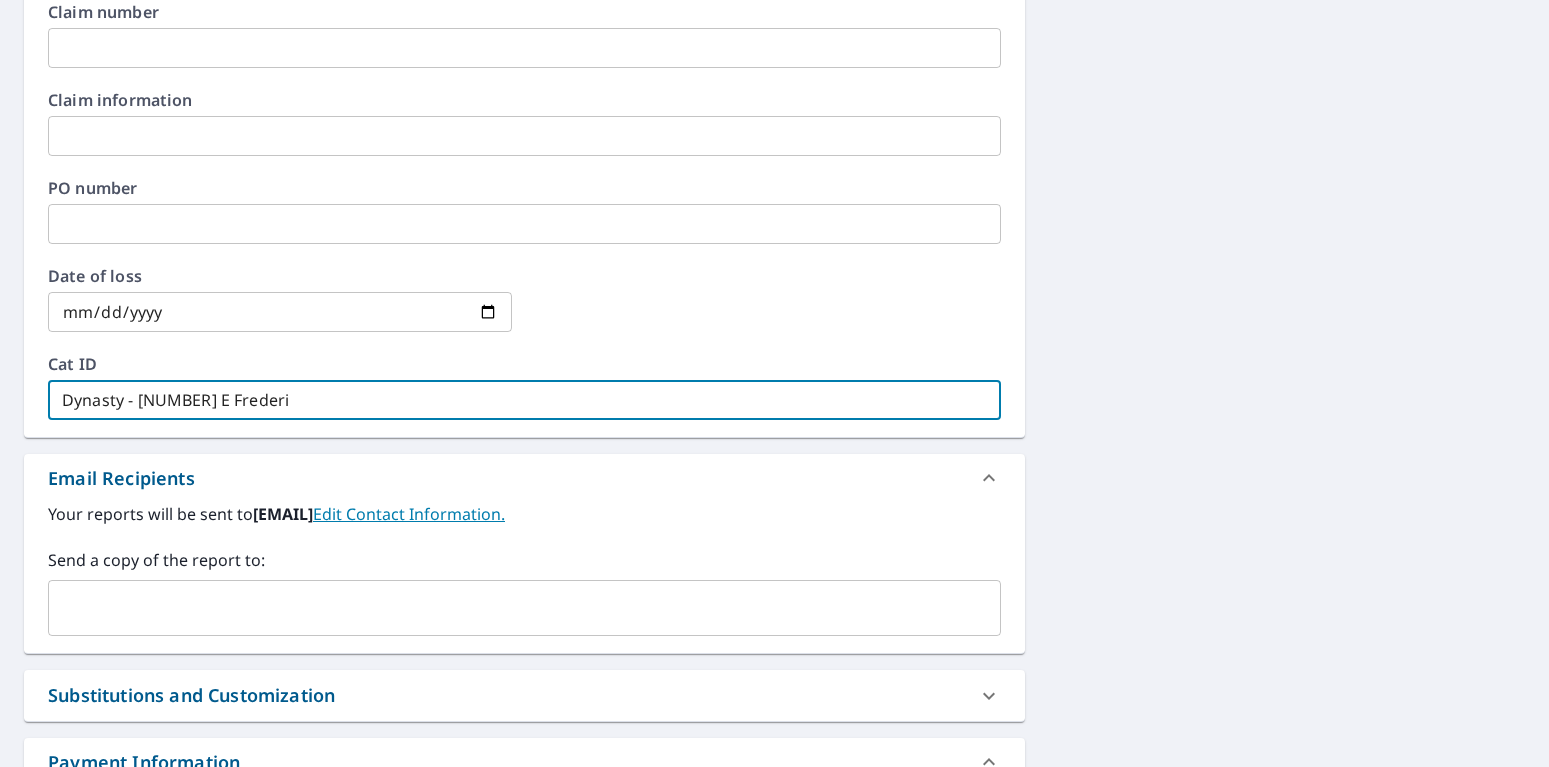 type on "[COMPANY_NAME] - [NUMBER]" 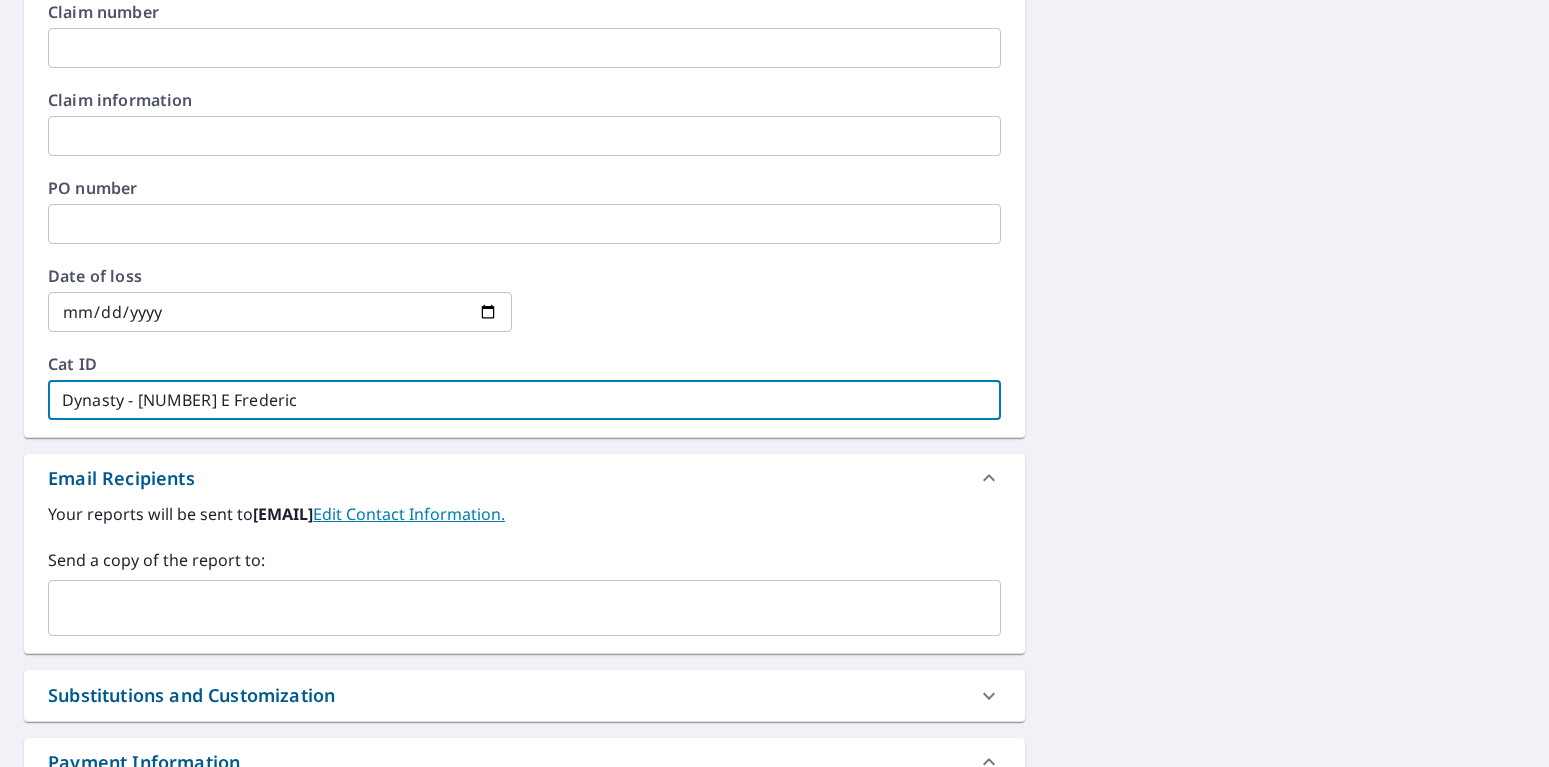 type on "[COMPANY_NAME] - [NUMBER] [STREET]" 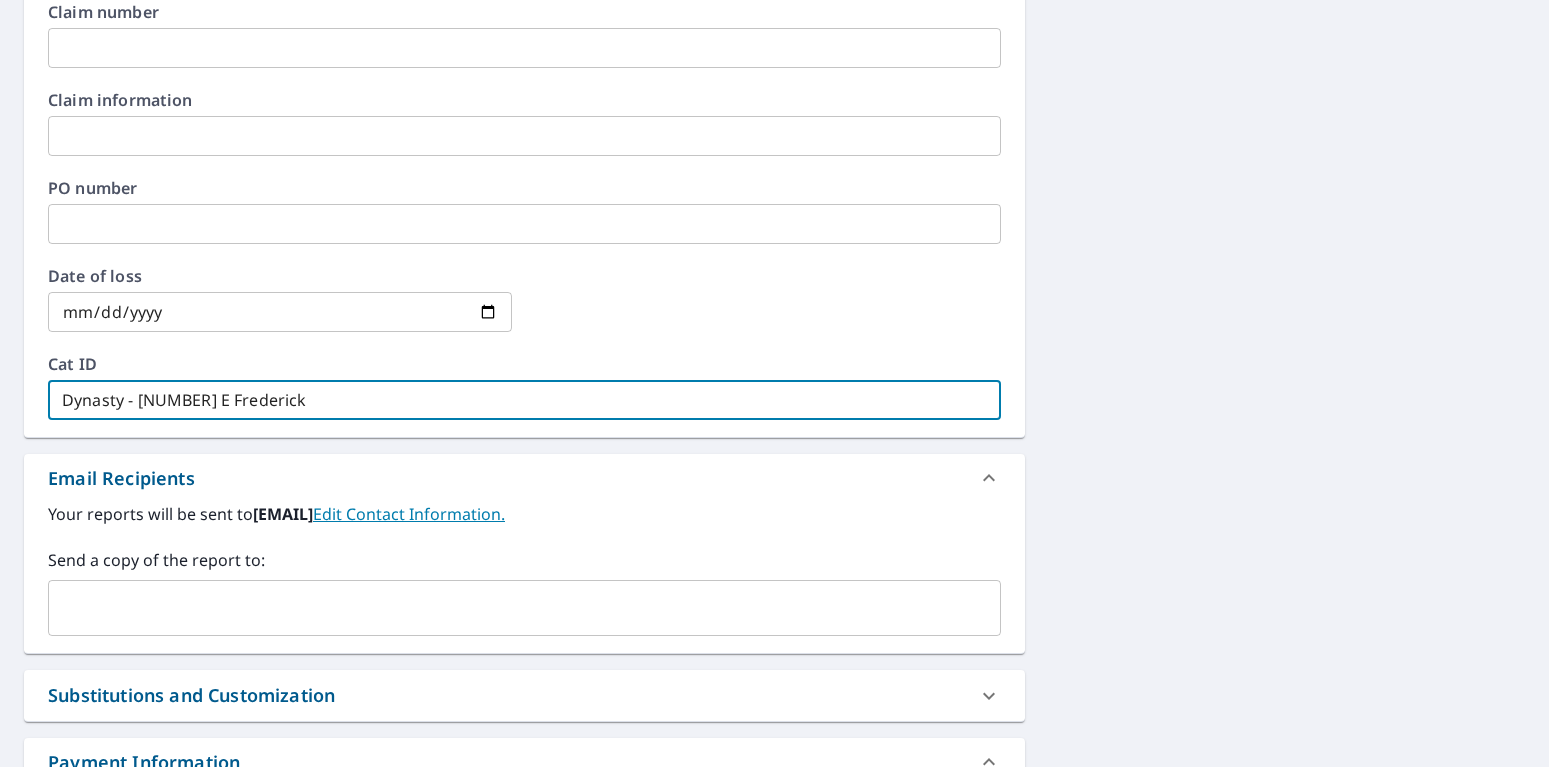 type on "[COMPANY_NAME] - [NUMBER] [STREET]" 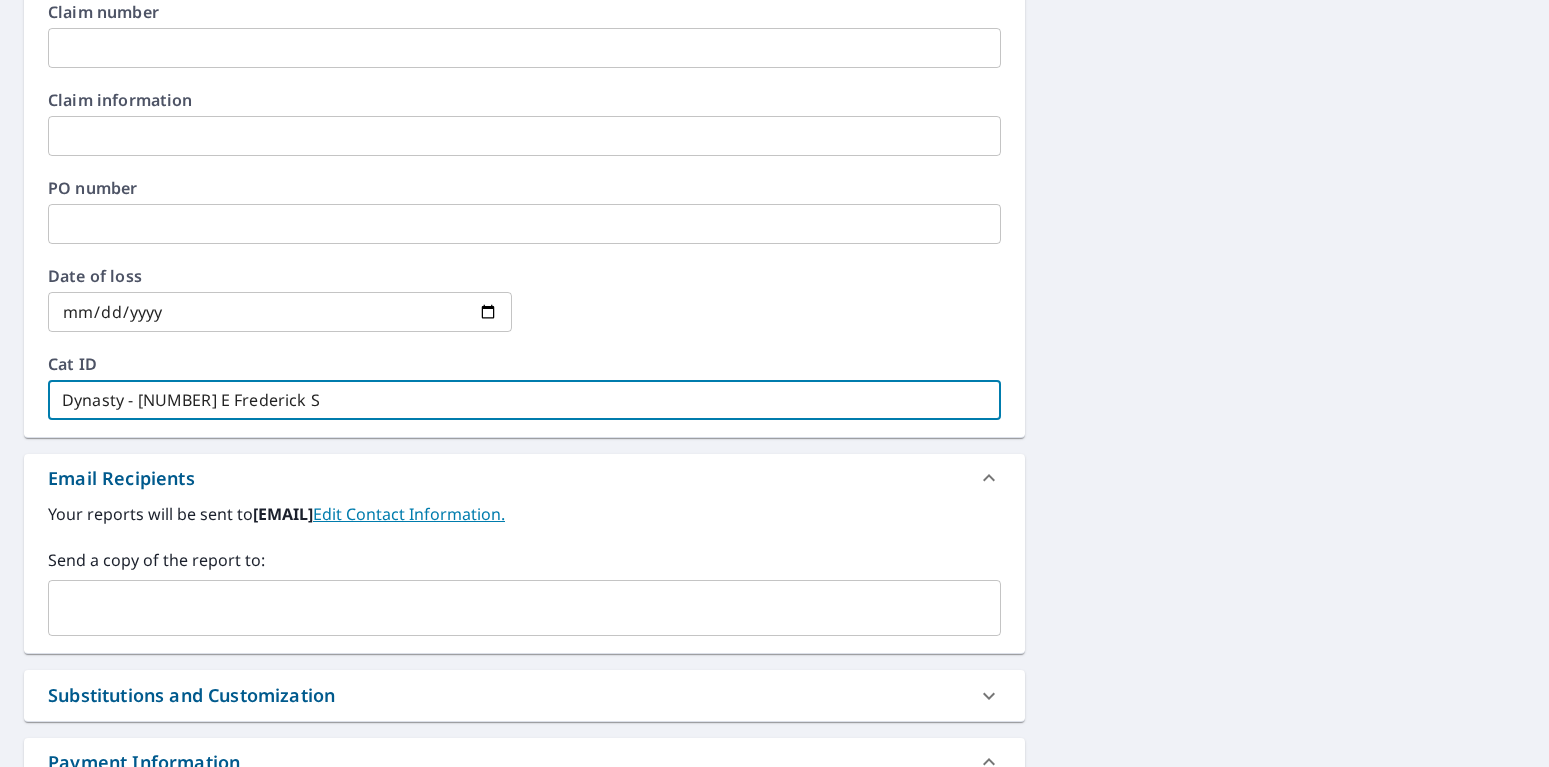 type on "[COMPANY_NAME] - [NUMBER] [STREET]" 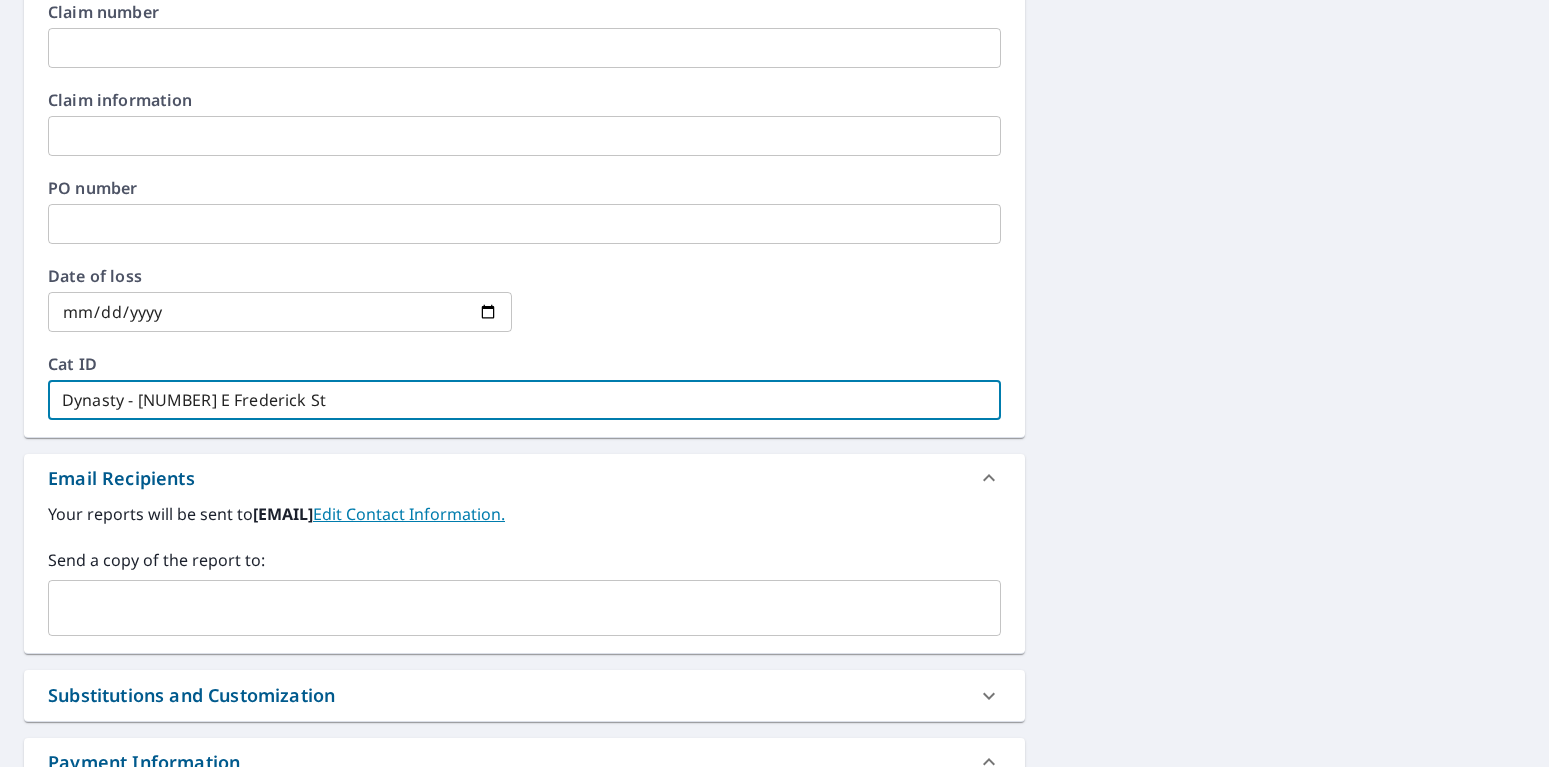 type on "[COMPANY_NAME] - [NUMBER] [STREET]" 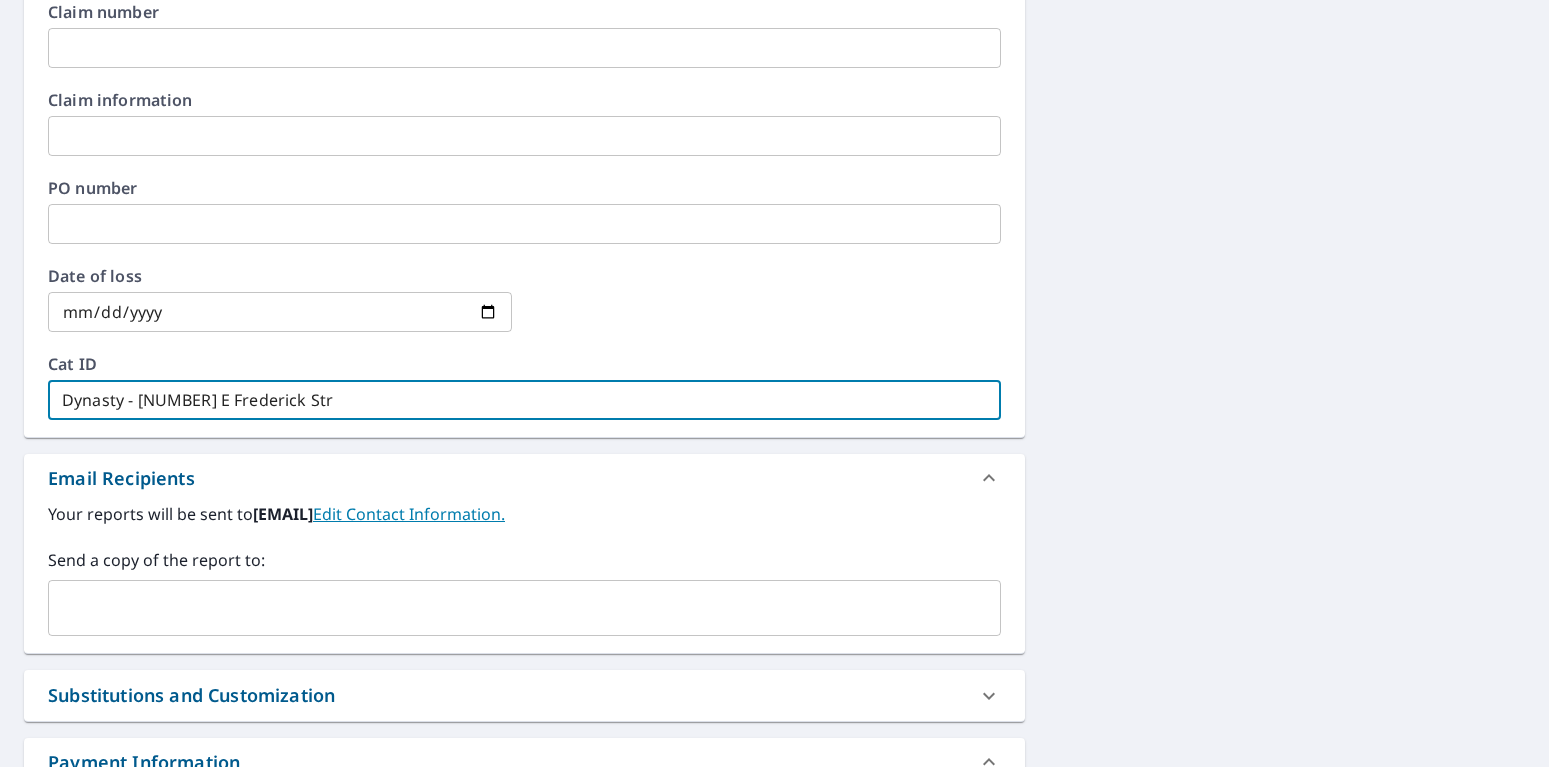 type on "[COMPANY_NAME] - [NUMBER] [STREET]" 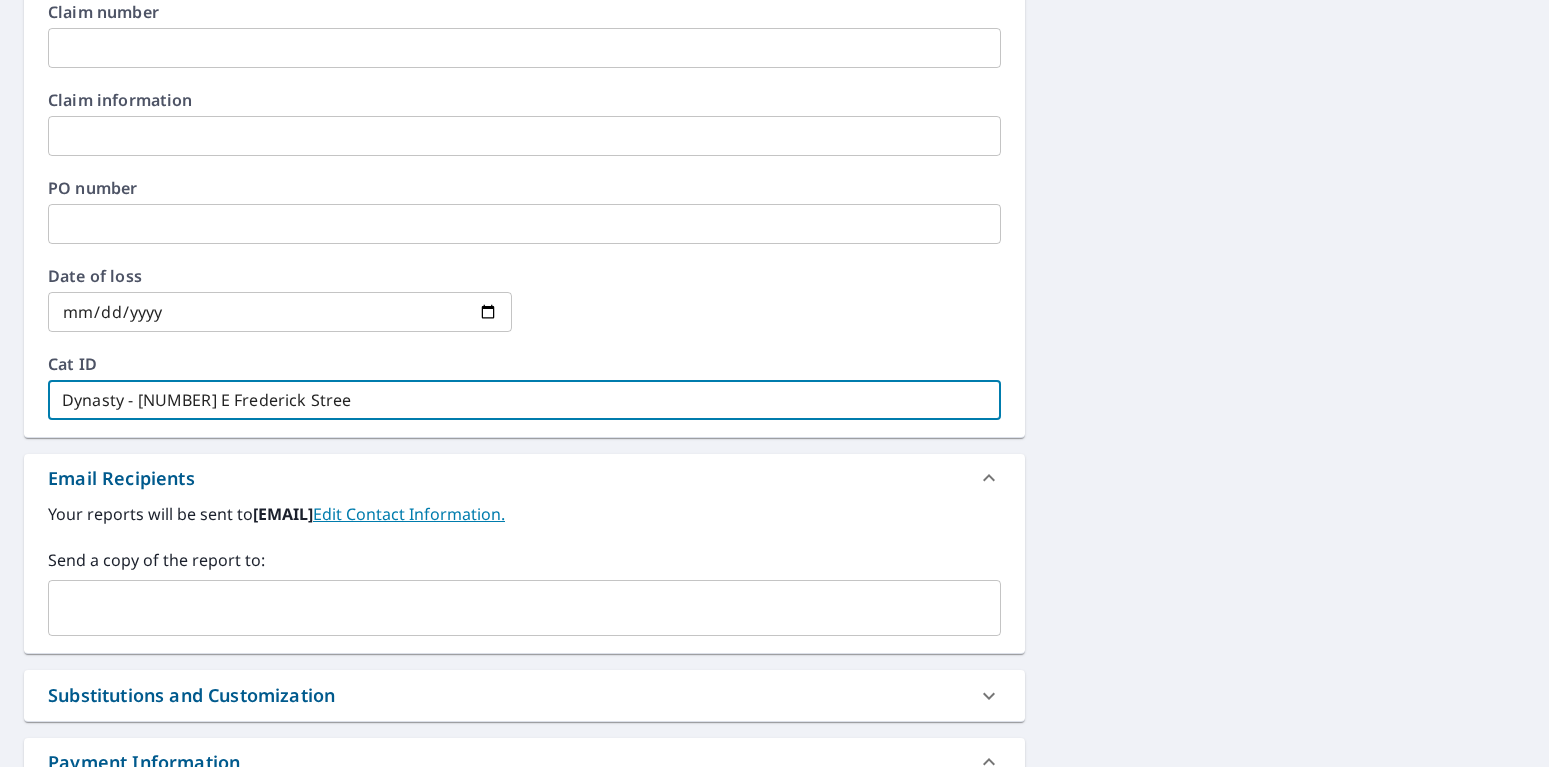 type on "[COMPANY_NAME] - [NUMBER] [STREET]" 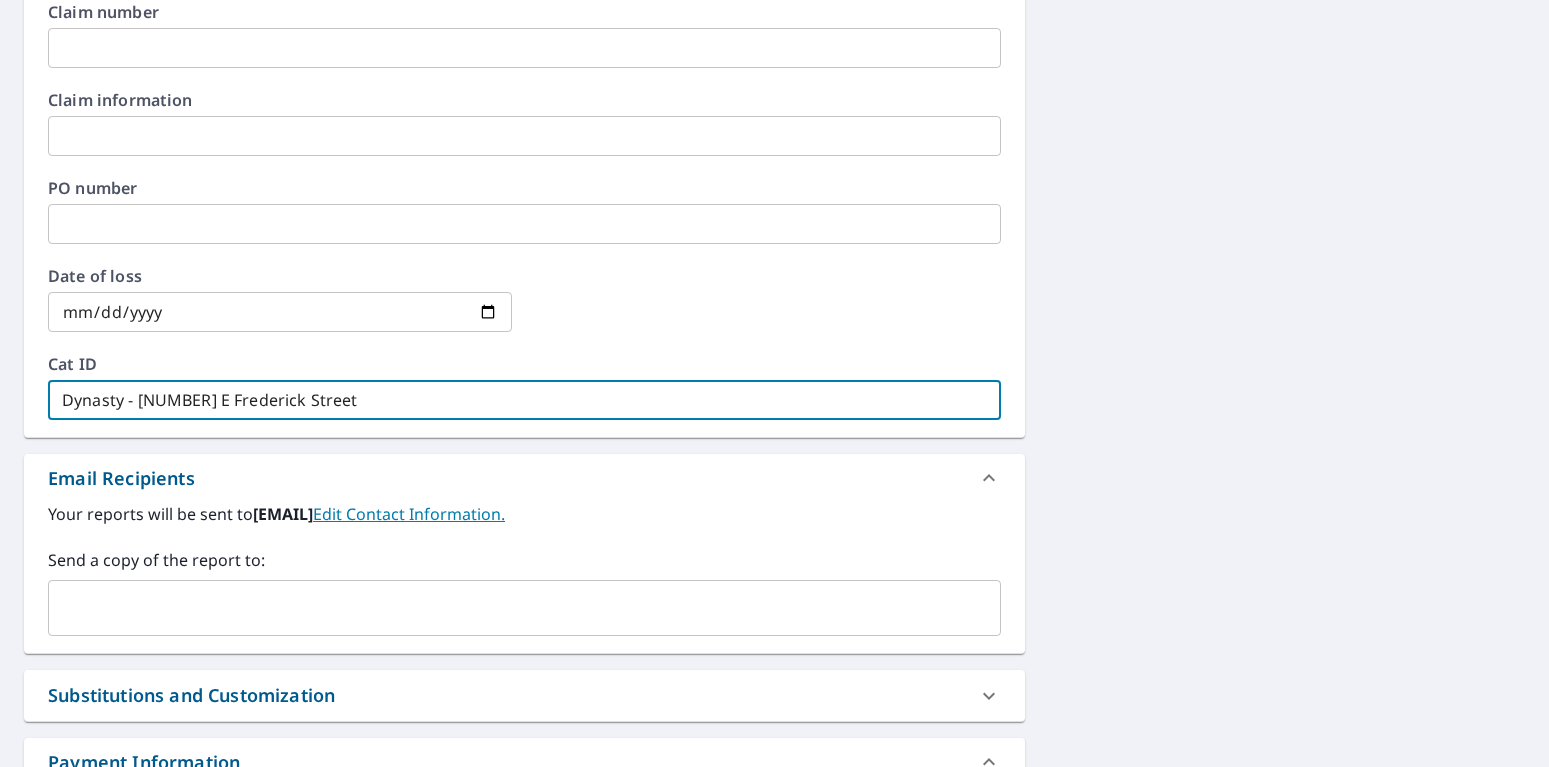 type on "[COMPANY_NAME] - [NUMBER] [STREET]," 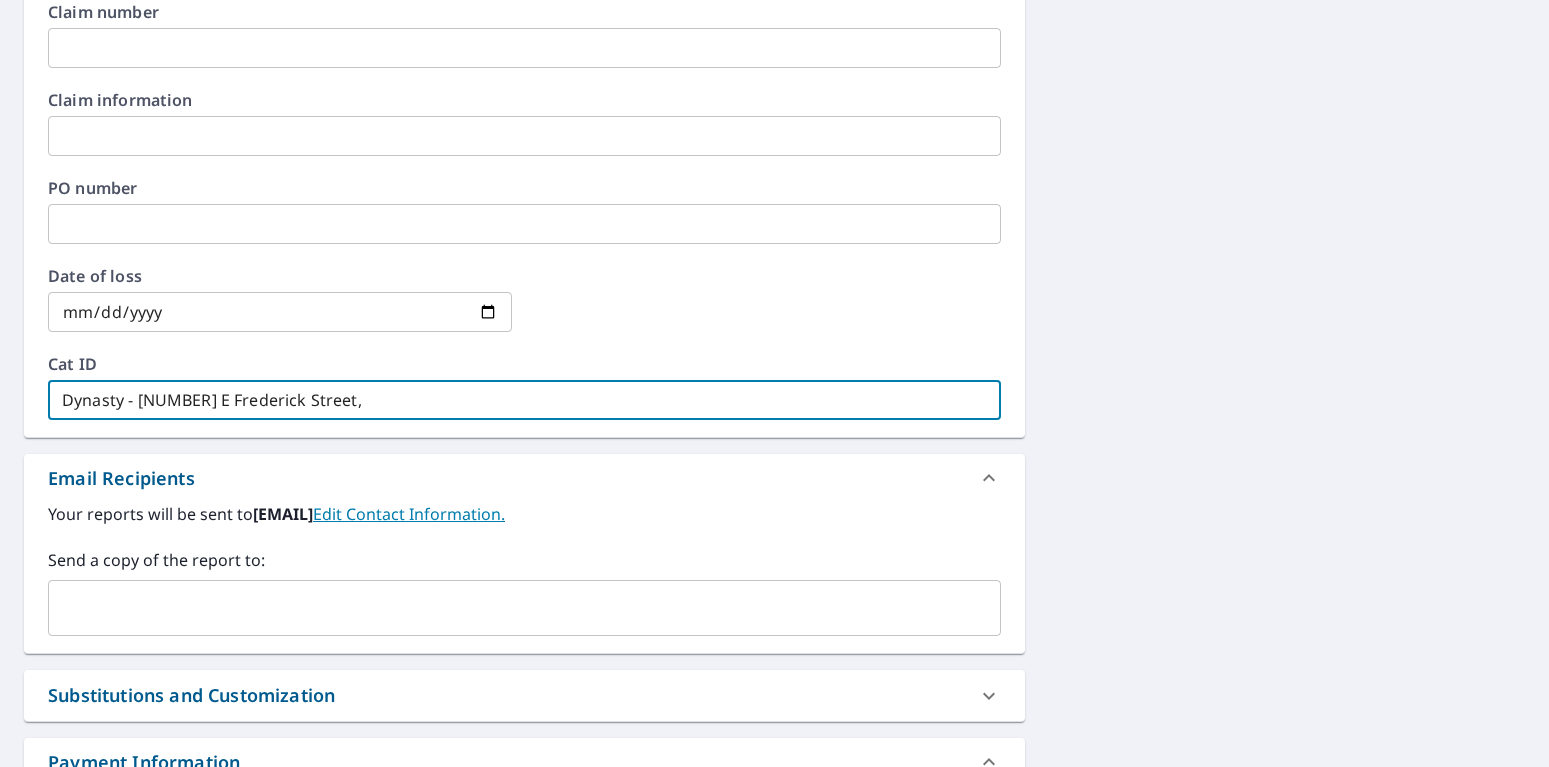 type on "[COMPANY_NAME] - [NUMBER] [STREET]," 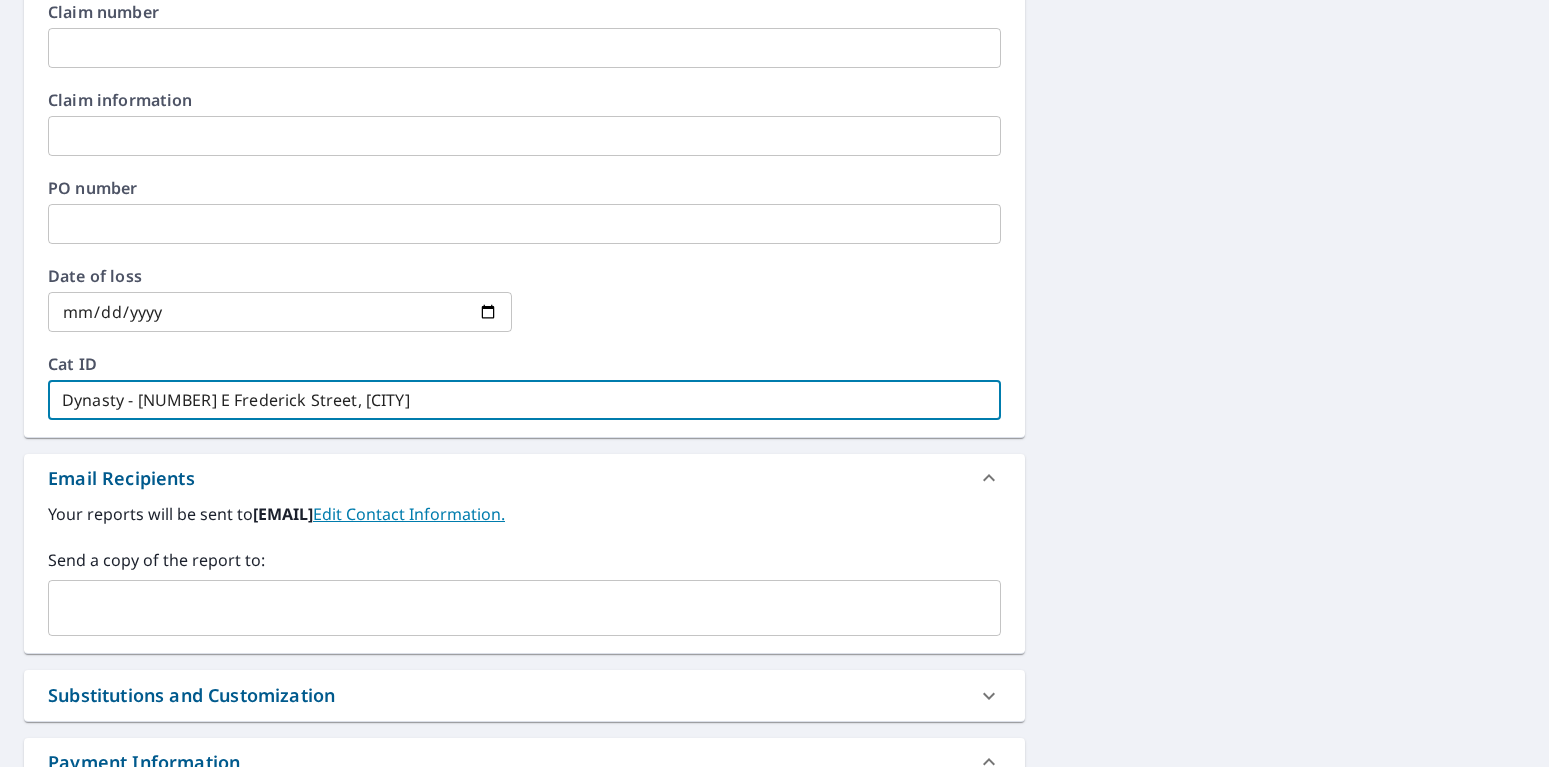 type on "[COMPANY_NAME] - [NUMBER] [STREET], [CITY], [STATE] [POSTAL_CODE]" 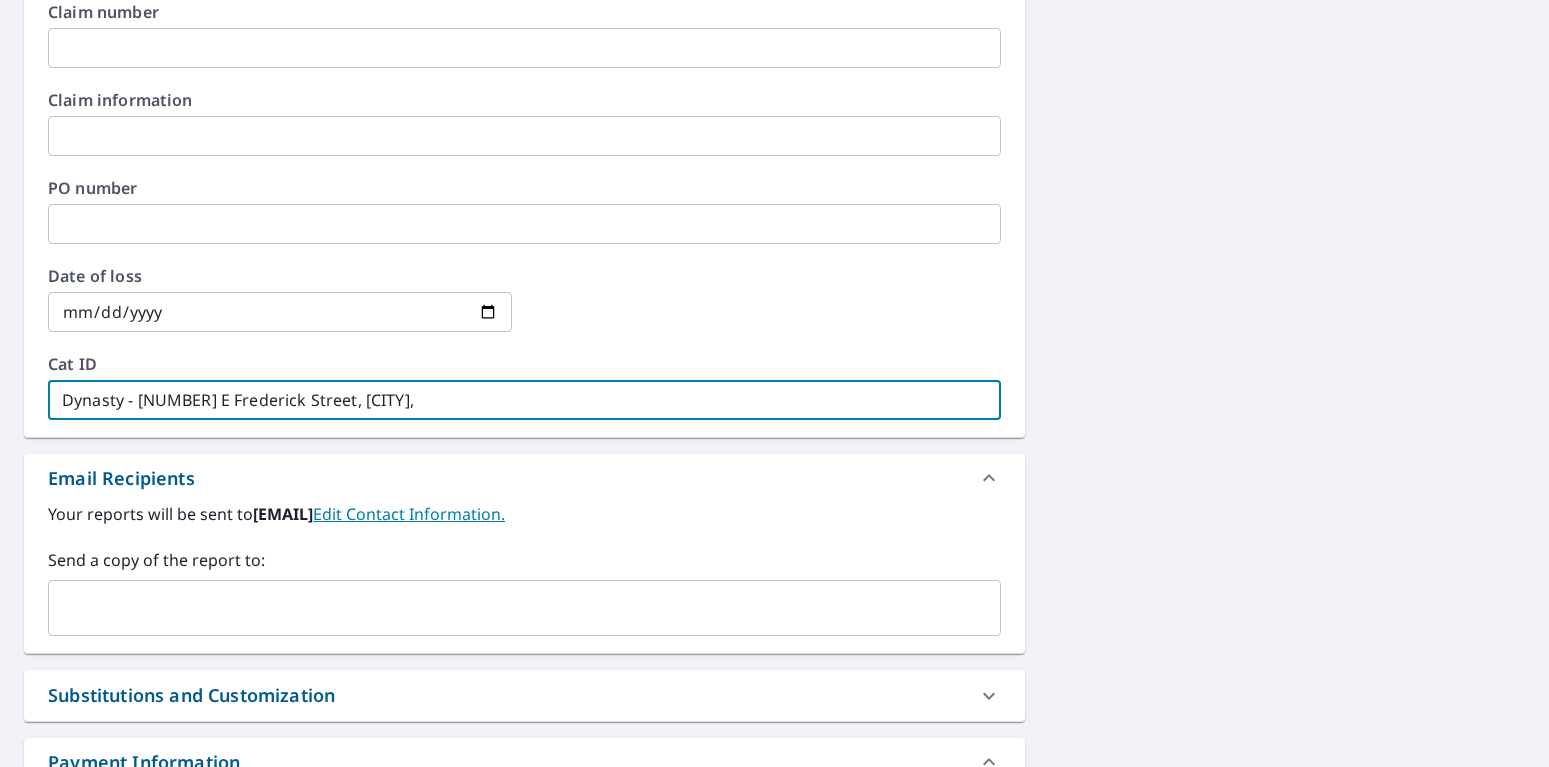 type on "[COMPANY_NAME] - [NUMBER] [STREET], [CITY]," 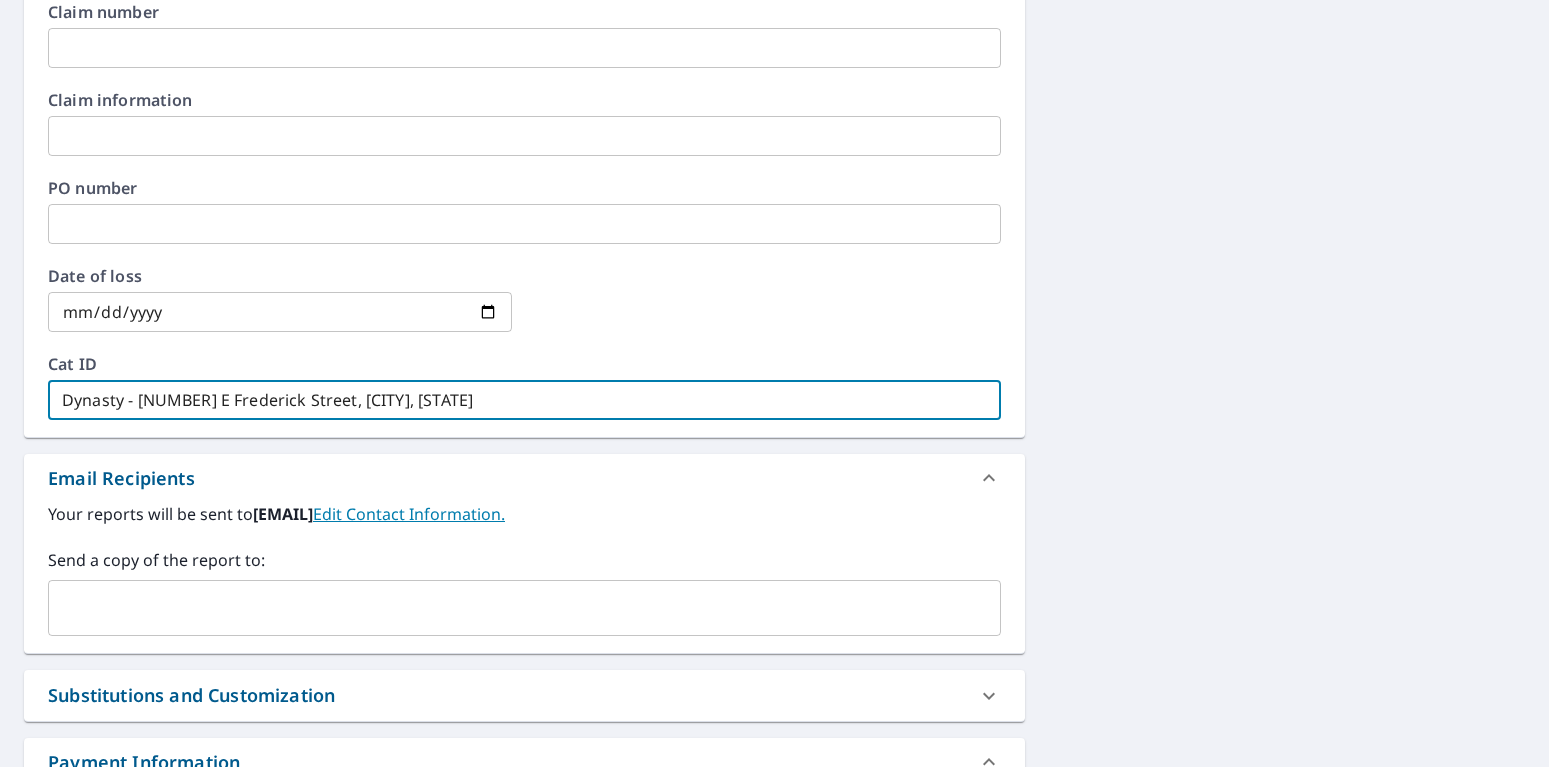 type on "[COMPANY_NAME] - [NUMBER] [STREET], [CITY], [STATE], [POSTAL_CODE]" 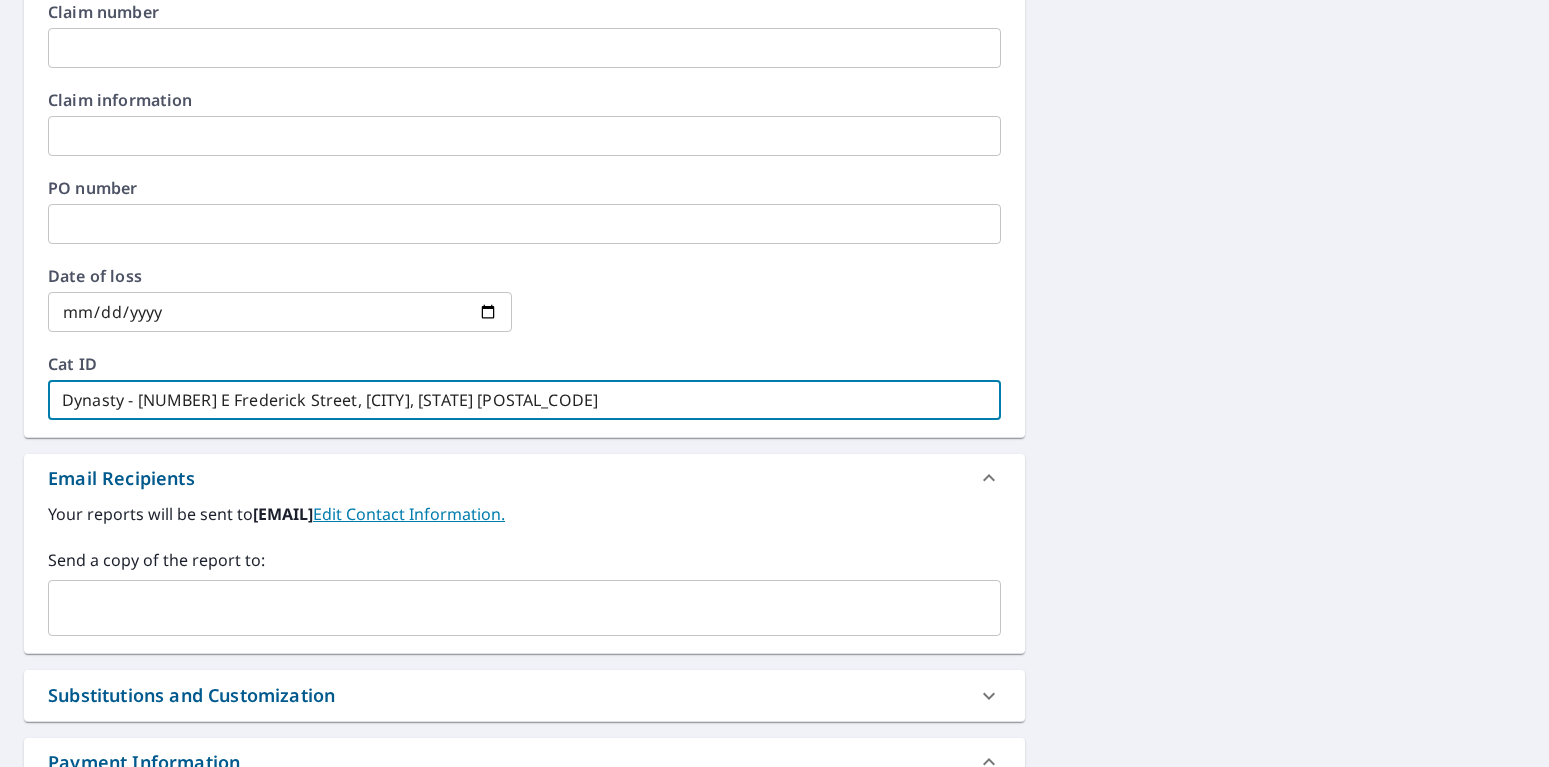type on "[COMPANY_NAME] - [NUMBER] [STREET], [CITY], [STATE] [POSTAL_CODE]" 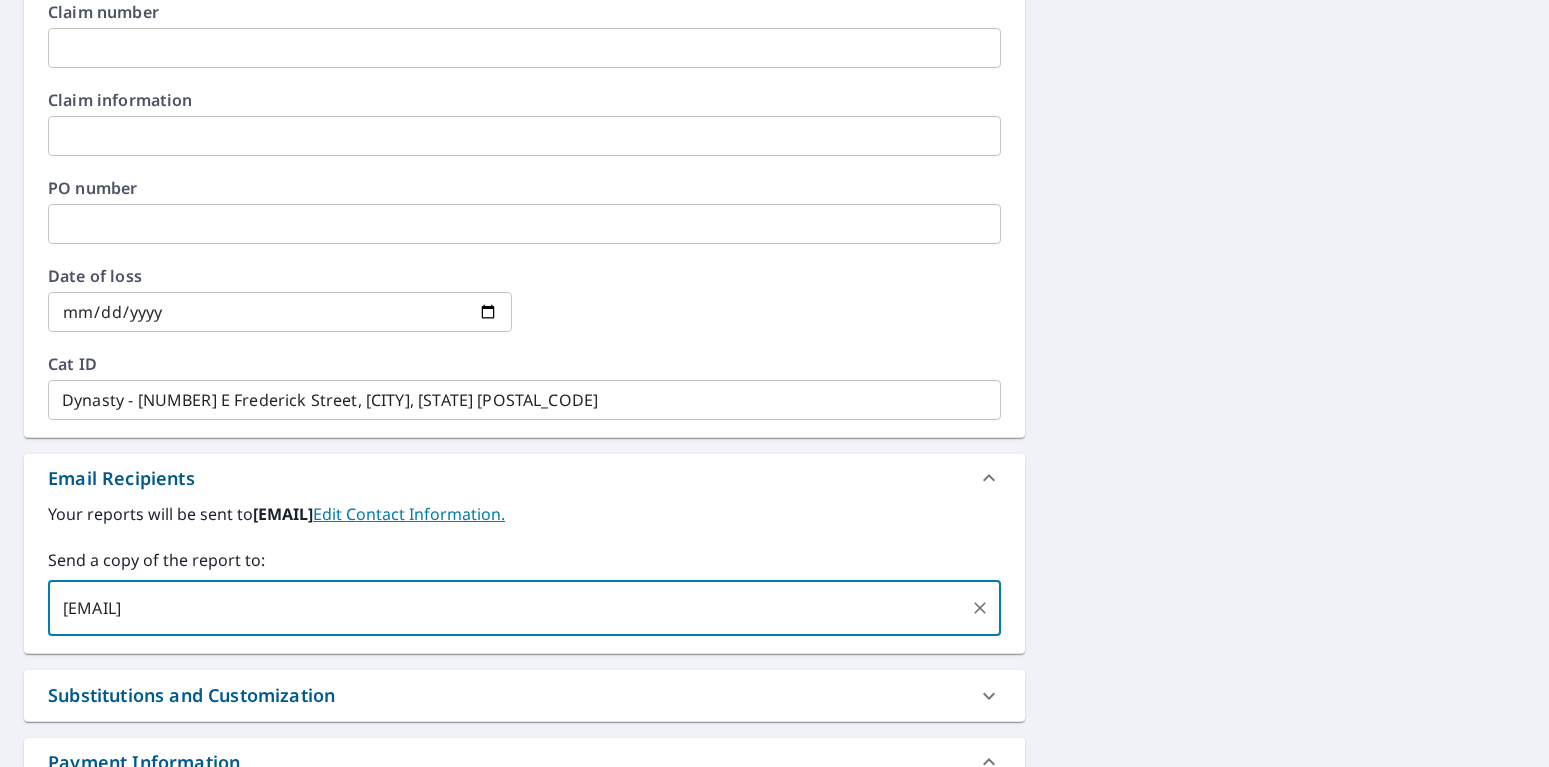 type on "[EMAIL]" 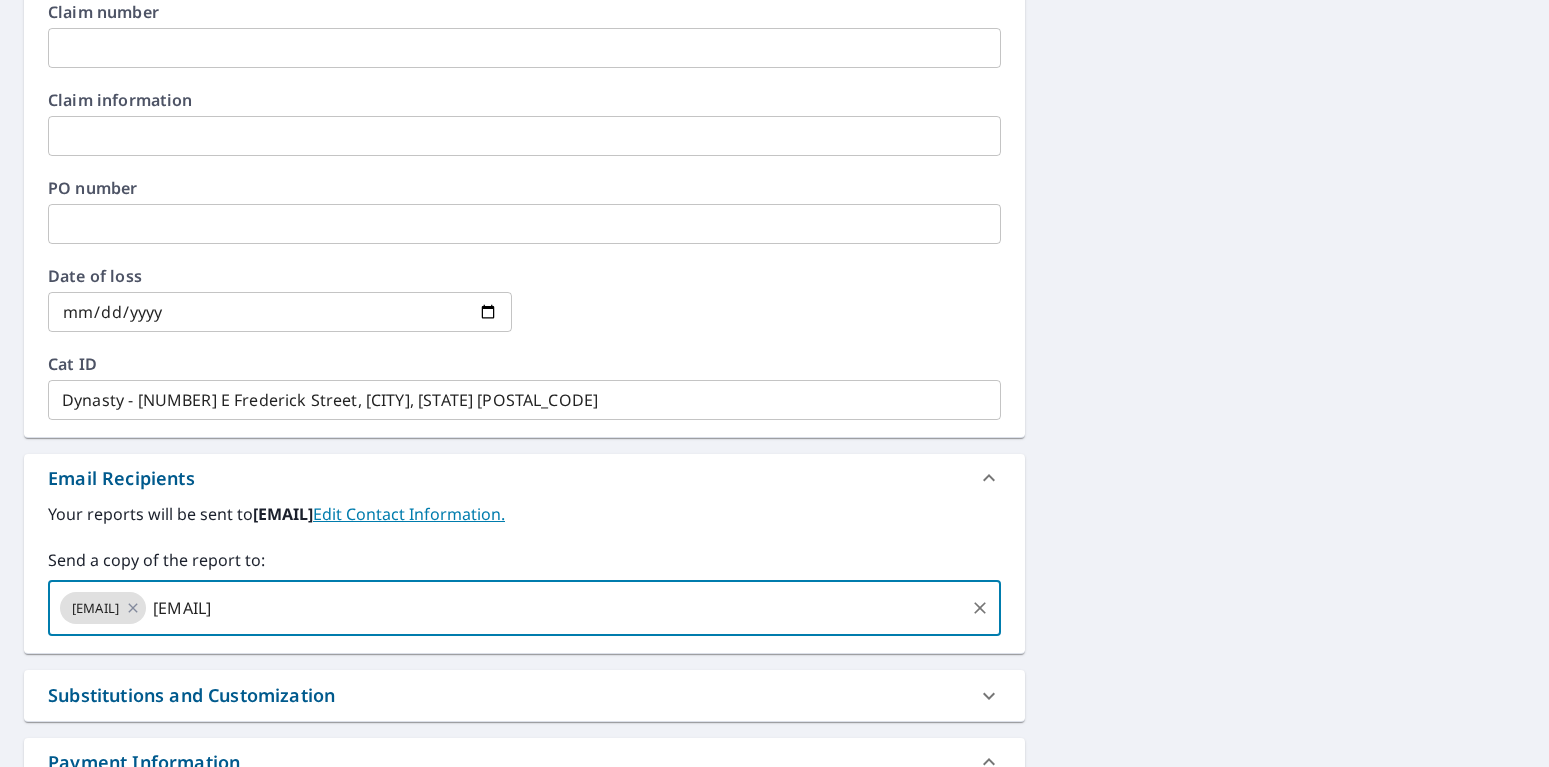 type 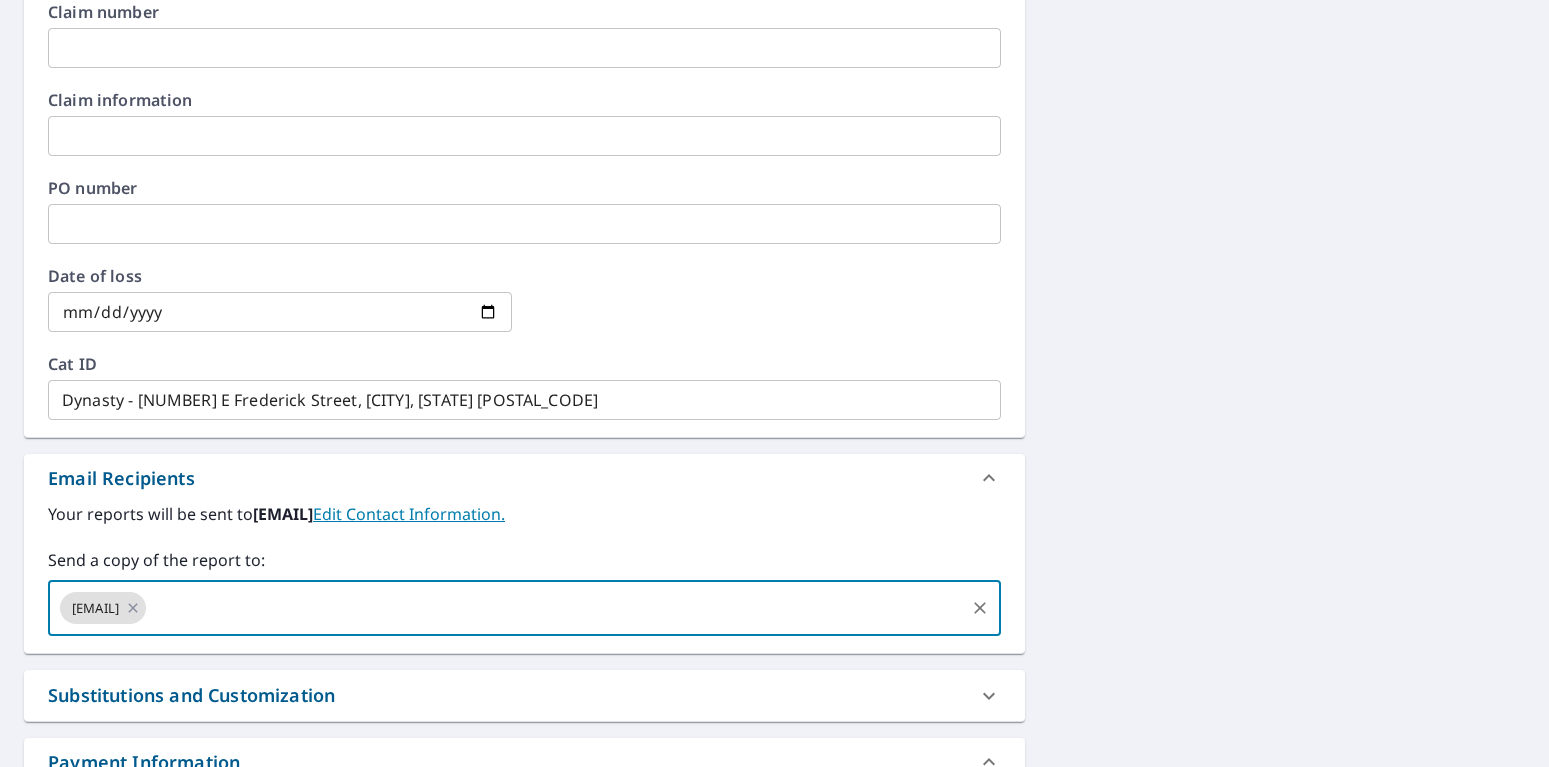 click on "15 E Frederick St Corry, PA 16407 Aerial Road A standard road map Aerial A detailed look from above Labels Labels 250 feet 50 m © 2025 TomTom, © Vexcel Imaging, © 2025 Microsoft Corporation,  © OpenStreetMap Terms PROPERTY TYPE Residential BUILDING ID 15 E Frederick St, Corry, PA, 16407 Changes to structures in last 4 years ( renovations, additions, etc. ) Include Special Instructions x ​ Claim Information Claim number ​ Claim information ​ PO number ​ Date of loss ​ Cat ID Dynasty - 15 E Frederick Street, Corry, PA 16407 ​ Email Recipients Your reports will be sent to  jmukina@modernbuilderssupply.com.  Edit Contact Information. Send a copy of the report to: pdamond@modernbuilderssupply.com ​ Substitutions and Customization Roof measurement report substitutions If a Premium Report is unavailable send me an Extended Coverage 3D Report: Yes No Ask If an Extended Coverage 3D Report is unavailable send me an Extended Coverage 2D Report: Yes No Ask Yes No Ask Additional Report Formats DXF RXF $0" at bounding box center [774, 148] 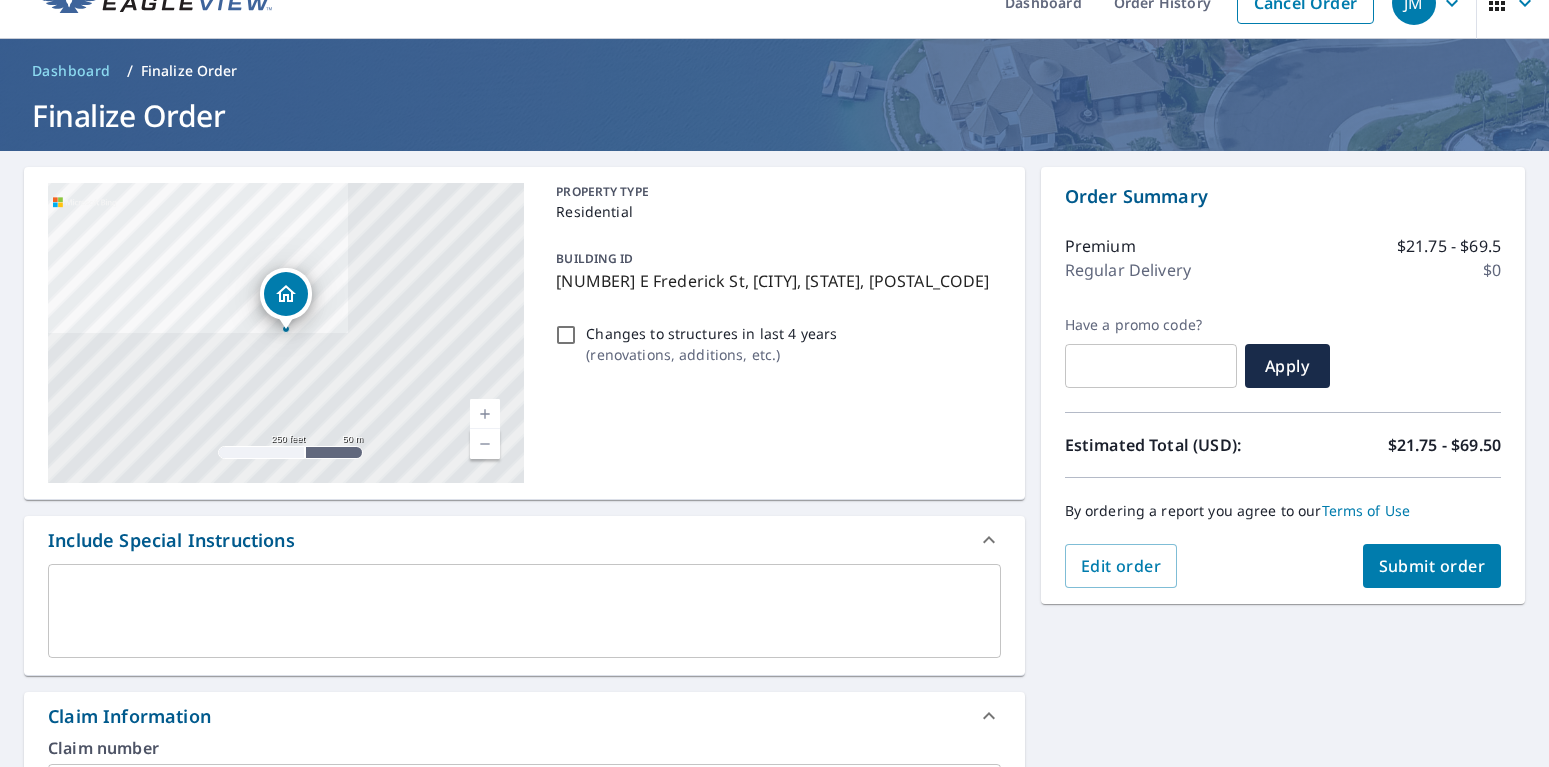 scroll, scrollTop: 0, scrollLeft: 0, axis: both 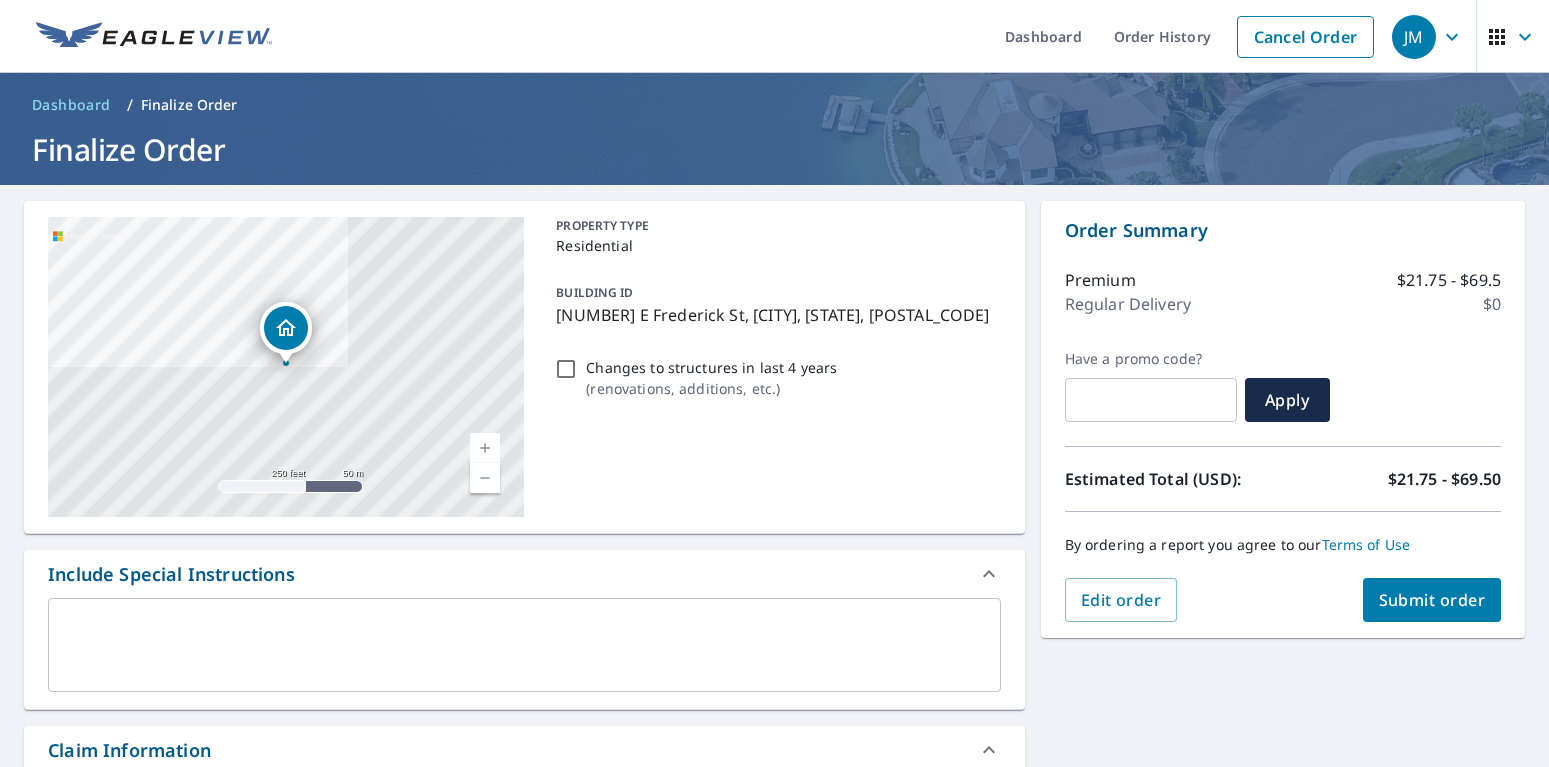click on "Submit order" at bounding box center (1432, 600) 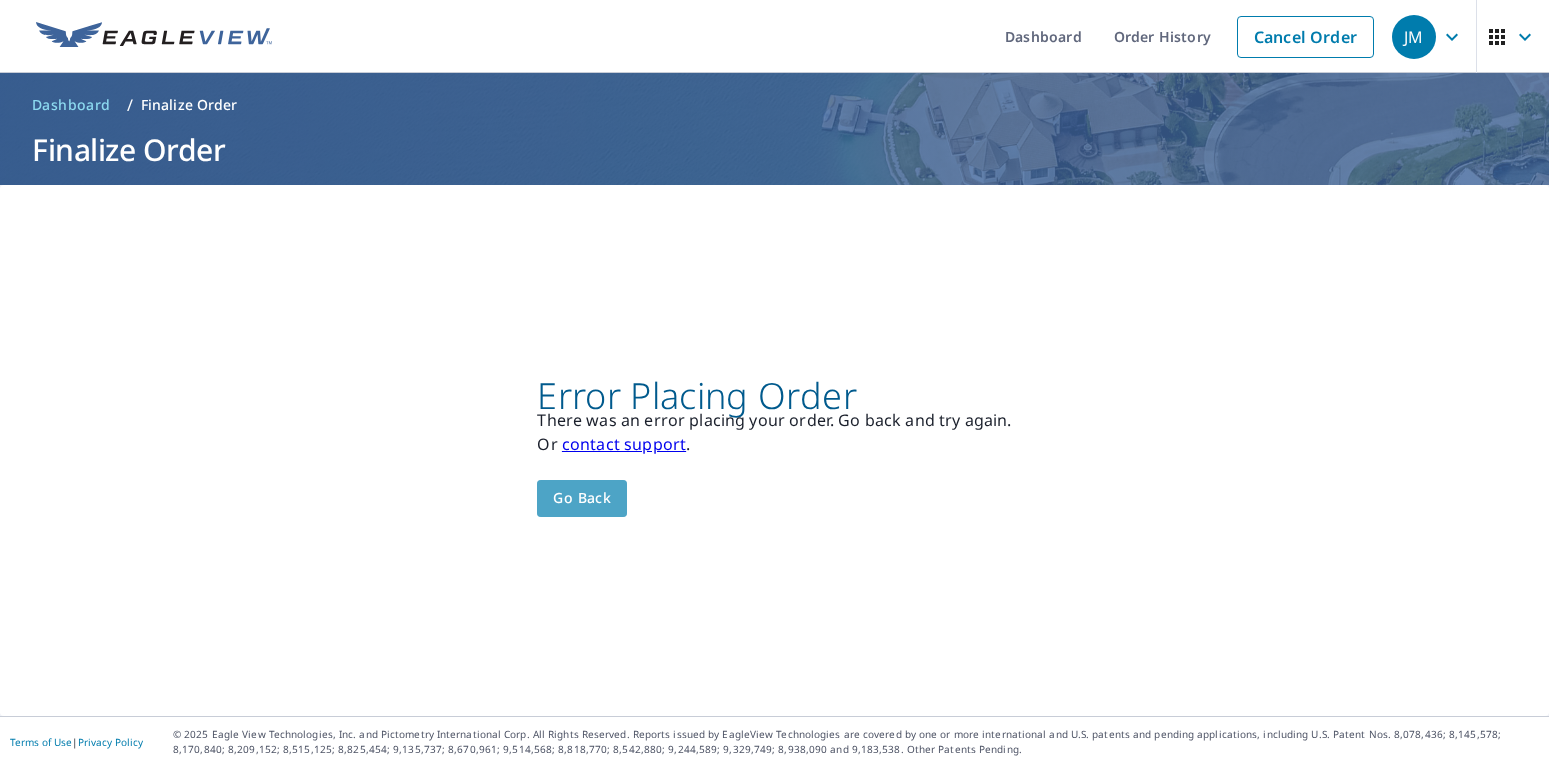 click on "Go back" at bounding box center [582, 498] 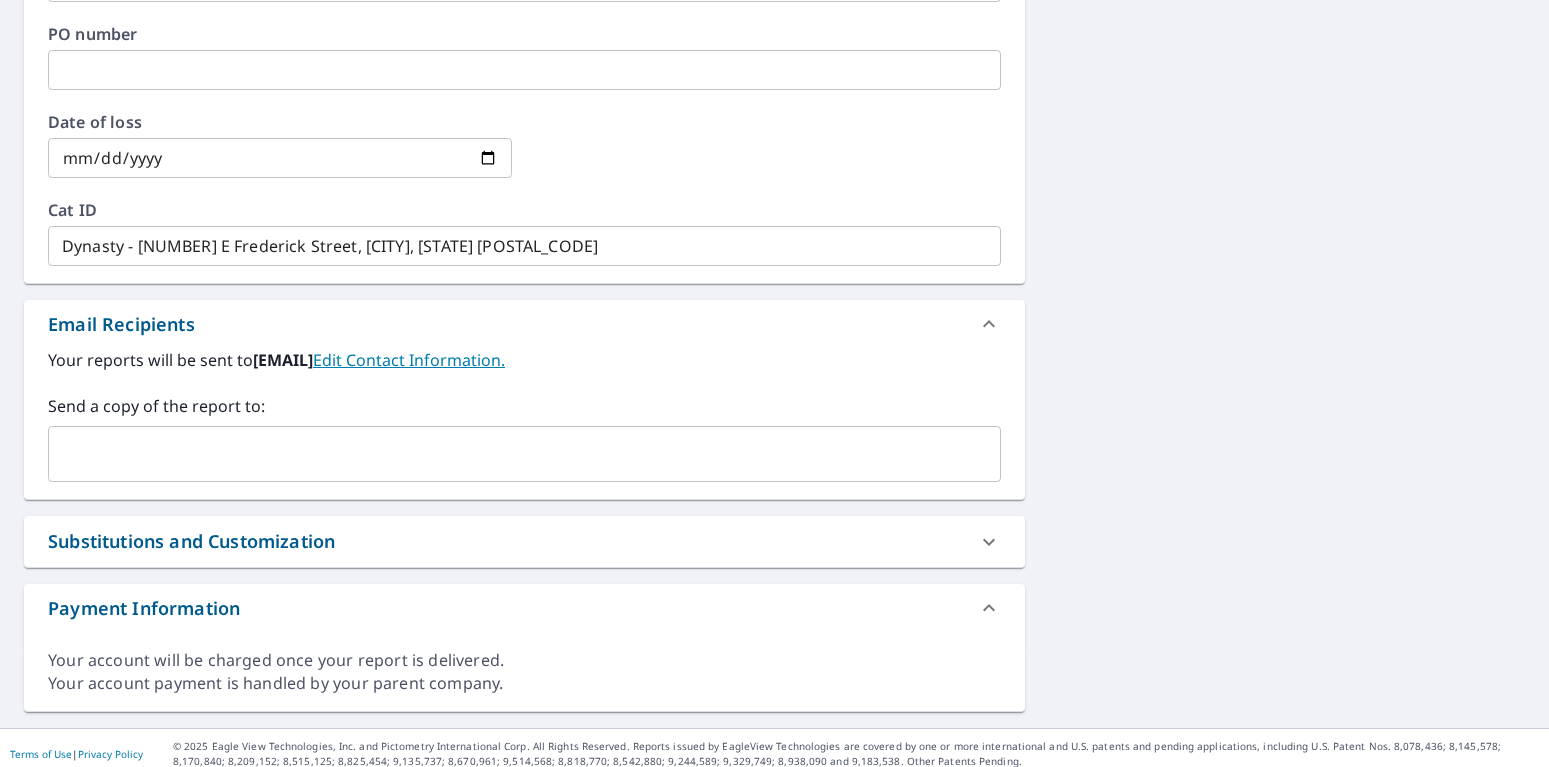 scroll, scrollTop: 792, scrollLeft: 0, axis: vertical 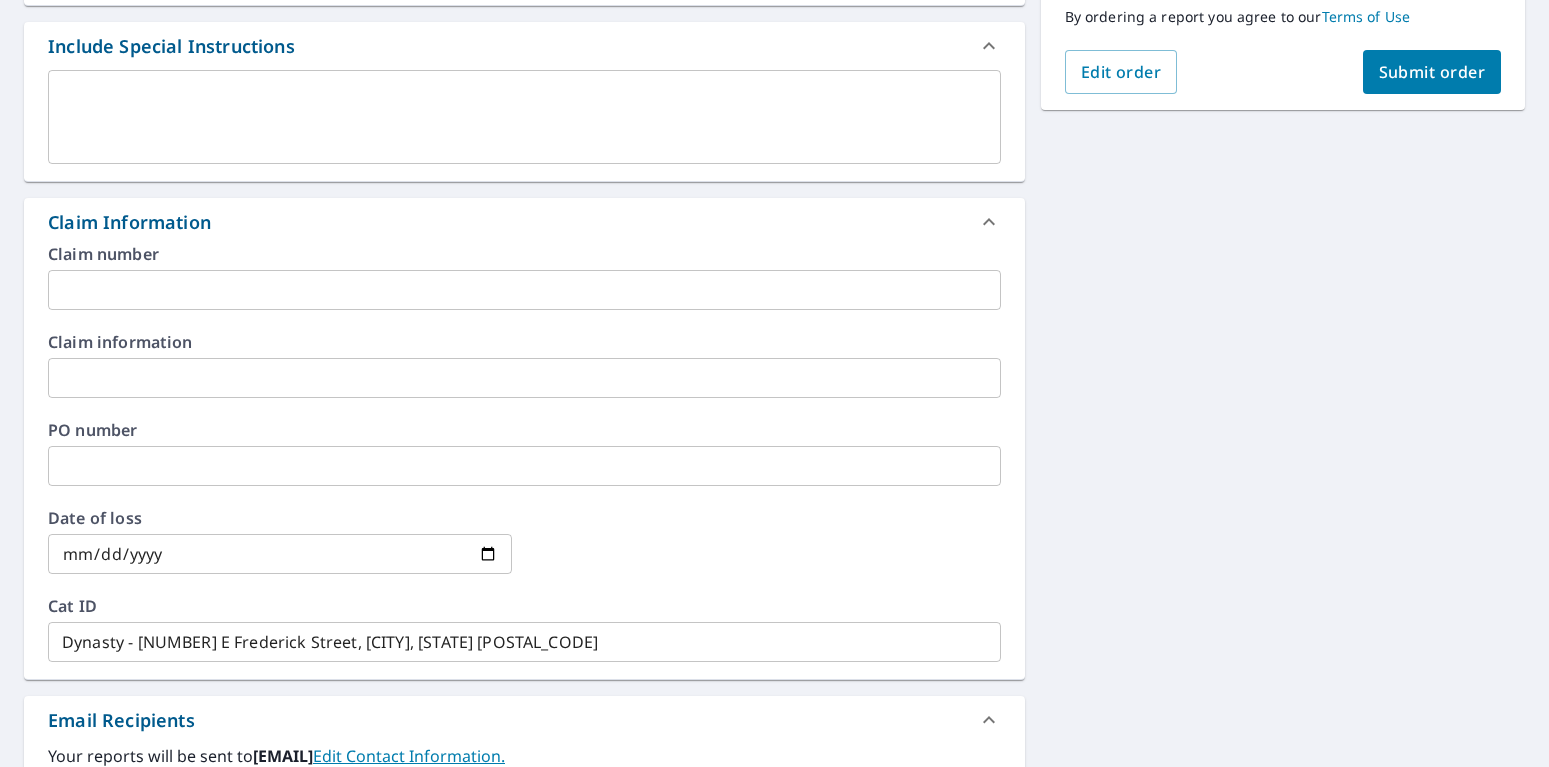 click on "[NUMBER] [STREET], [CITY], [STATE] [POSTAL_CODE] Aerial Road A standard road map Aerial A detailed look from above Labels Labels 250 feet 50 m © 2025 TomTom, © Vexcel Imaging, © 2025 Microsoft Corporation,  © OpenStreetMap Terms PROPERTY TYPE Residential BUILDING ID [NUMBER] [STREET], [CITY], [STATE], [POSTAL_CODE] Changes to structures in last 4 years ( renovations, additions, etc. ) Include Special Instructions x ​ Claim Information Claim number ​ Claim information ​ PO number ​ Date of loss ​ Cat ID [COMPANY_NAME] - [NUMBER] [STREET], [CITY], [STATE] [POSTAL_CODE] ​ Email Recipients Your reports will be sent to  [EMAIL].  Edit Contact Information. Send a copy of the report to: ​ Substitutions and Customization Roof measurement report substitutions If a Premium Report is unavailable send me an Extended Coverage 3D Report: Yes No Ask If an Extended Coverage 3D Report is unavailable send me an Extended Coverage 2D Report: Yes No Ask If a Residential/Multi-Family Report is unavailable send me a Commercial Report:" at bounding box center (774, 390) 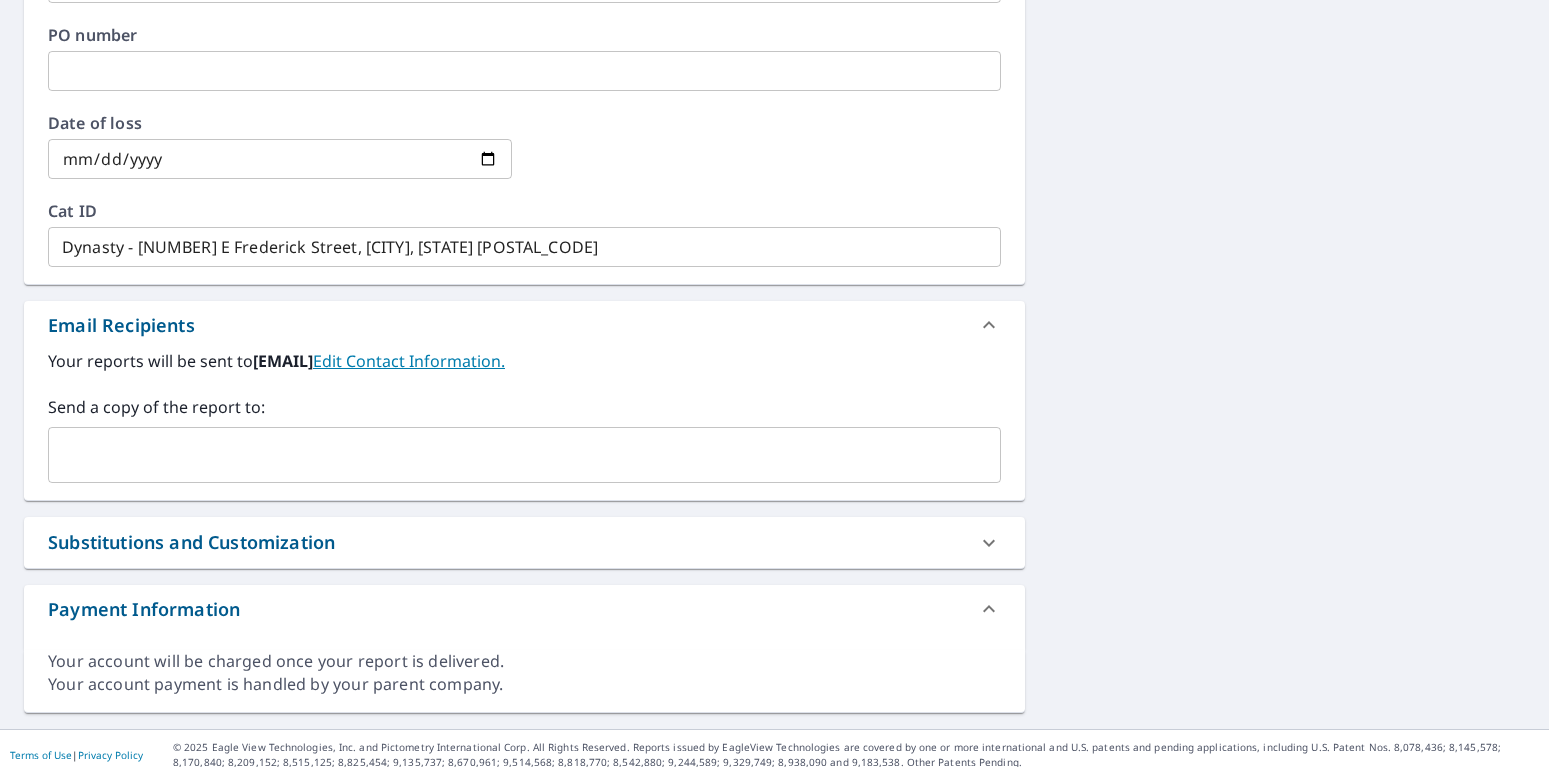 scroll, scrollTop: 936, scrollLeft: 0, axis: vertical 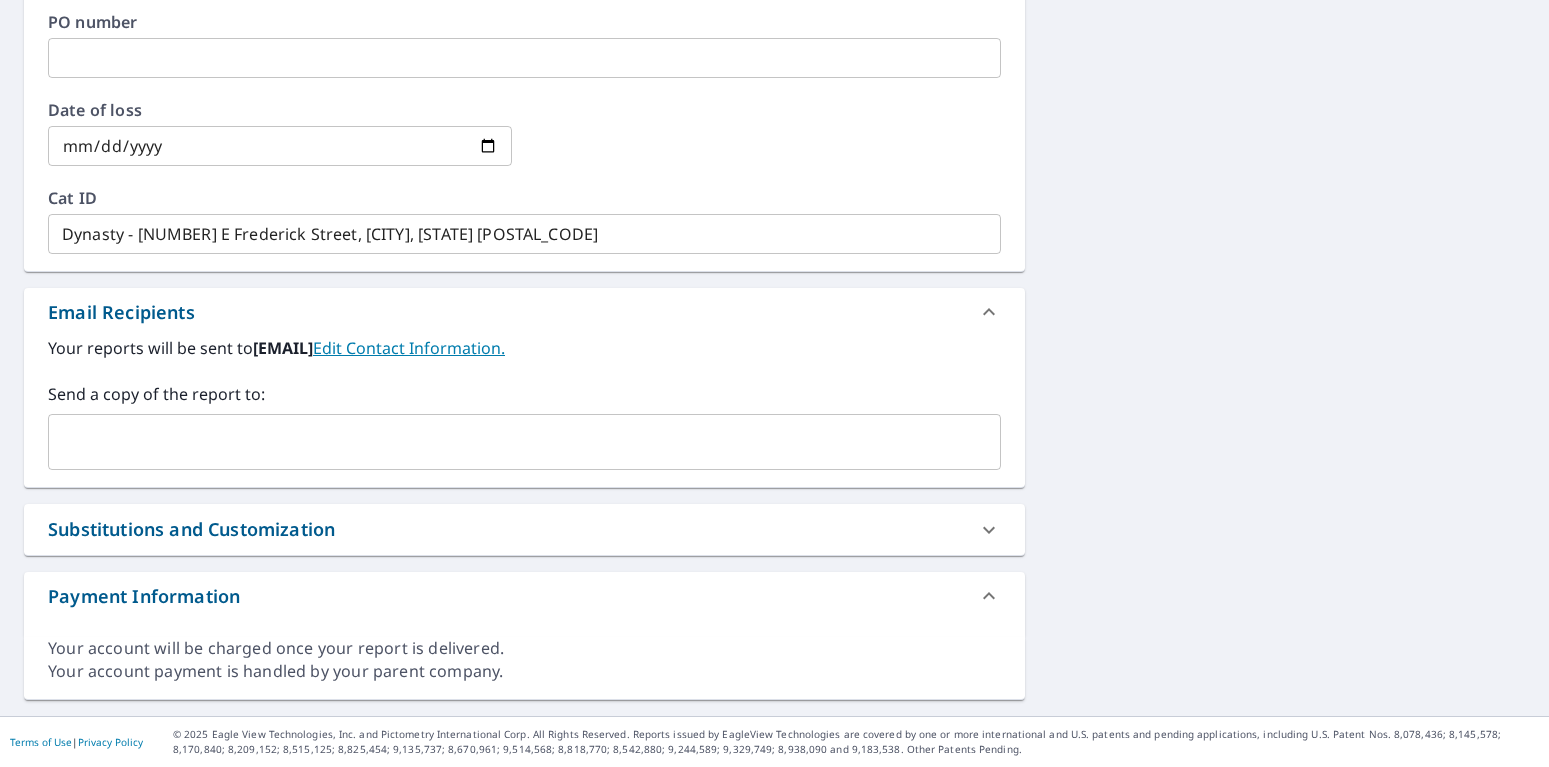 click at bounding box center (509, 442) 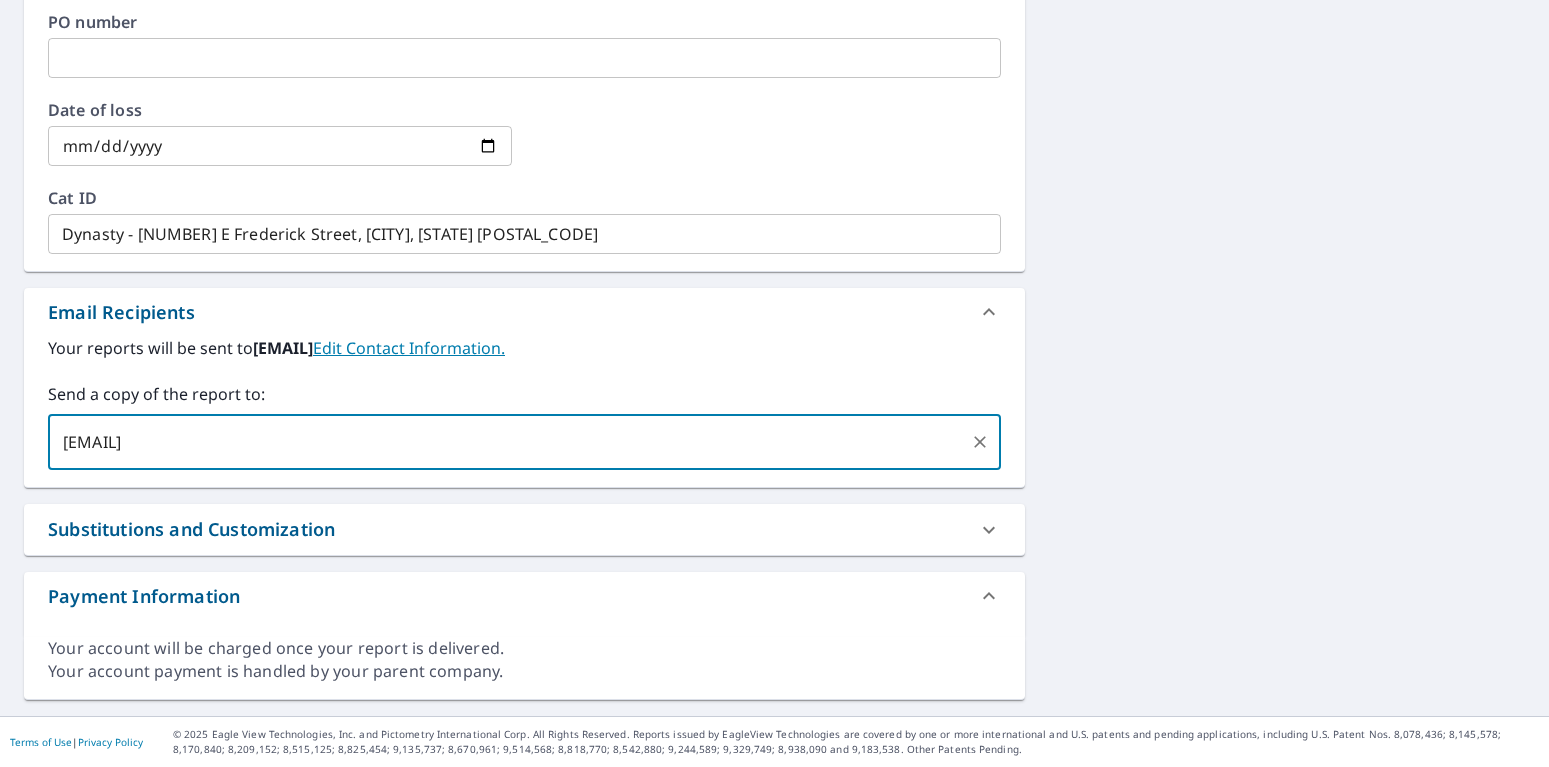 type on "[EMAIL]" 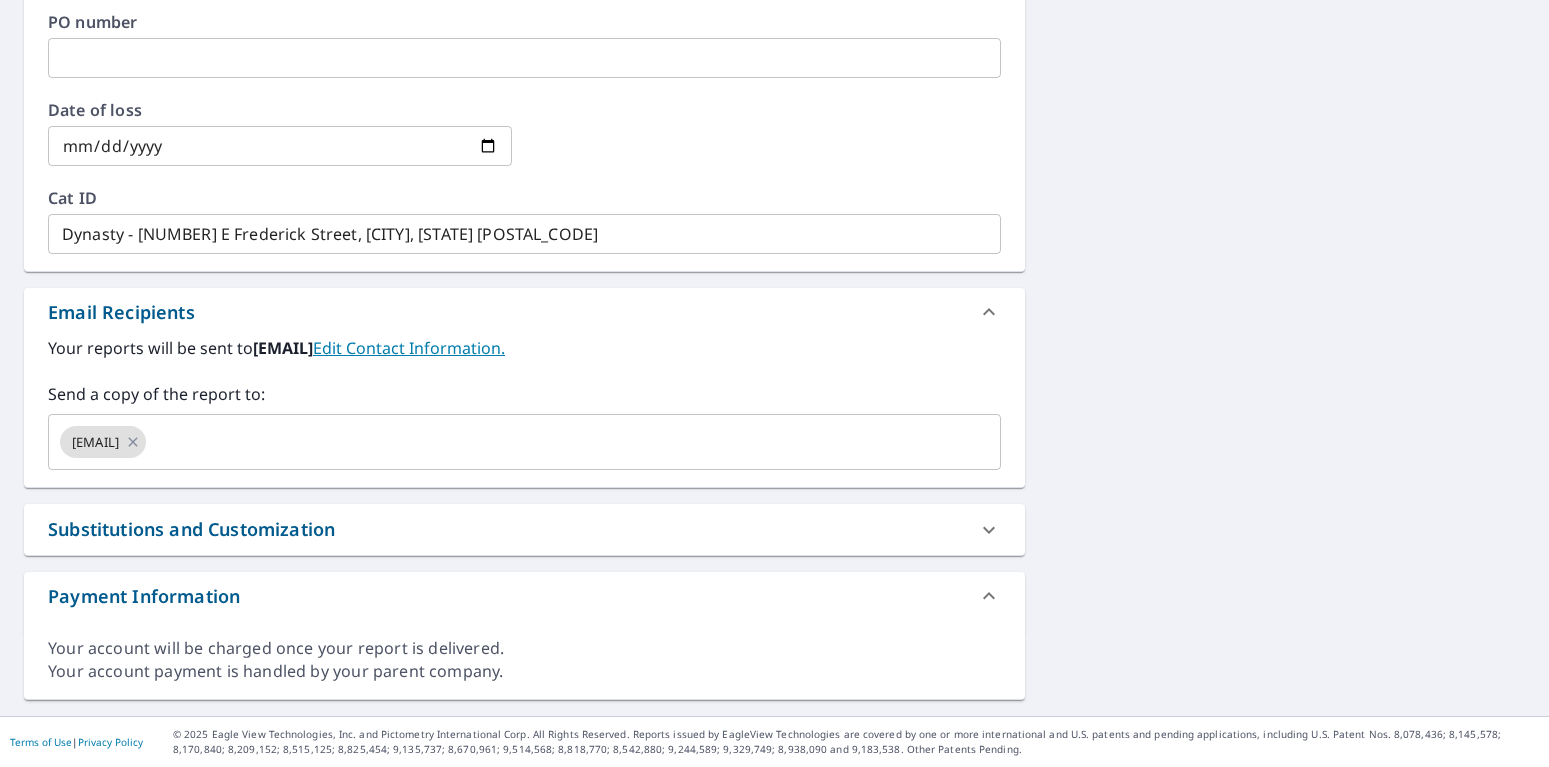 click on "15 E Frederick St Corry, PA 16407 Aerial Road A standard road map Aerial A detailed look from above Labels Labels 250 feet 50 m © 2025 TomTom, © Vexcel Imaging, © 2025 Microsoft Corporation,  © OpenStreetMap Terms PROPERTY TYPE Residential BUILDING ID 15 E Frederick St, Corry, PA, 16407 Changes to structures in last 4 years ( renovations, additions, etc. ) Include Special Instructions x ​ Claim Information Claim number ​ Claim information ​ PO number ​ Date of loss ​ Cat ID Dynasty - 15 E Frederick Street, Corry, PA 16407 ​ Email Recipients Your reports will be sent to  jmukina@modernbuilderssupply.com.  Edit Contact Information. Send a copy of the report to: pdamond@modernbuilderssupply.com ​ Substitutions and Customization Roof measurement report substitutions If a Premium Report is unavailable send me an Extended Coverage 3D Report: Yes No Ask If an Extended Coverage 3D Report is unavailable send me an Extended Coverage 2D Report: Yes No Ask Yes No Ask Additional Report Formats DXF RXF $0" at bounding box center (774, -18) 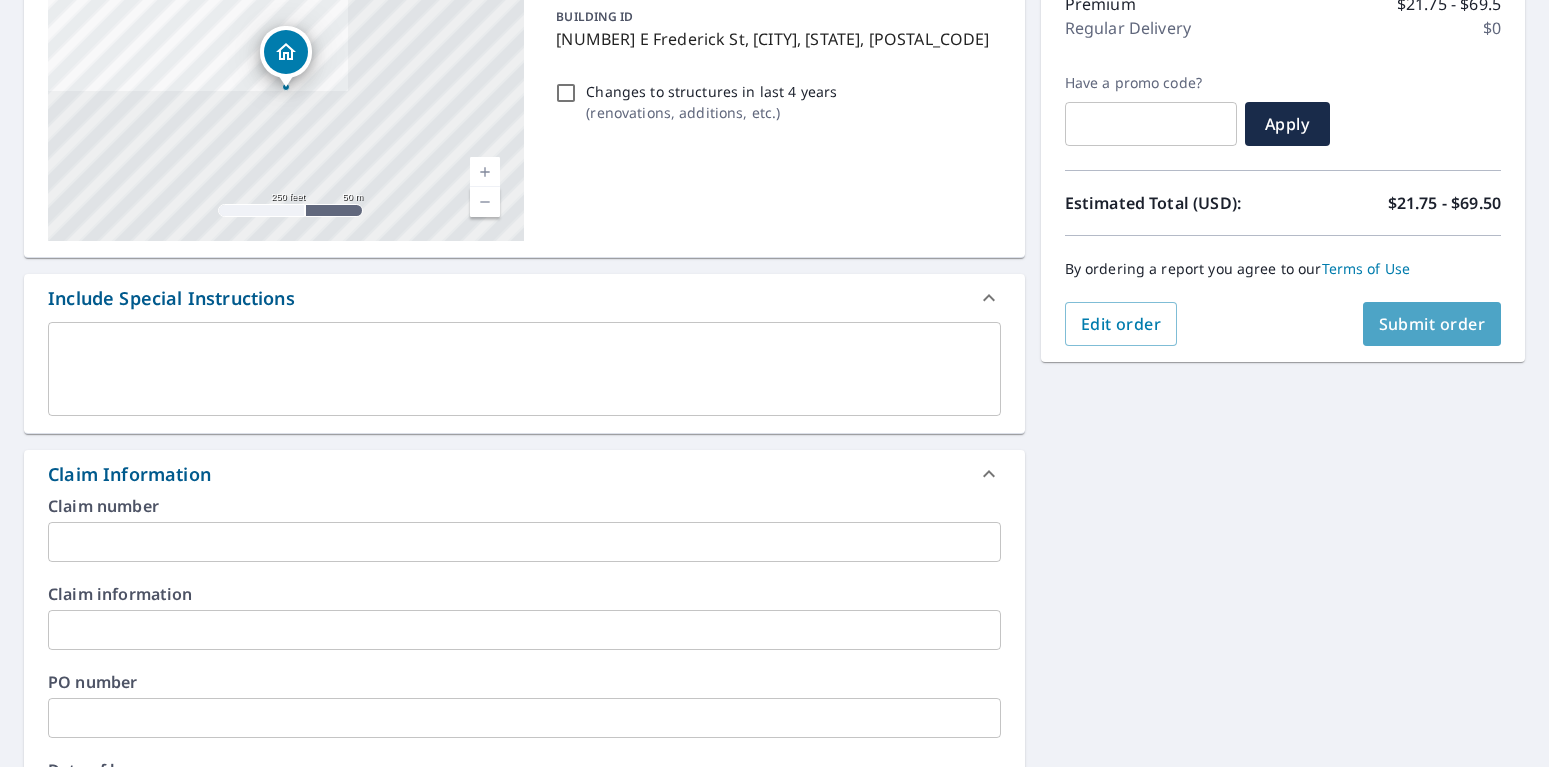 click on "Submit order" at bounding box center [1432, 324] 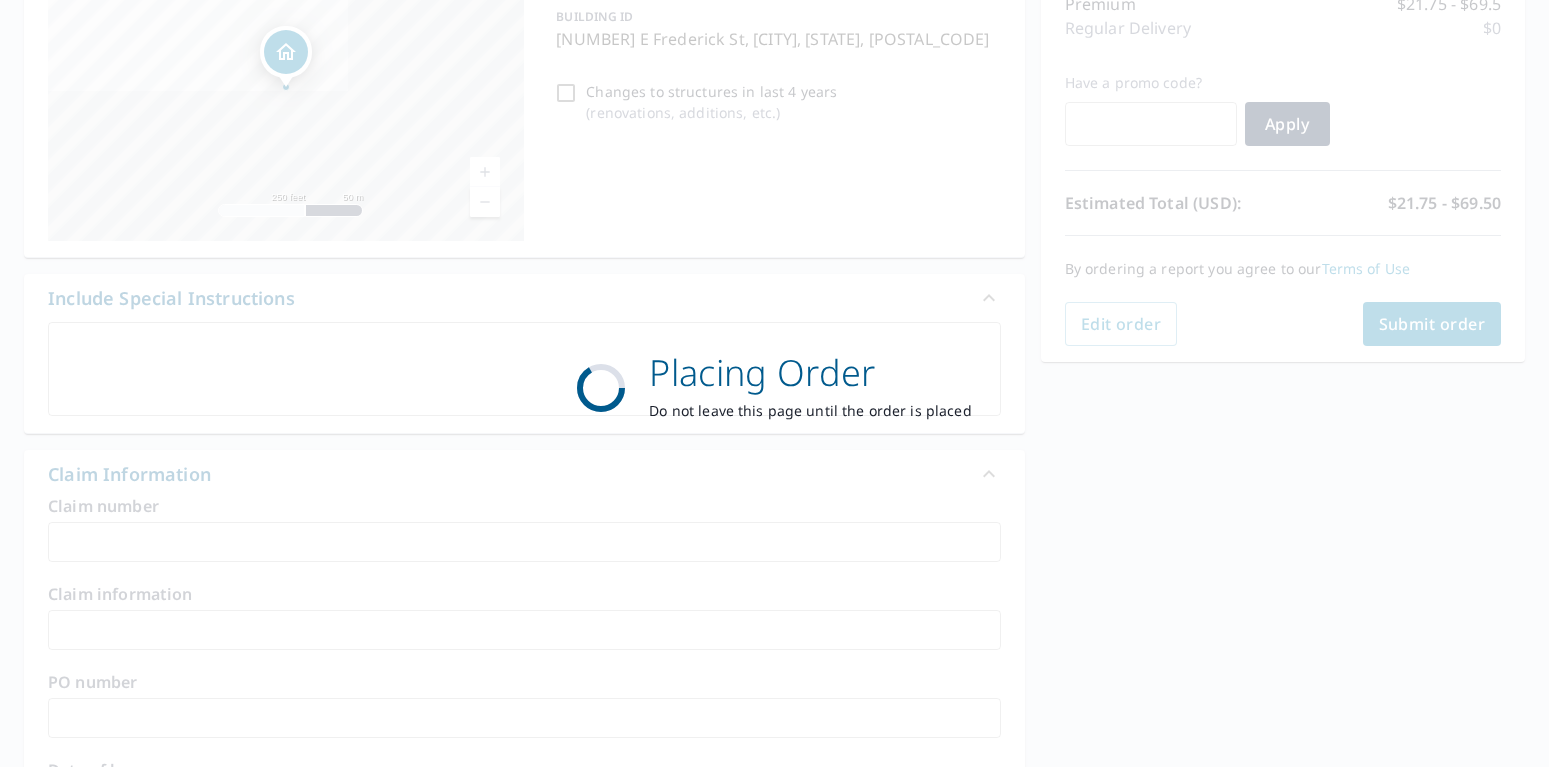 scroll, scrollTop: 0, scrollLeft: 0, axis: both 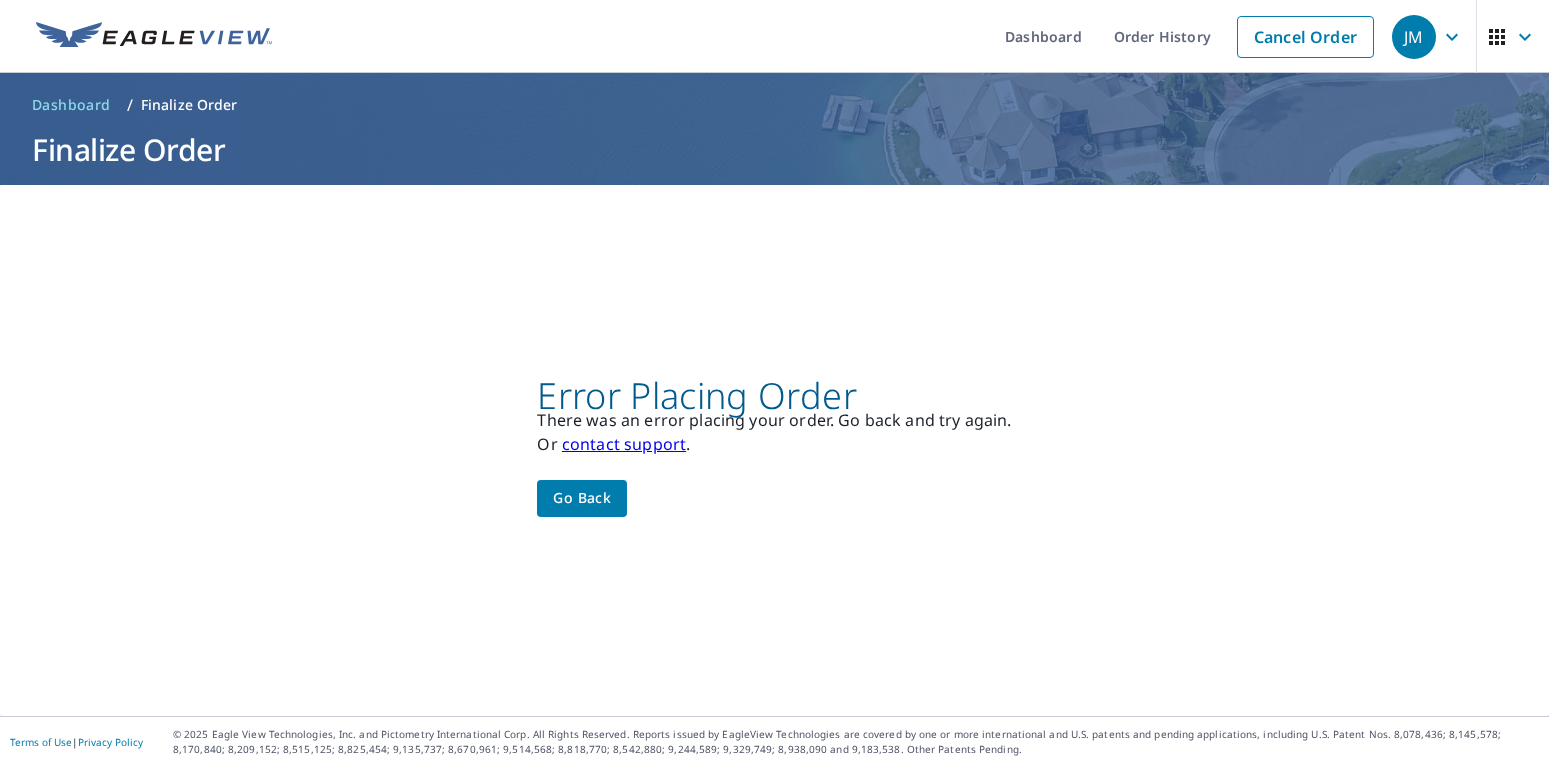 click on "Go back" at bounding box center [582, 498] 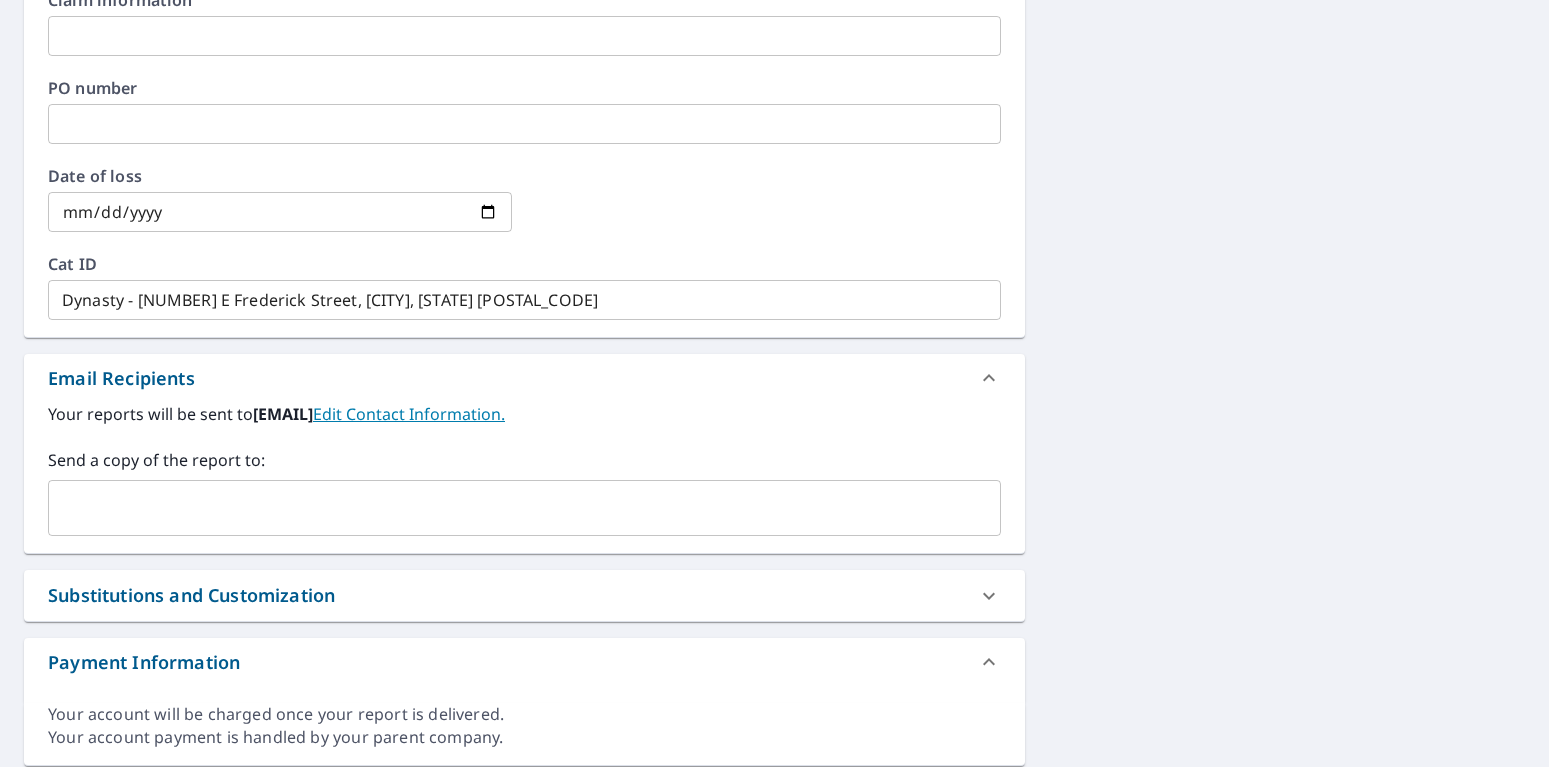 scroll, scrollTop: 936, scrollLeft: 0, axis: vertical 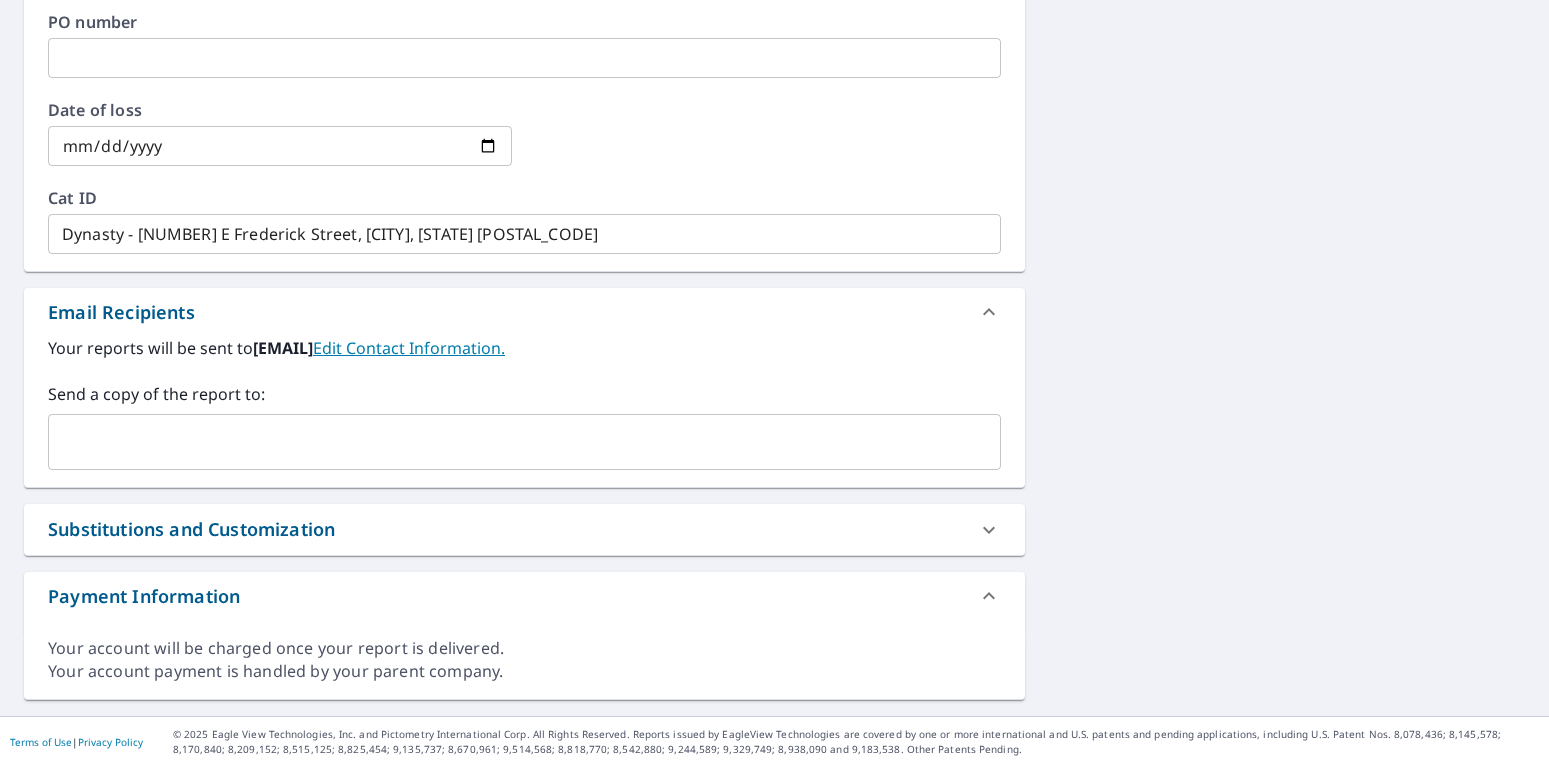 click on "Substitutions and Customization" at bounding box center (506, 529) 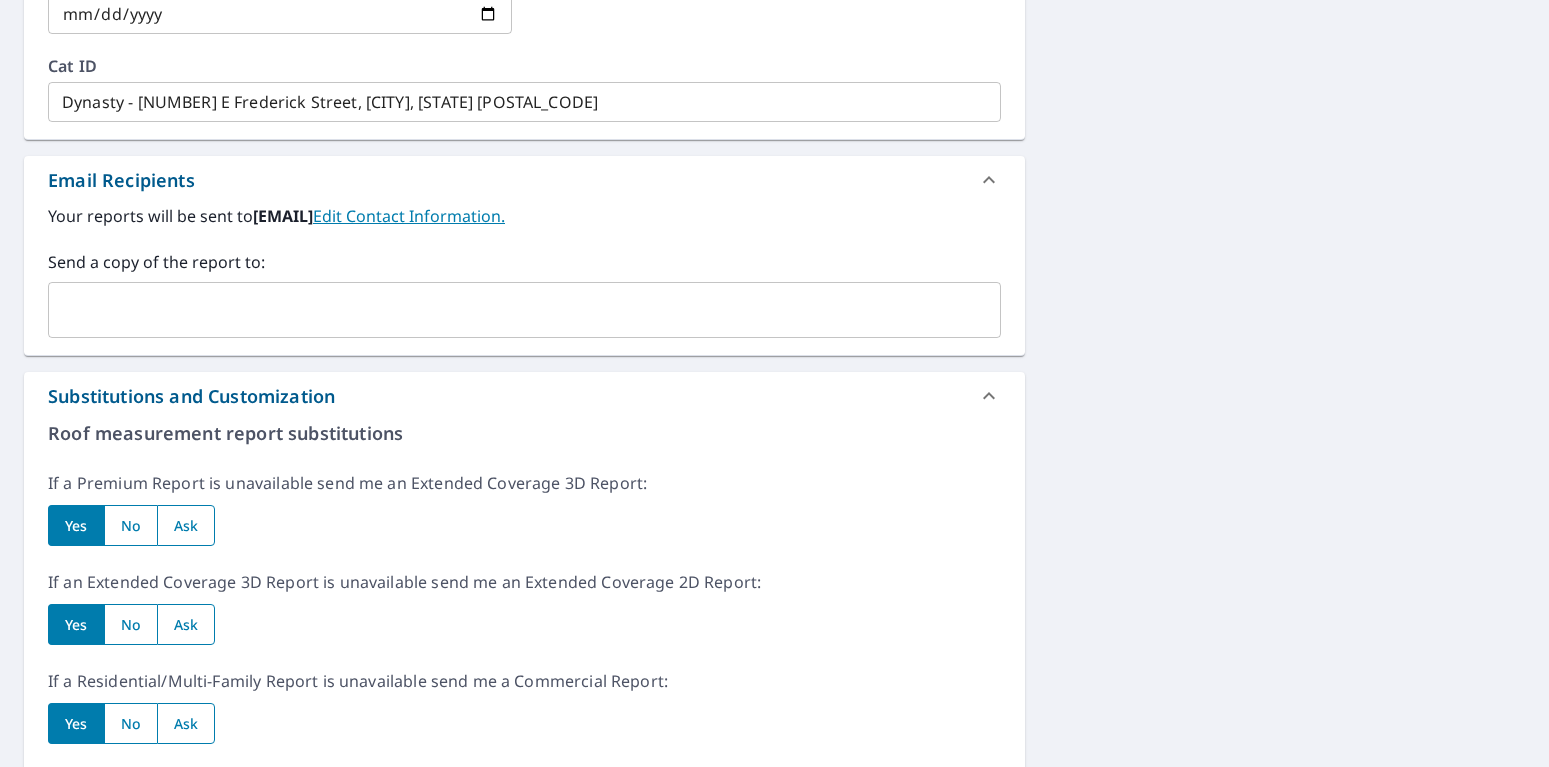 scroll, scrollTop: 936, scrollLeft: 0, axis: vertical 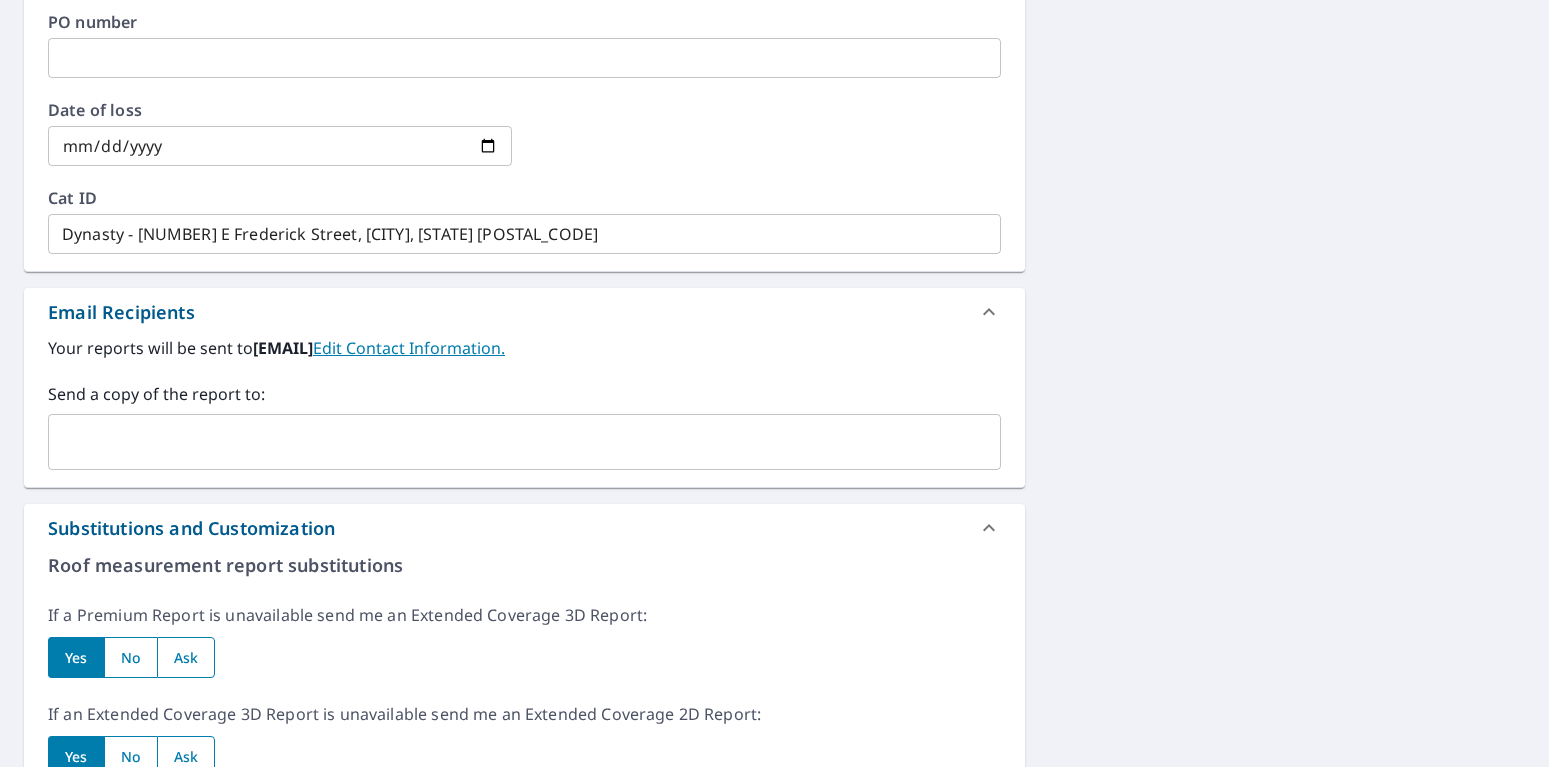 click 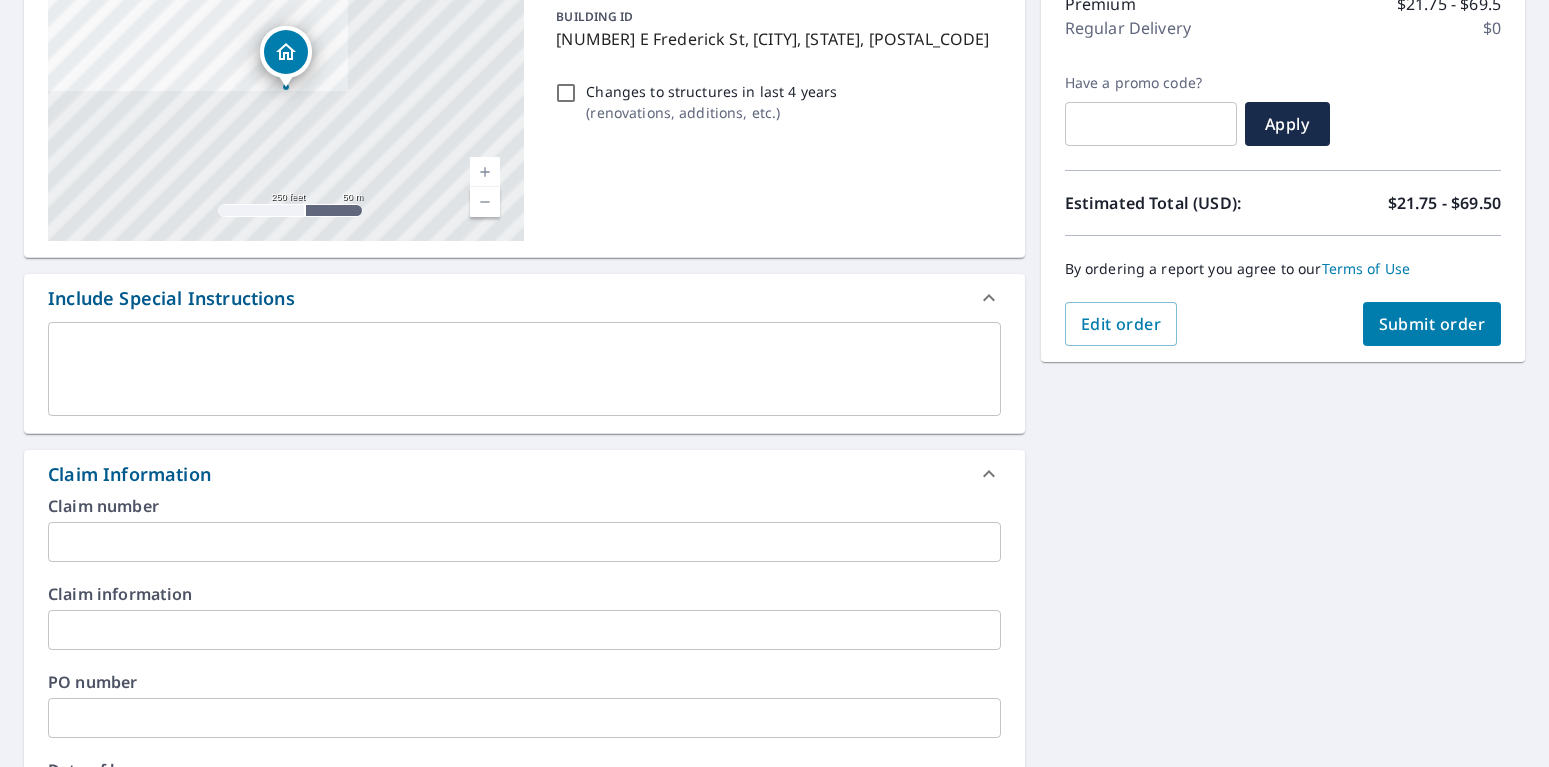 scroll, scrollTop: 0, scrollLeft: 0, axis: both 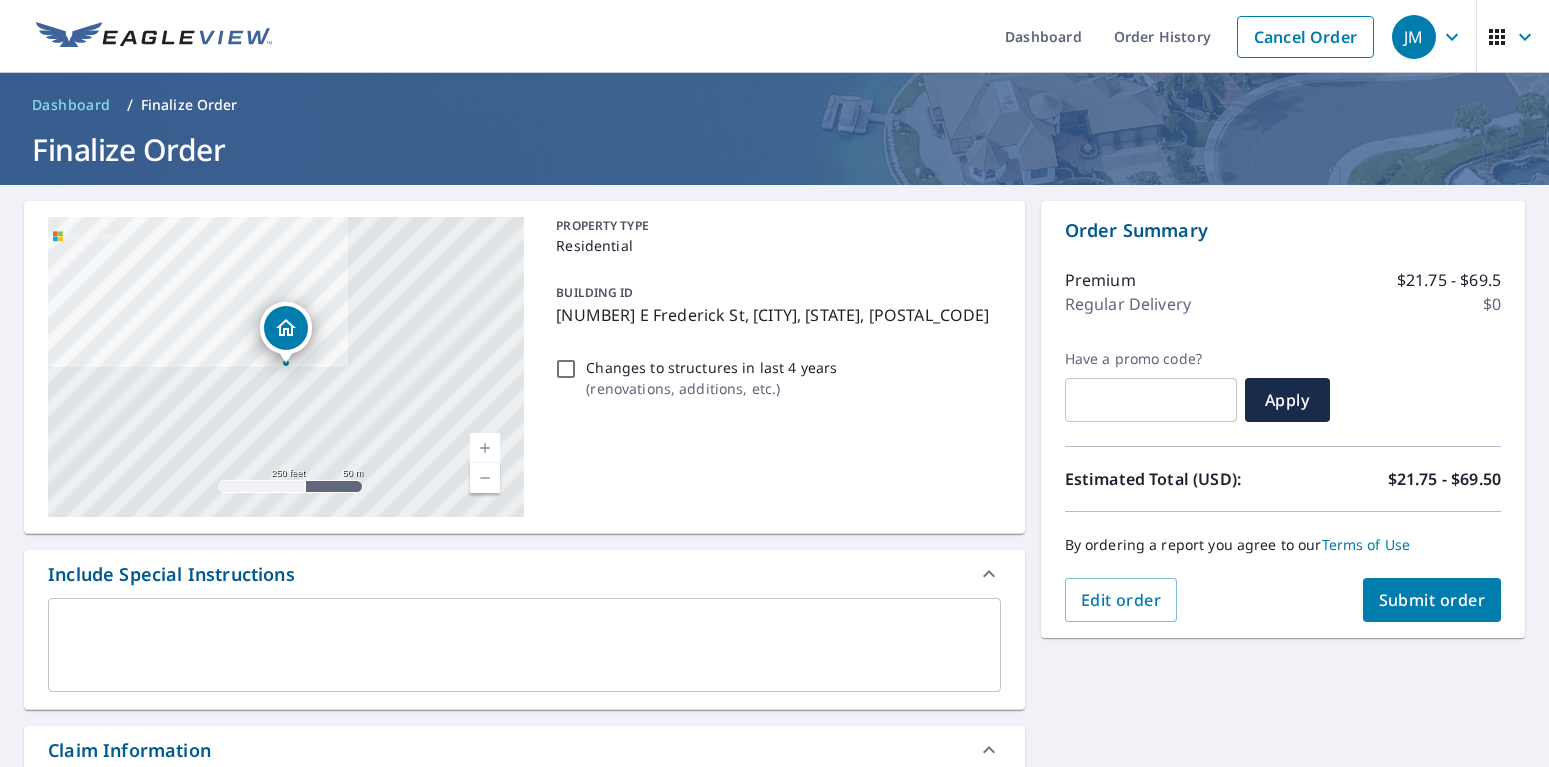 click on "Submit order" at bounding box center [1432, 600] 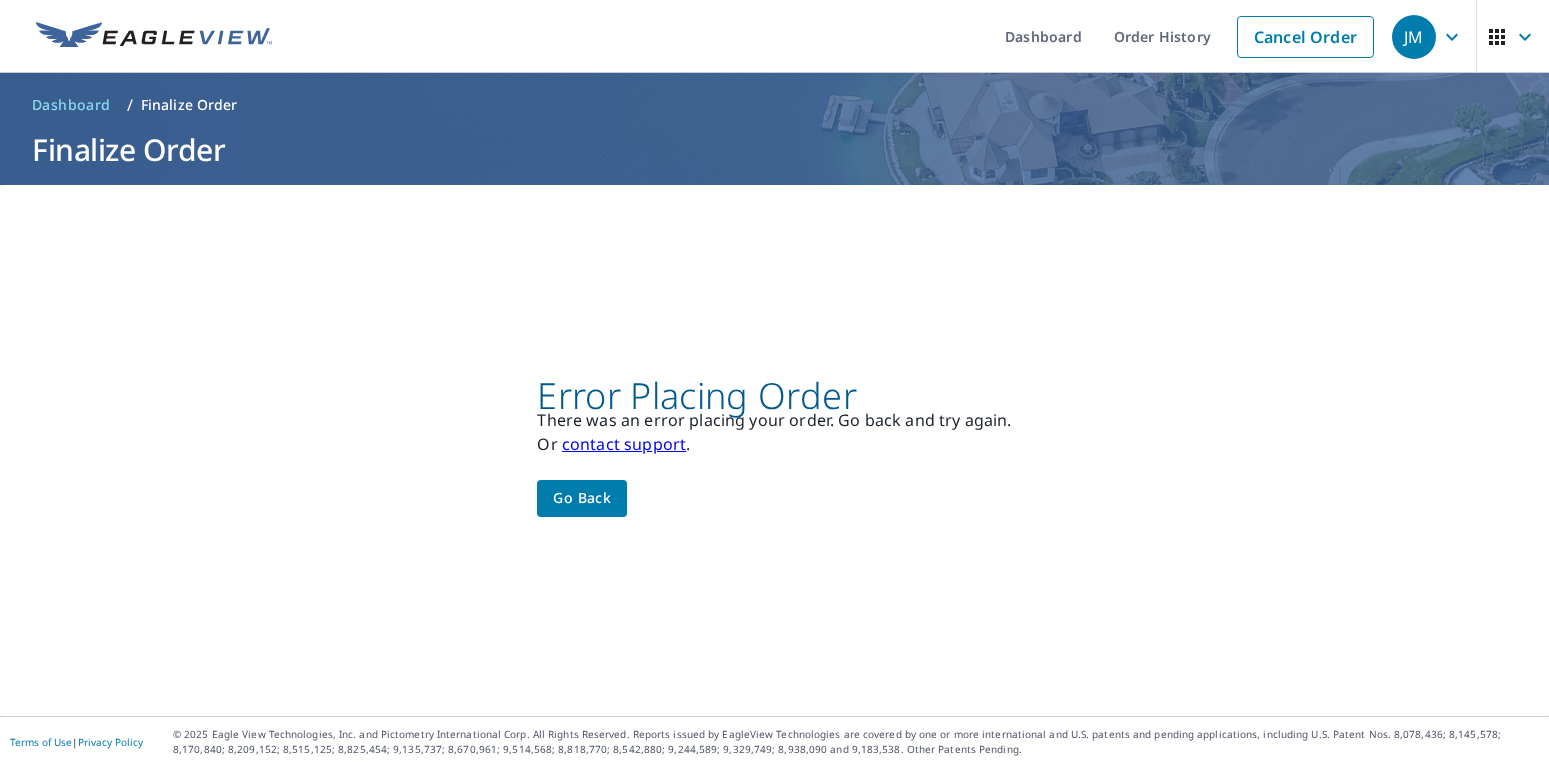 click on "Go back" at bounding box center (582, 498) 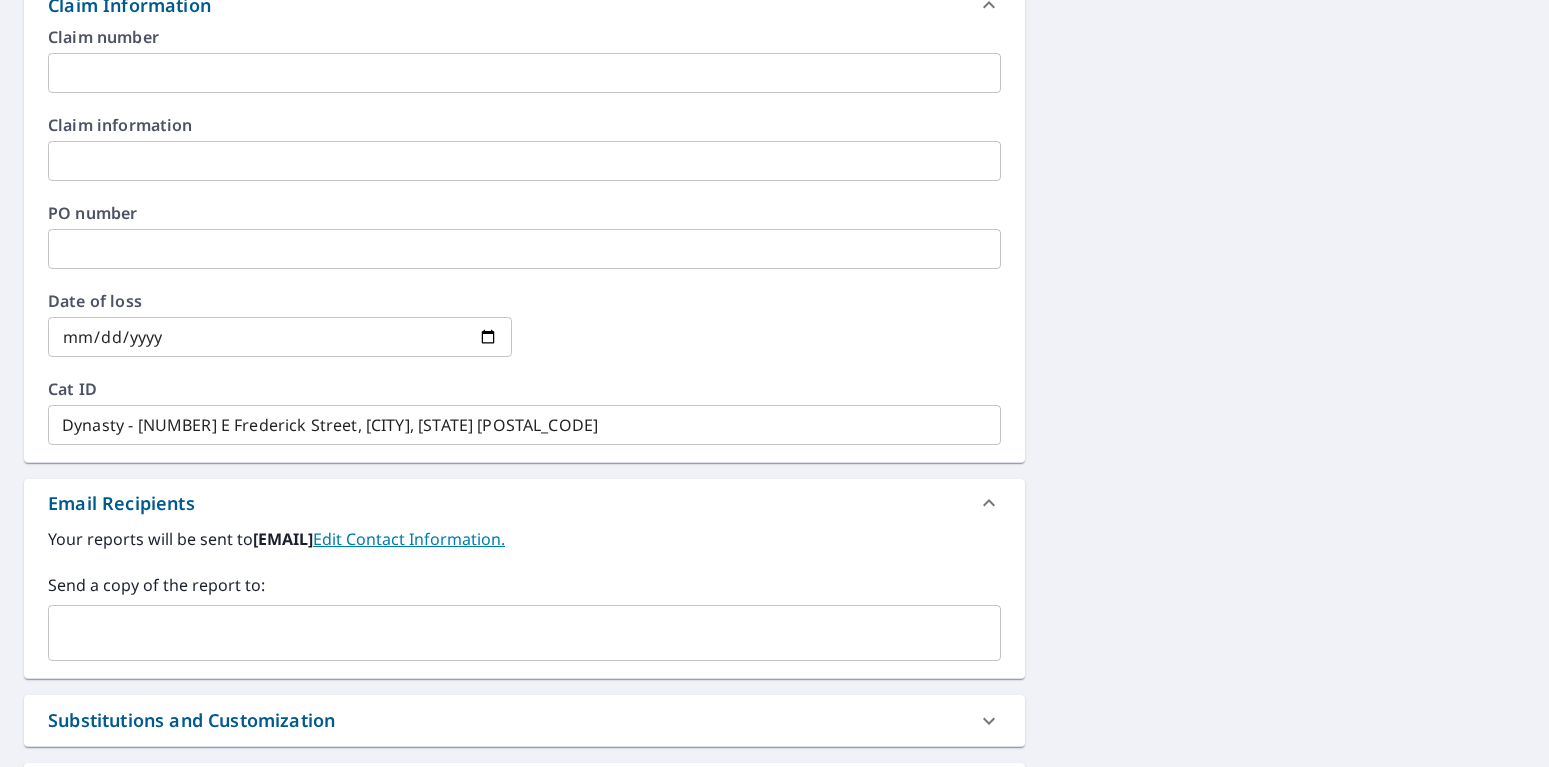 scroll, scrollTop: 792, scrollLeft: 0, axis: vertical 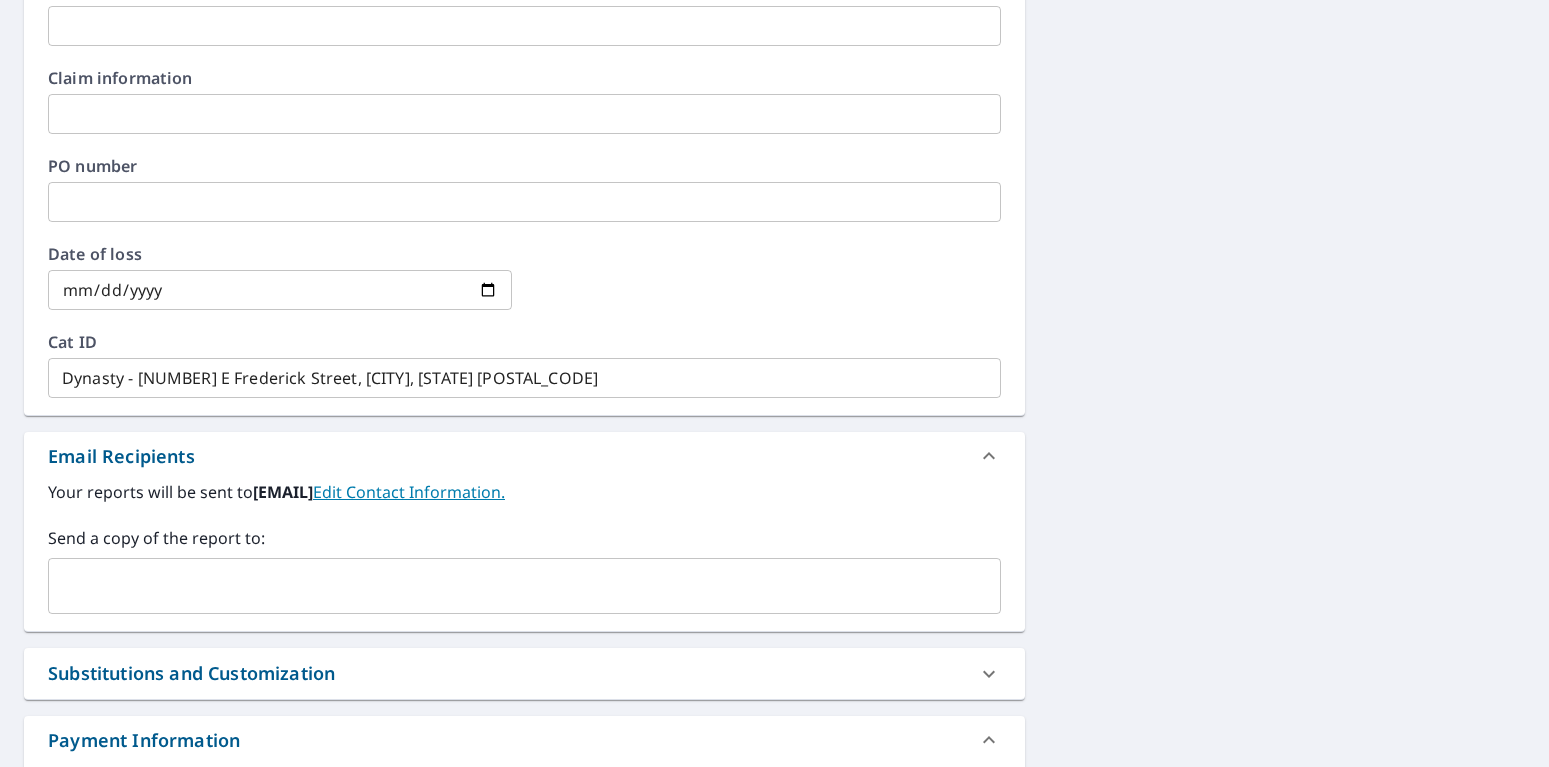 click at bounding box center [509, 586] 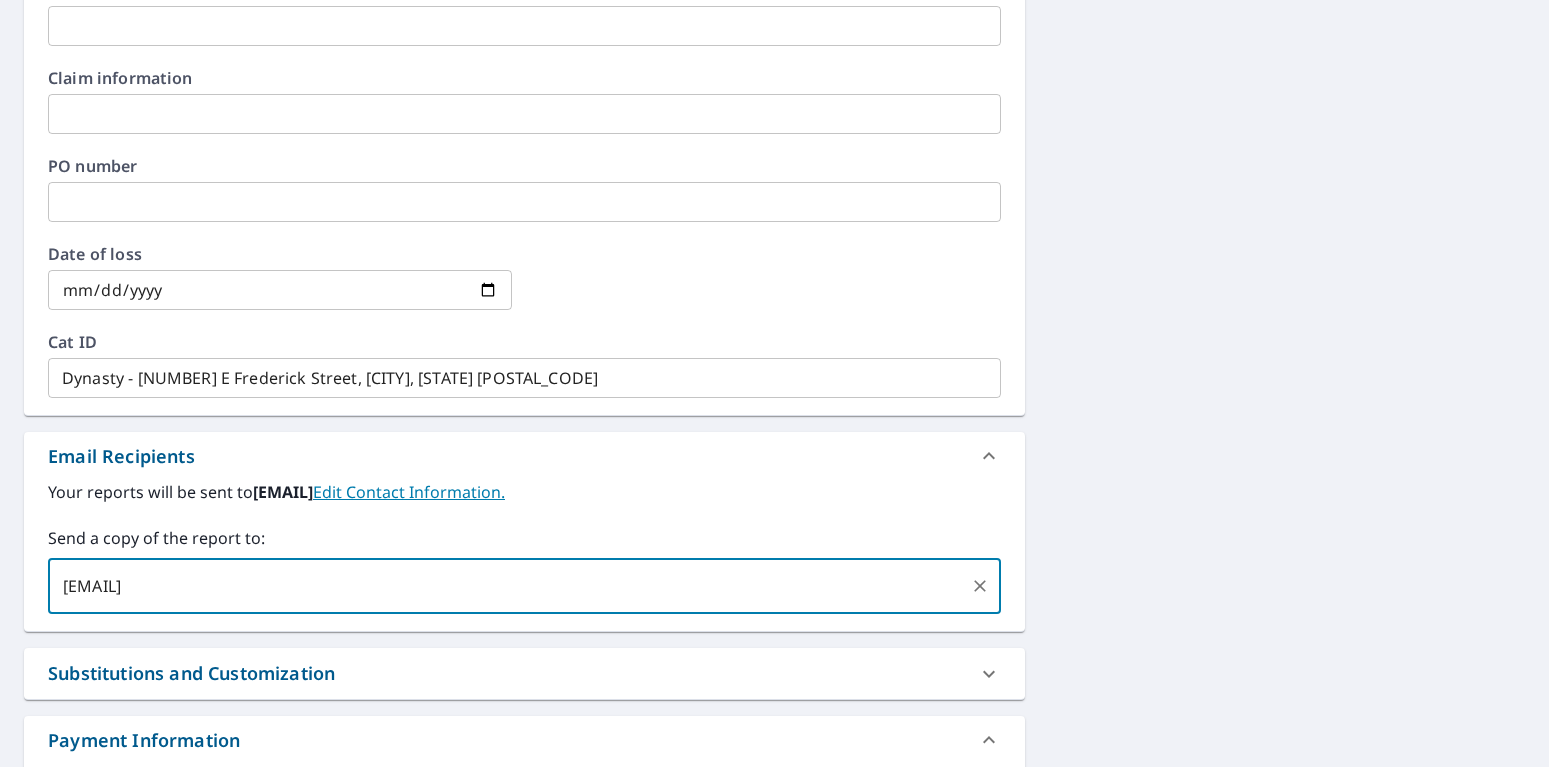 type on "[EMAIL]" 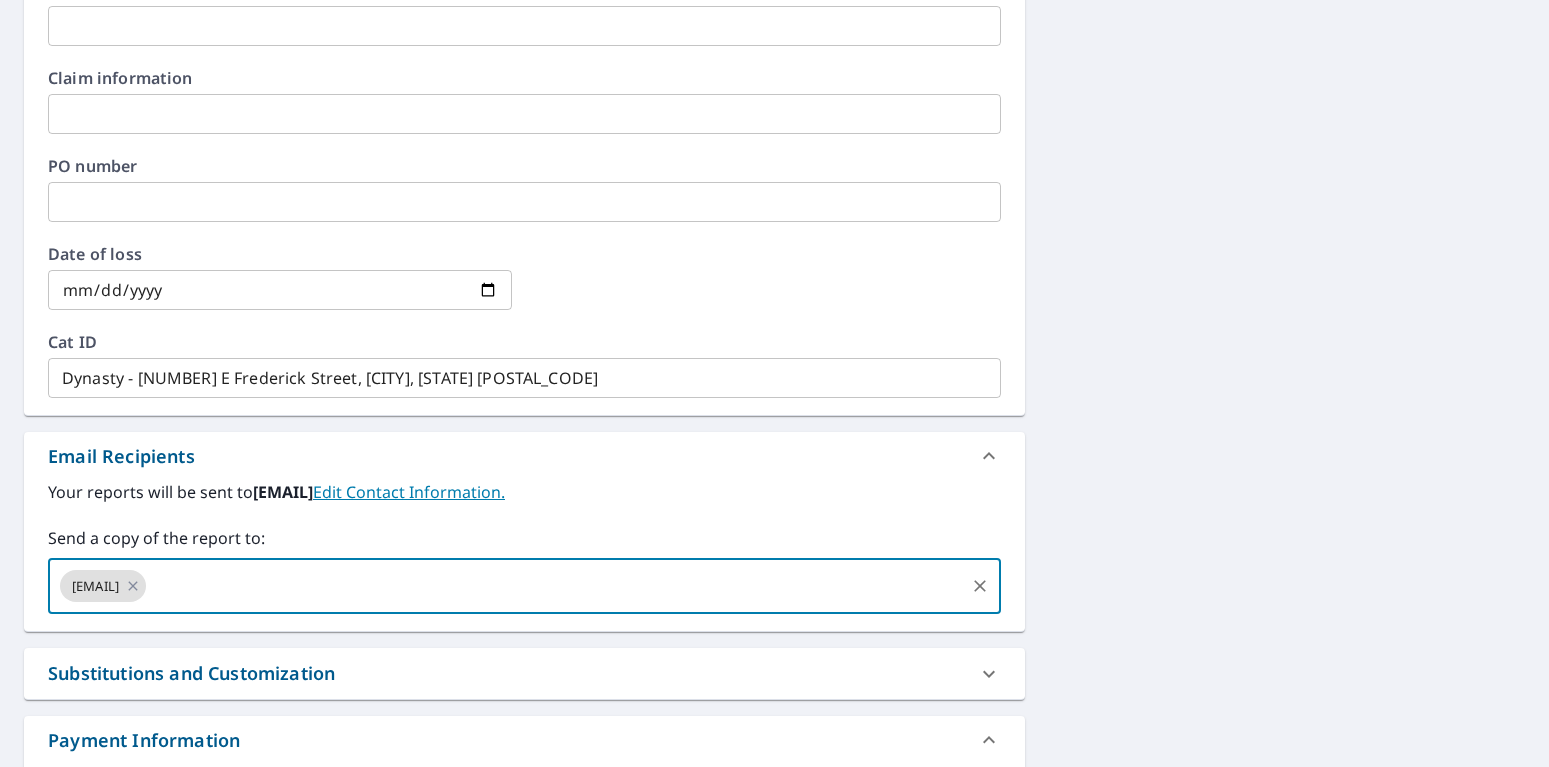 click on "15 E Frederick St Corry, PA 16407 Aerial Road A standard road map Aerial A detailed look from above Labels Labels 250 feet 50 m © 2025 TomTom, © Vexcel Imaging, © 2025 Microsoft Corporation,  © OpenStreetMap Terms PROPERTY TYPE Residential BUILDING ID 15 E Frederick St, Corry, PA, 16407 Changes to structures in last 4 years ( renovations, additions, etc. ) Include Special Instructions x ​ Claim Information Claim number ​ Claim information ​ PO number ​ Date of loss ​ Cat ID Dynasty - 15 E Frederick Street, Corry, PA 16407 ​ Email Recipients Your reports will be sent to  jmukina@modernbuilderssupply.com.  Edit Contact Information. Send a copy of the report to: pdamond@modernbuilderssupply.com ​ Substitutions and Customization Roof measurement report substitutions If a Premium Report is unavailable send me an Extended Coverage 3D Report: Yes No Ask If an Extended Coverage 3D Report is unavailable send me an Extended Coverage 2D Report: Yes No Ask Yes No Ask Additional Report Formats DXF RXF $0" at bounding box center [774, 126] 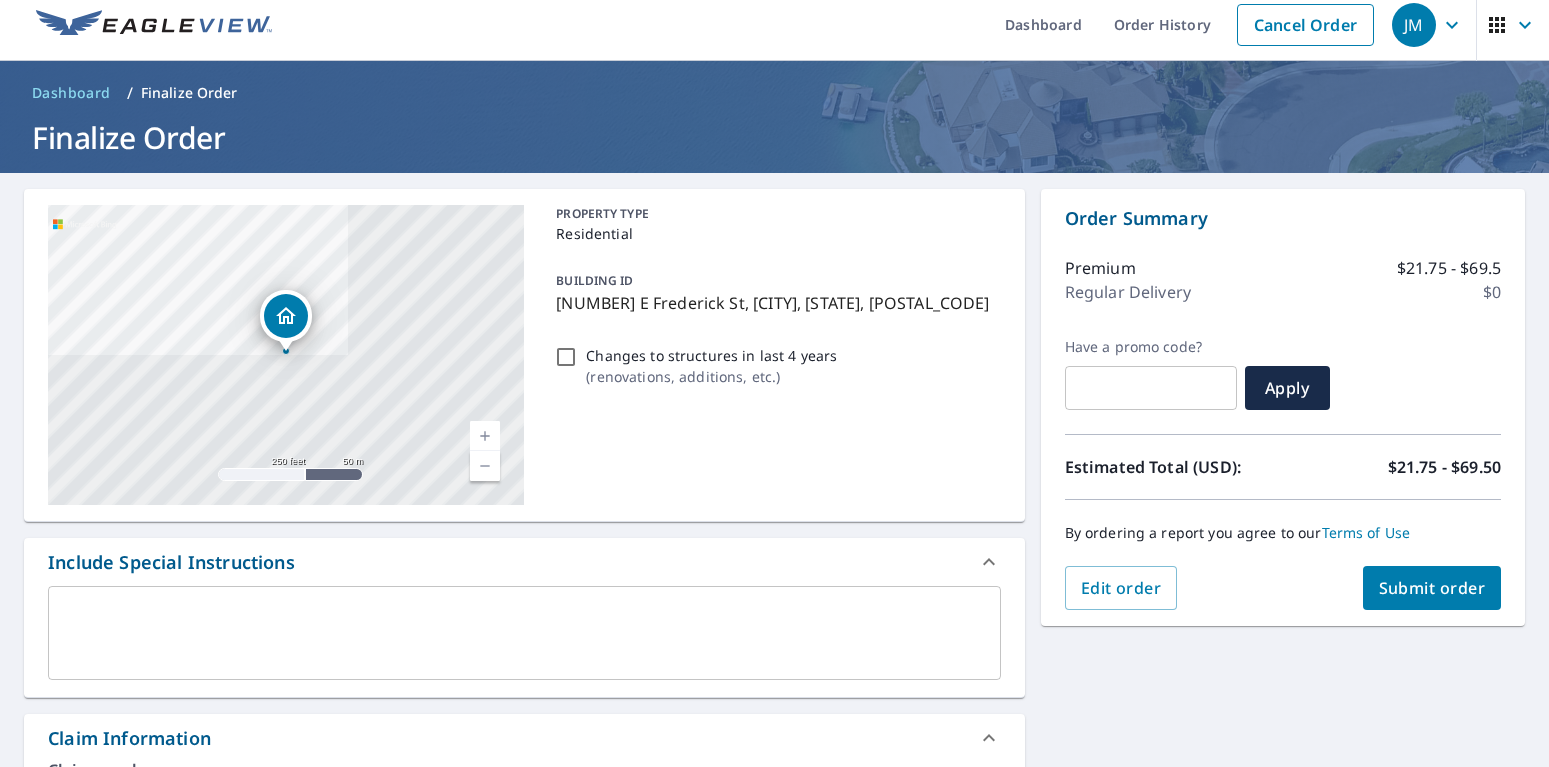 scroll, scrollTop: 0, scrollLeft: 0, axis: both 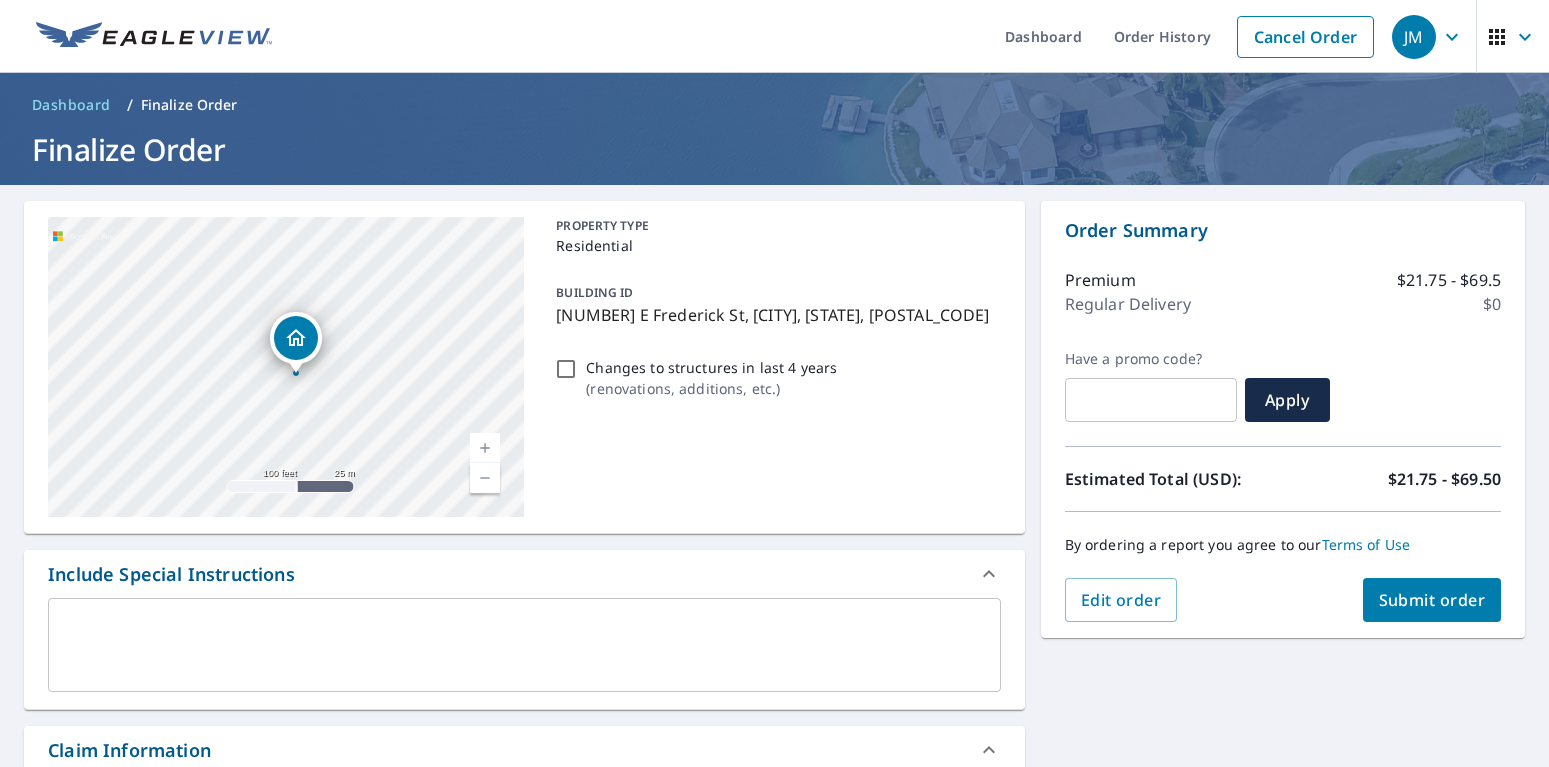 drag, startPoint x: 197, startPoint y: 368, endPoint x: 311, endPoint y: 411, distance: 121.84006 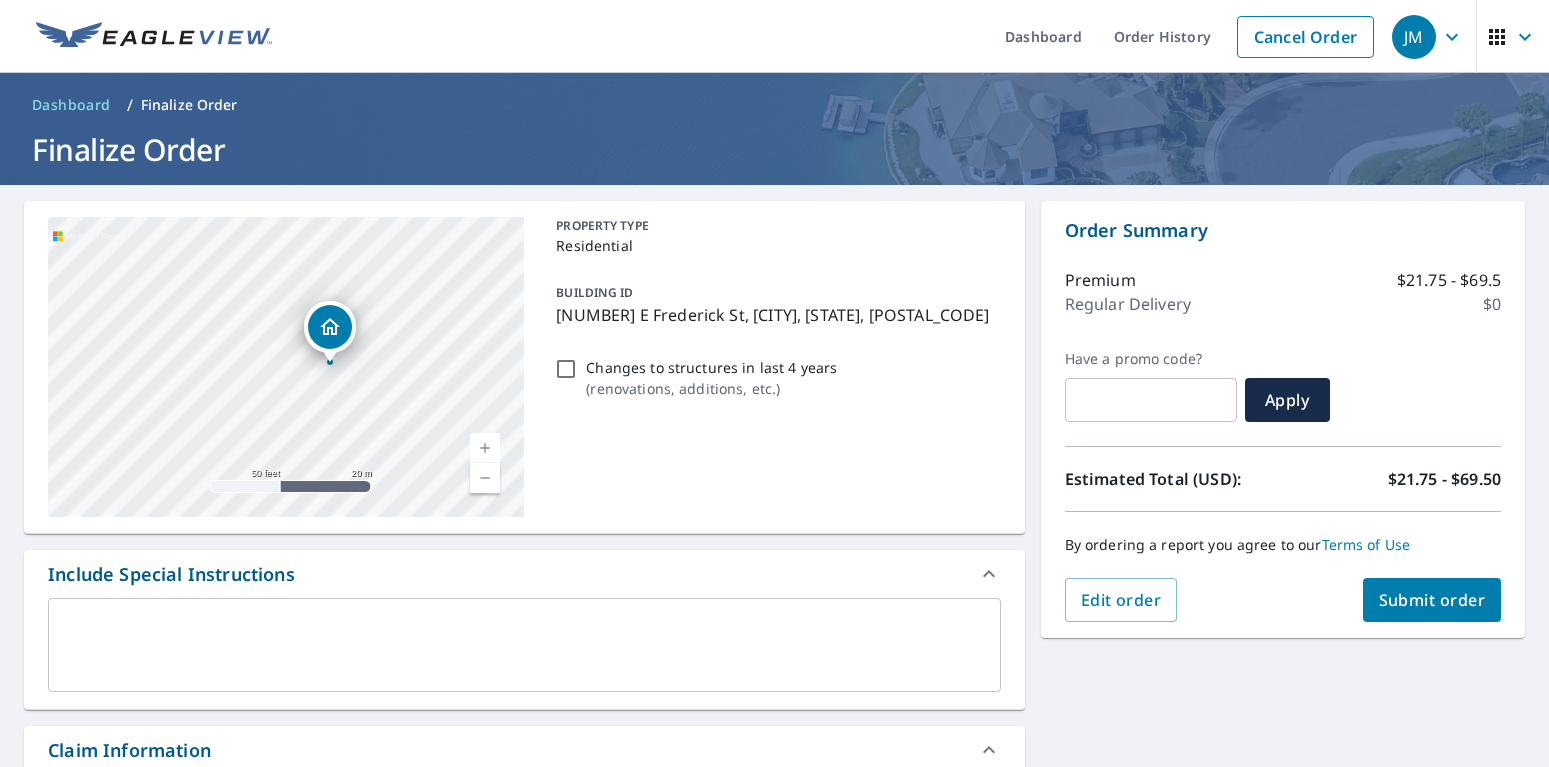 drag, startPoint x: 319, startPoint y: 382, endPoint x: 362, endPoint y: 400, distance: 46.615448 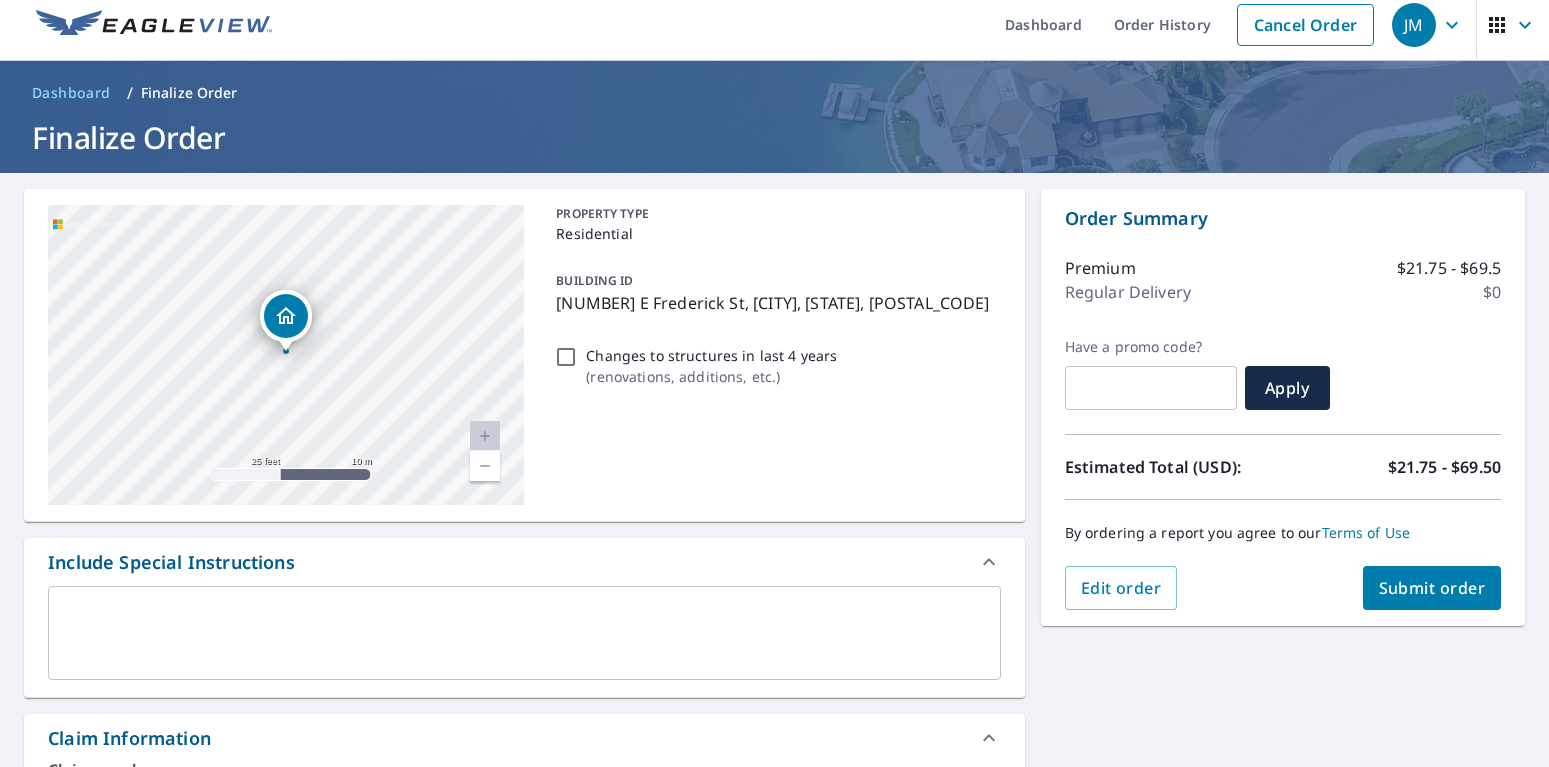 scroll, scrollTop: 0, scrollLeft: 0, axis: both 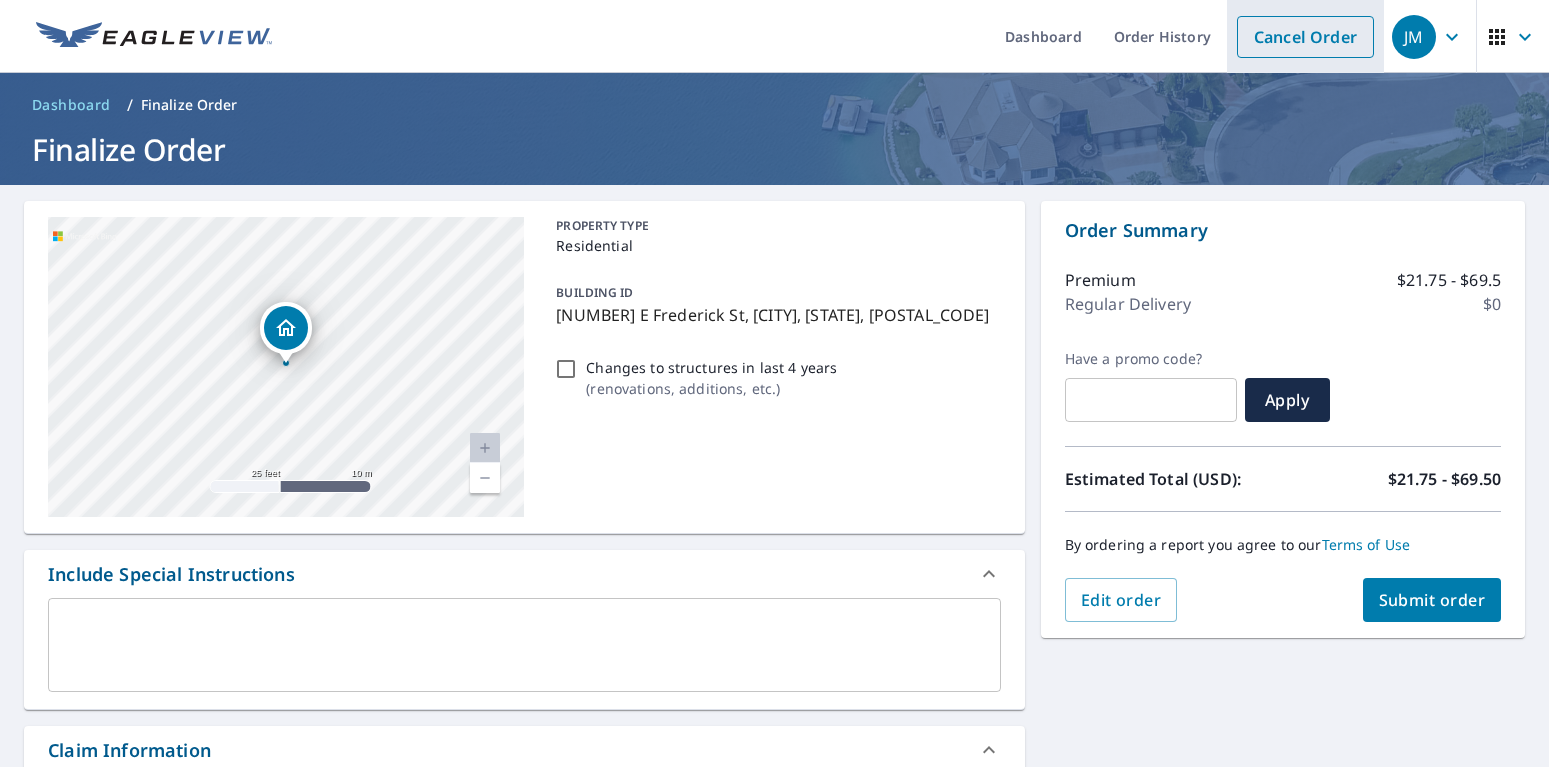 click on "Cancel Order" at bounding box center (1305, 37) 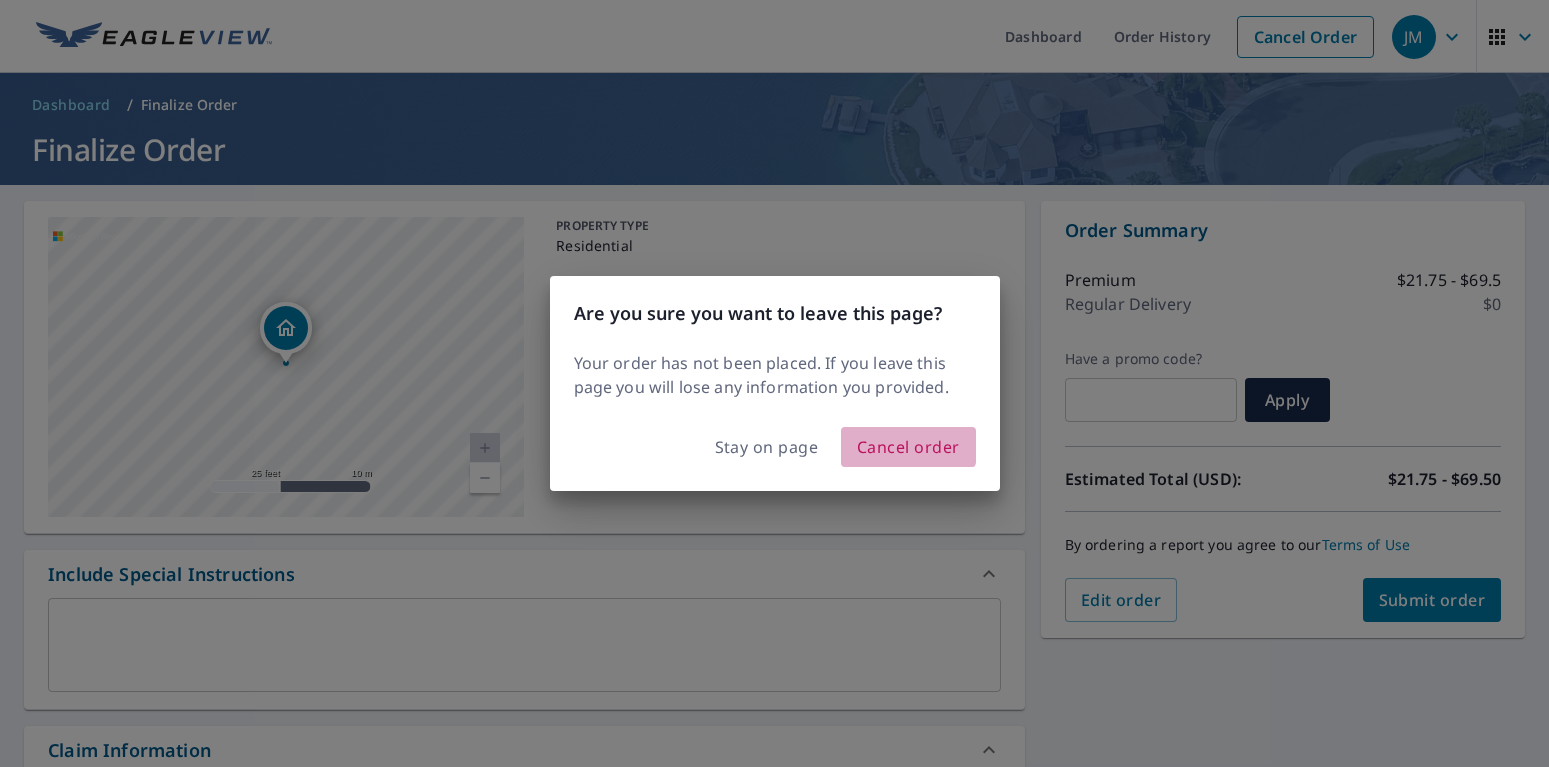 click on "Cancel order" at bounding box center (908, 447) 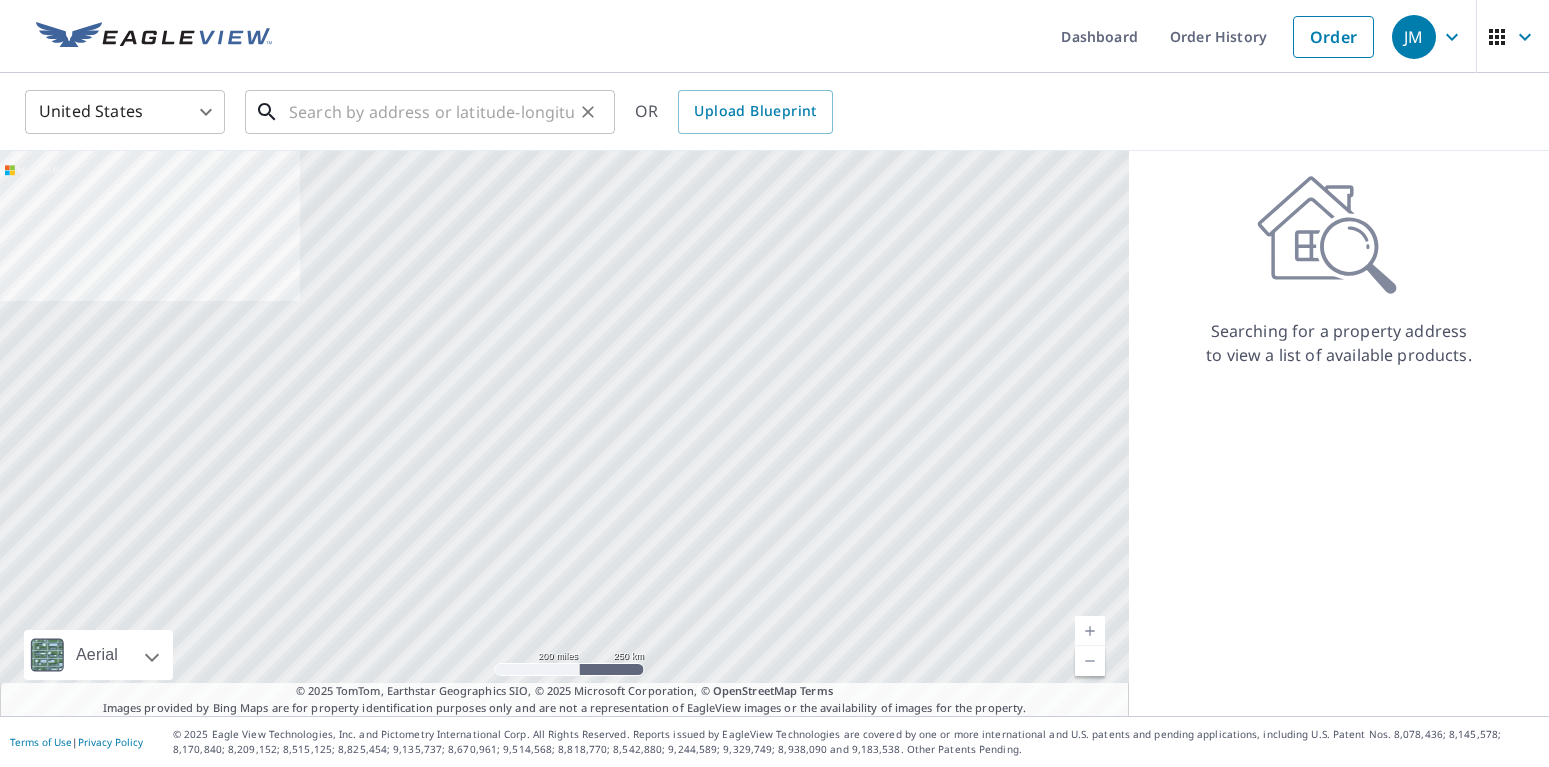 click at bounding box center [431, 112] 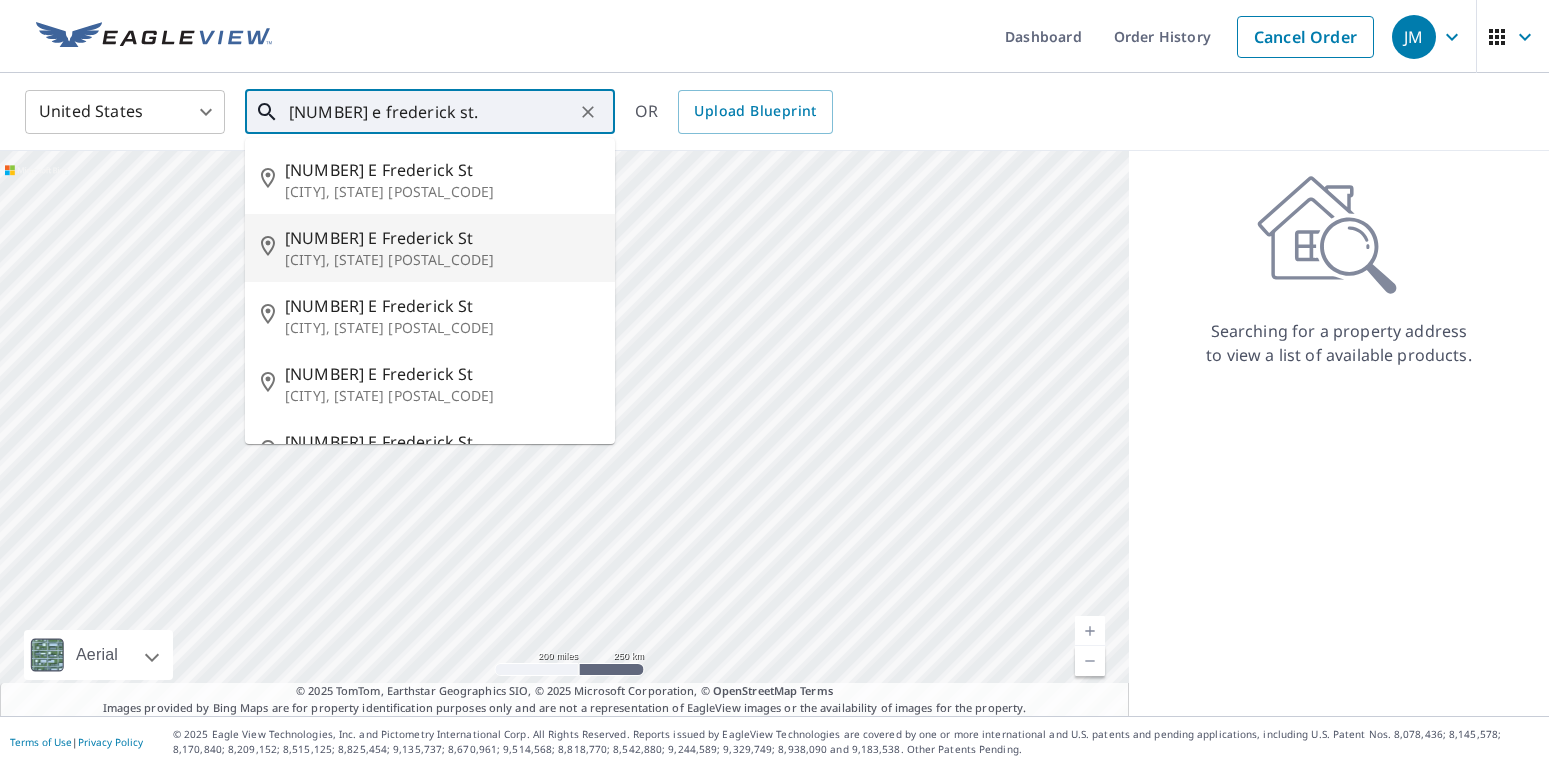 click on "[CITY], [STATE] [POSTAL_CODE]" at bounding box center [442, 260] 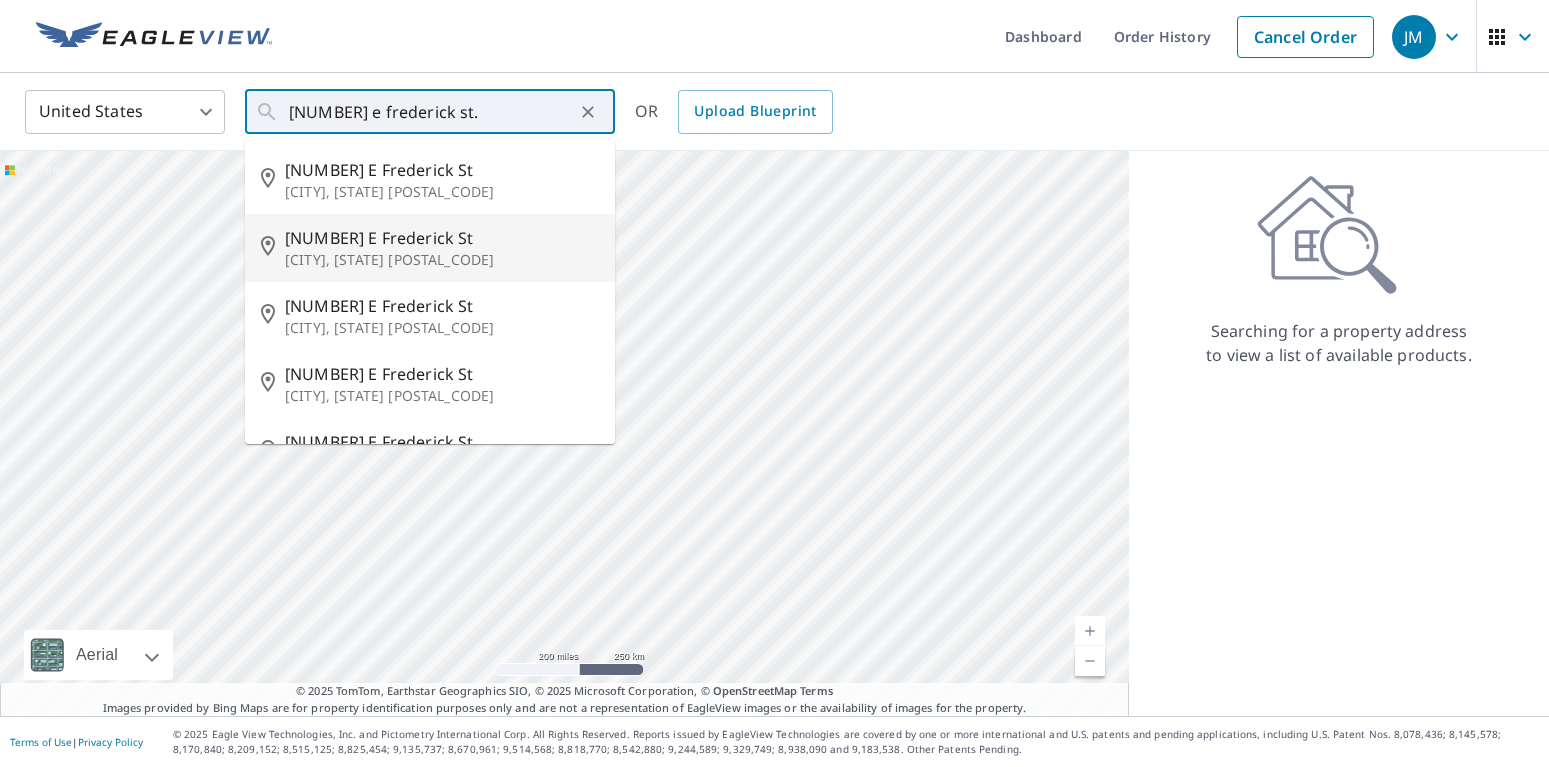 type on "[NUMBER] [STREET] [CITY], [STATE] [POSTAL_CODE]" 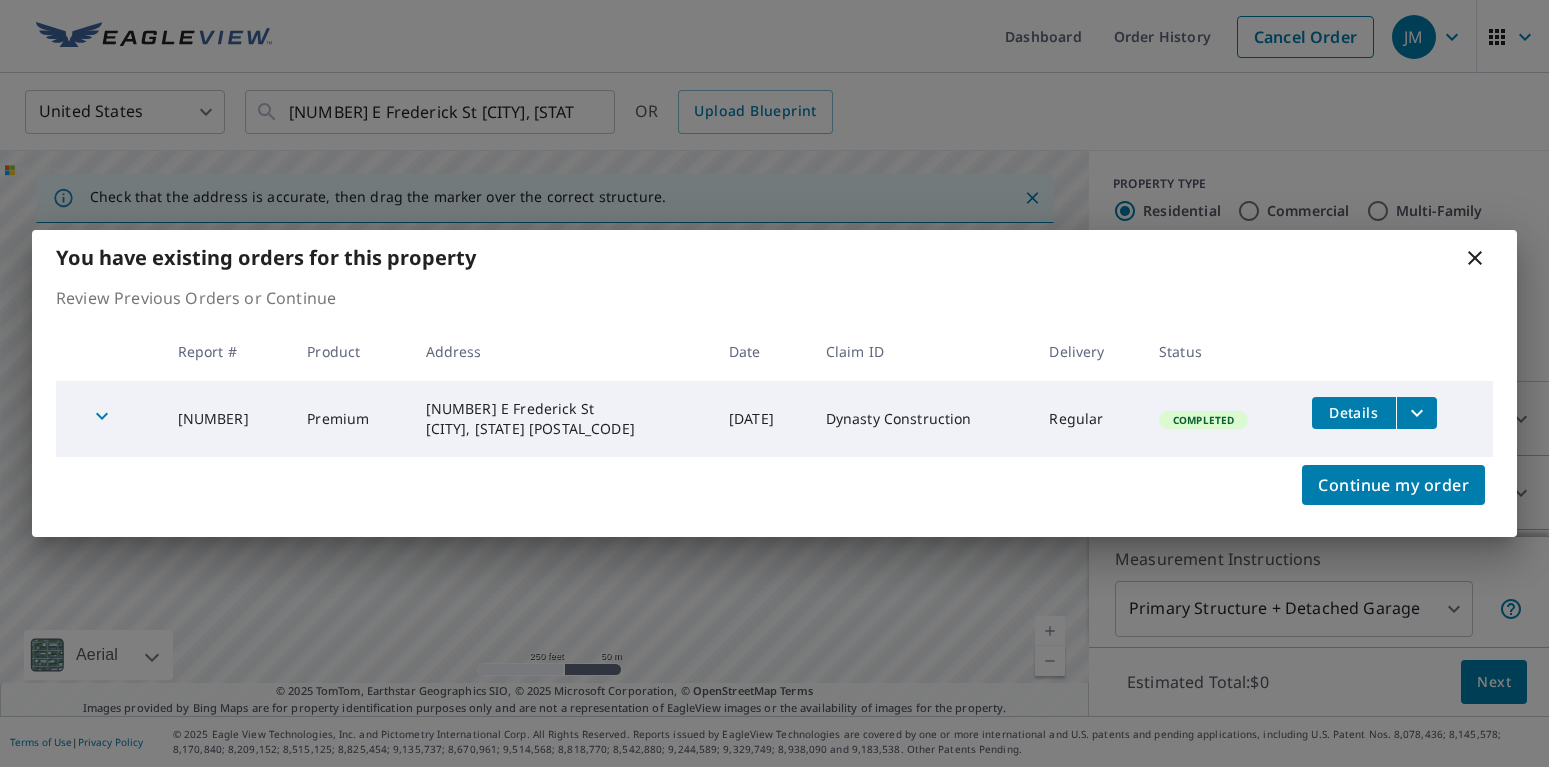 click 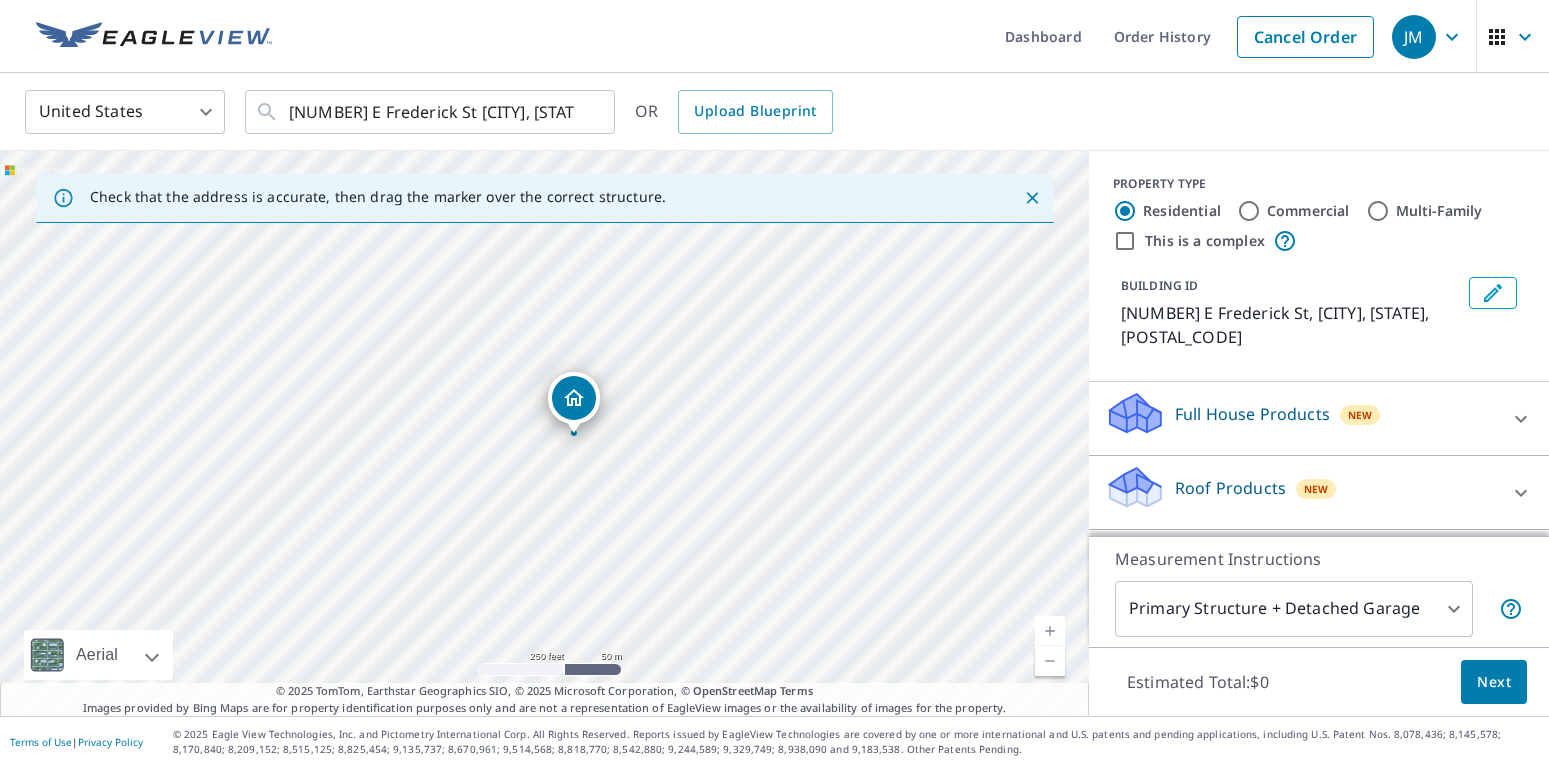 drag, startPoint x: 545, startPoint y: 425, endPoint x: 574, endPoint y: 428, distance: 29.15476 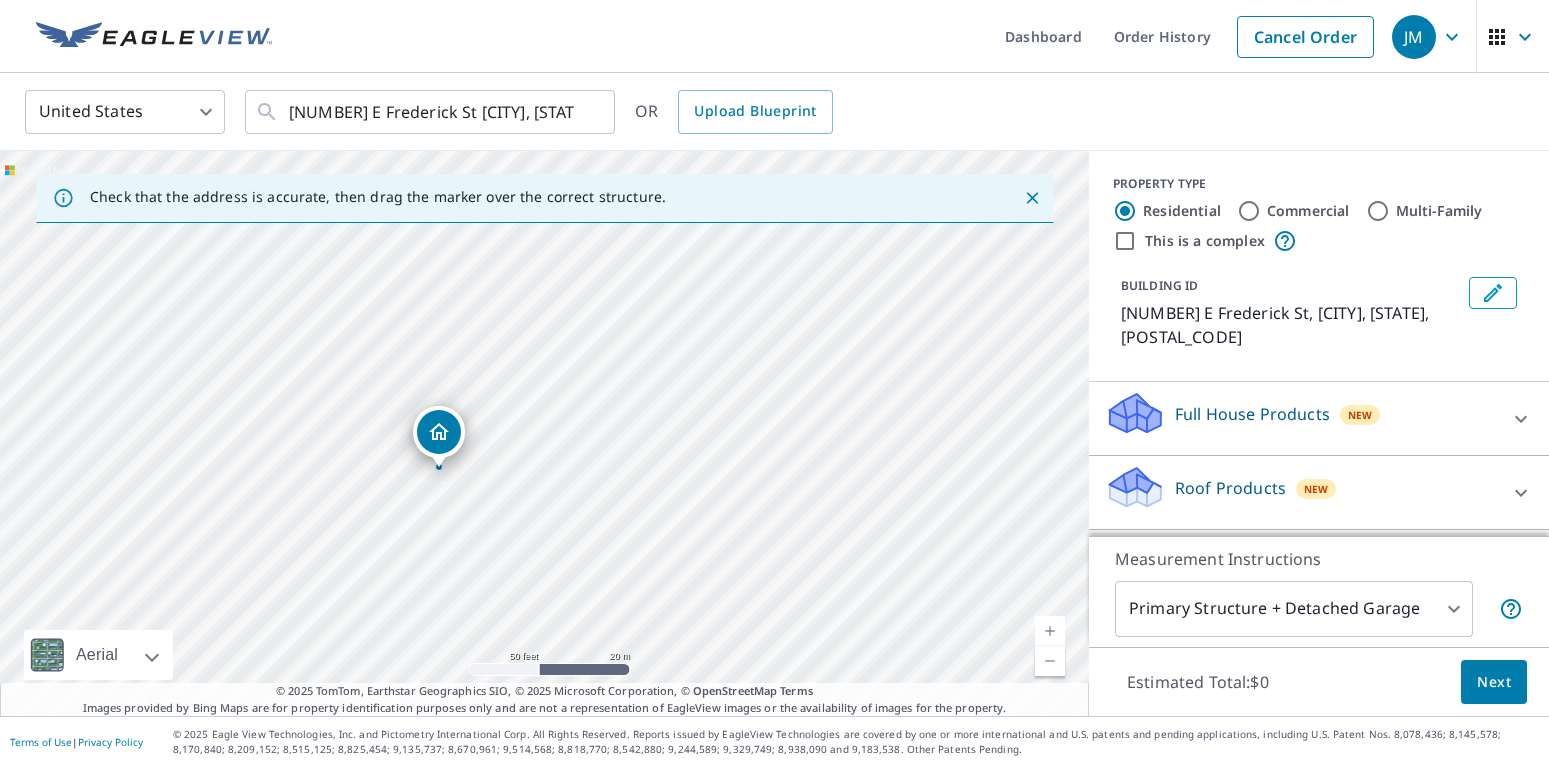 click on "23 E Frederick St Corry, PA 16407" at bounding box center [544, 433] 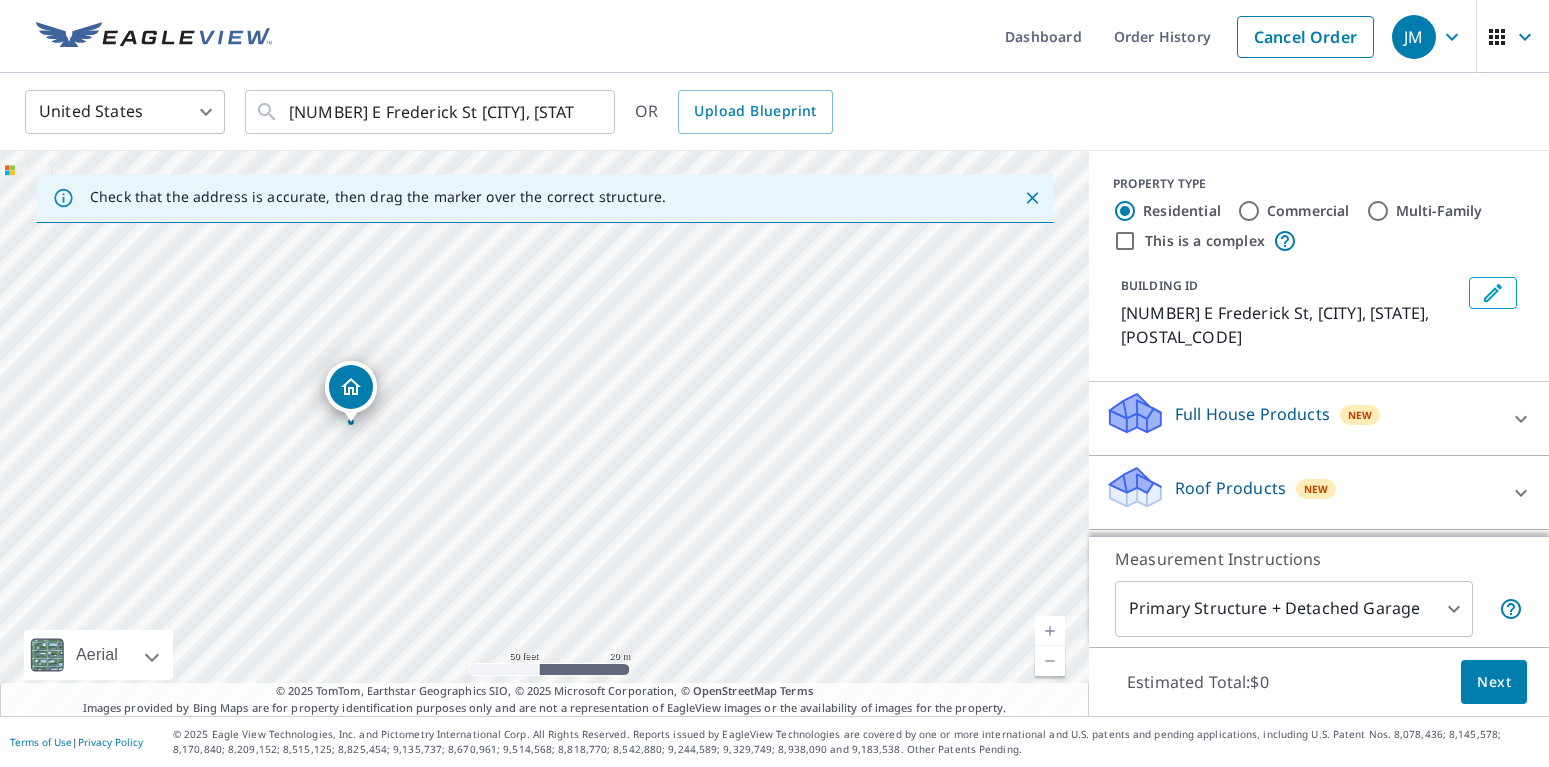 drag, startPoint x: 540, startPoint y: 423, endPoint x: 346, endPoint y: 415, distance: 194.16487 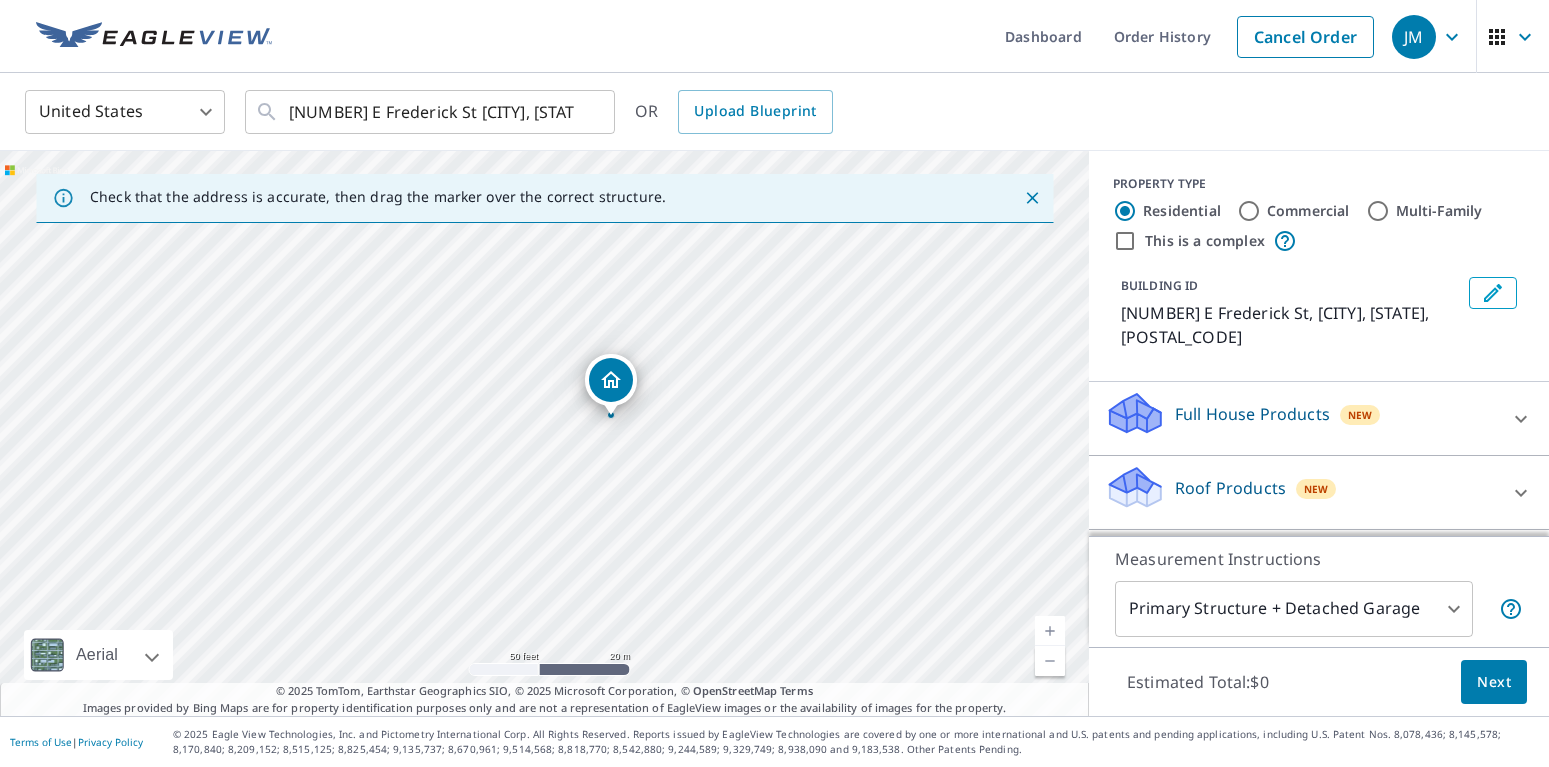 drag, startPoint x: 543, startPoint y: 427, endPoint x: 609, endPoint y: 412, distance: 67.68308 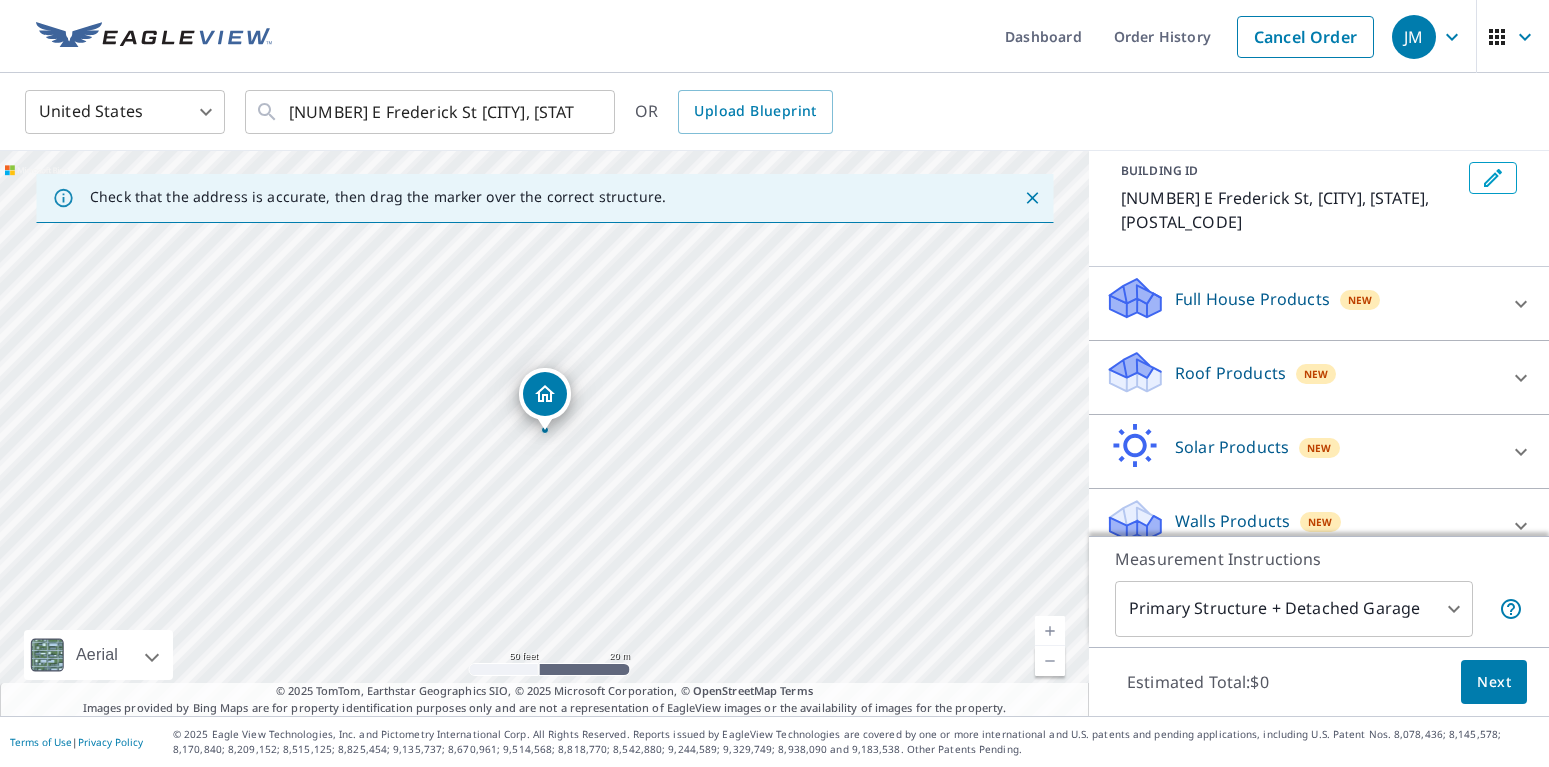 scroll, scrollTop: 118, scrollLeft: 0, axis: vertical 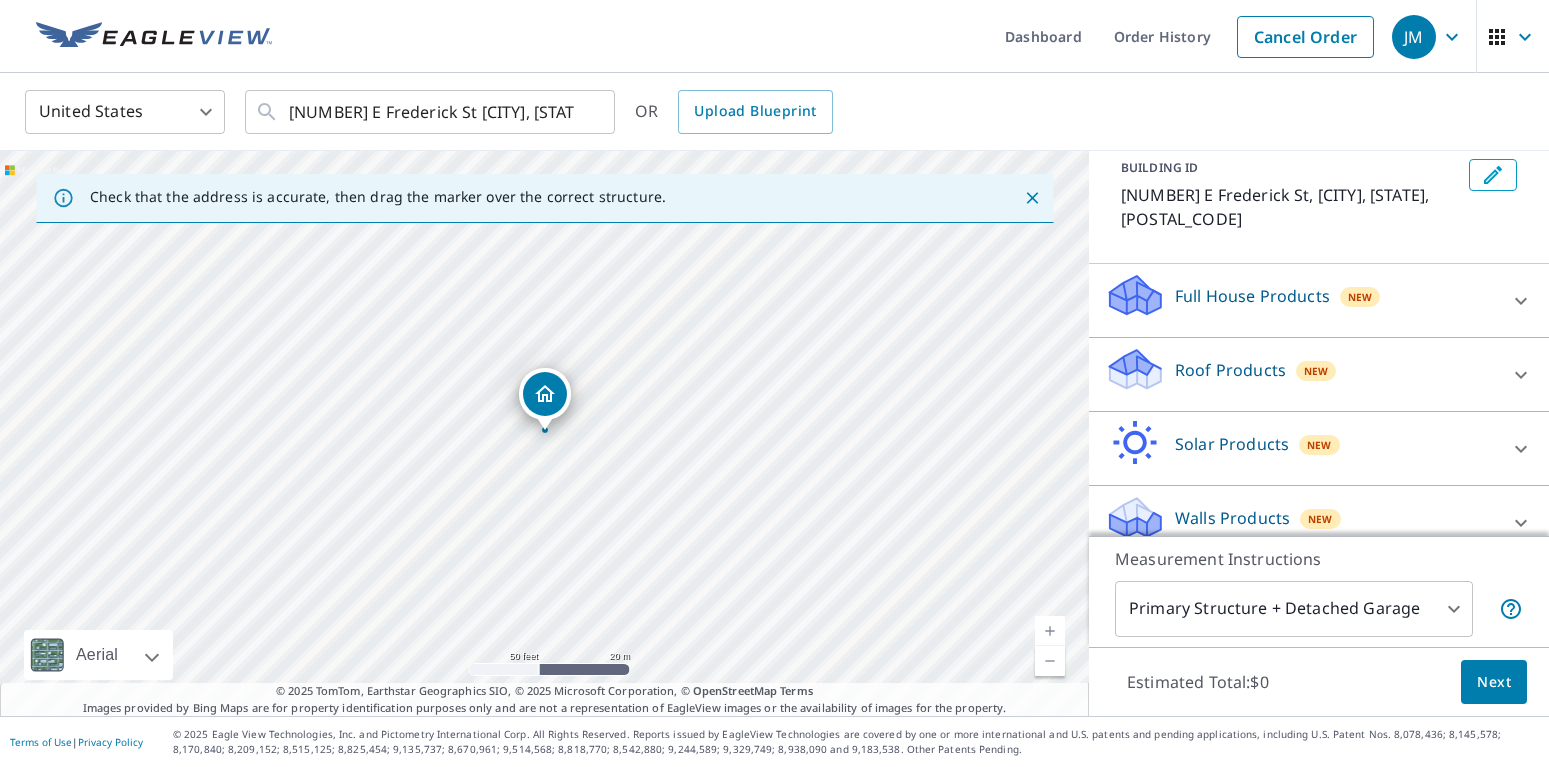click on "Roof Products" at bounding box center [1230, 370] 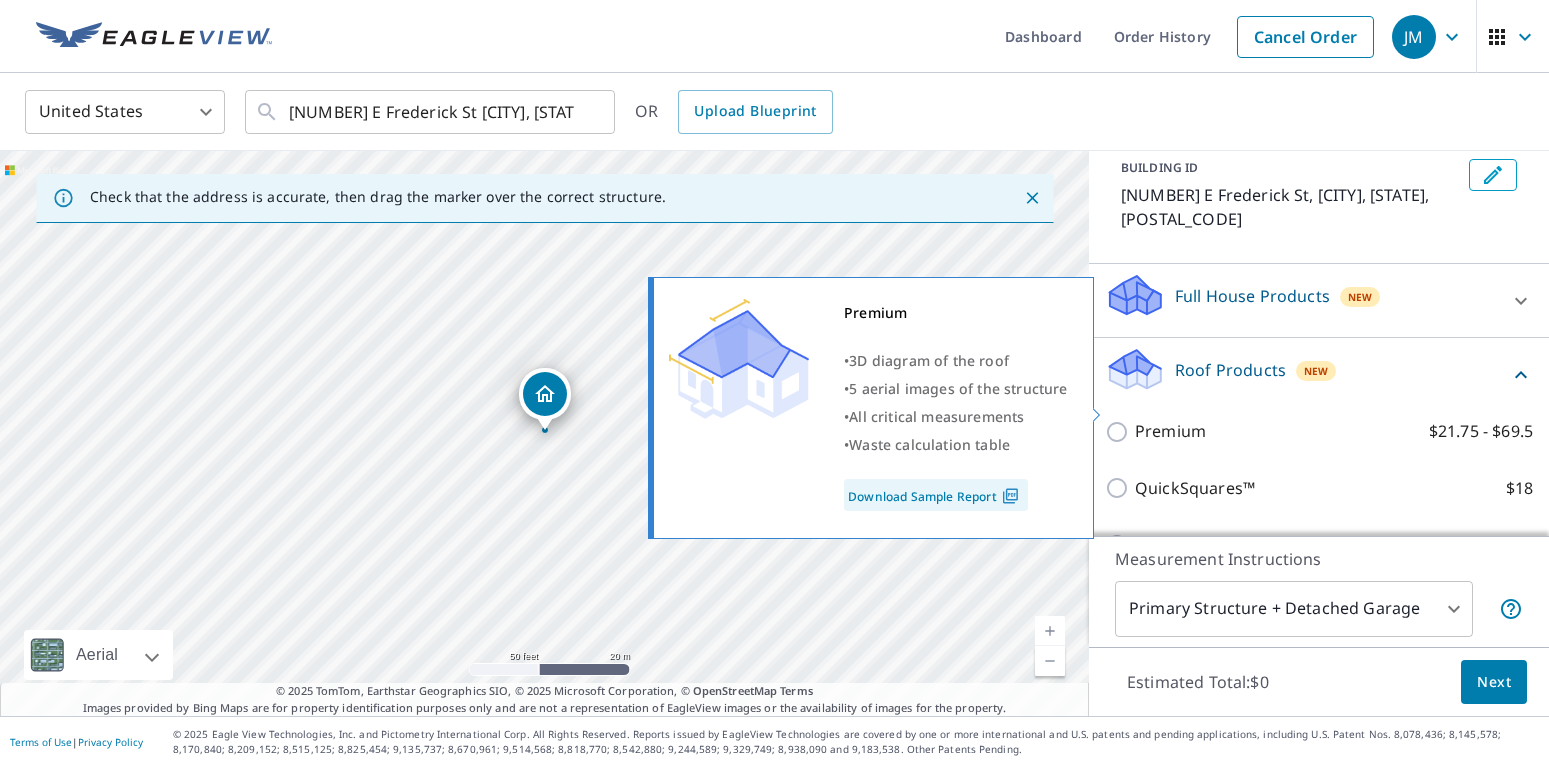 click on "Premium $21.75 - $69.5" at bounding box center [1120, 432] 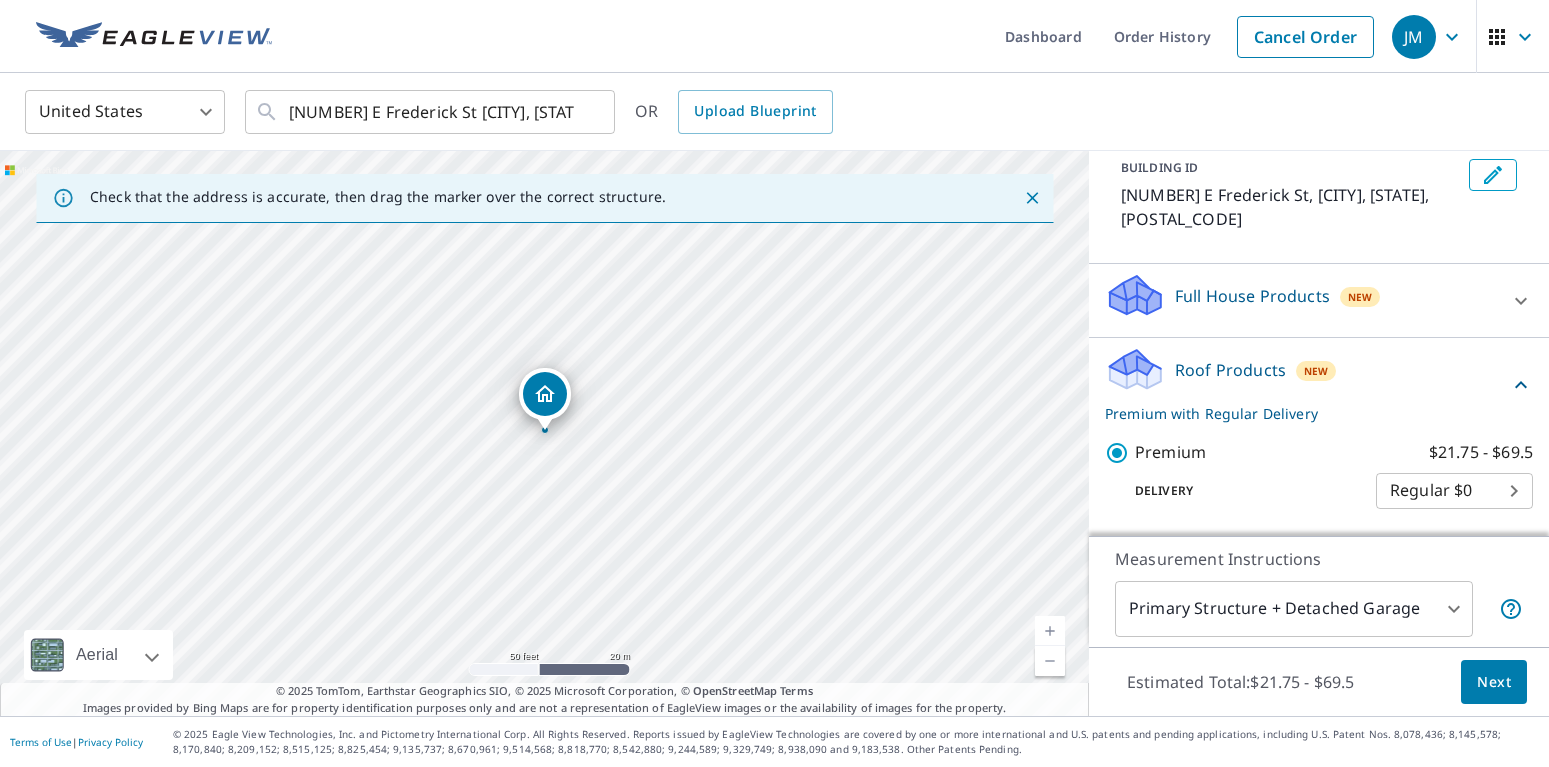 click on "Next" at bounding box center [1494, 682] 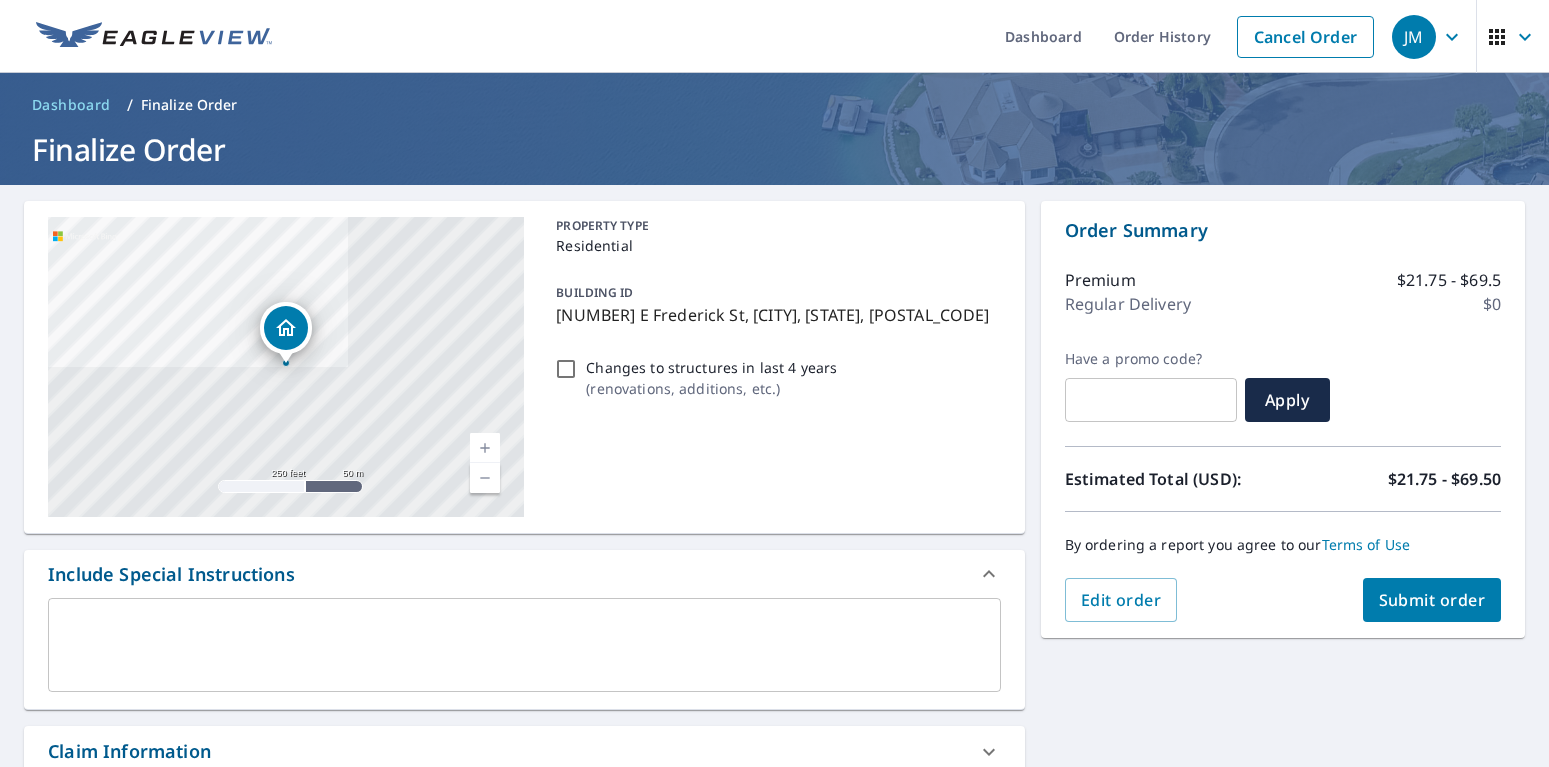 click on "Submit order" at bounding box center [1432, 600] 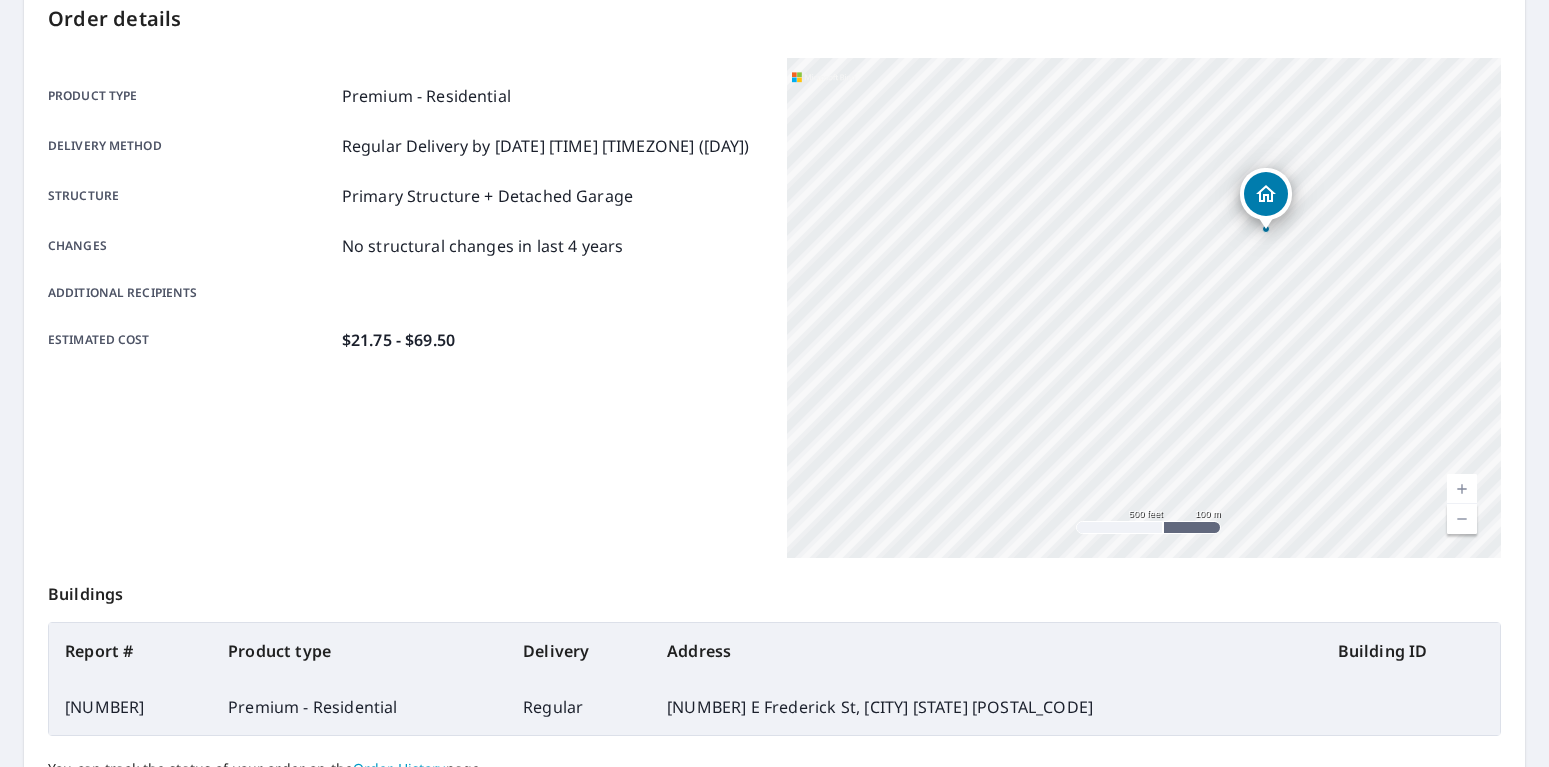 scroll, scrollTop: 265, scrollLeft: 0, axis: vertical 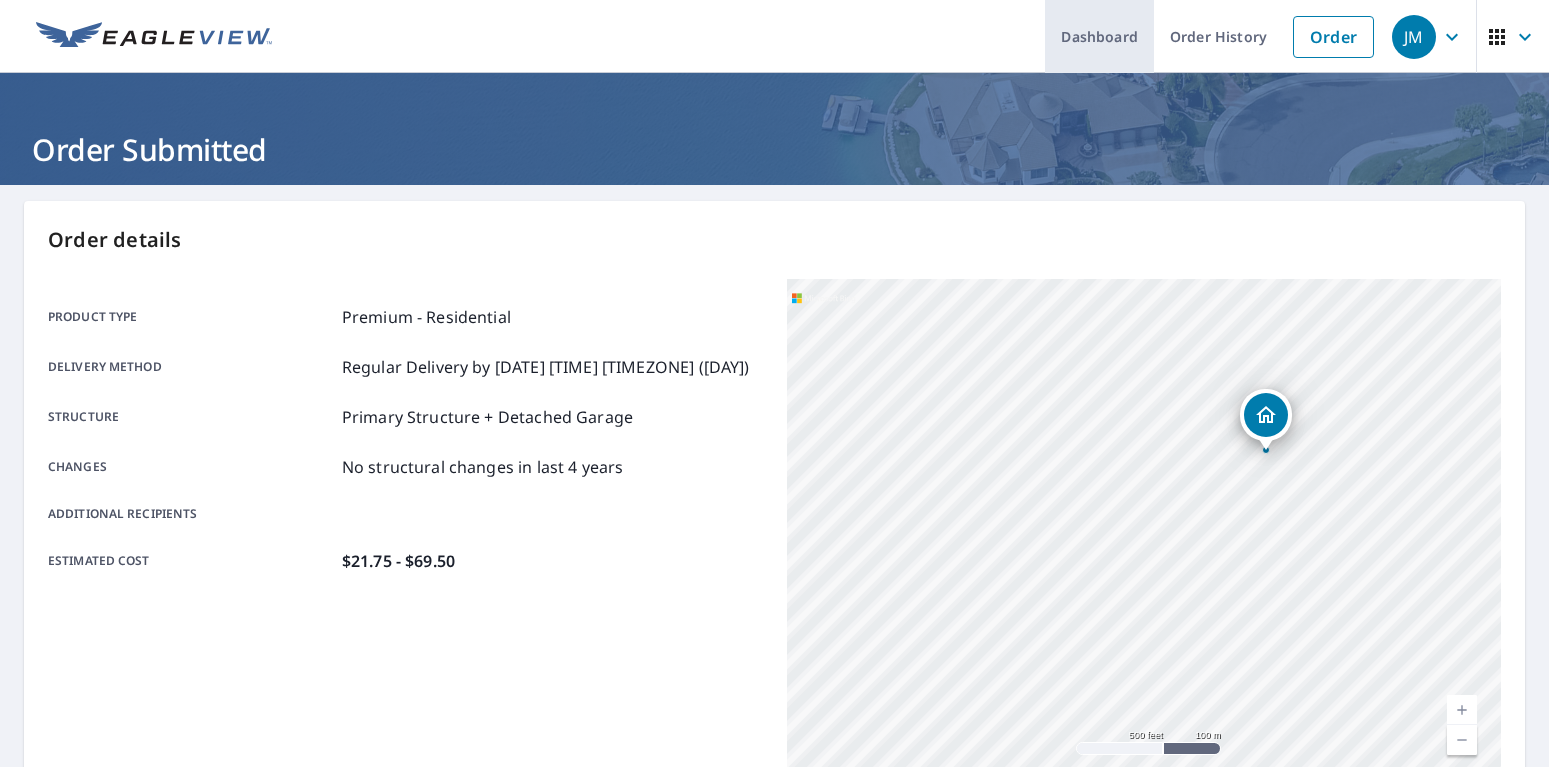 click on "Dashboard" at bounding box center [1099, 36] 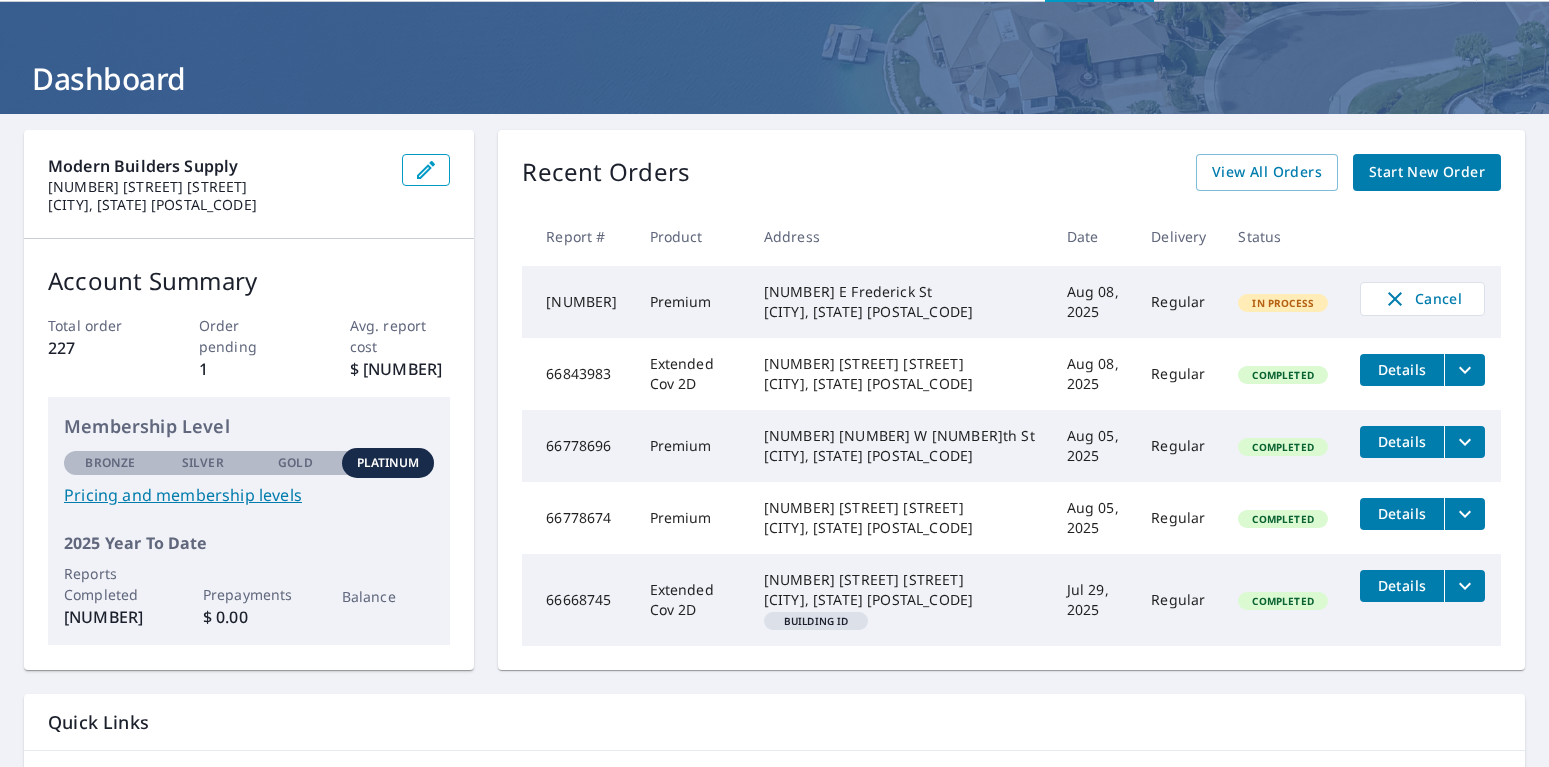 scroll, scrollTop: 0, scrollLeft: 0, axis: both 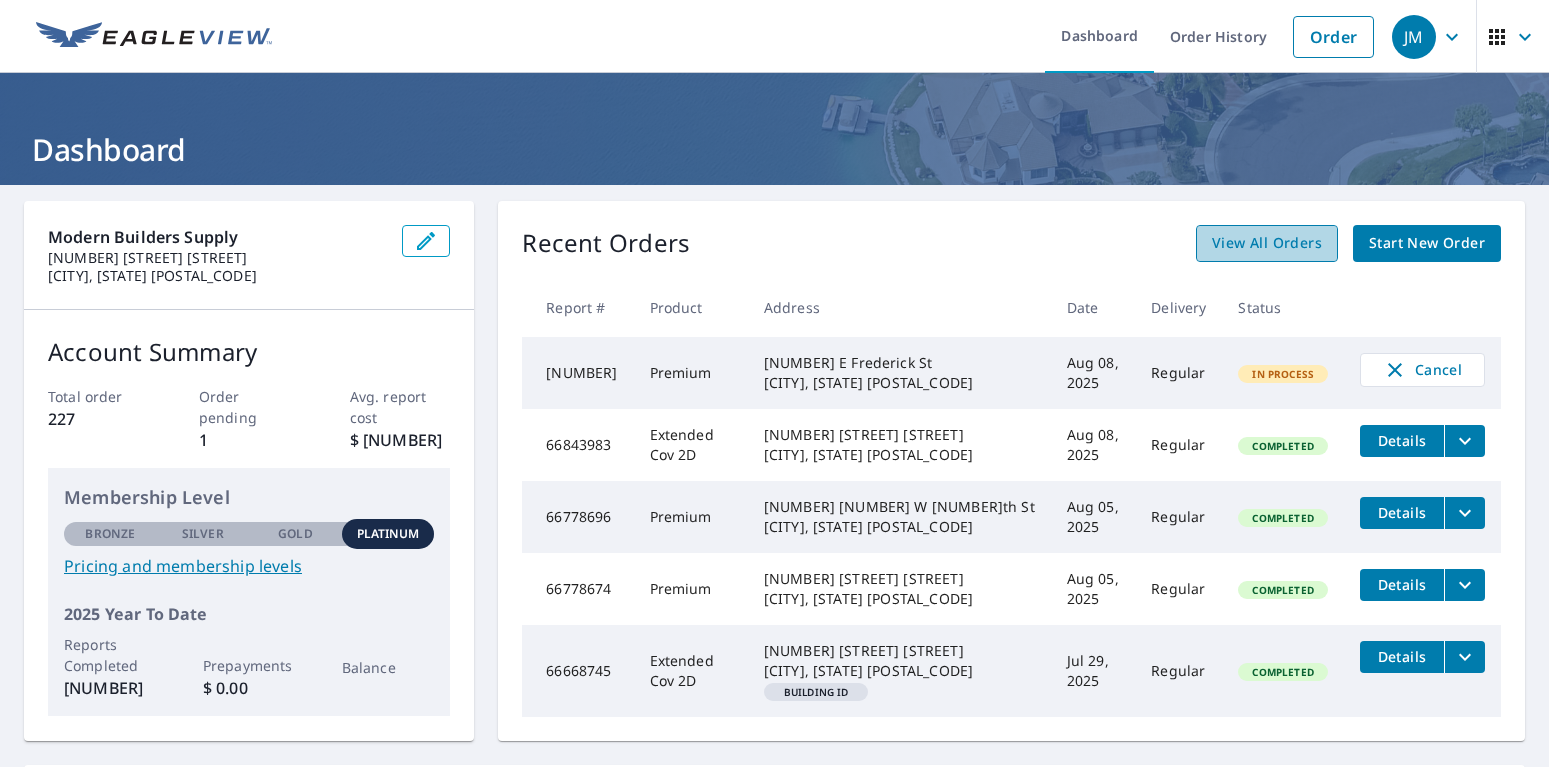 click on "View All Orders" at bounding box center (1267, 243) 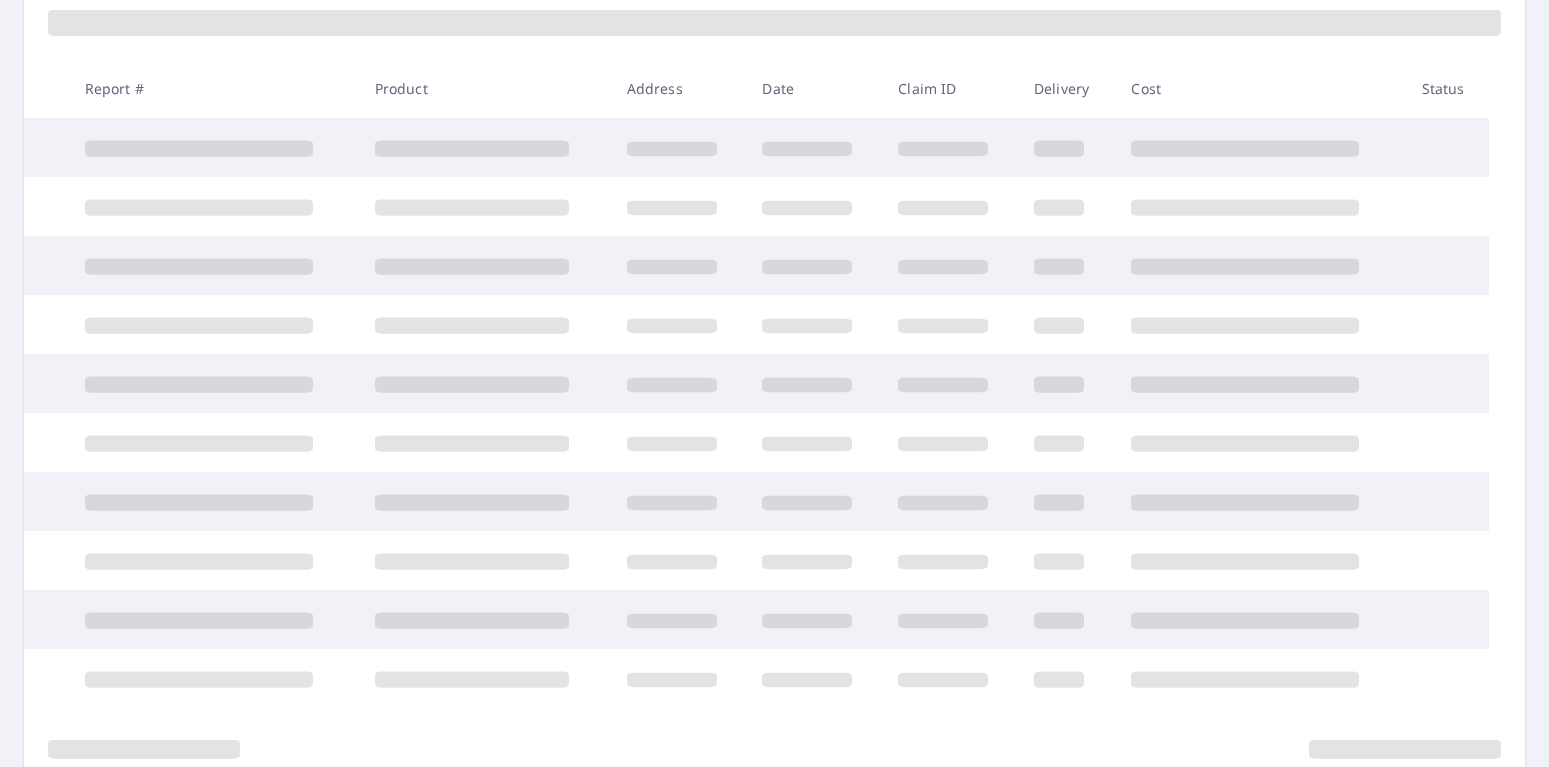 scroll, scrollTop: 259, scrollLeft: 0, axis: vertical 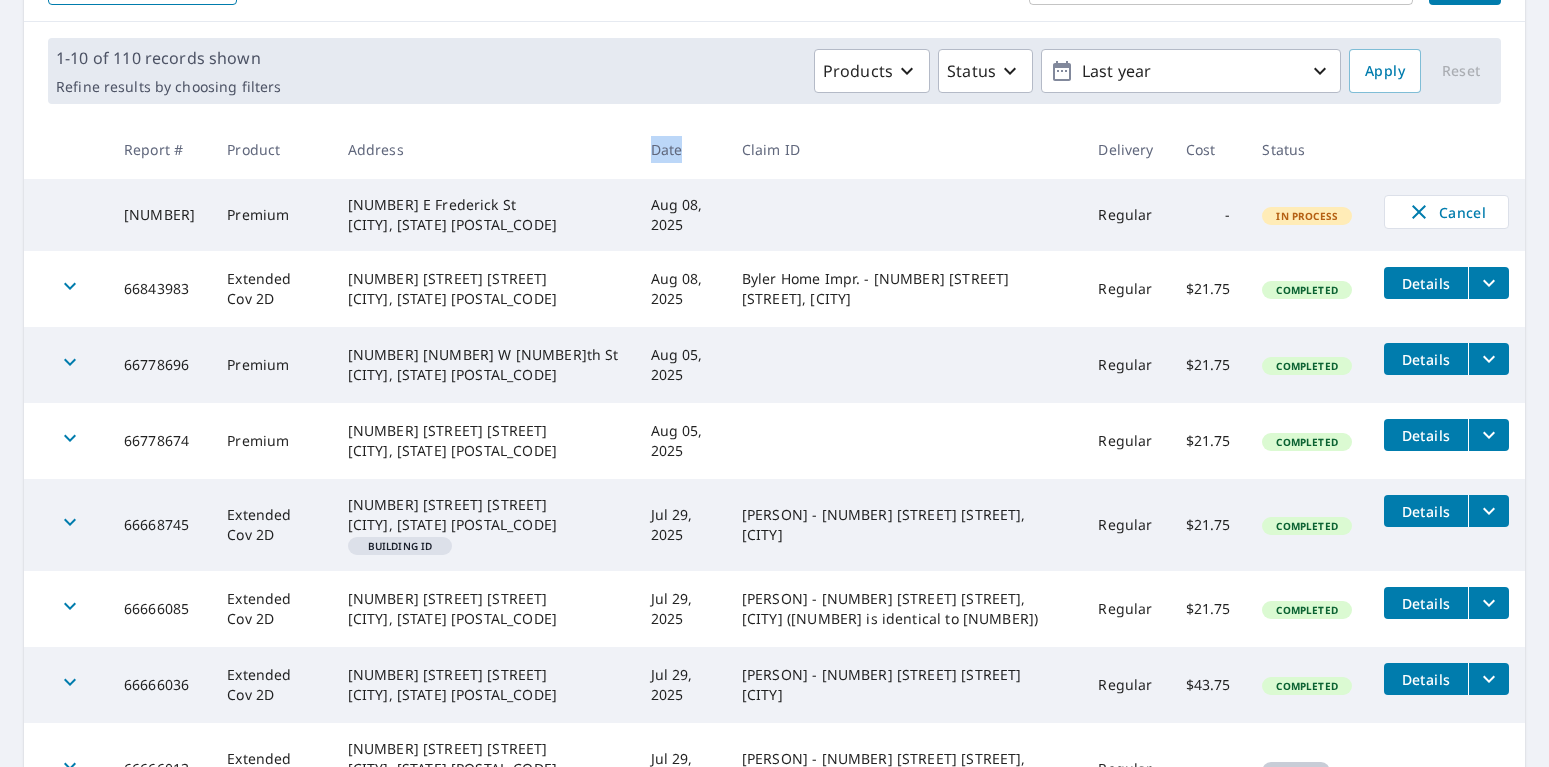drag, startPoint x: 557, startPoint y: 153, endPoint x: 632, endPoint y: 145, distance: 75.42546 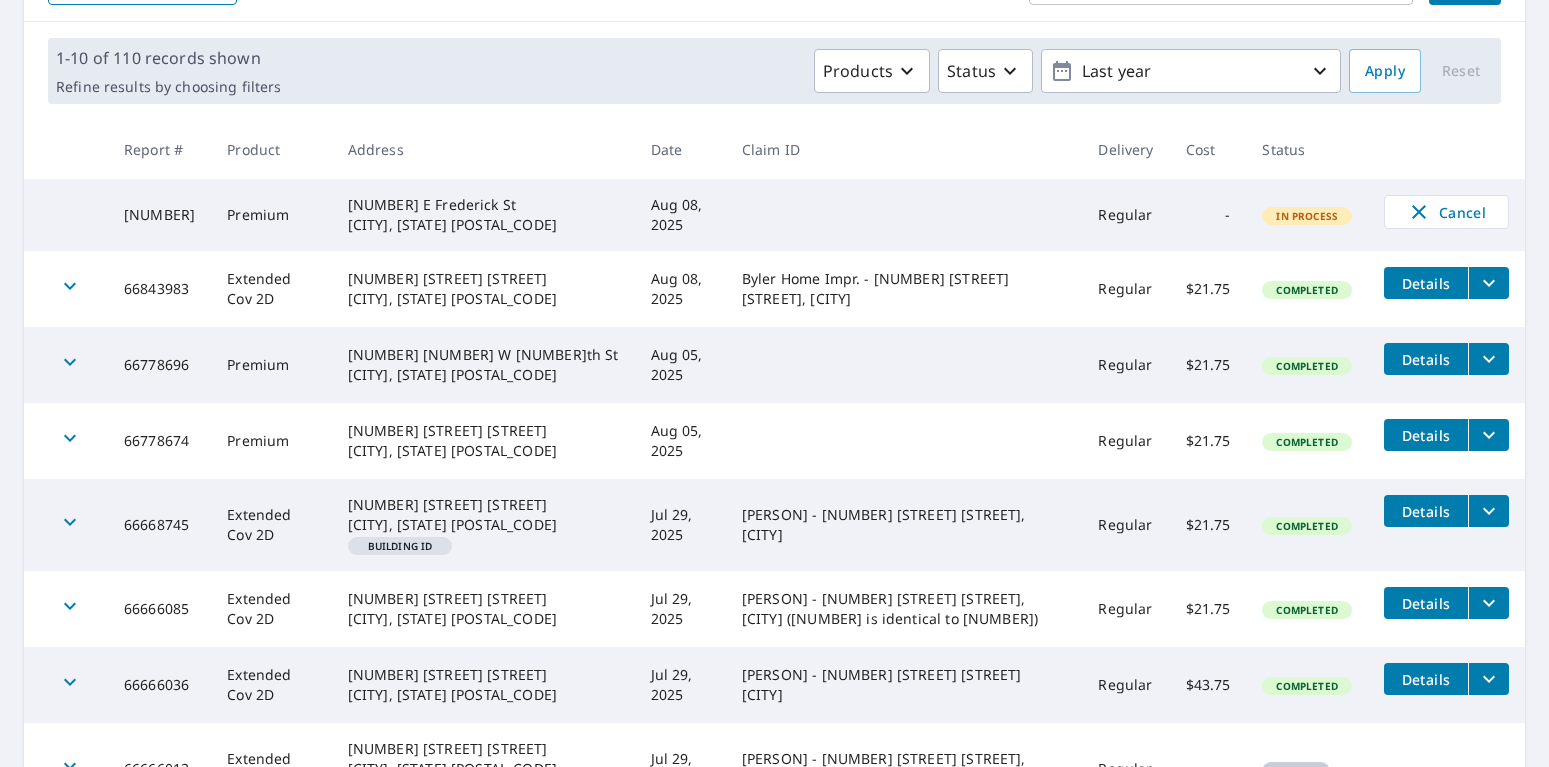 click on "Date" at bounding box center [680, 149] 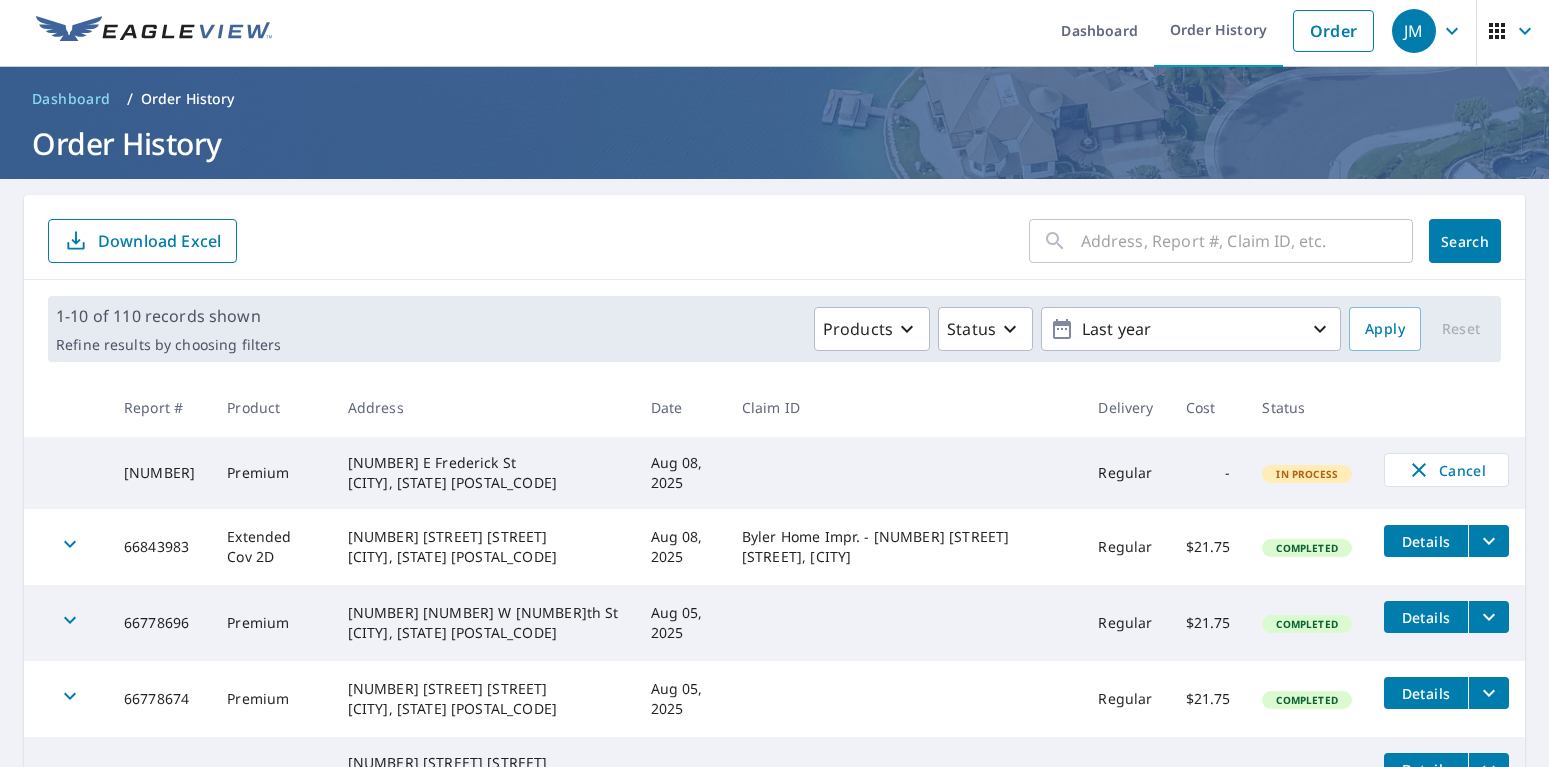 scroll, scrollTop: 0, scrollLeft: 0, axis: both 